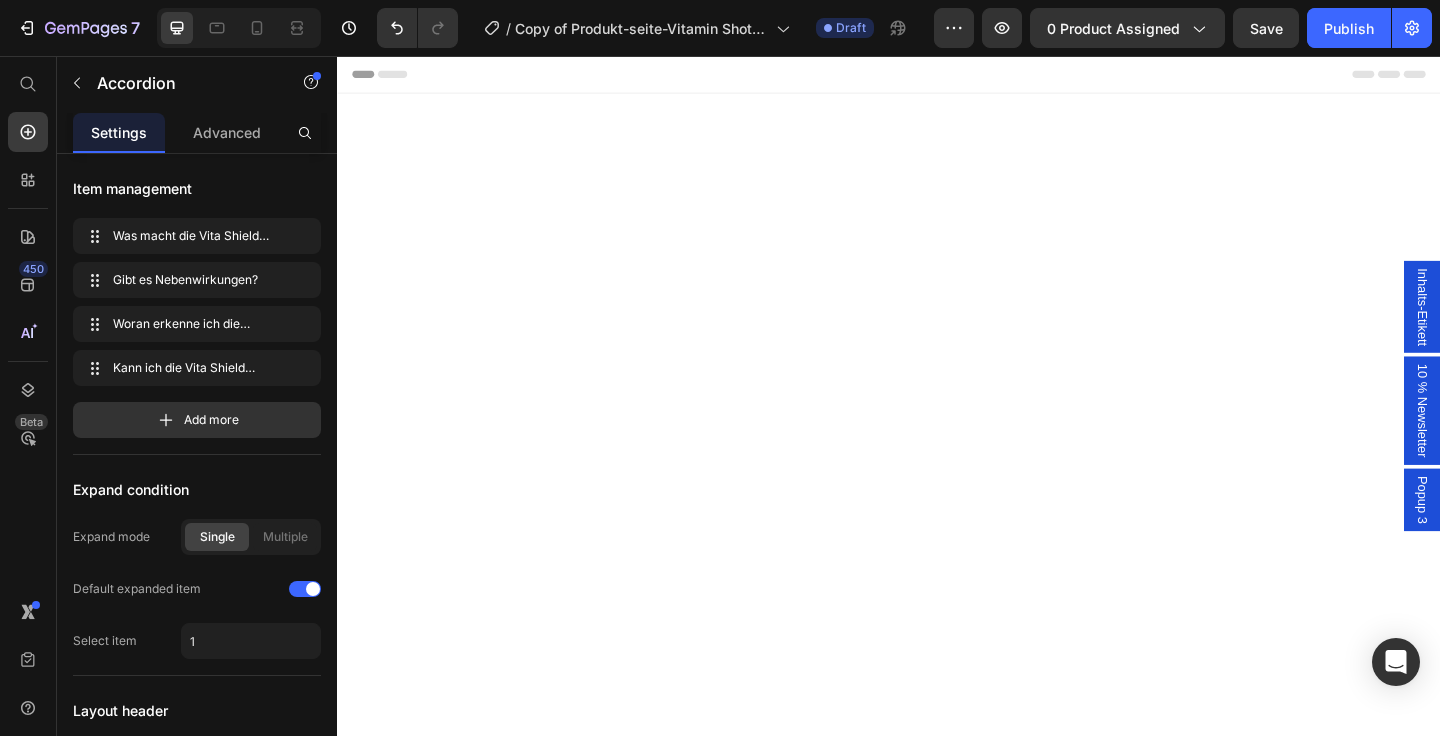 scroll, scrollTop: 8170, scrollLeft: 0, axis: vertical 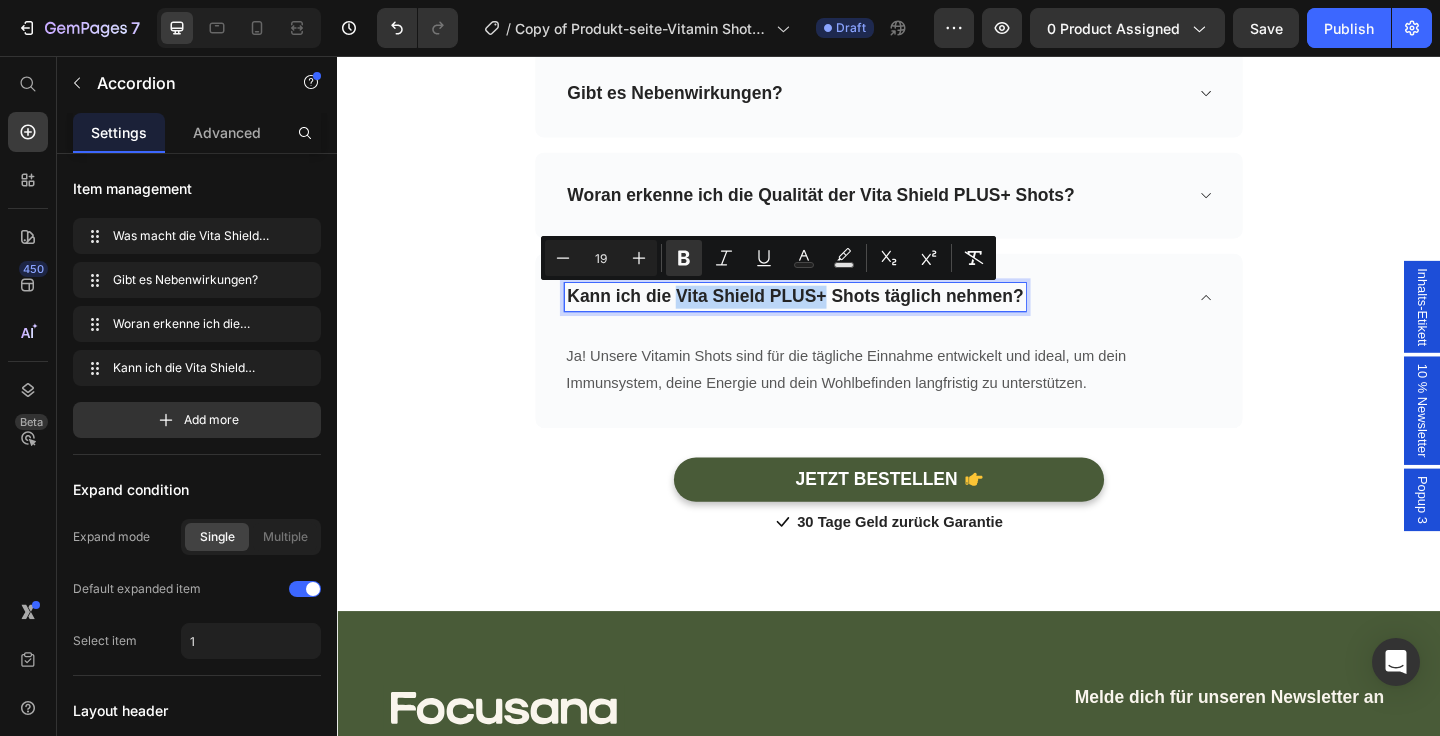 click on "Kann ich die Vita Shield PLUS+ Shots täglich nehmen?" at bounding box center [835, 317] 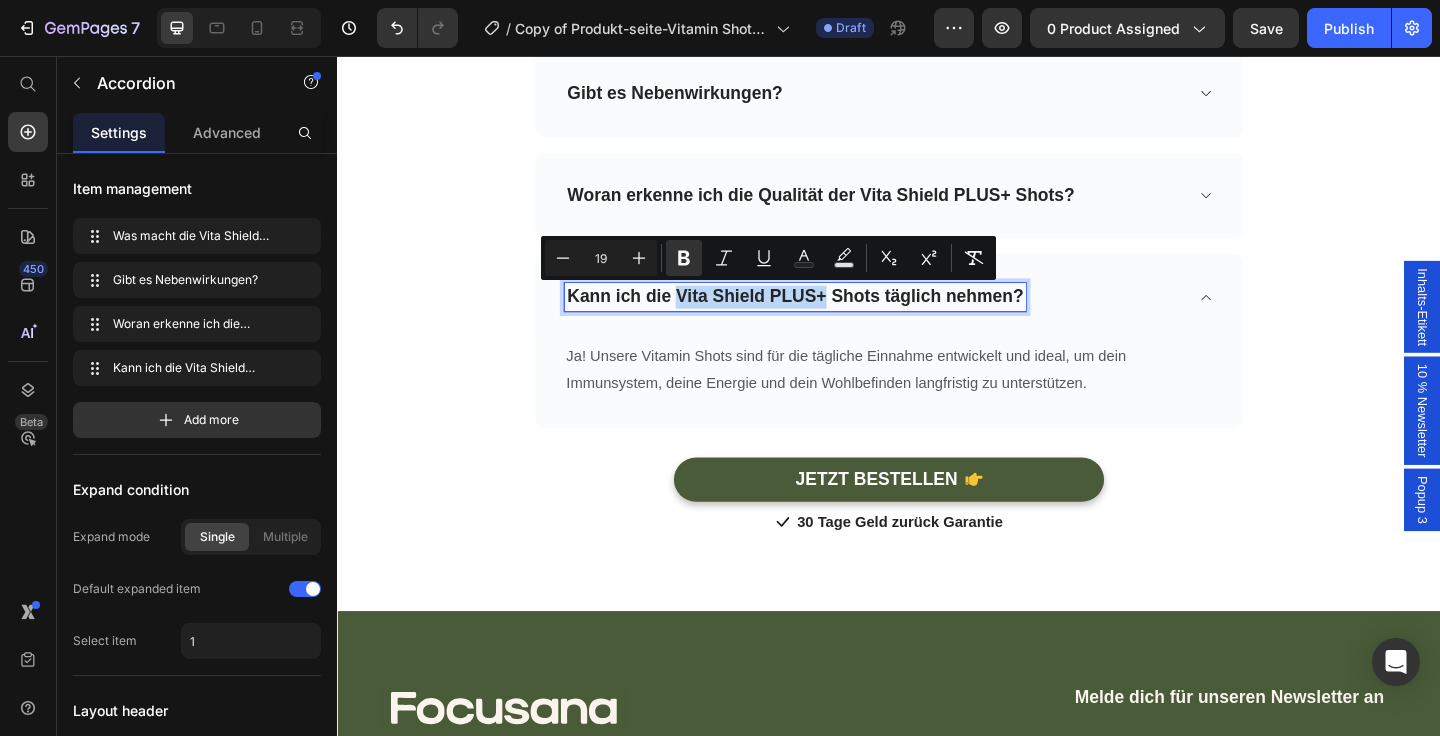 copy on "Vita Shield PLUS+" 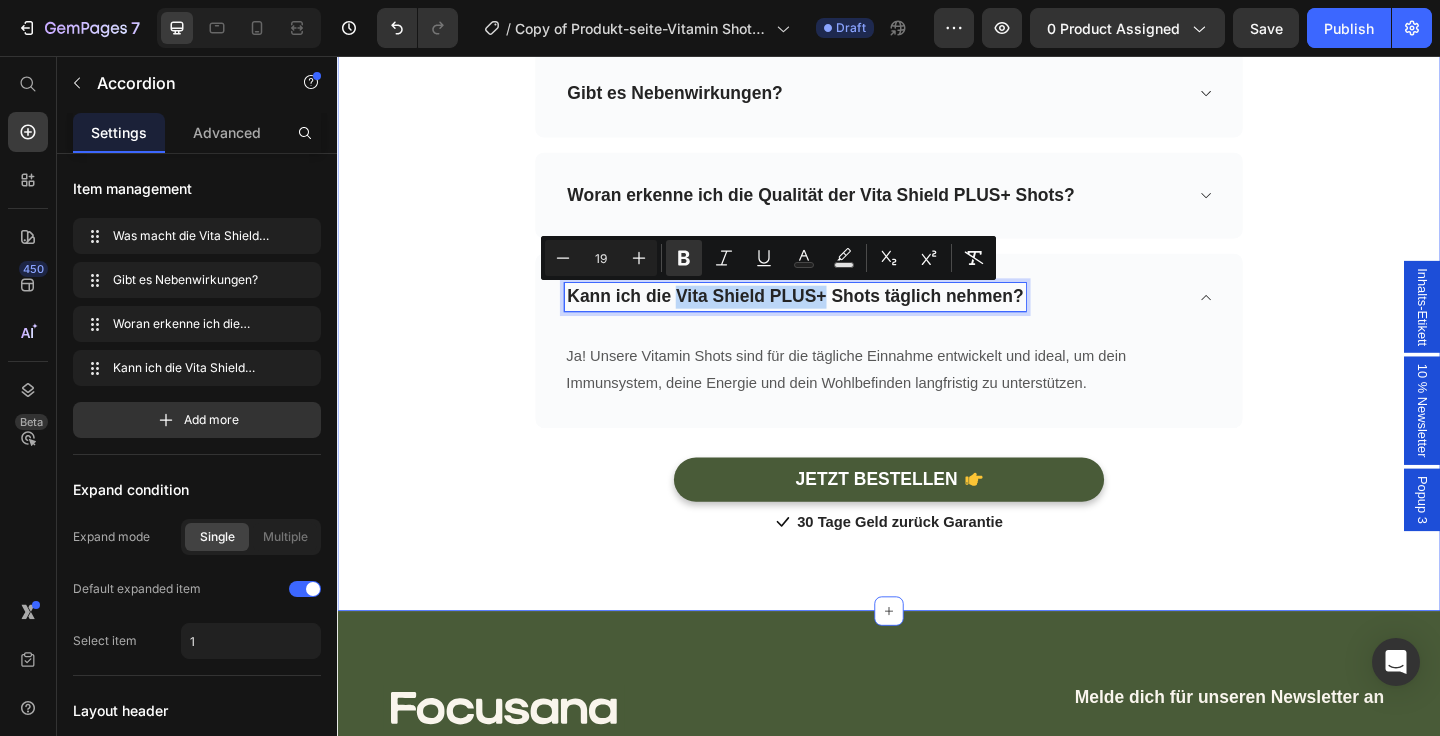 click on "Häufig gestellte Fragen Heading Du hast noch Fragen zu unseren Focusana Produkten? Unser Kundenservice hilft dir gern weiter – schreib uns einfach an [EMAIL] Text block Row Row
Was macht die Vita Shield PLUS+ Shots so besonders?
Gibt es Nebenwirkungen?
Woran erkenne ich die Qualität der Vita Shield PLUS+ Shots?
Kann ich die Vita Shield PLUS+ Shots täglich nehmen? Ja! Unsere Vitamin Shots sind für die tägliche Einnahme entwickelt und ideal, um dein Immunsystem, deine Energie und dein Wohlbefinden langfristig zu unterstützen. Text block Row Accordion   0  	   JETZT BESTELLEN Button                Icon 30 Tage Geld zurück Garantie Text block Icon List Row" at bounding box center [937, 159] 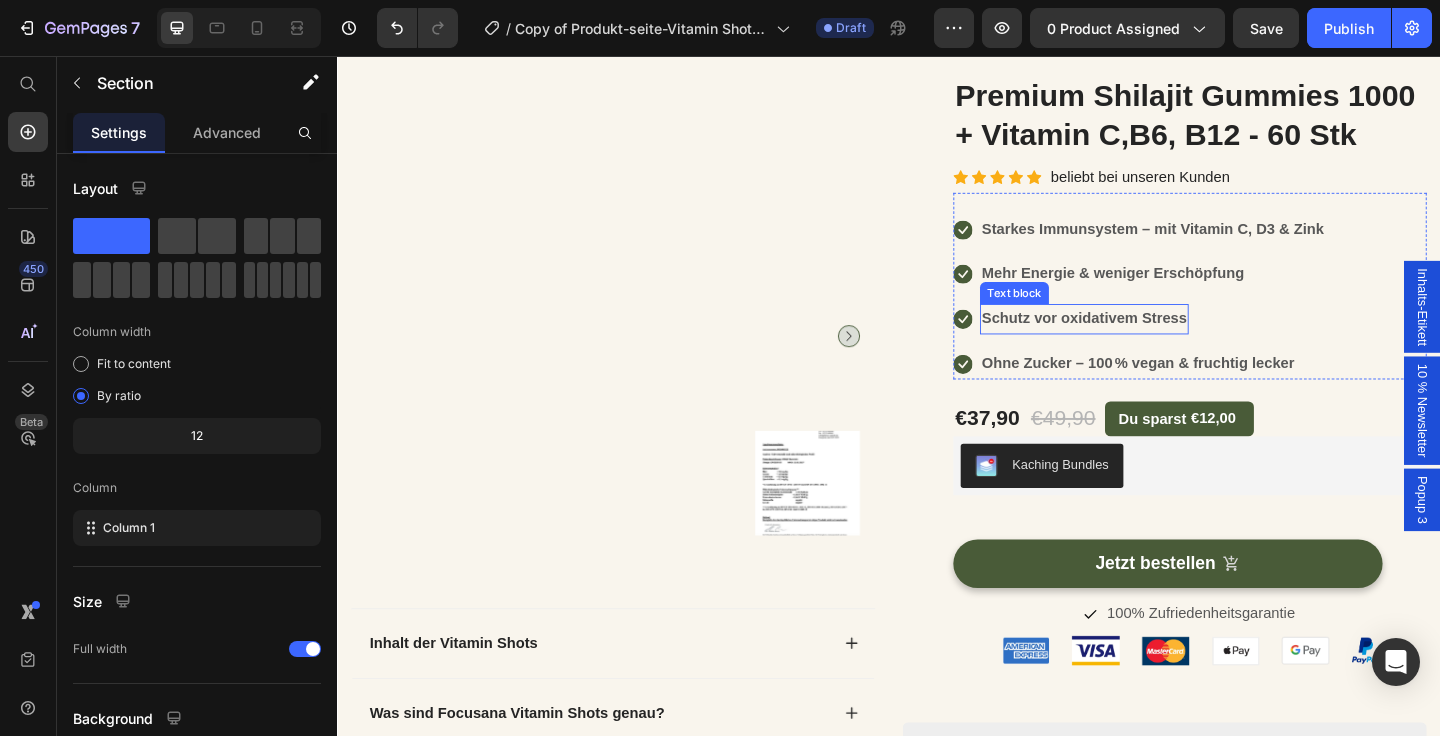 scroll, scrollTop: 127, scrollLeft: 0, axis: vertical 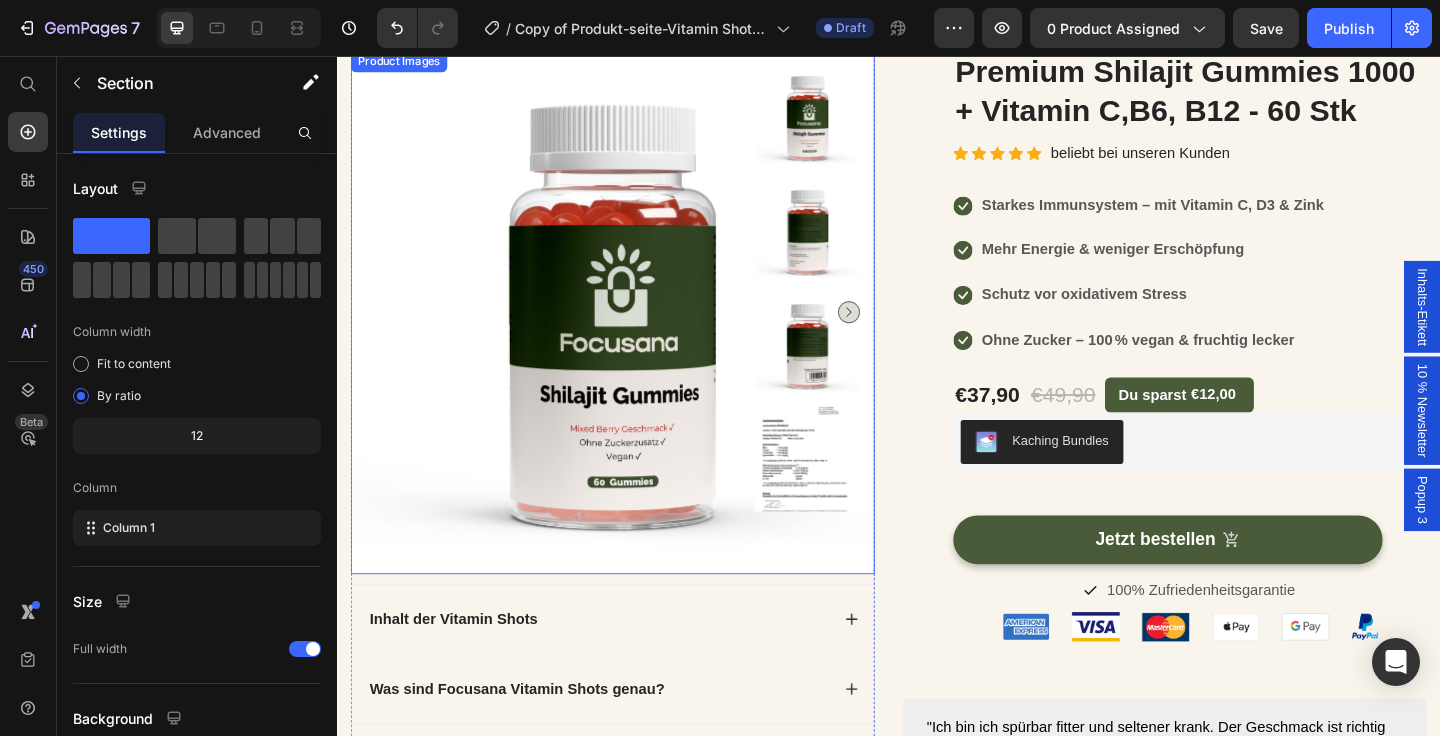 click at bounding box center [637, 335] 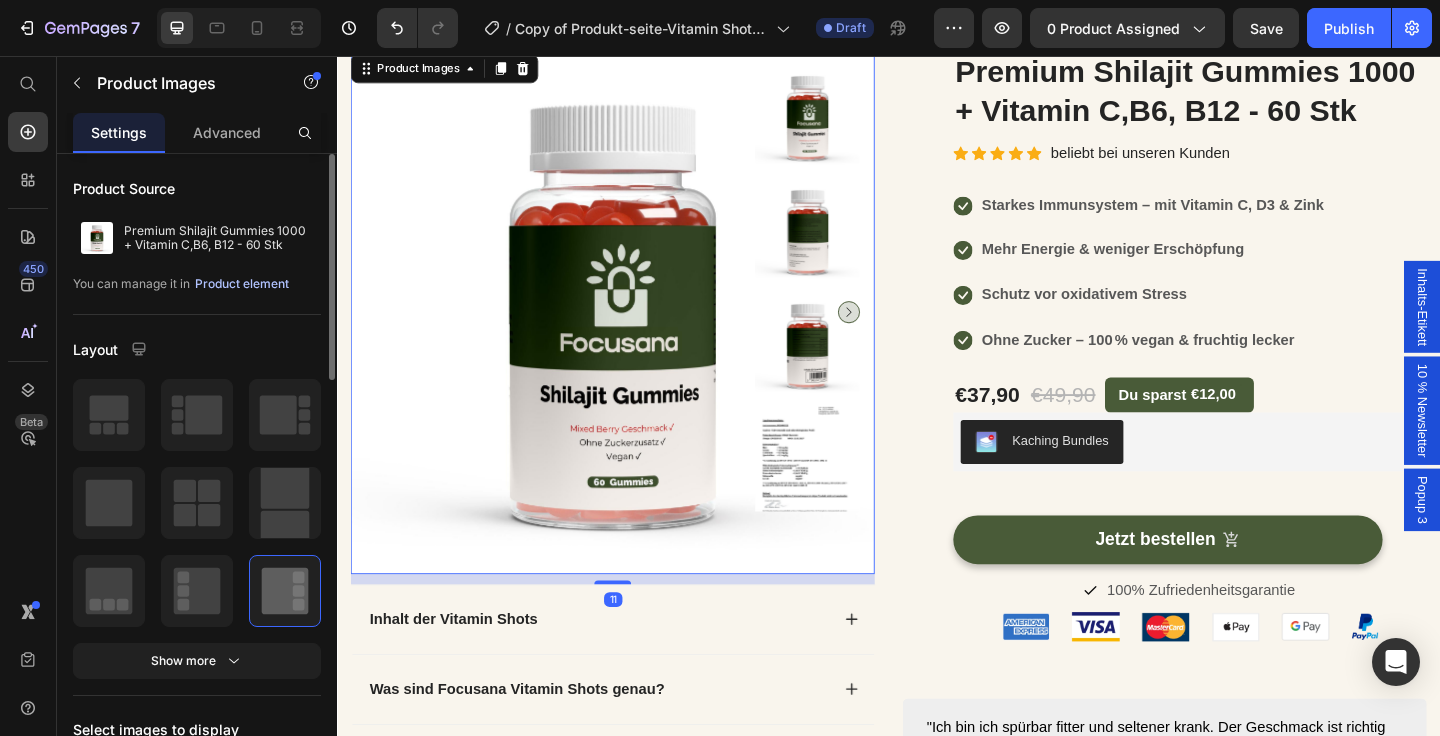 click on "Product element" at bounding box center (242, 284) 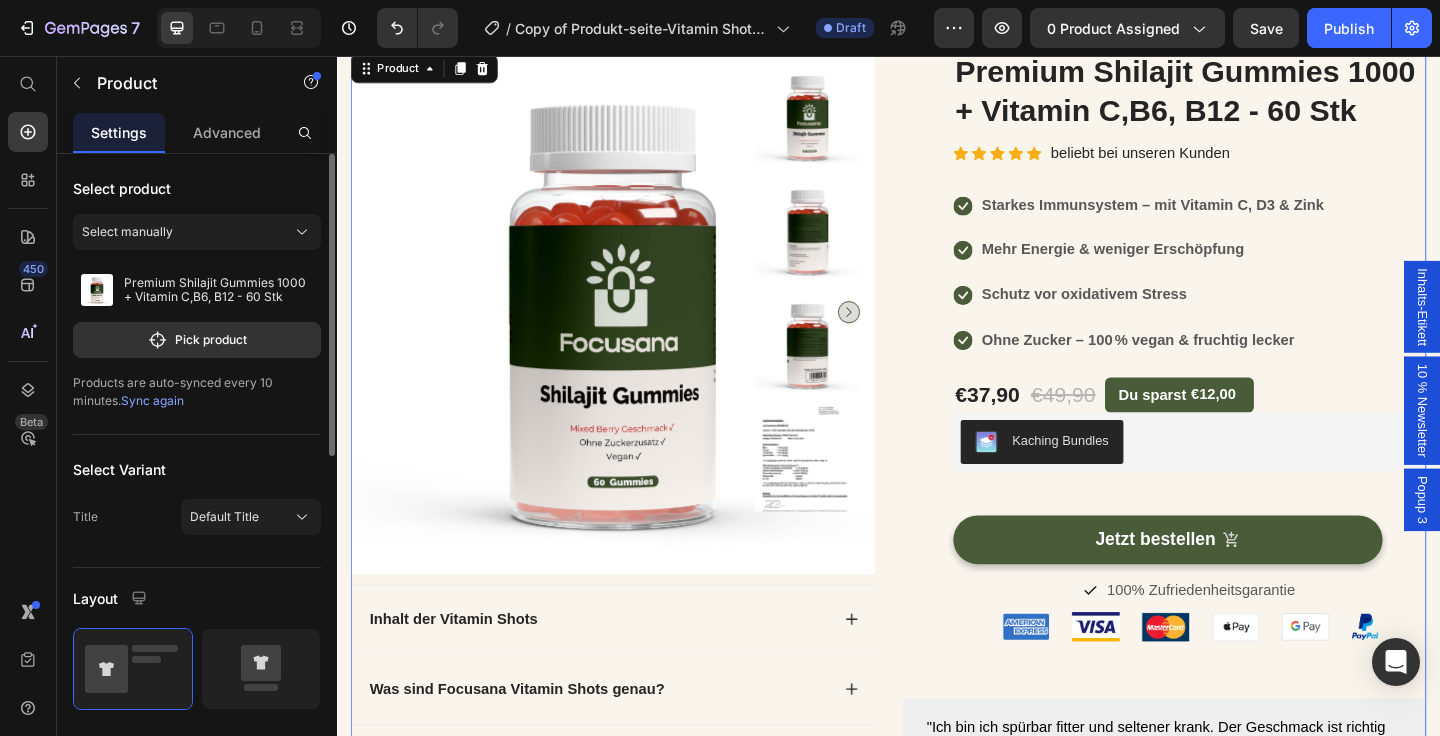 click on "Premium Shilajit Gummies 1000 + Vitamin C,B6, B12 - 60 Stk" at bounding box center (218, 290) 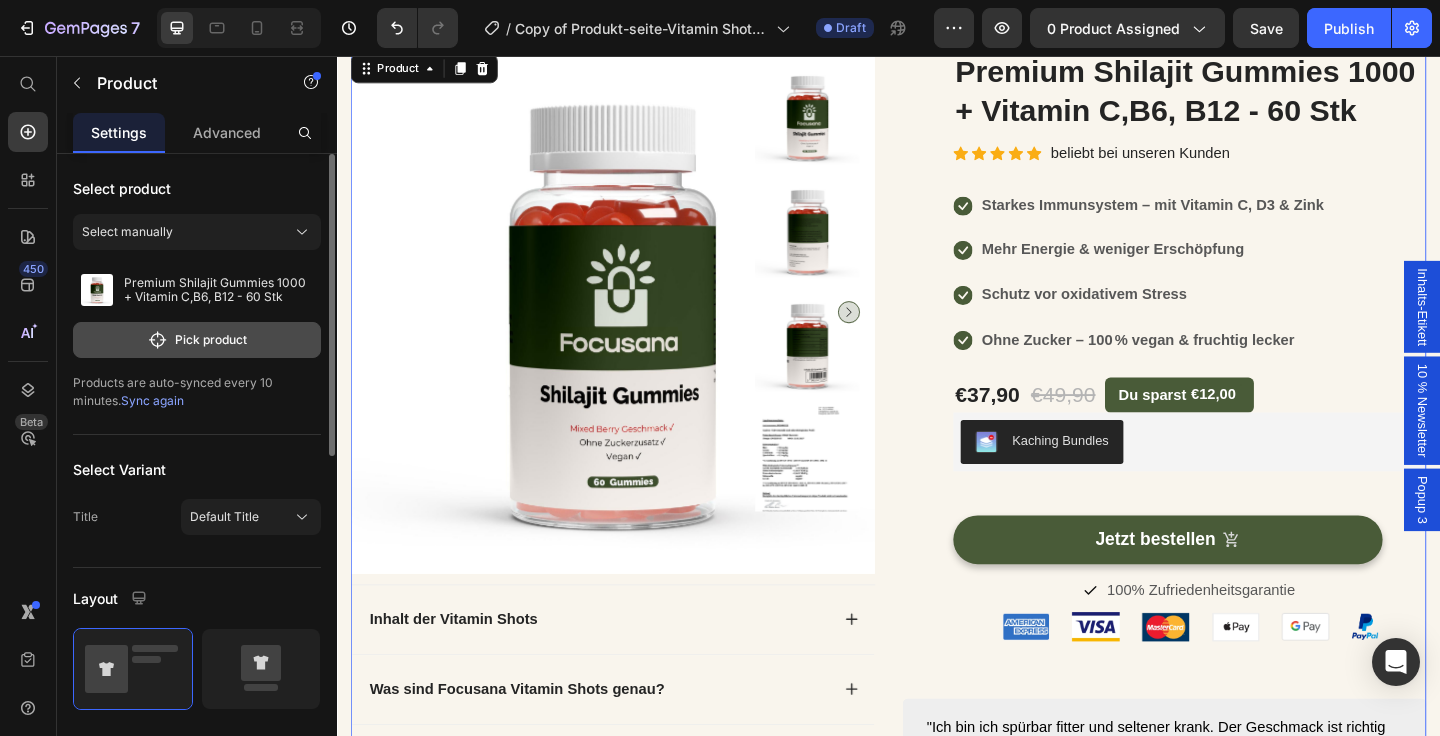 click on "Pick product" at bounding box center [197, 340] 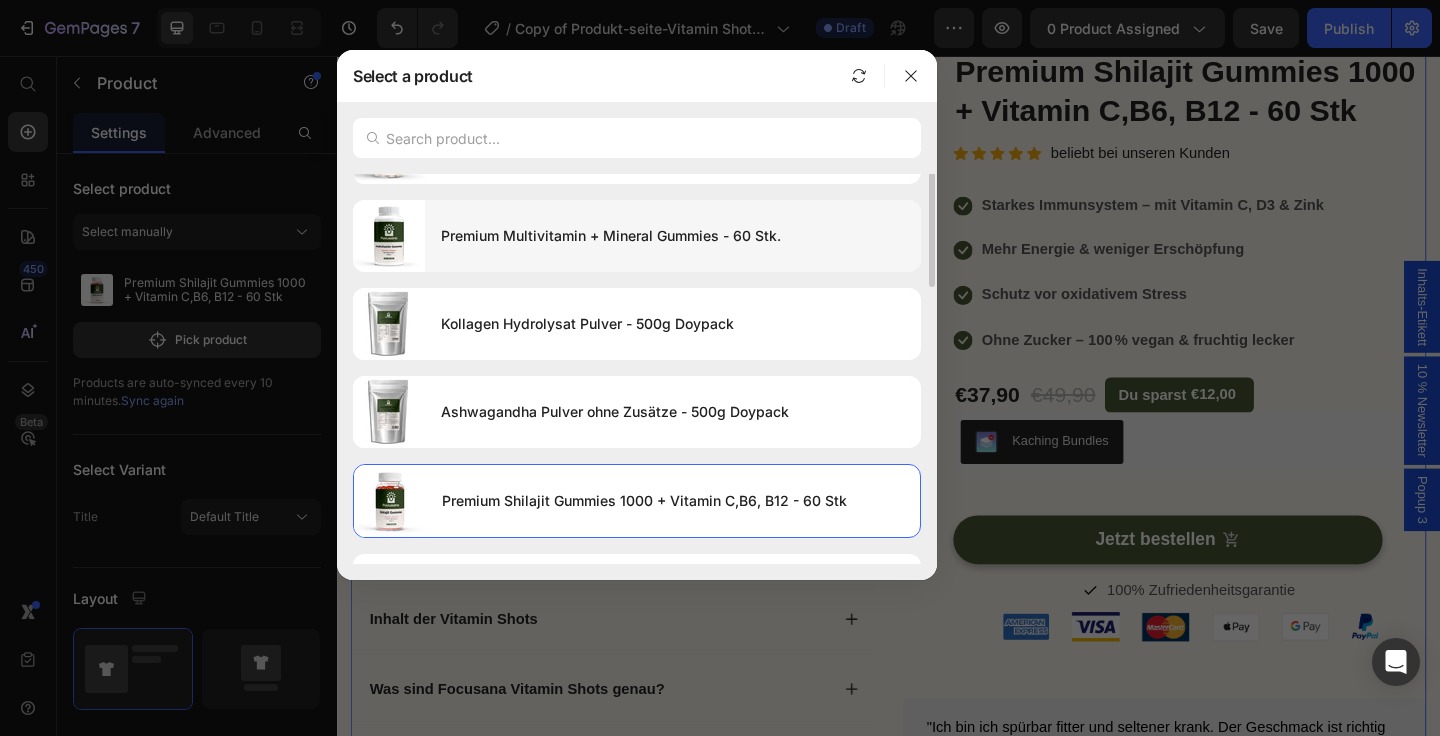 scroll, scrollTop: 0, scrollLeft: 0, axis: both 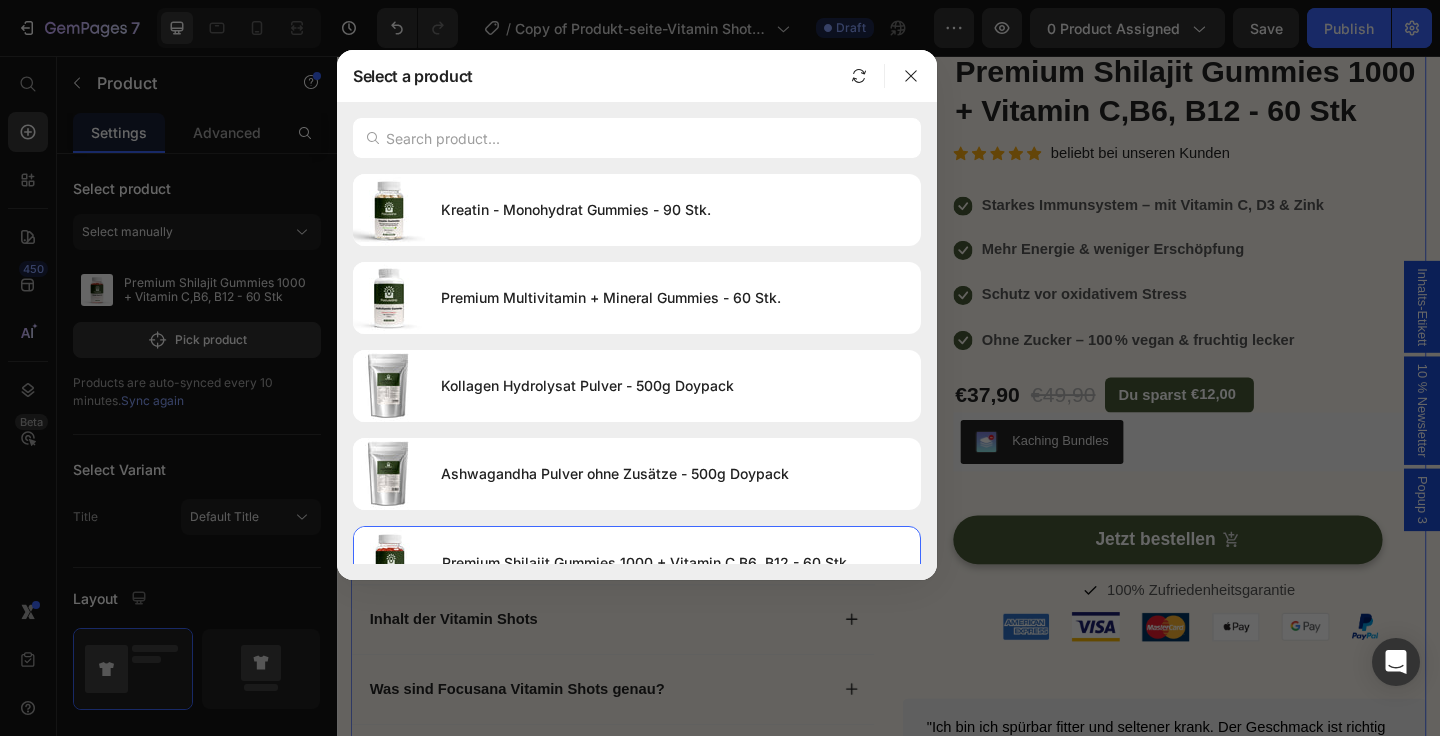 click at bounding box center (720, 368) 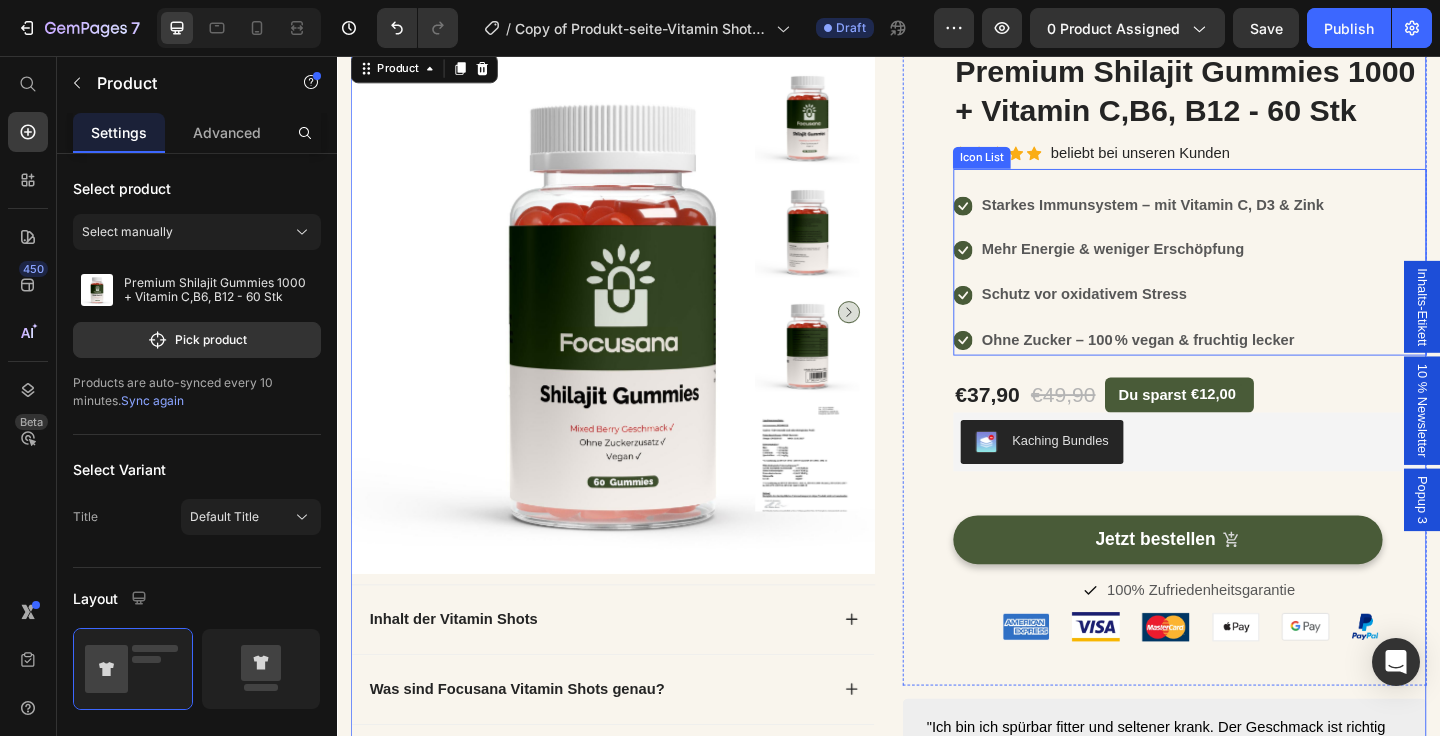 scroll, scrollTop: 0, scrollLeft: 0, axis: both 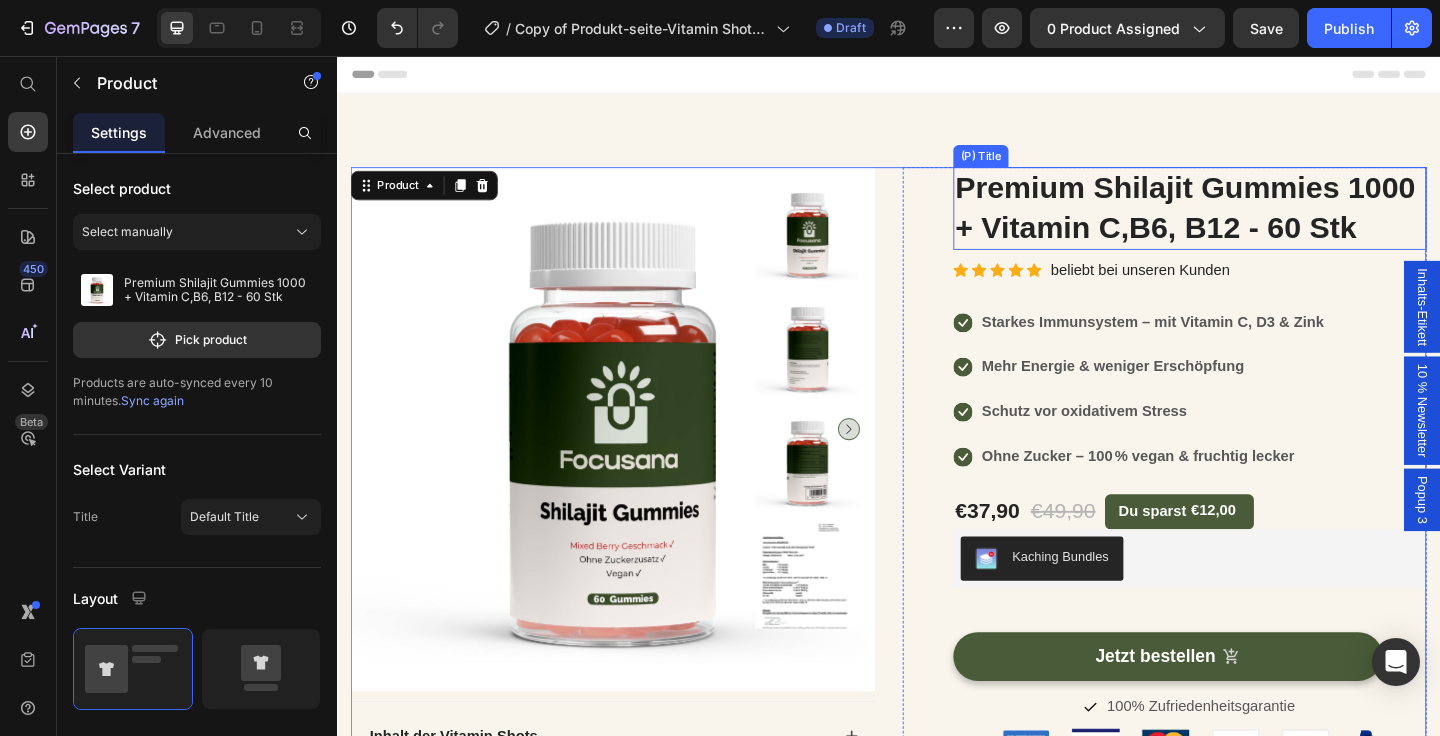 click on "Premium Shilajit Gummies 1000 + Vitamin C,B6, B12 - 60 Stk" at bounding box center (1264, 222) 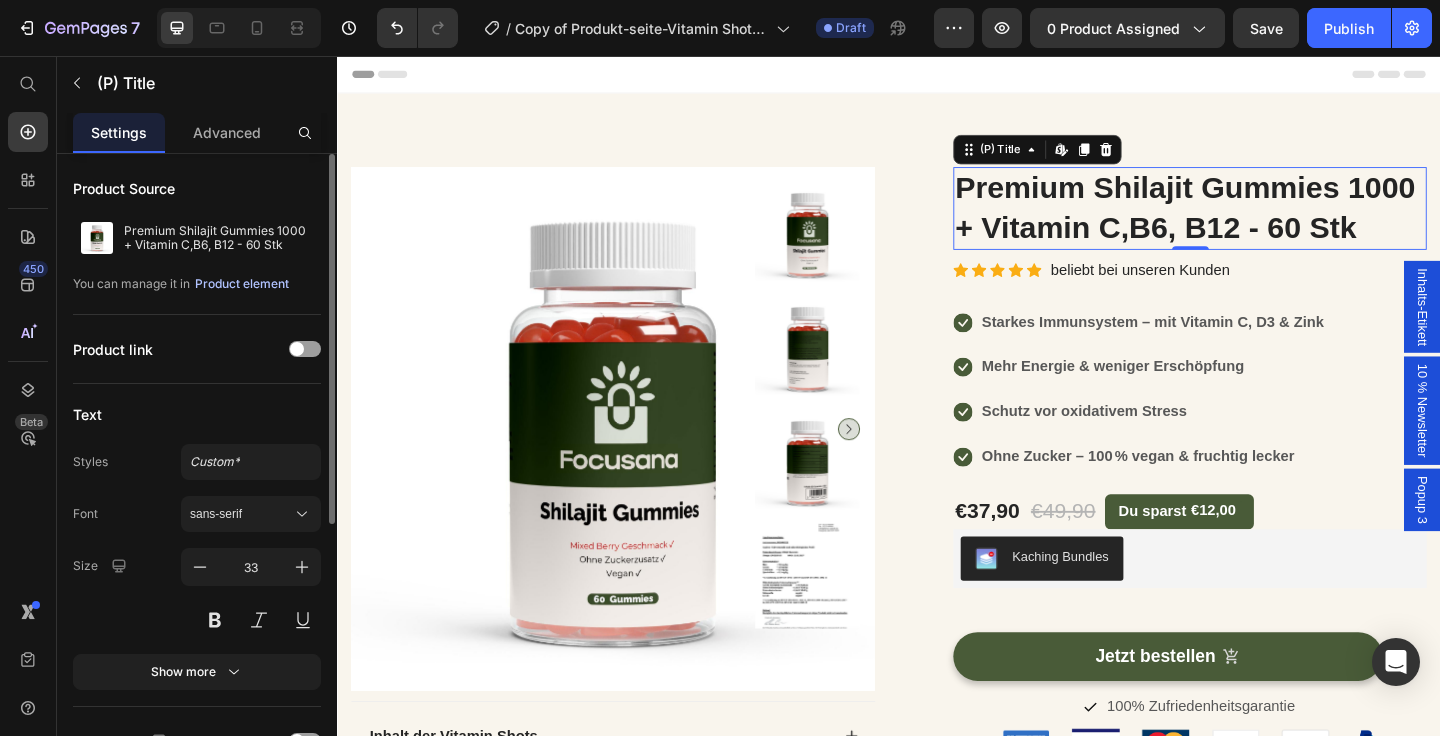 click on "Product element" at bounding box center [242, 284] 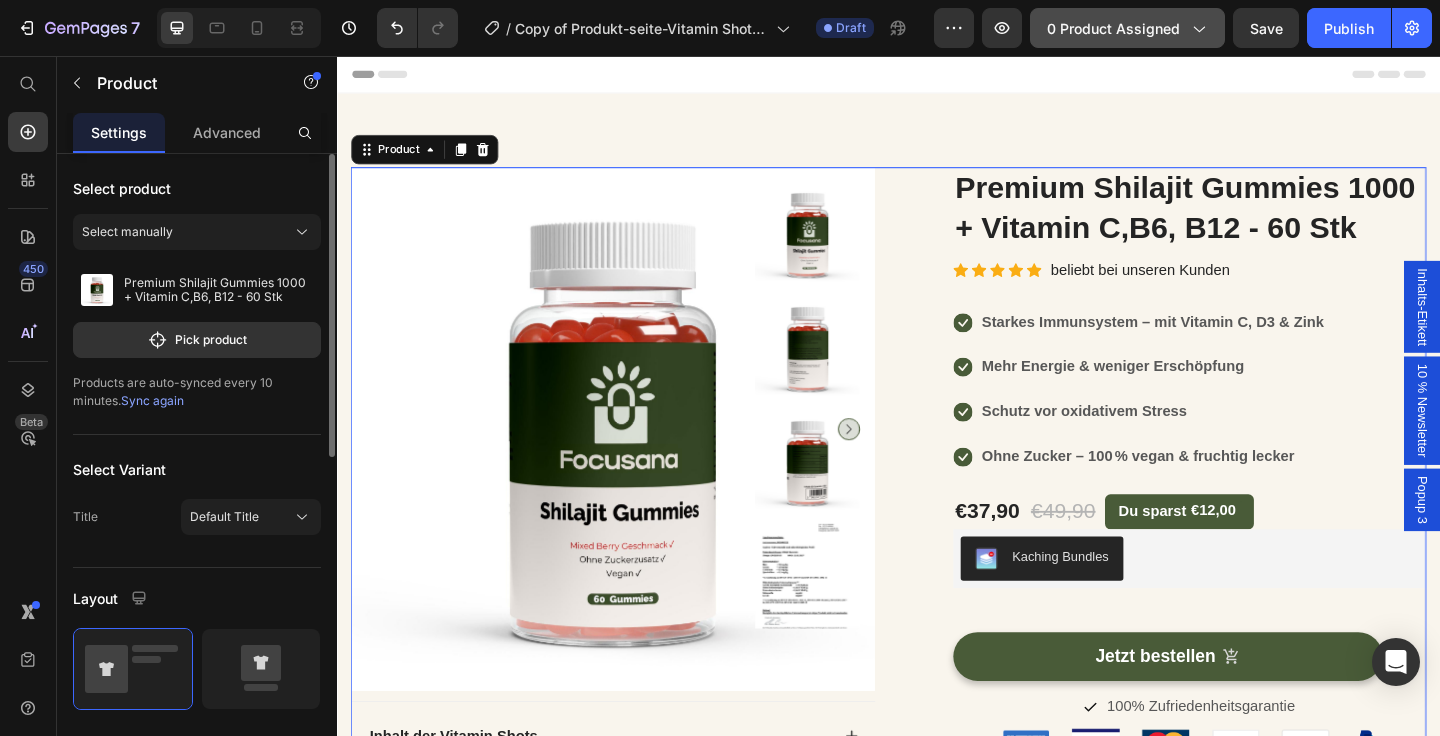 click on "0 product assigned" 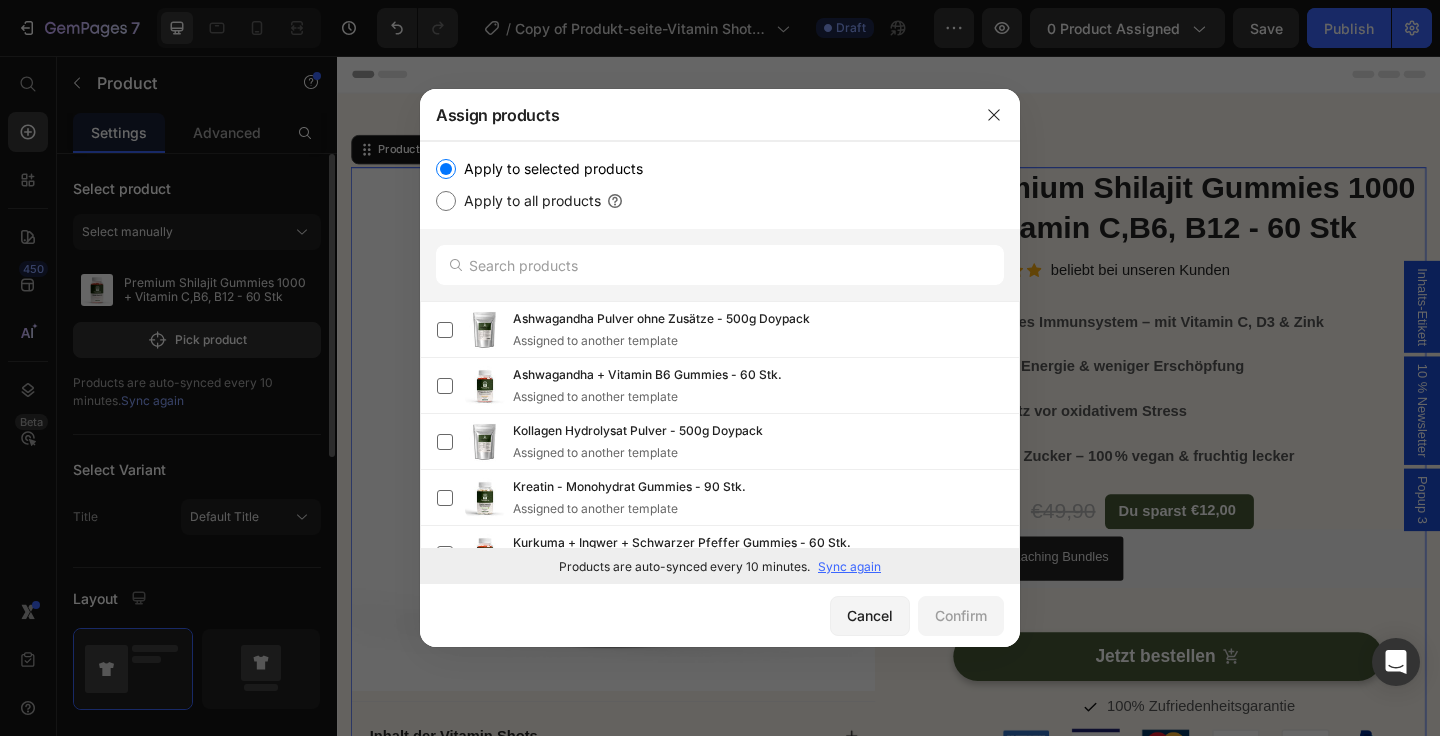 scroll, scrollTop: 369, scrollLeft: 0, axis: vertical 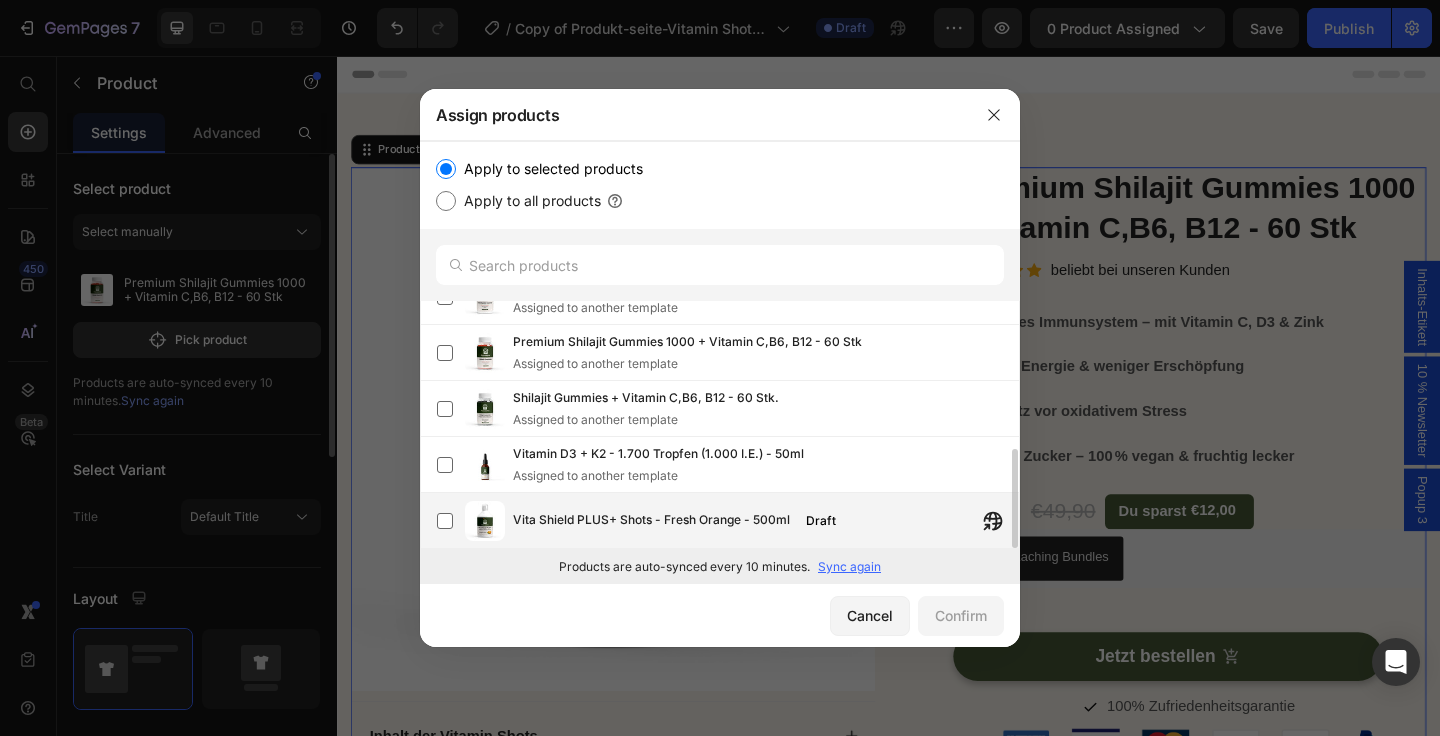 click on "Vita Shield PLUS+ Shots - Fresh Orange - 500ml" at bounding box center (651, 521) 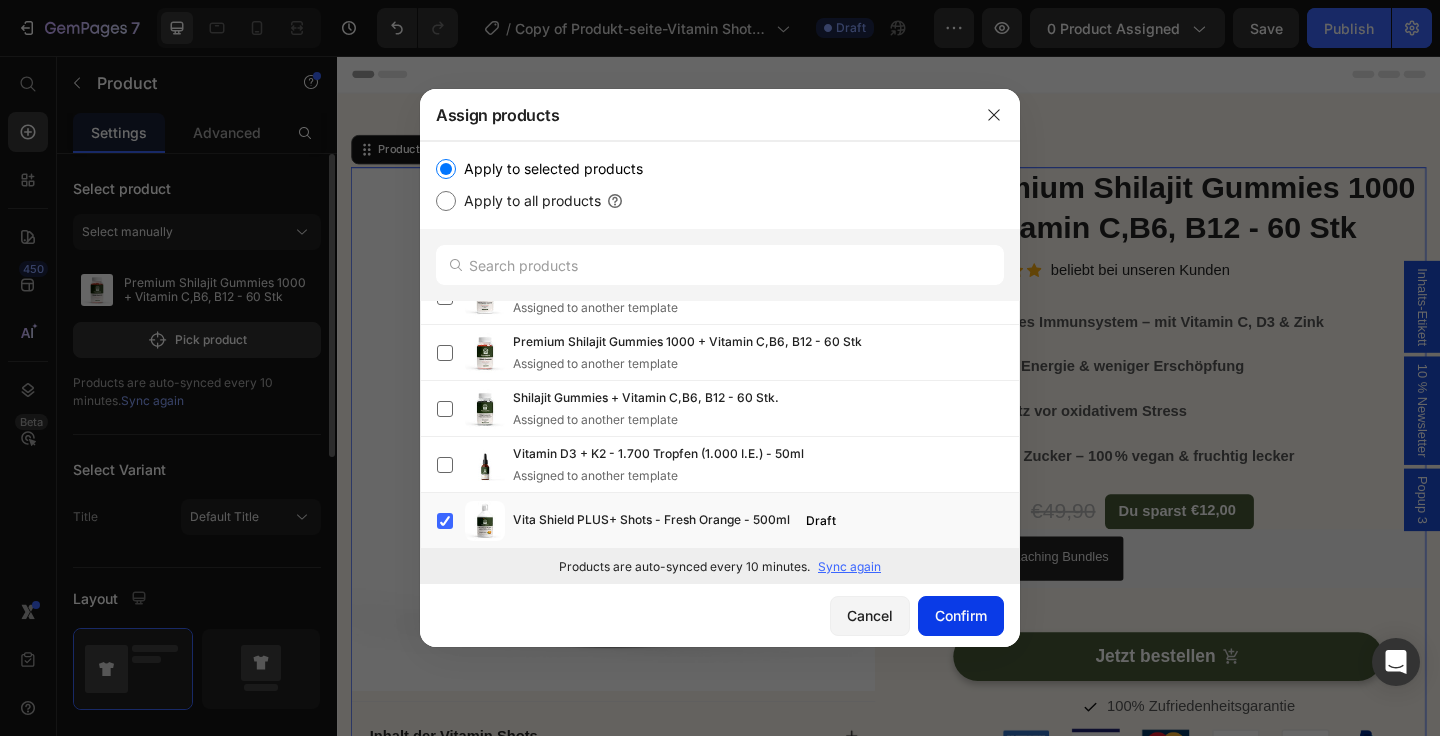 click on "Confirm" 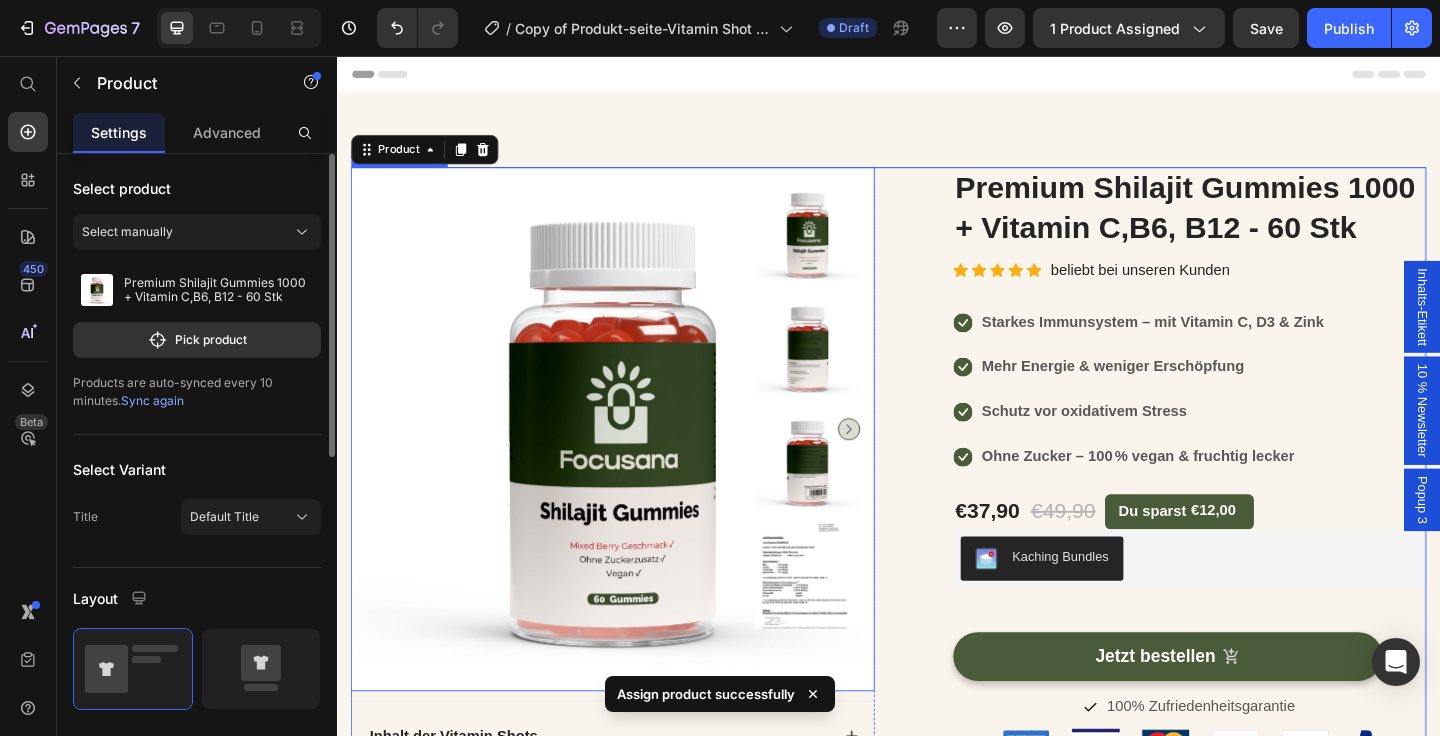 click at bounding box center [637, 462] 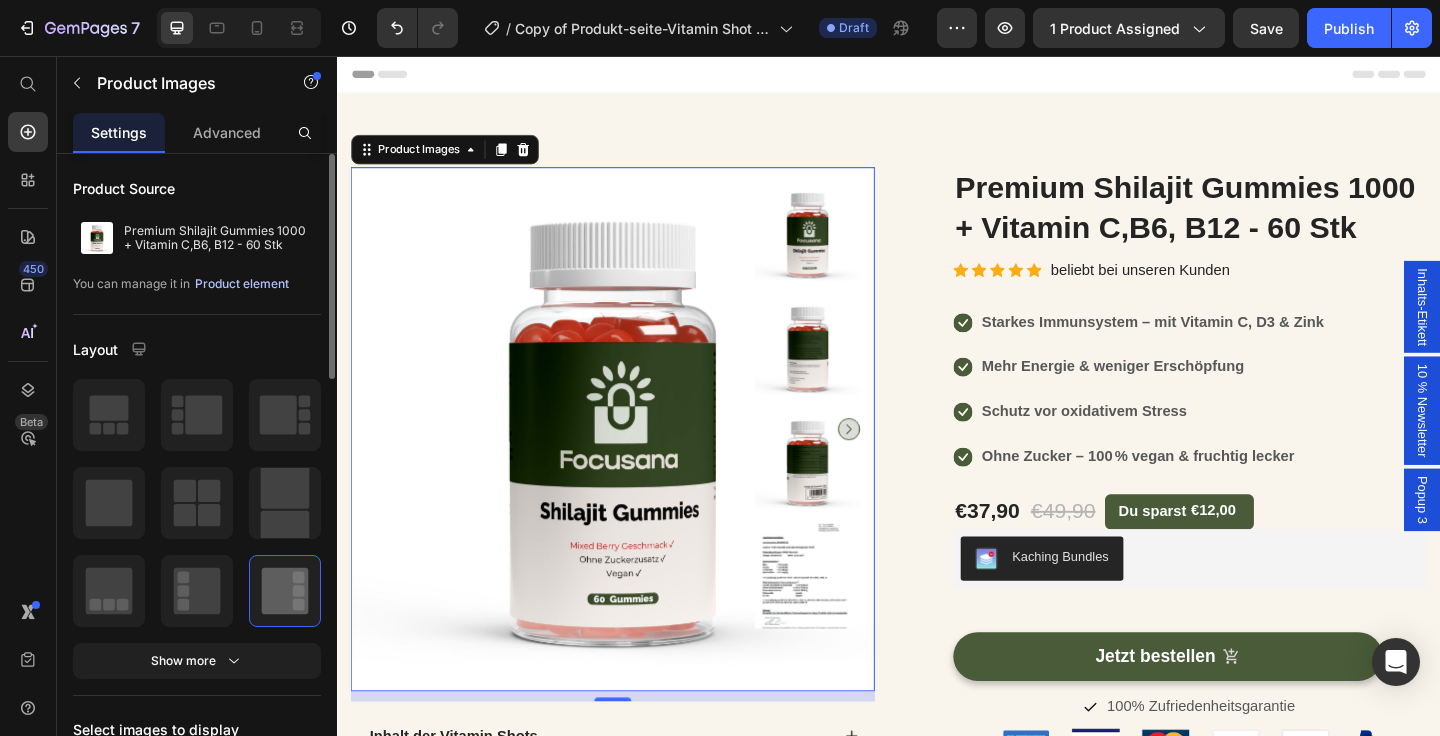click on "Product element" at bounding box center (242, 284) 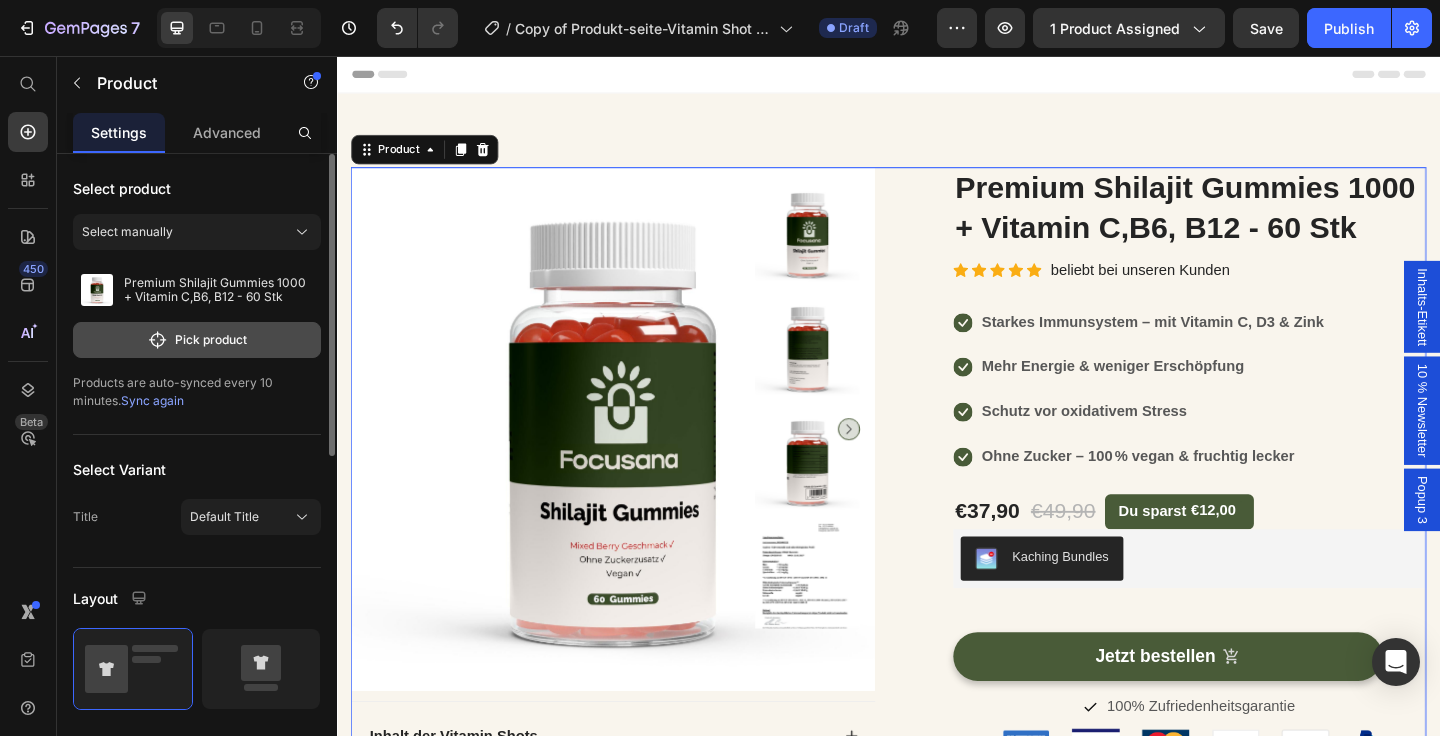click on "Pick product" at bounding box center (197, 340) 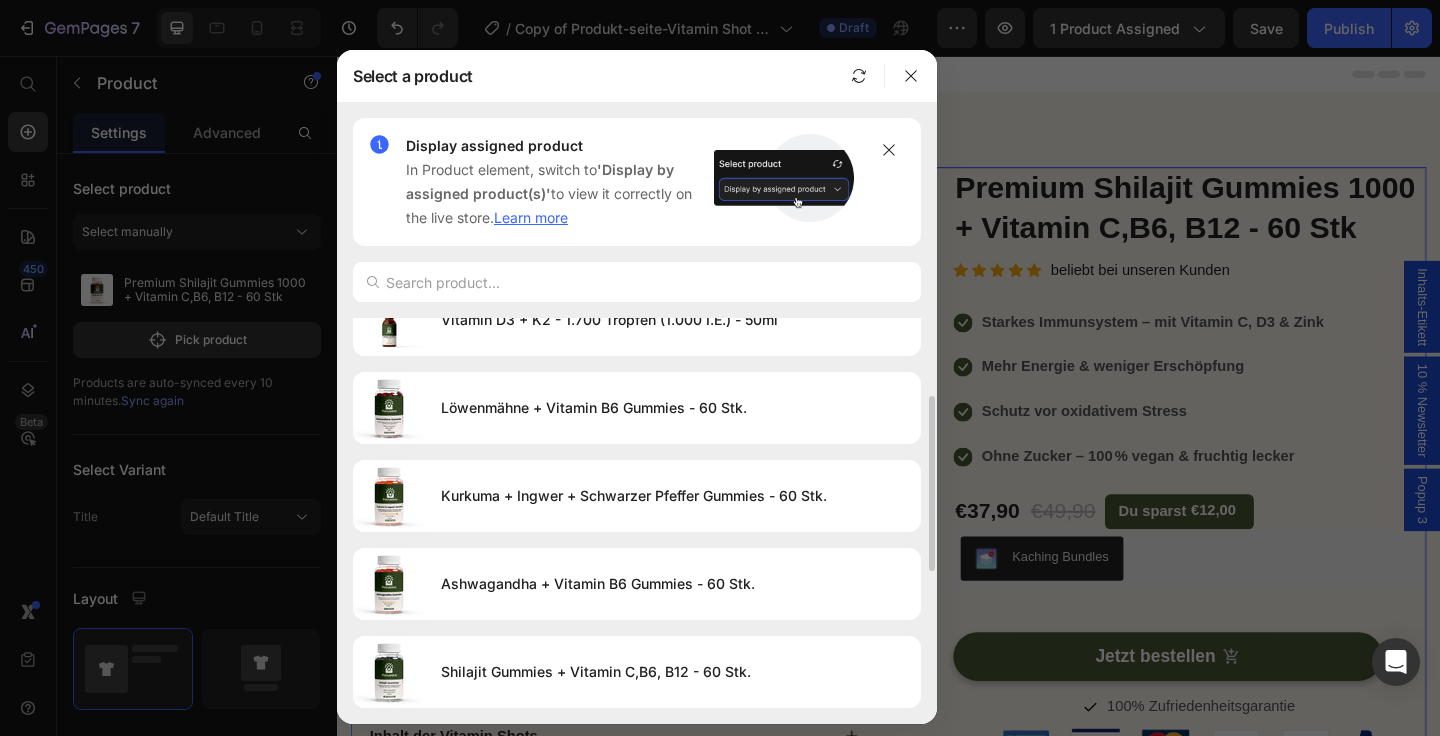 scroll, scrollTop: 0, scrollLeft: 0, axis: both 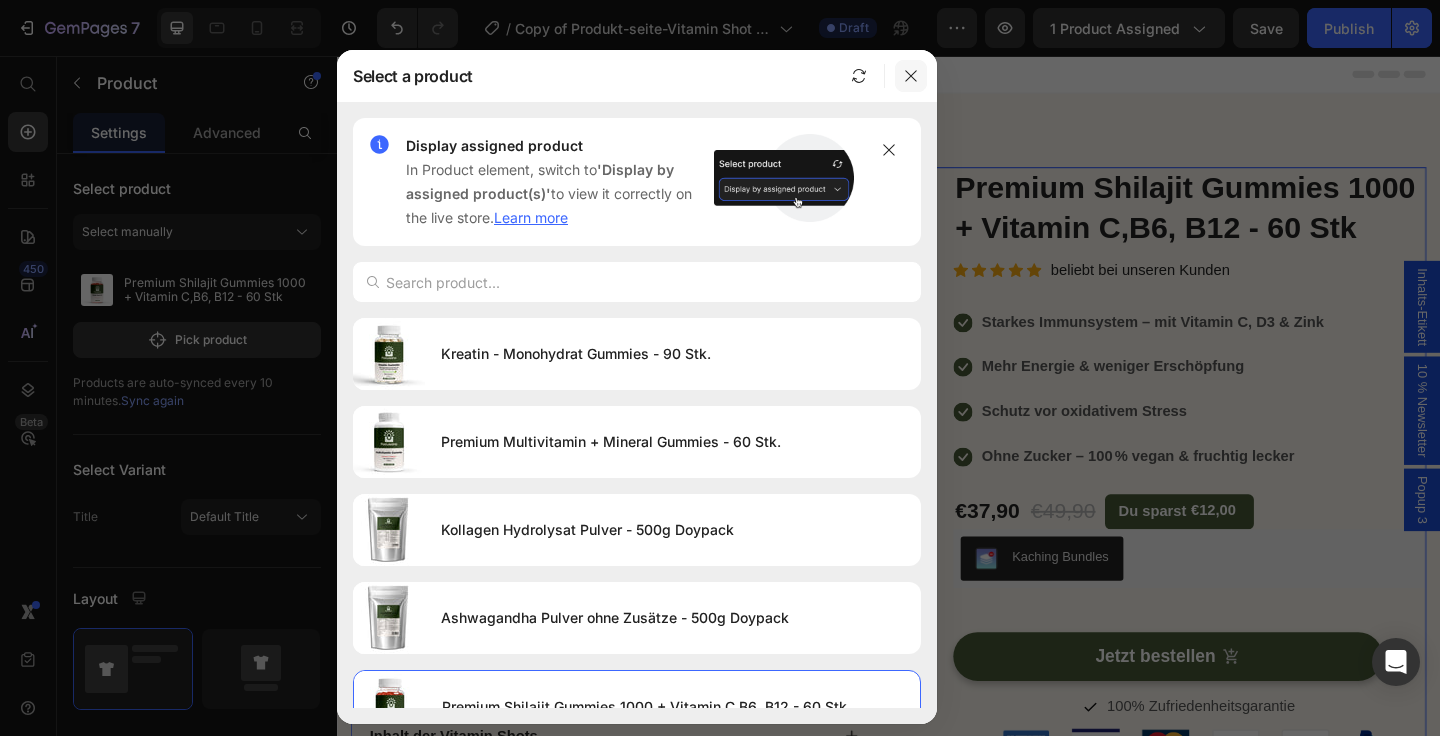 click 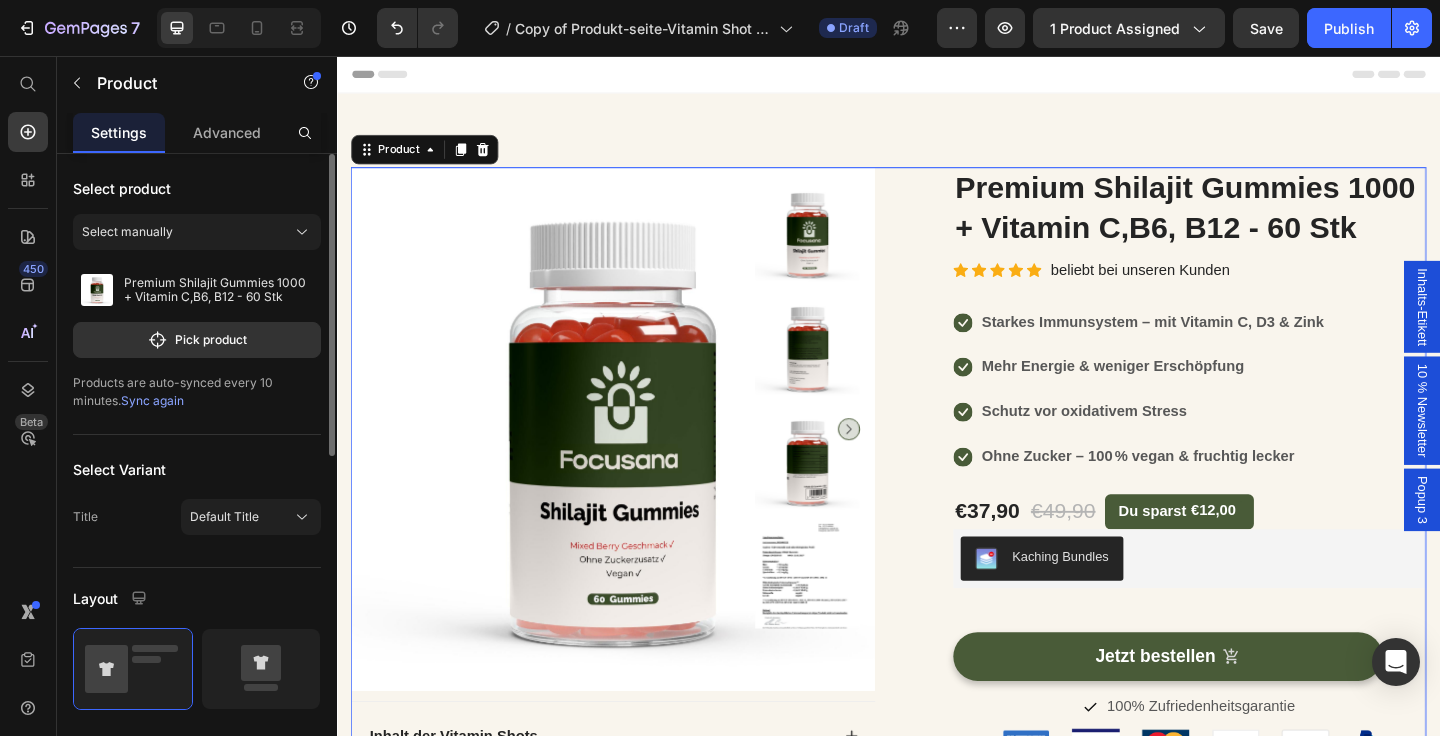 click on "Sync again" at bounding box center (152, 400) 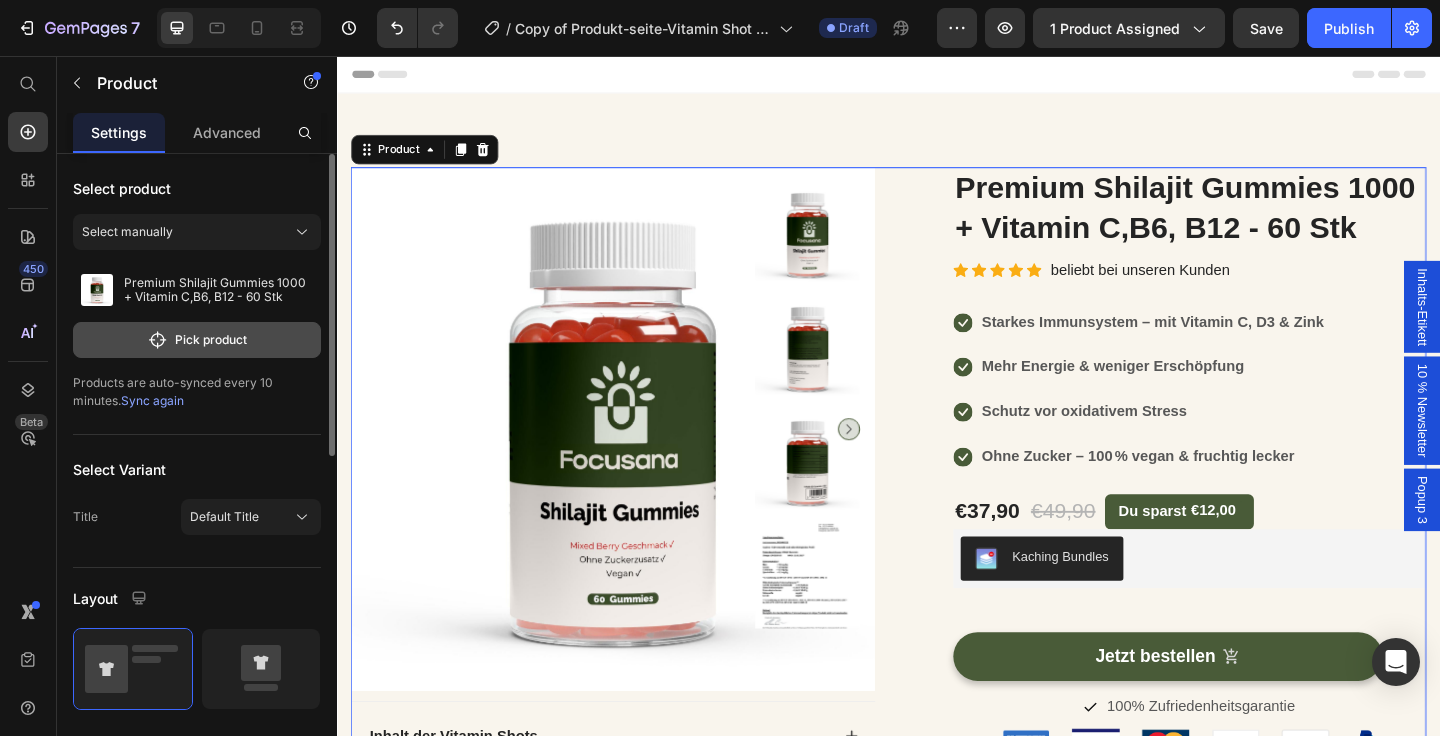 click on "Pick product" 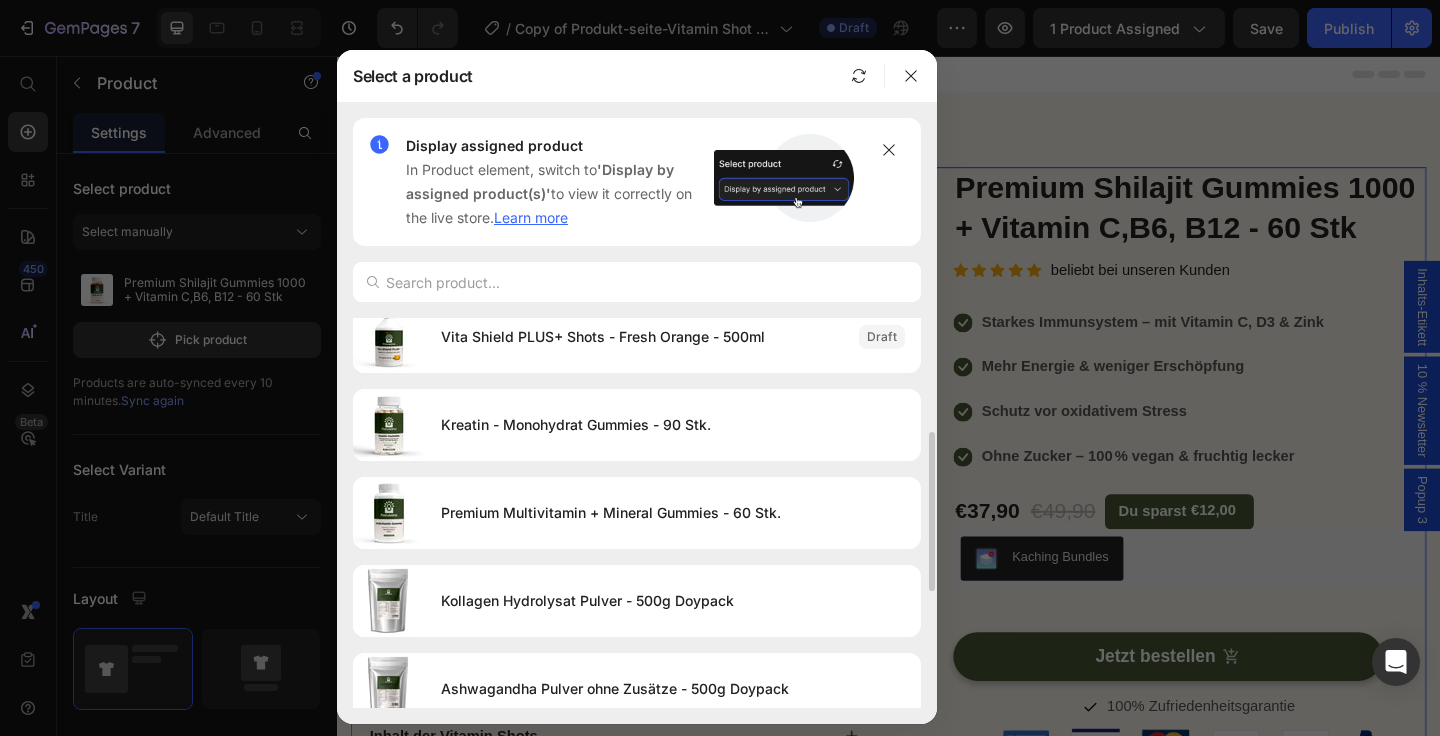 scroll, scrollTop: 0, scrollLeft: 0, axis: both 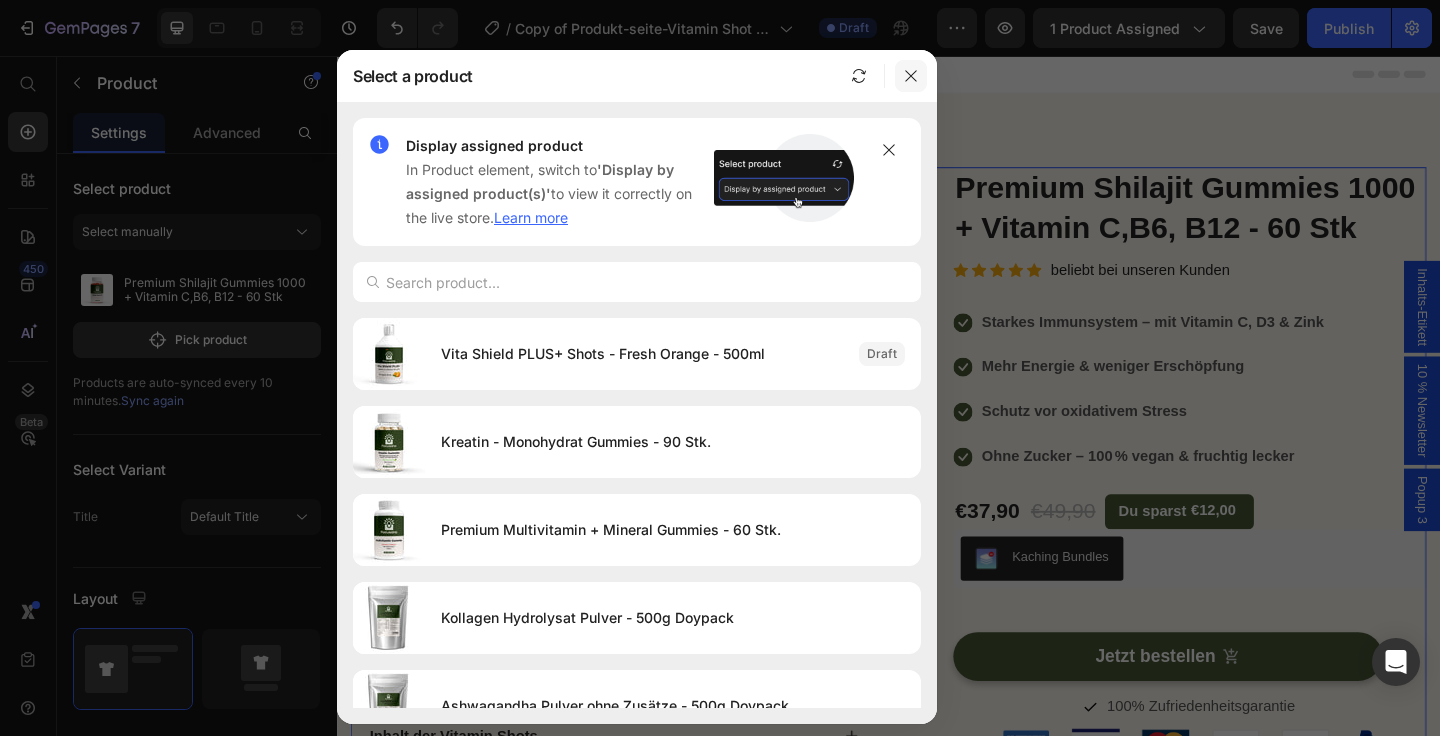 click at bounding box center [911, 76] 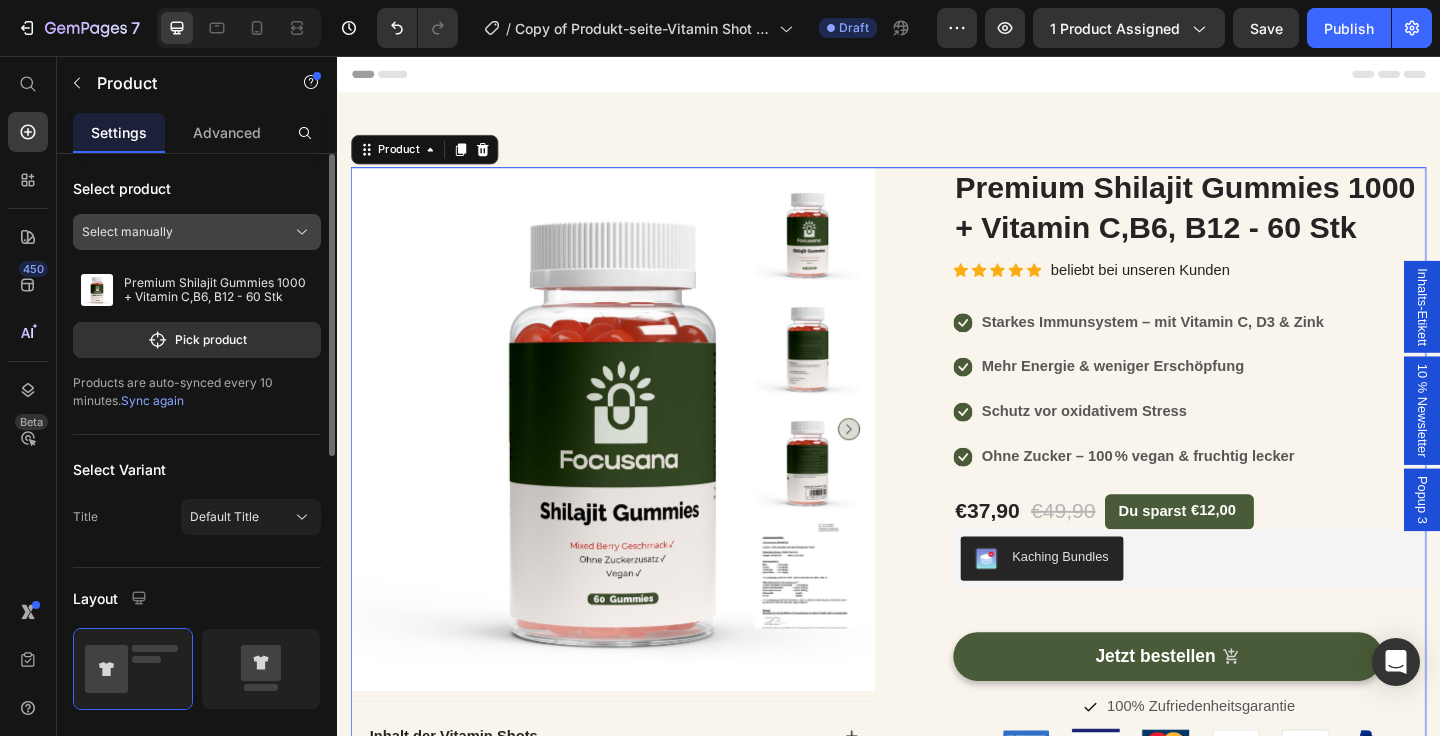 click on "Select manually" 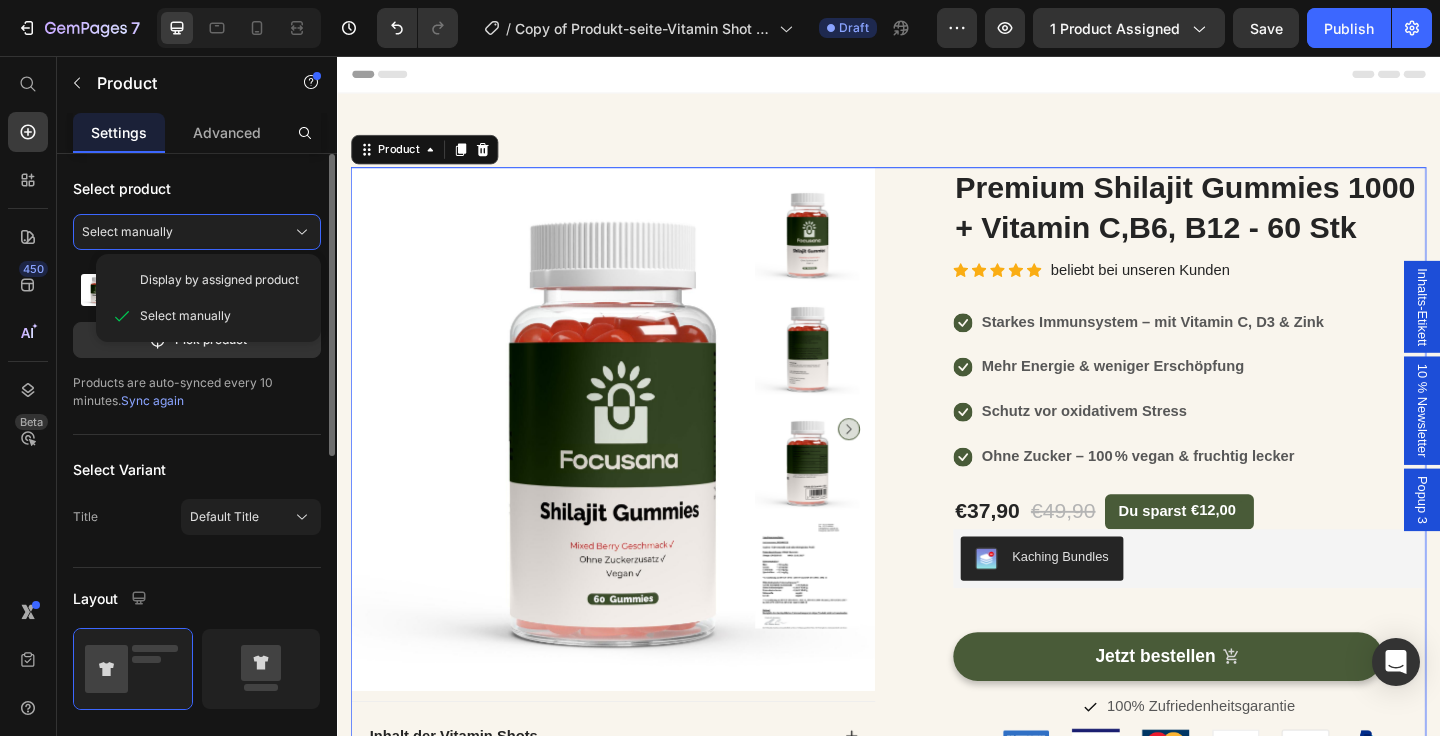 click on "Select product" at bounding box center (197, 188) 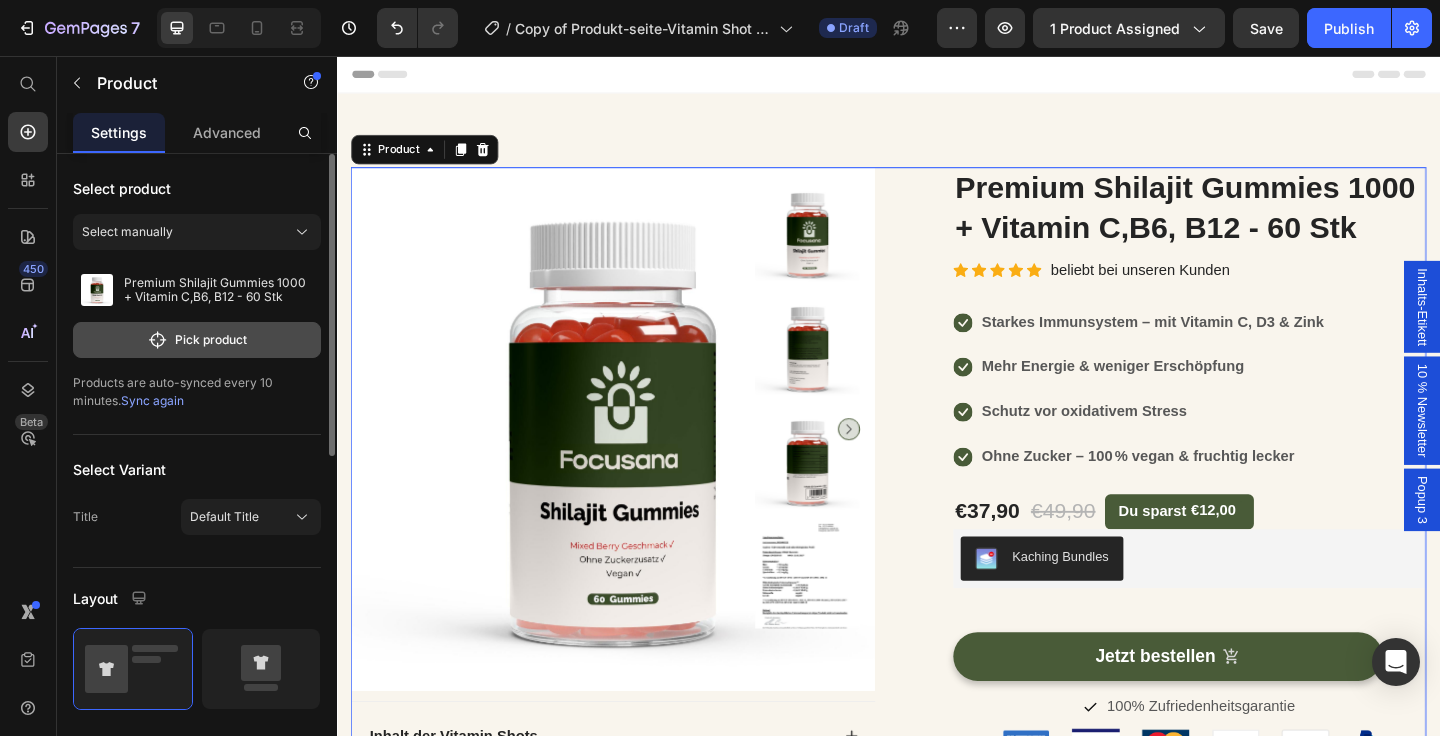 click on "Pick product" at bounding box center [197, 340] 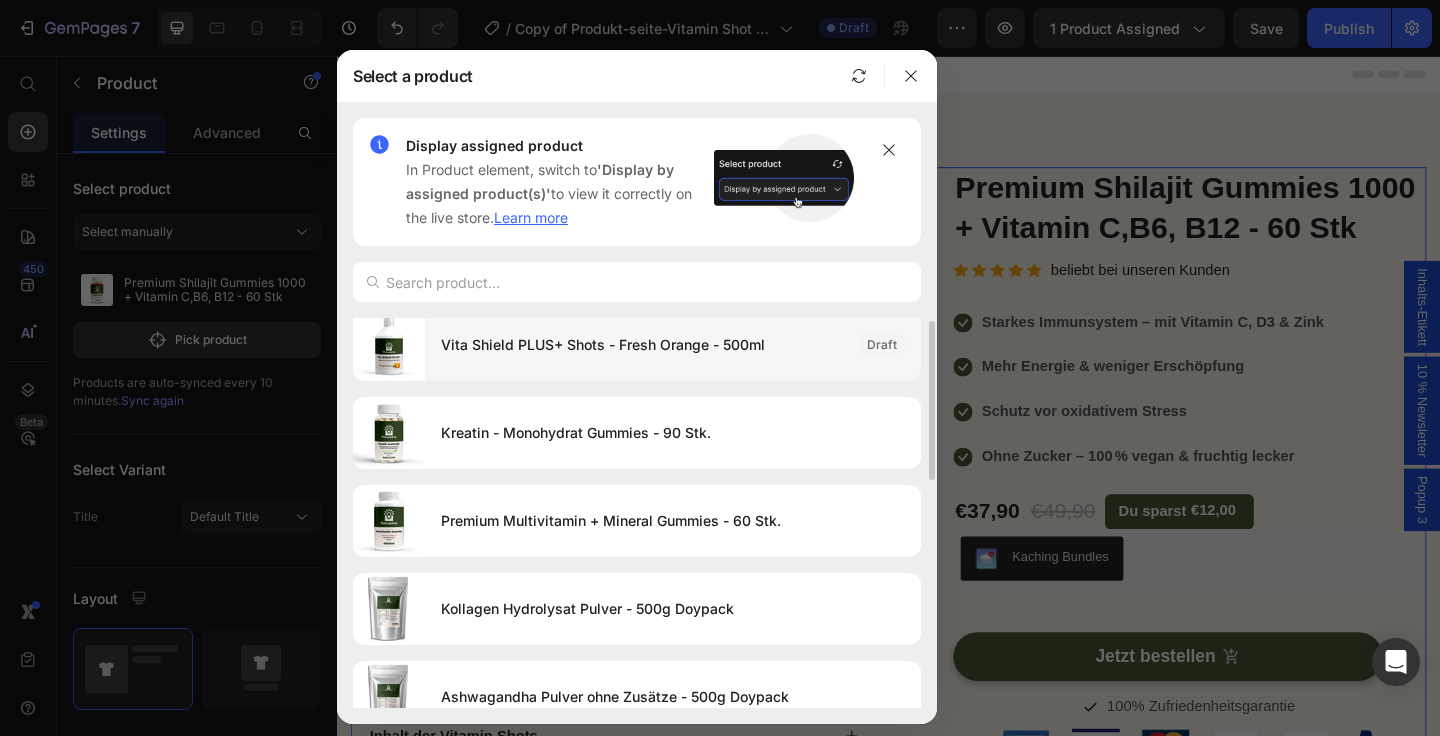 scroll, scrollTop: 0, scrollLeft: 0, axis: both 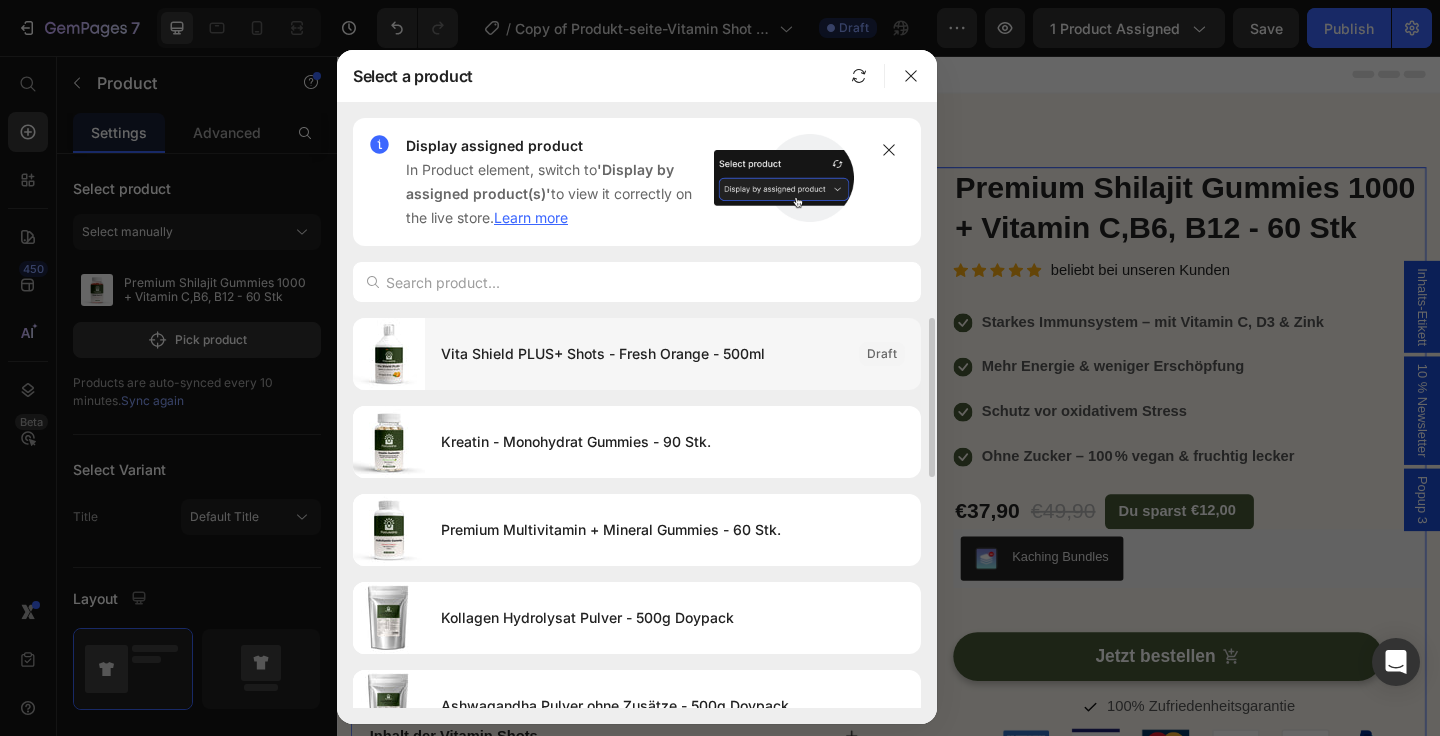 click on "Vita Shield PLUS+ Shots - Fresh Orange - 500ml" at bounding box center [642, 354] 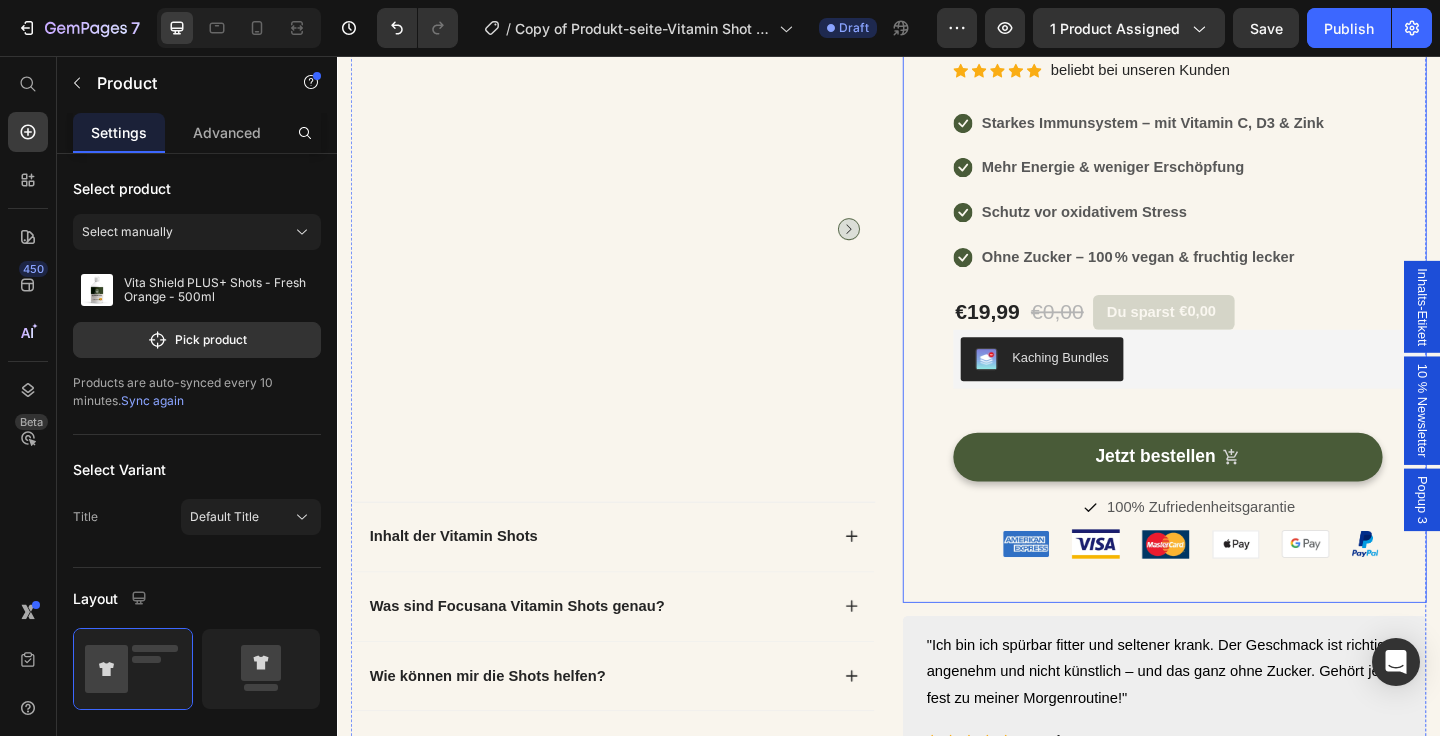 scroll, scrollTop: 551, scrollLeft: 0, axis: vertical 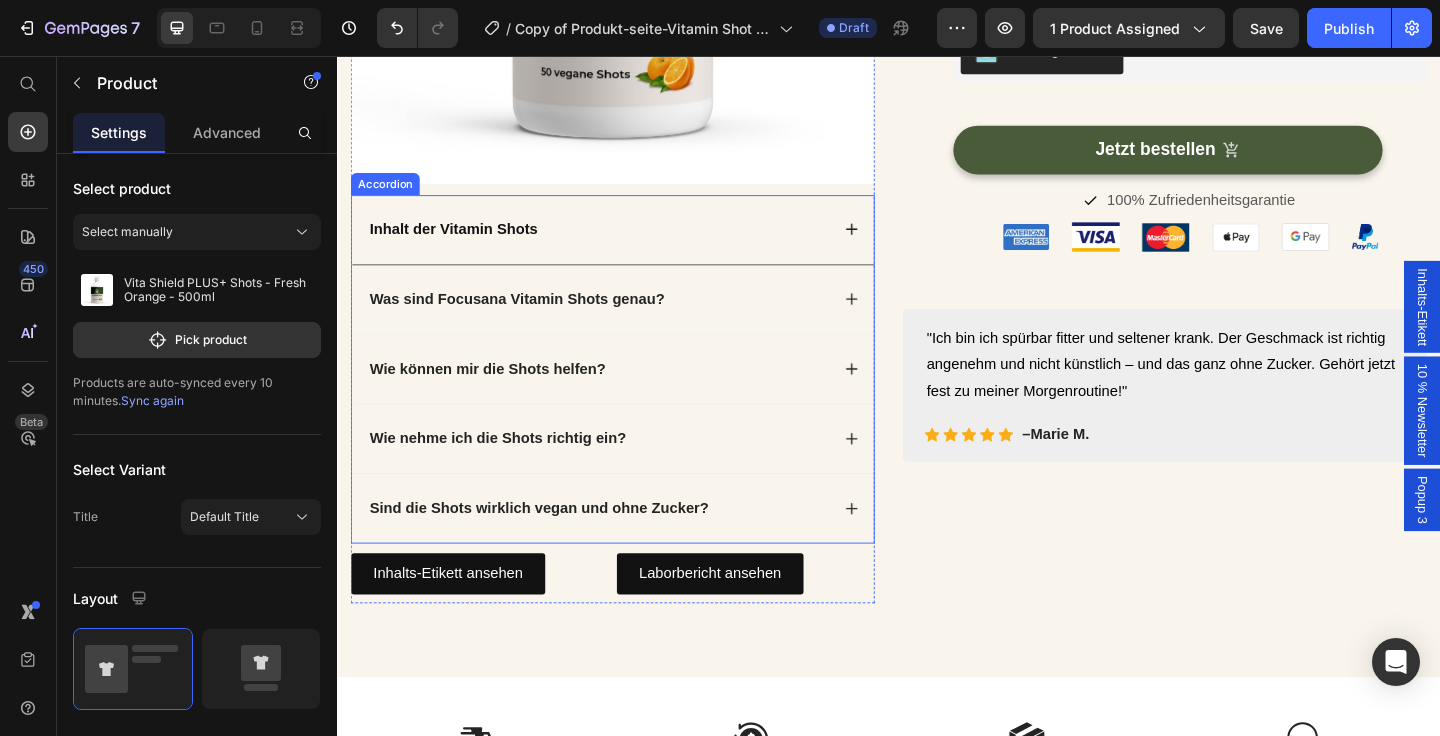 click on "Inhalt der Vitamin Shots" at bounding box center [463, 245] 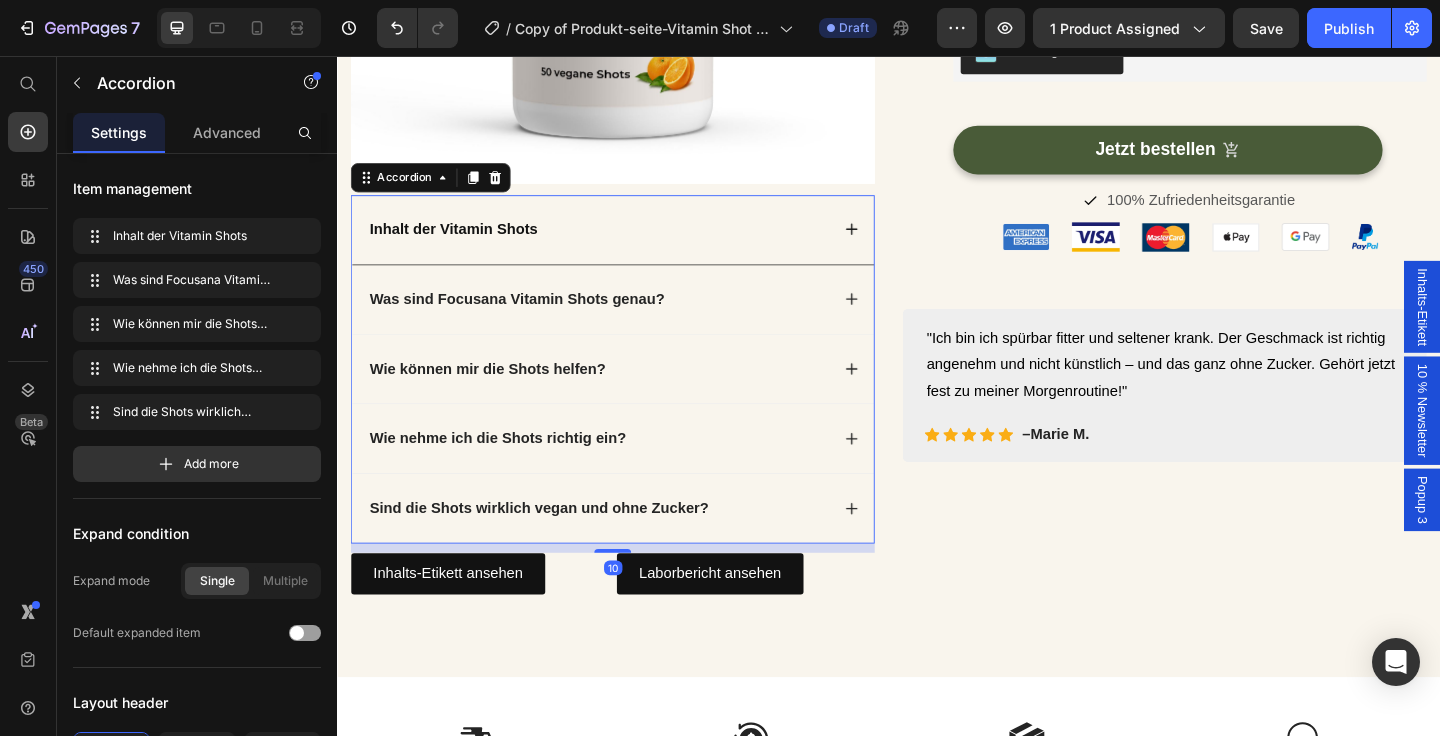 click on "Inhalt der Vitamin Shots" at bounding box center (463, 244) 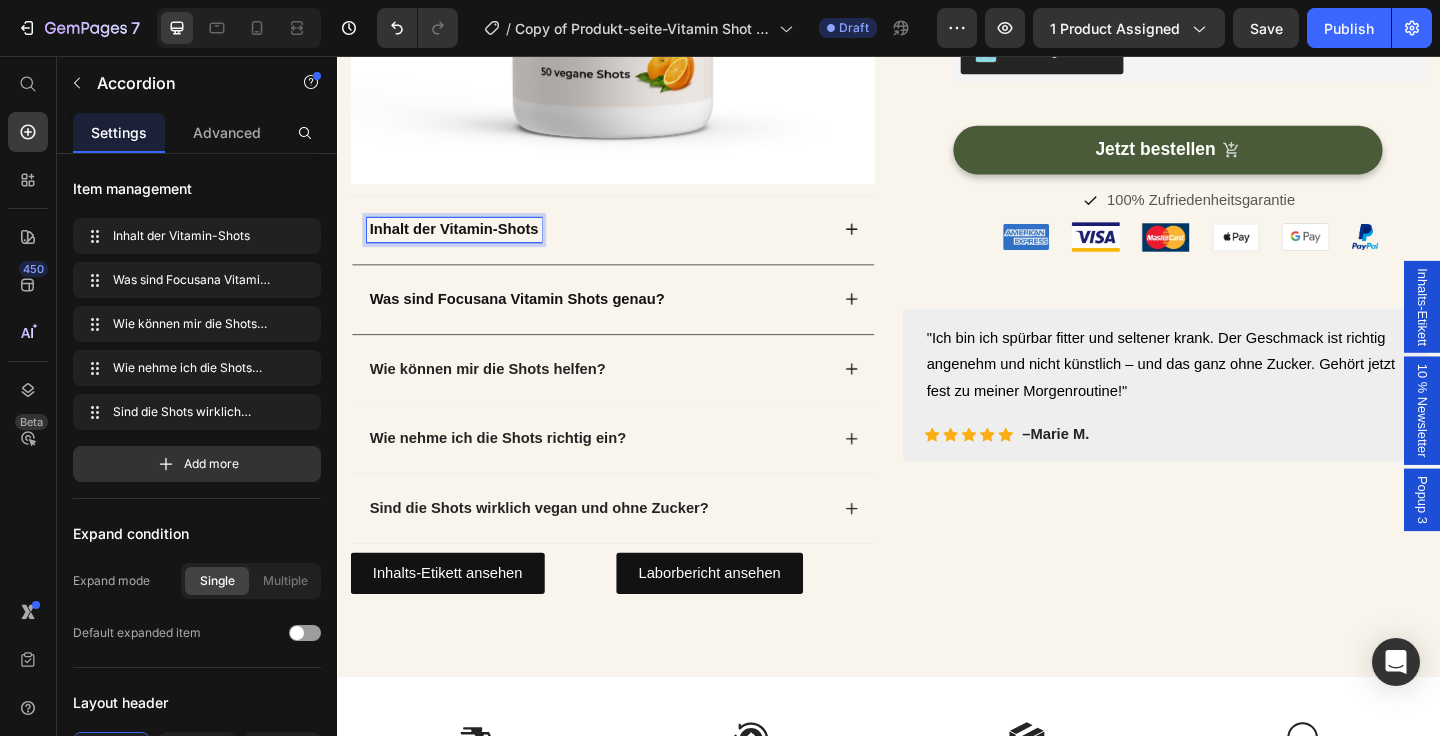 click on "Was sind Focusana Vitamin Shots genau?" at bounding box center [532, 320] 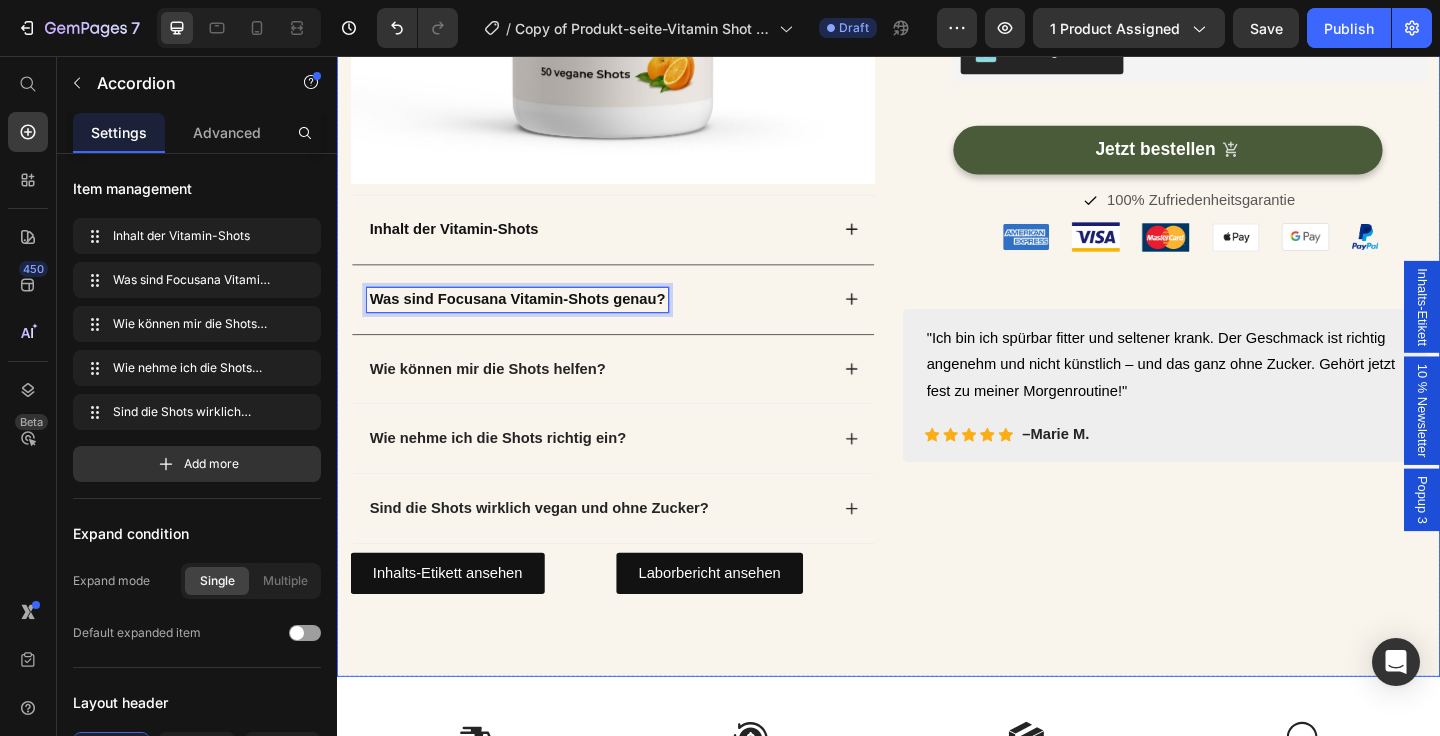 click on "Product Images
Inhalt der Vitamin-Shots
Was sind Focusana Vitamin-Shots genau?
Wie können mir die Shots helfen?
Wie nehme ich die Shots richtig ein?
Sind die Shots wirklich vegan und ohne Zucker? Accordion   10 Inhalts-Etikett ansehen Button Laborbericht ansehen Button Row Row (P) Images & Gallery Vita Shield PLUS+ Shots - Fresh Orange - 500ml (P) Title                Icon                Icon                Icon                Icon                Icon Icon List Hoz beliebt bei unseren Kunden Text block Row
Icon Starkes Immunsystem – mit Vitamin C, D3 & Zink Text block
Icon Mehr Energie & weniger Erschöpfung Text block
Icon Schutz vor oxidativem Stress Text block
Icon Ohne Zucker – 100 % vegan & fruchtig lecker Text block Icon List €19,99 (P) Price €0,00 (P) Price Du sparst €0,00 Product Tag Row Kaching Bundles Kaching Bundles Jetzt bestellen" at bounding box center [937, 139] 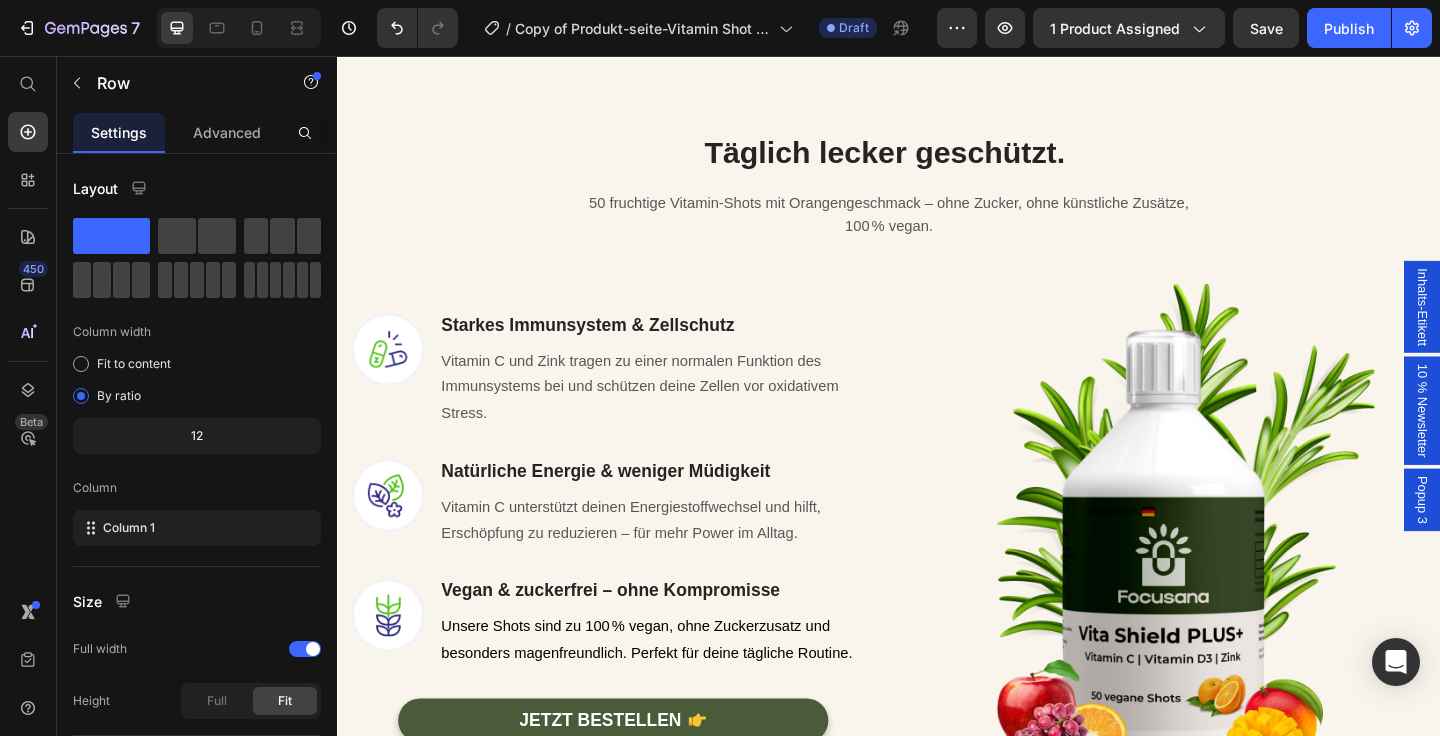 scroll, scrollTop: 1697, scrollLeft: 0, axis: vertical 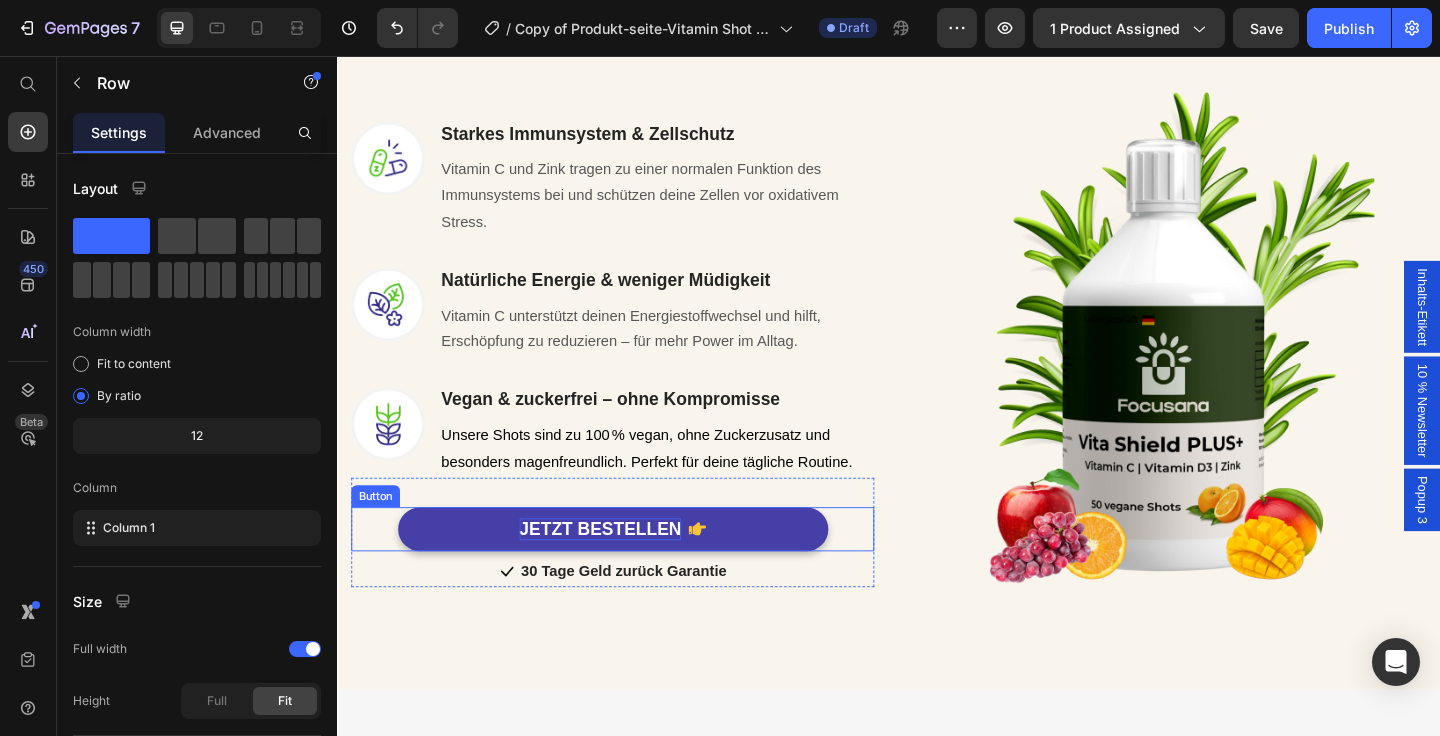 click on "JETZT BESTELLEN" at bounding box center (623, 571) 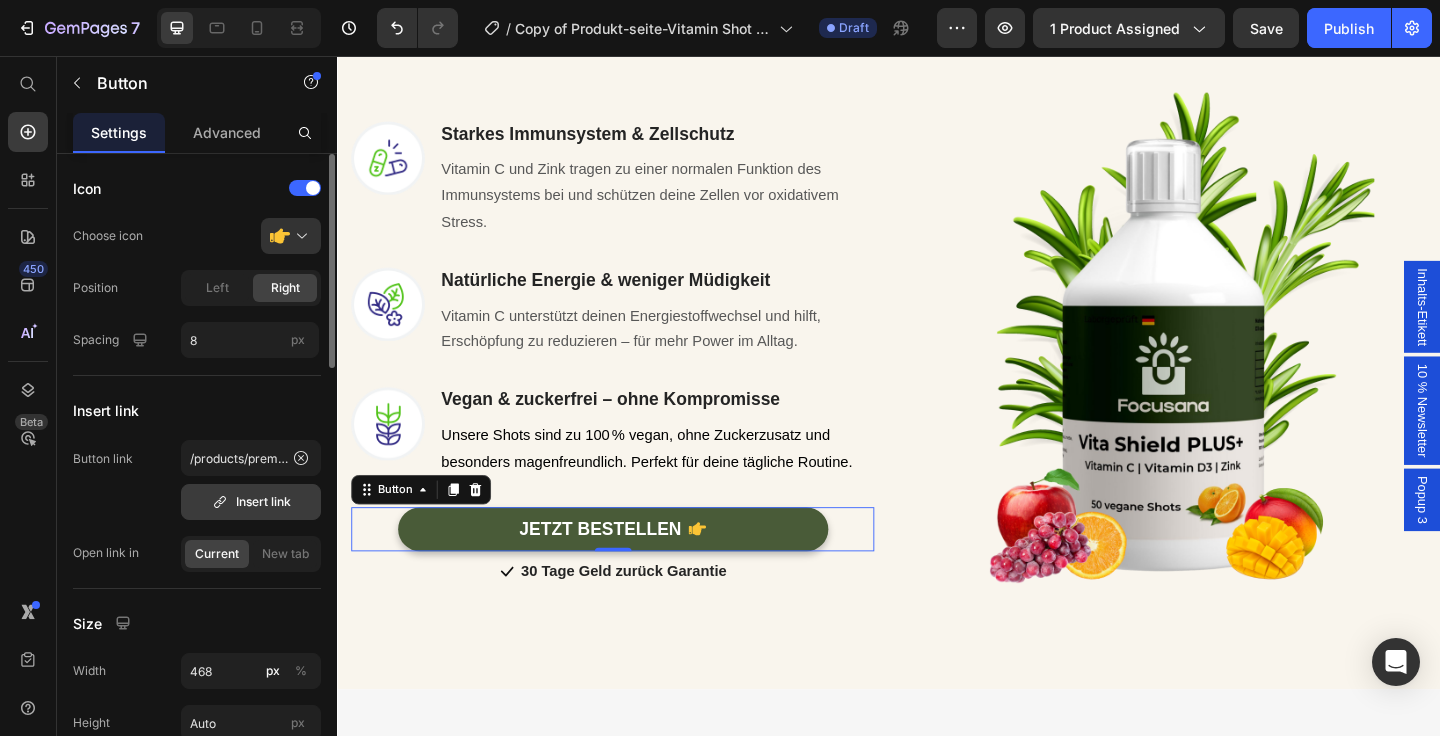 click on "Insert link" at bounding box center (251, 502) 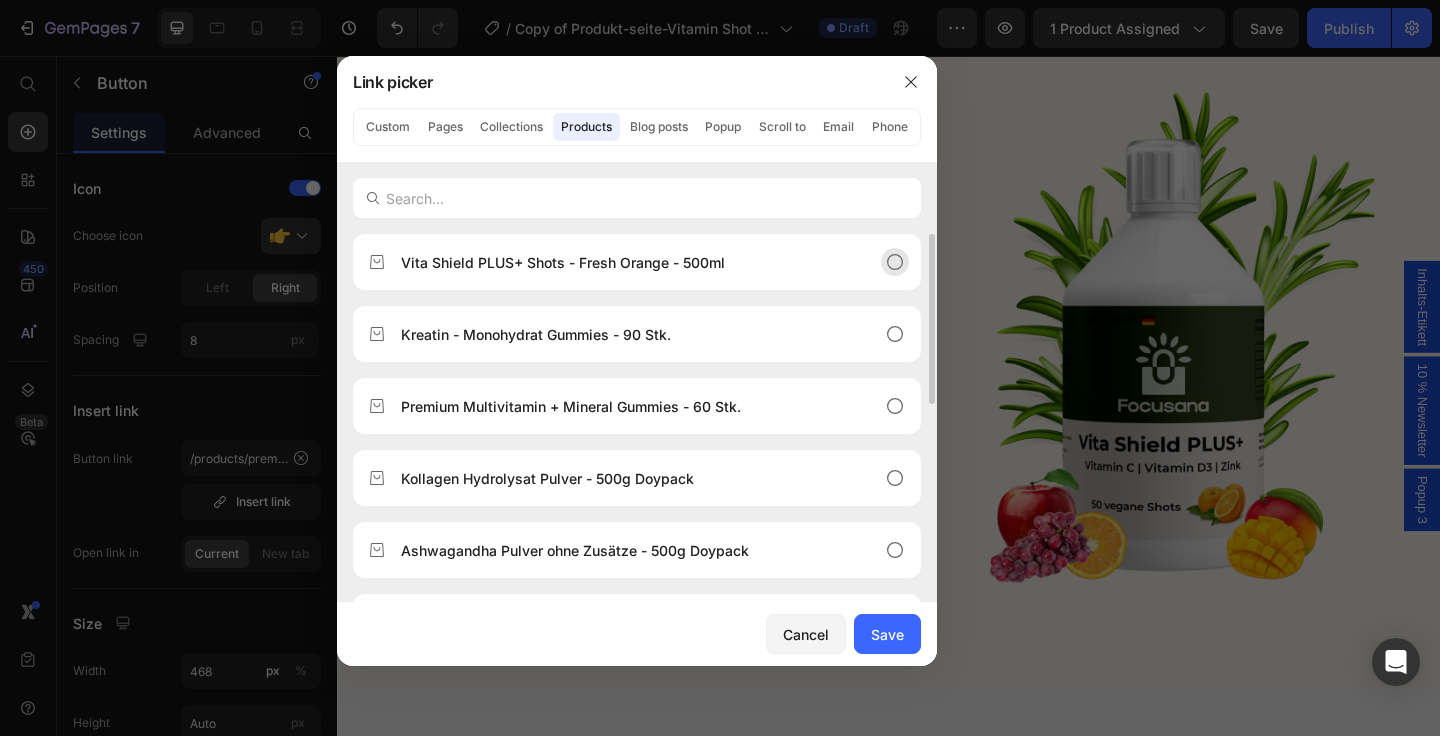 click on "Vita Shield PLUS+ Shots - Fresh Orange - 500ml" 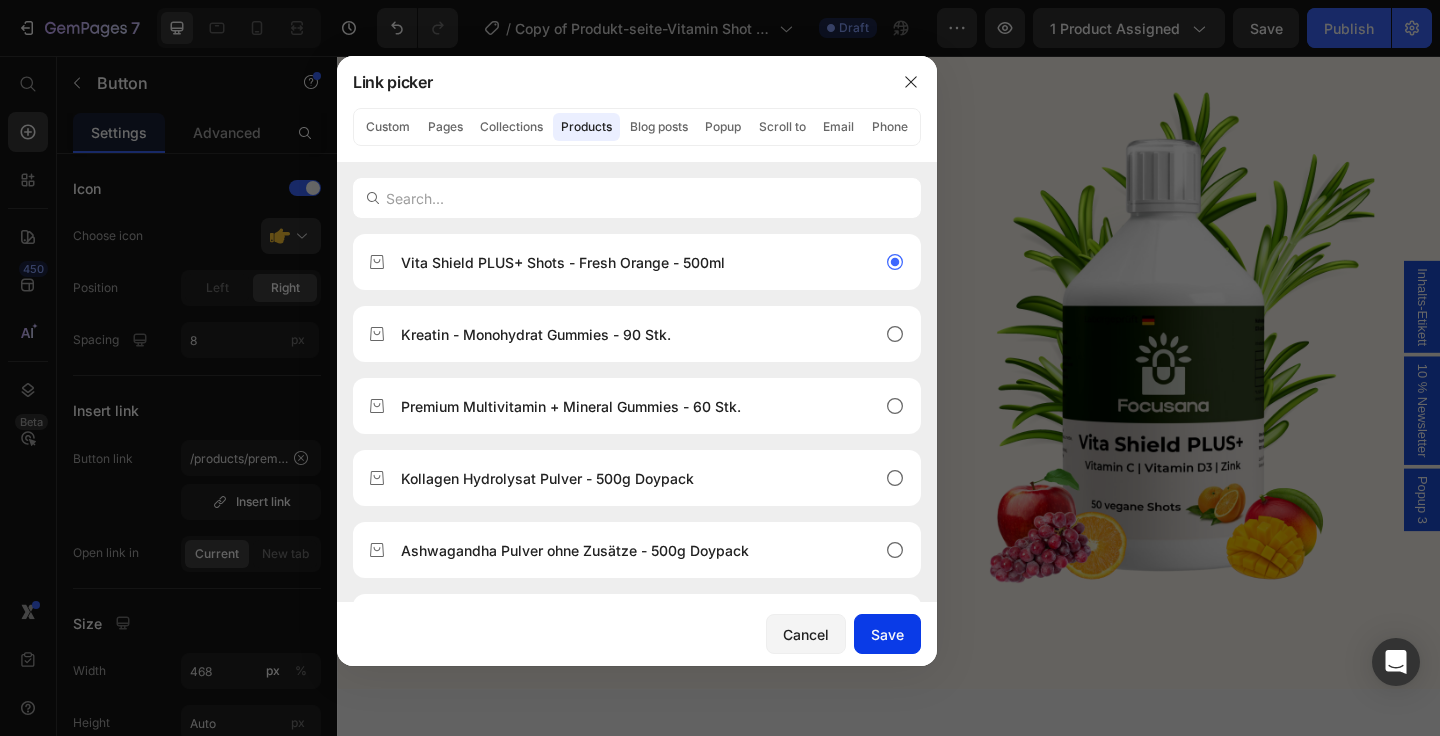 click on "Save" at bounding box center [887, 634] 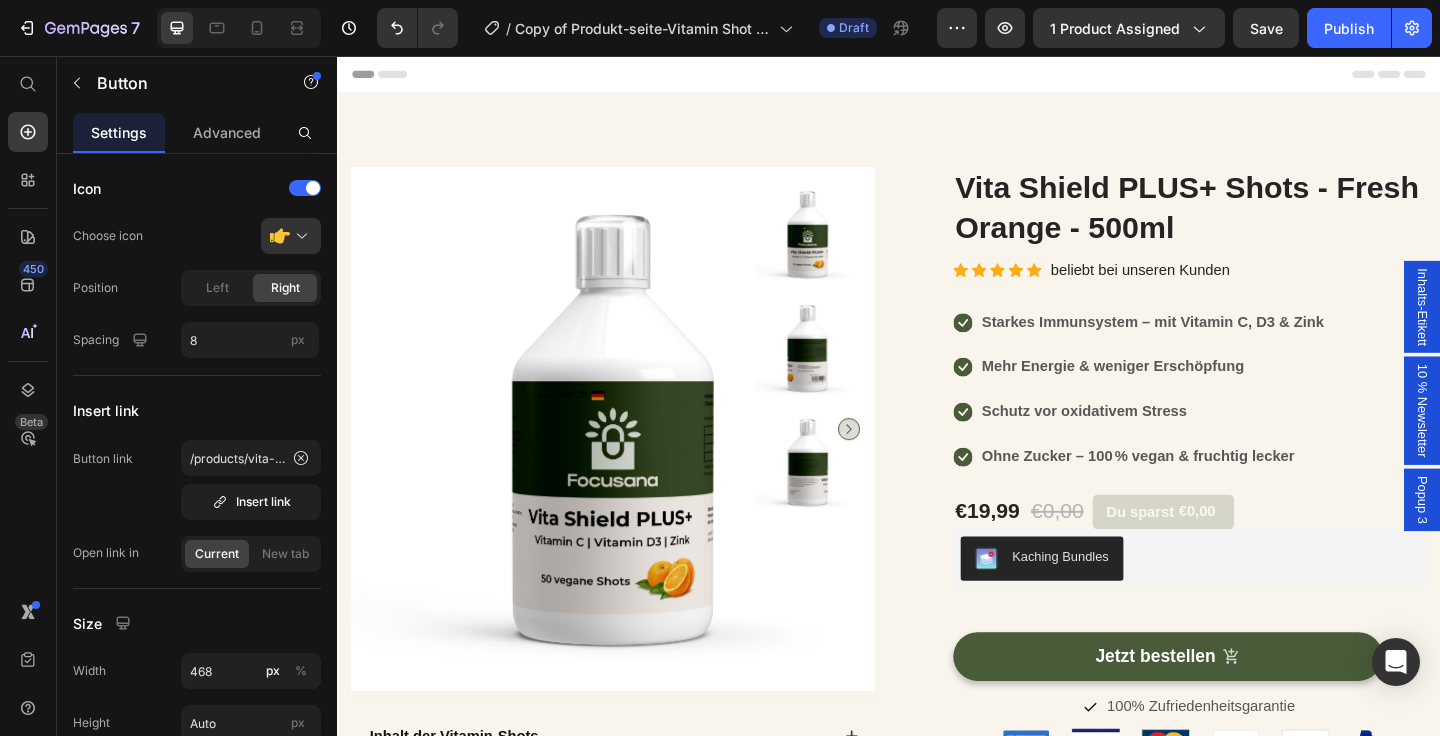 scroll, scrollTop: 425, scrollLeft: 0, axis: vertical 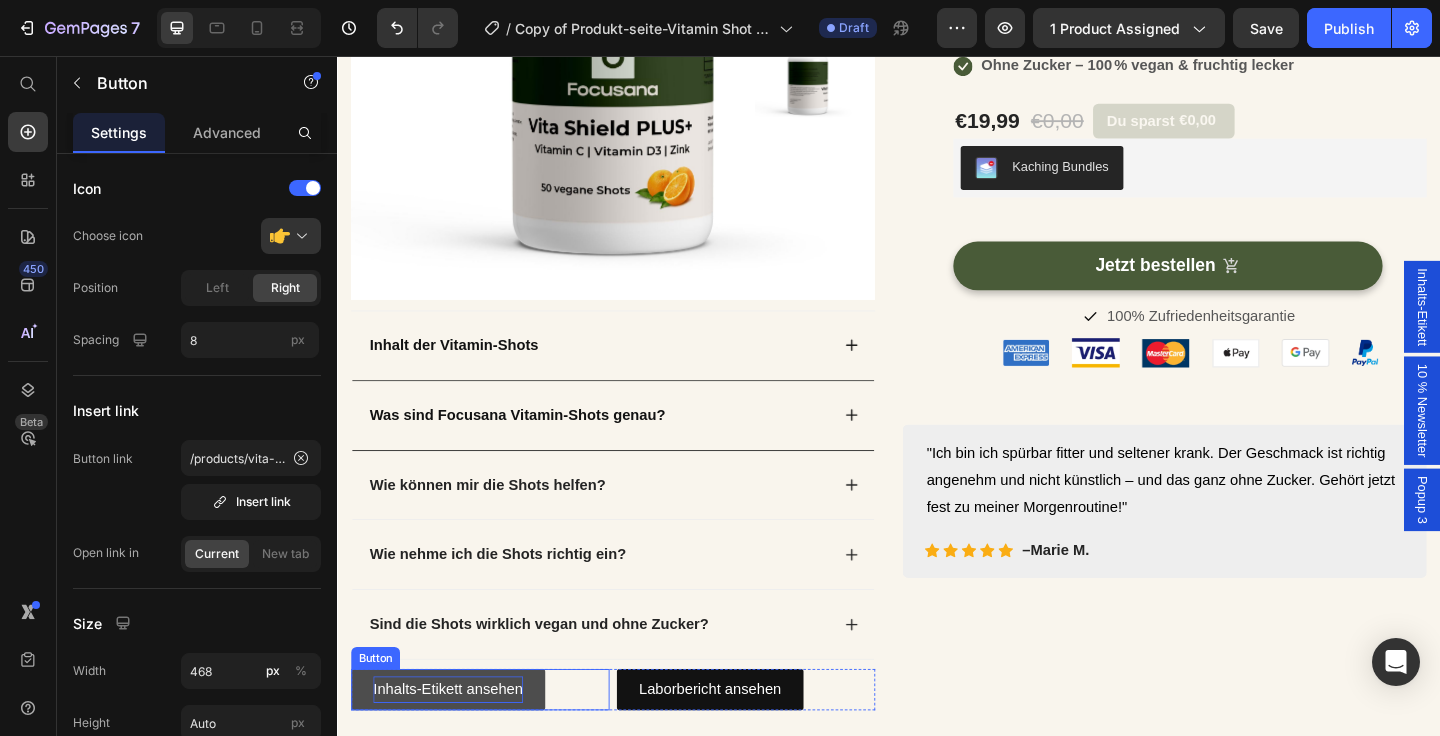 click on "Inhalts-Etikett ansehen" at bounding box center [457, 745] 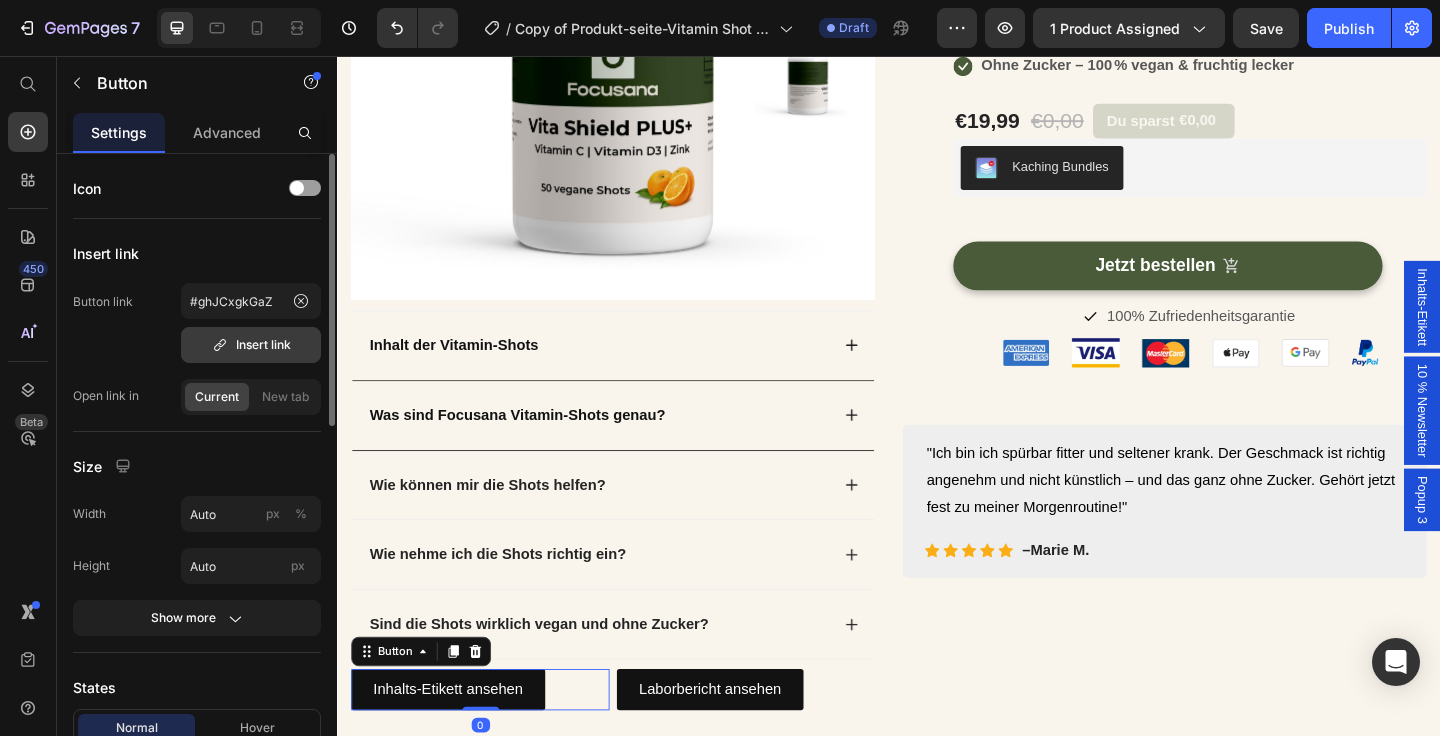 click on "Insert link" at bounding box center [251, 345] 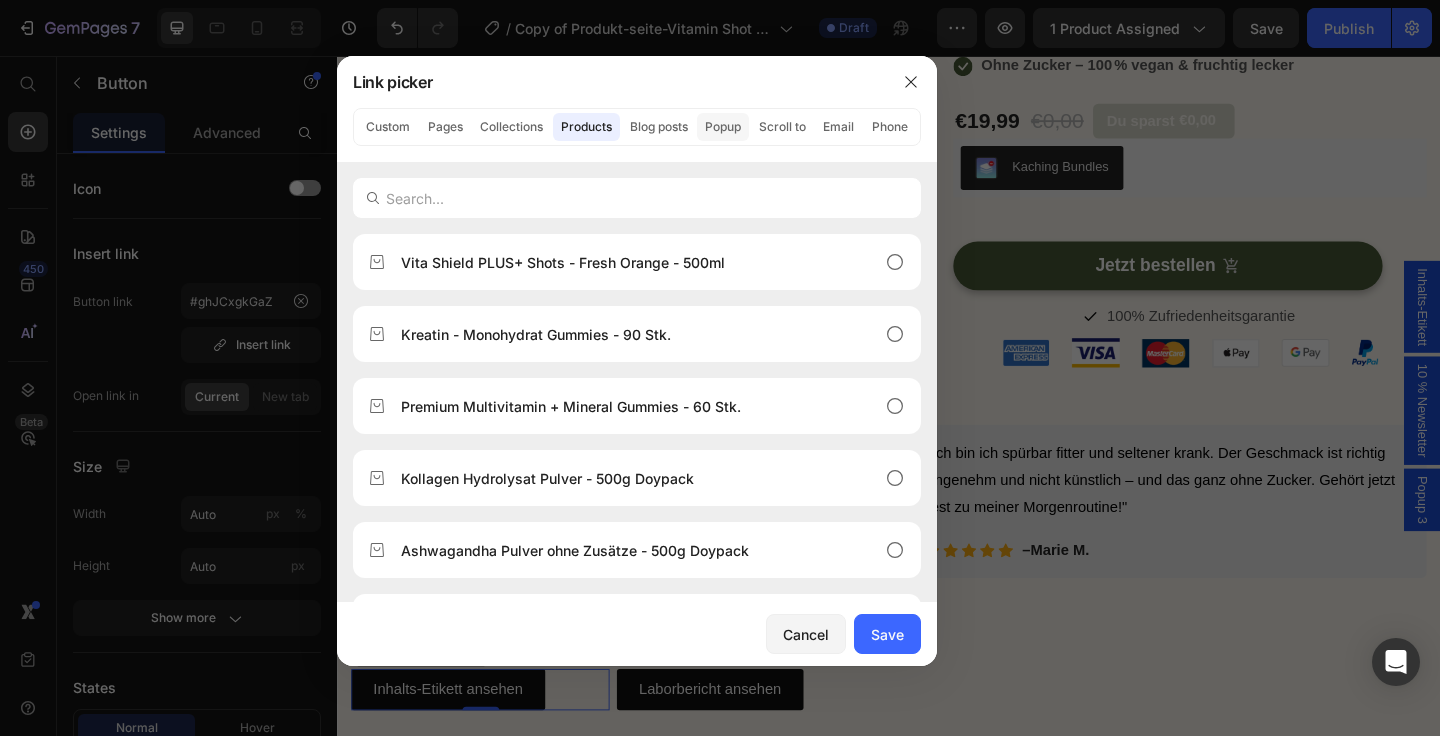click on "Popup" 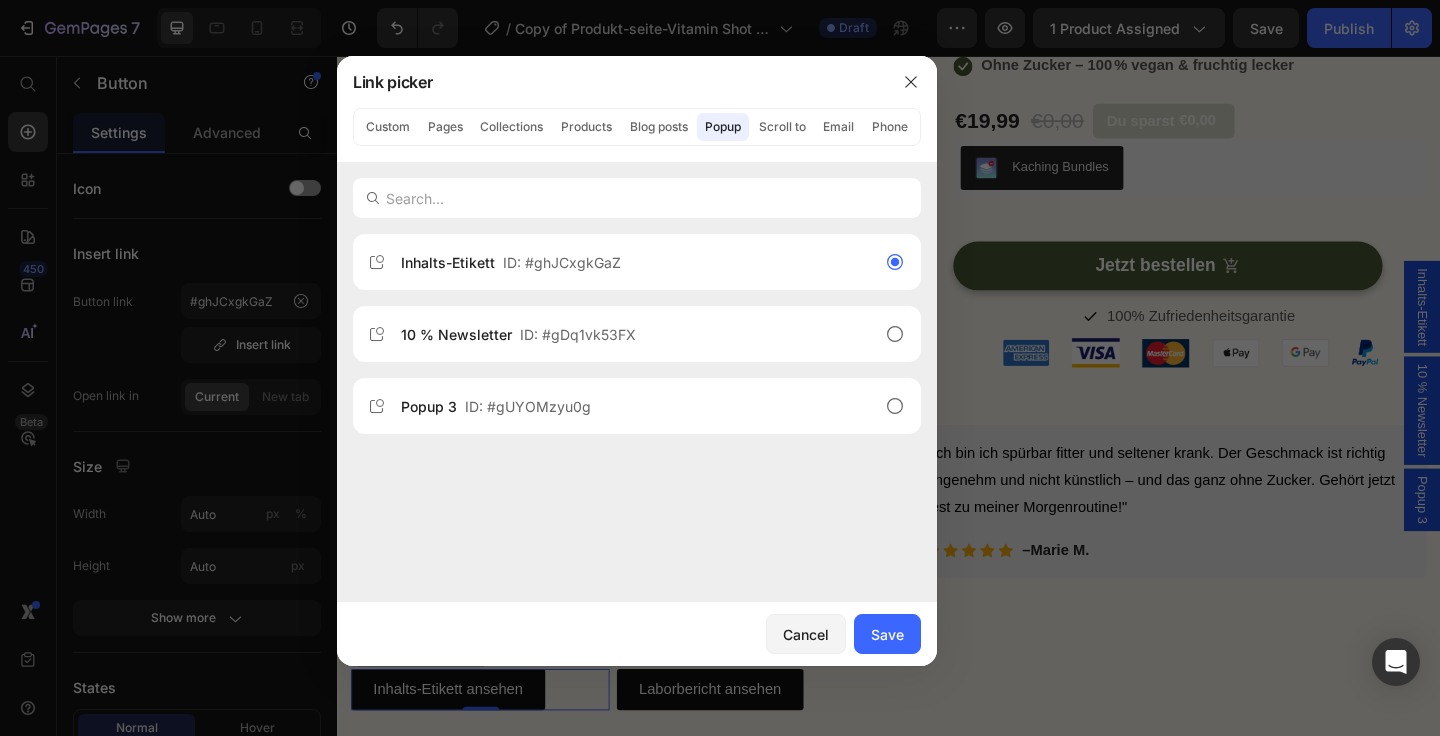 click at bounding box center (720, 368) 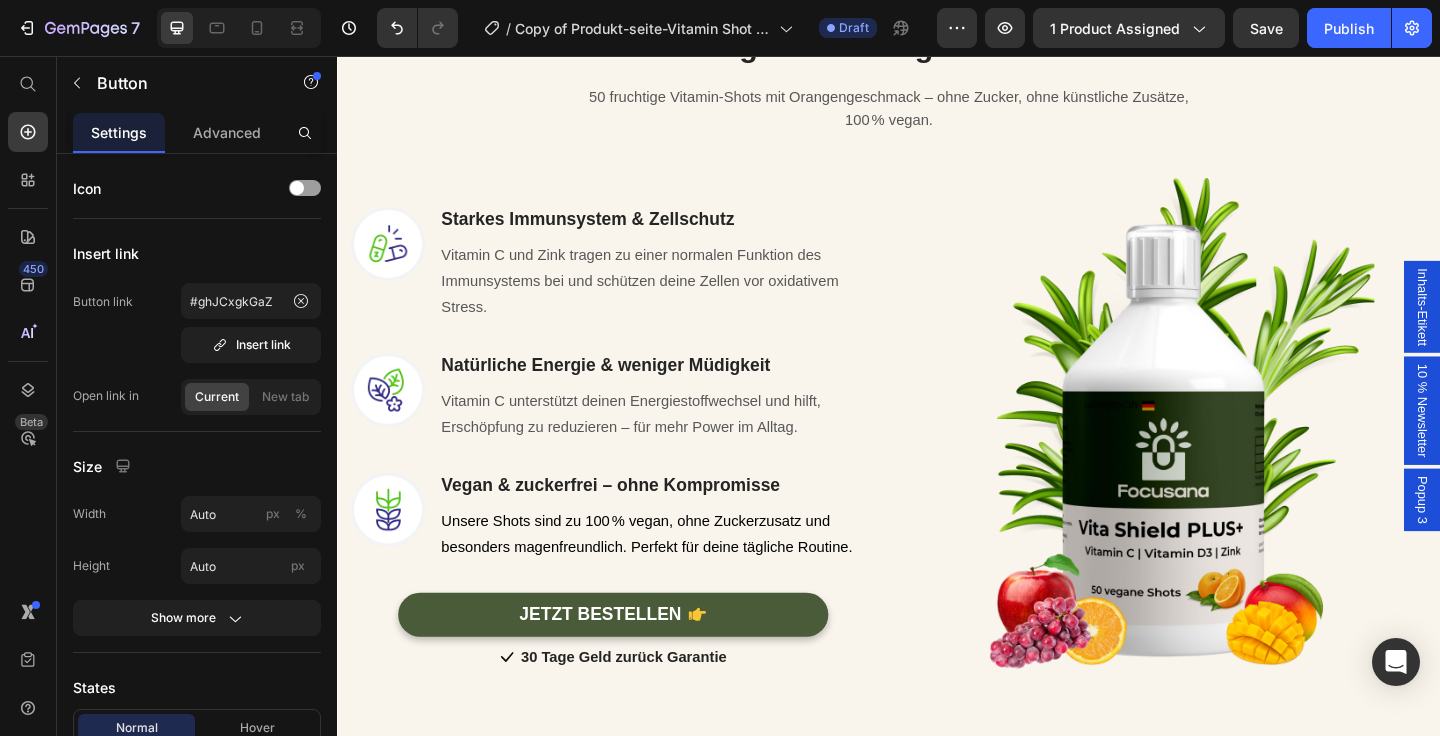 scroll, scrollTop: 1766, scrollLeft: 0, axis: vertical 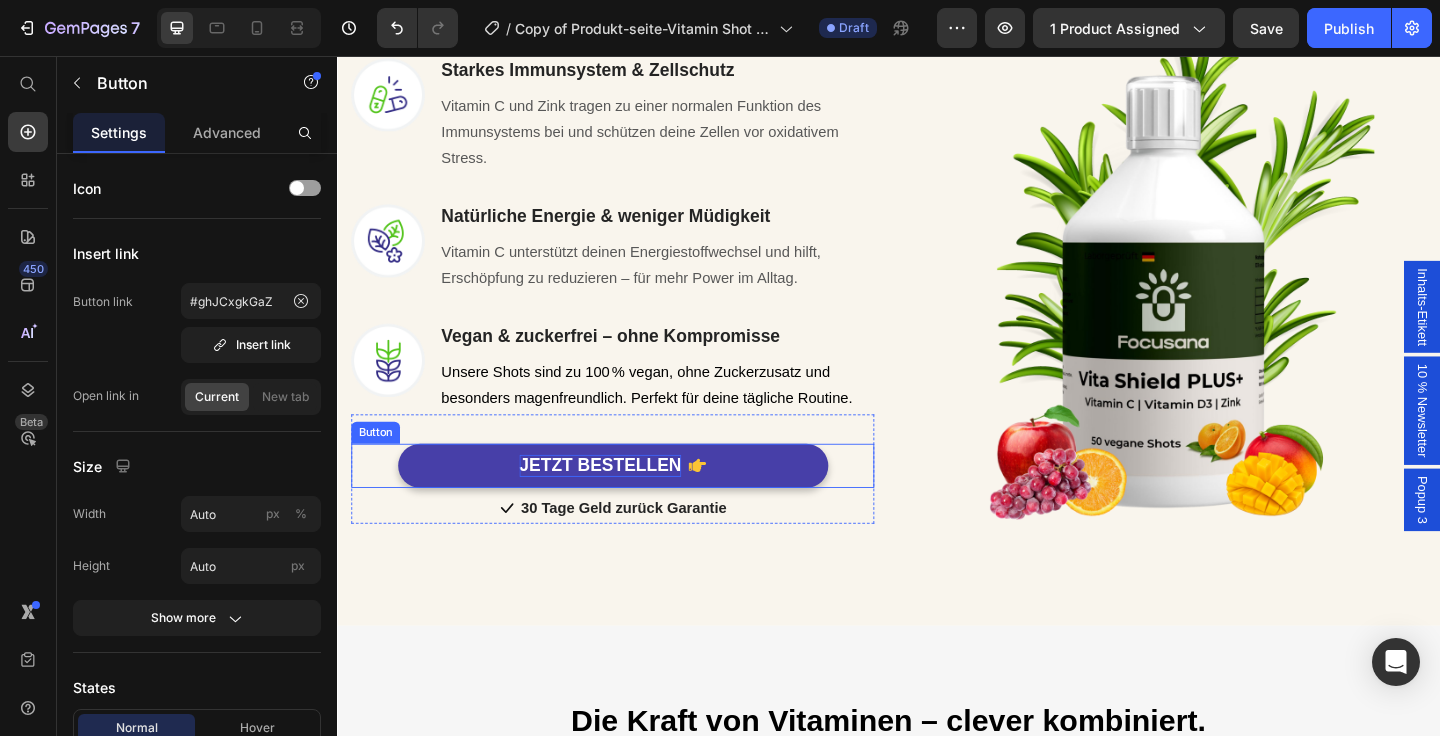 click on "JETZT BESTELLEN" at bounding box center [623, 502] 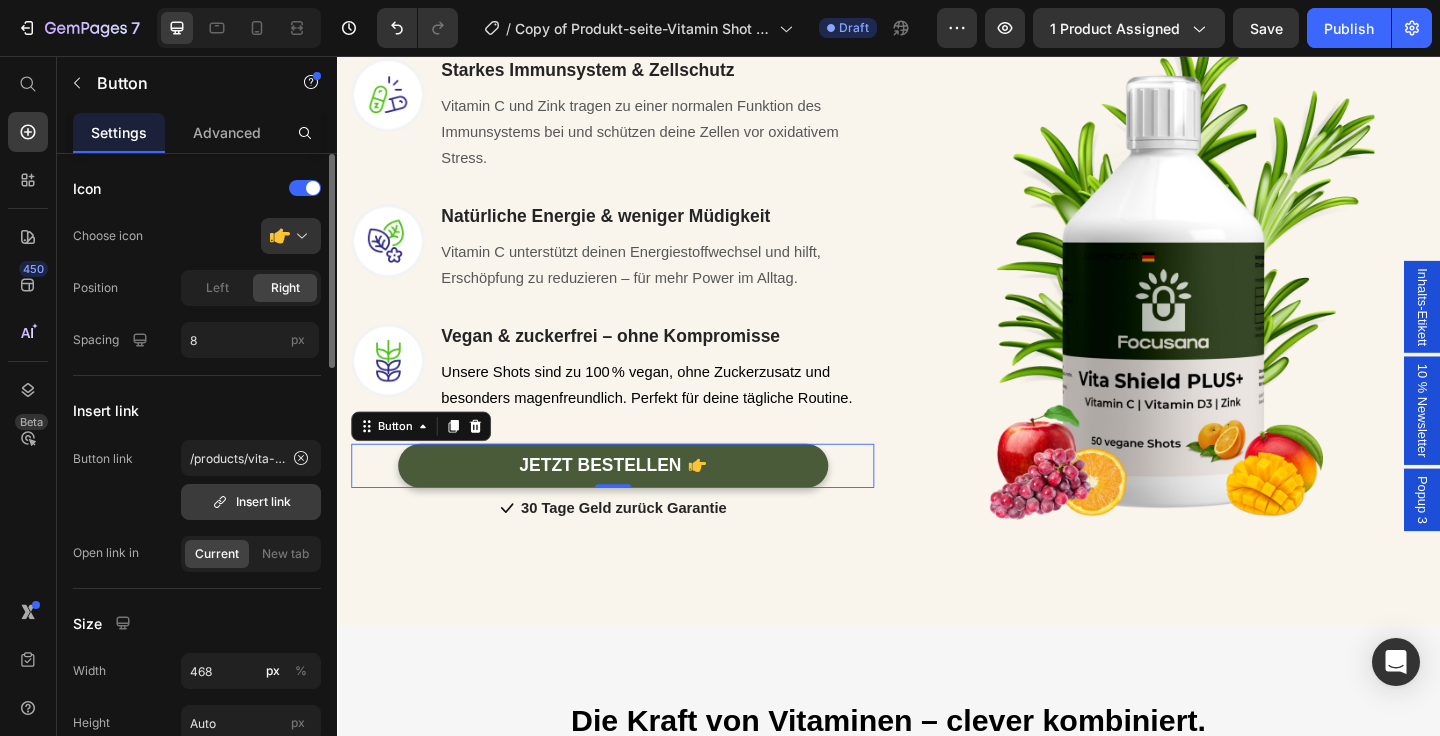 click on "Insert link" at bounding box center (251, 502) 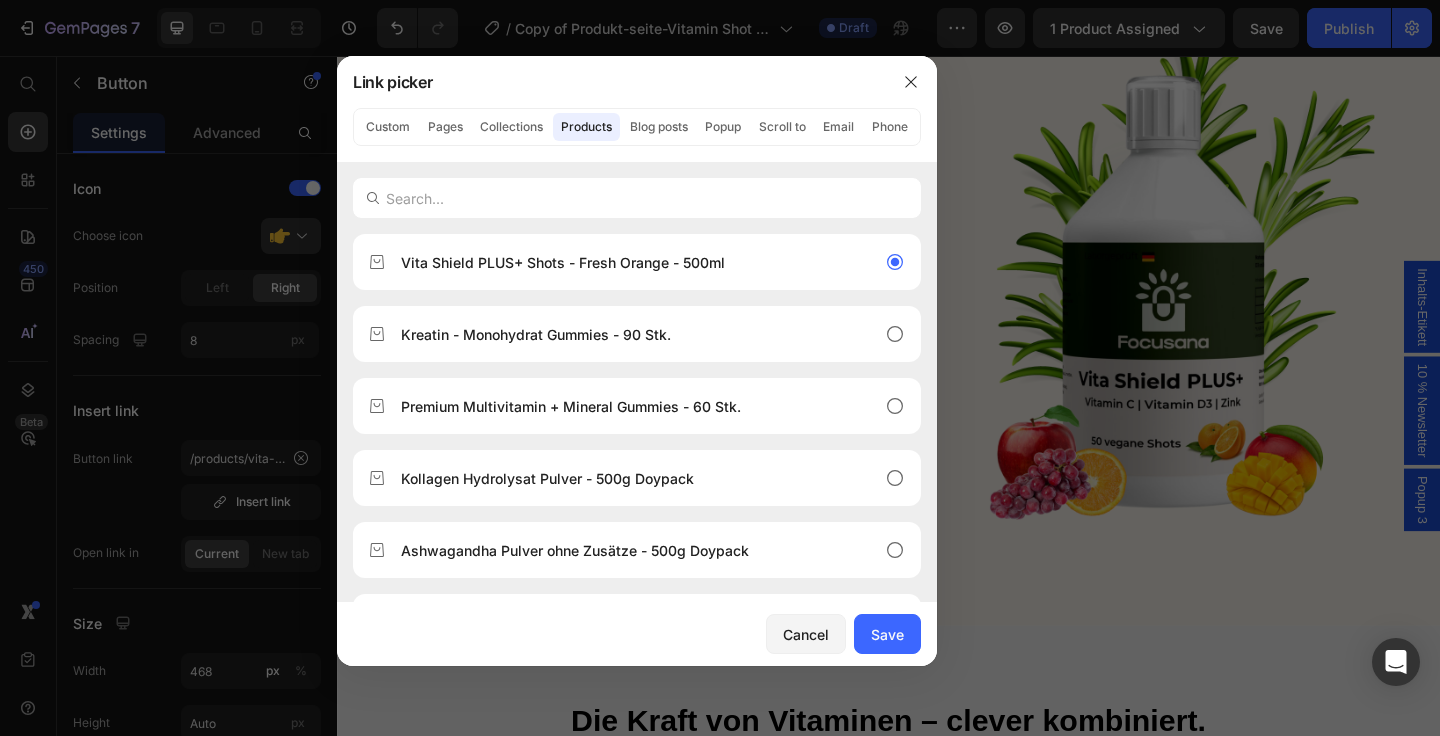click at bounding box center [720, 368] 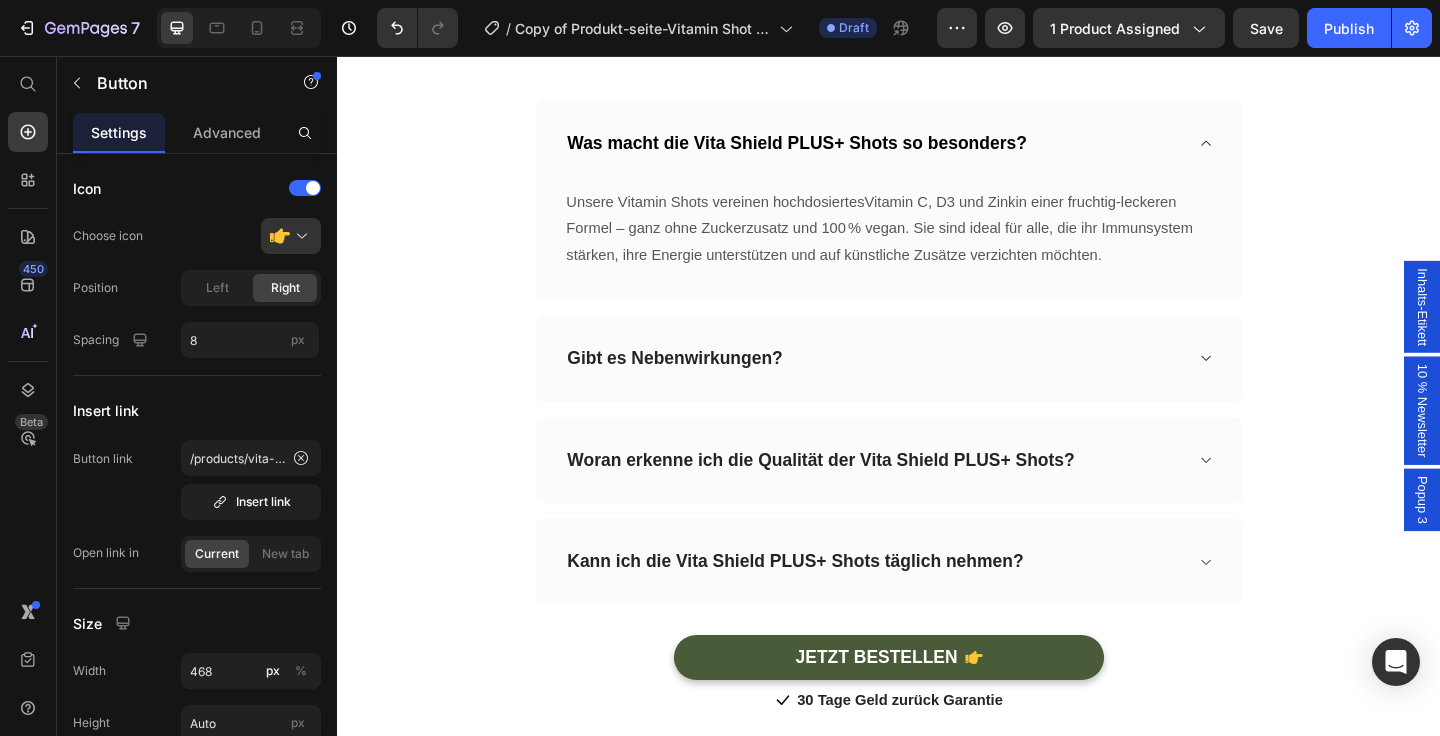 scroll, scrollTop: 7786, scrollLeft: 0, axis: vertical 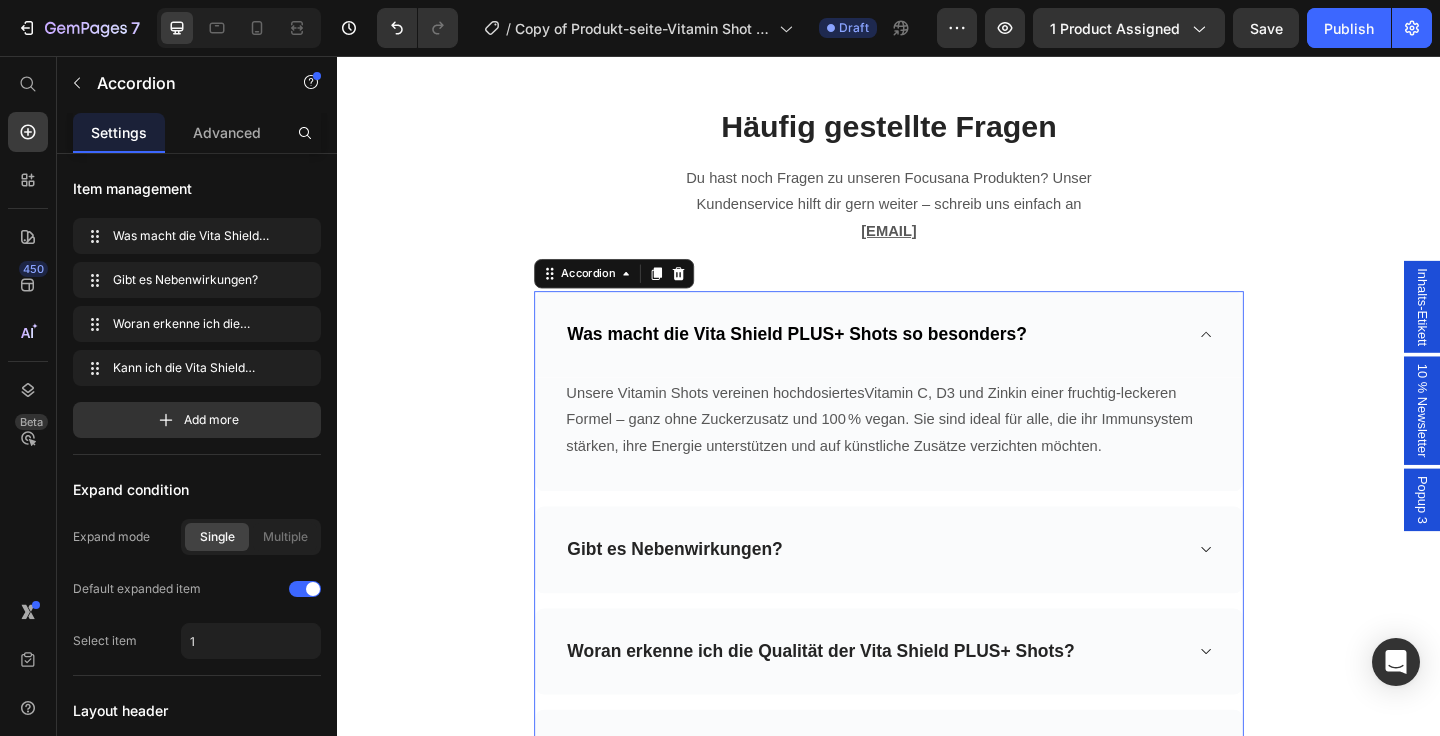 click on "Was macht die Vita Shield PLUS+ Shots so besonders?" at bounding box center (837, 358) 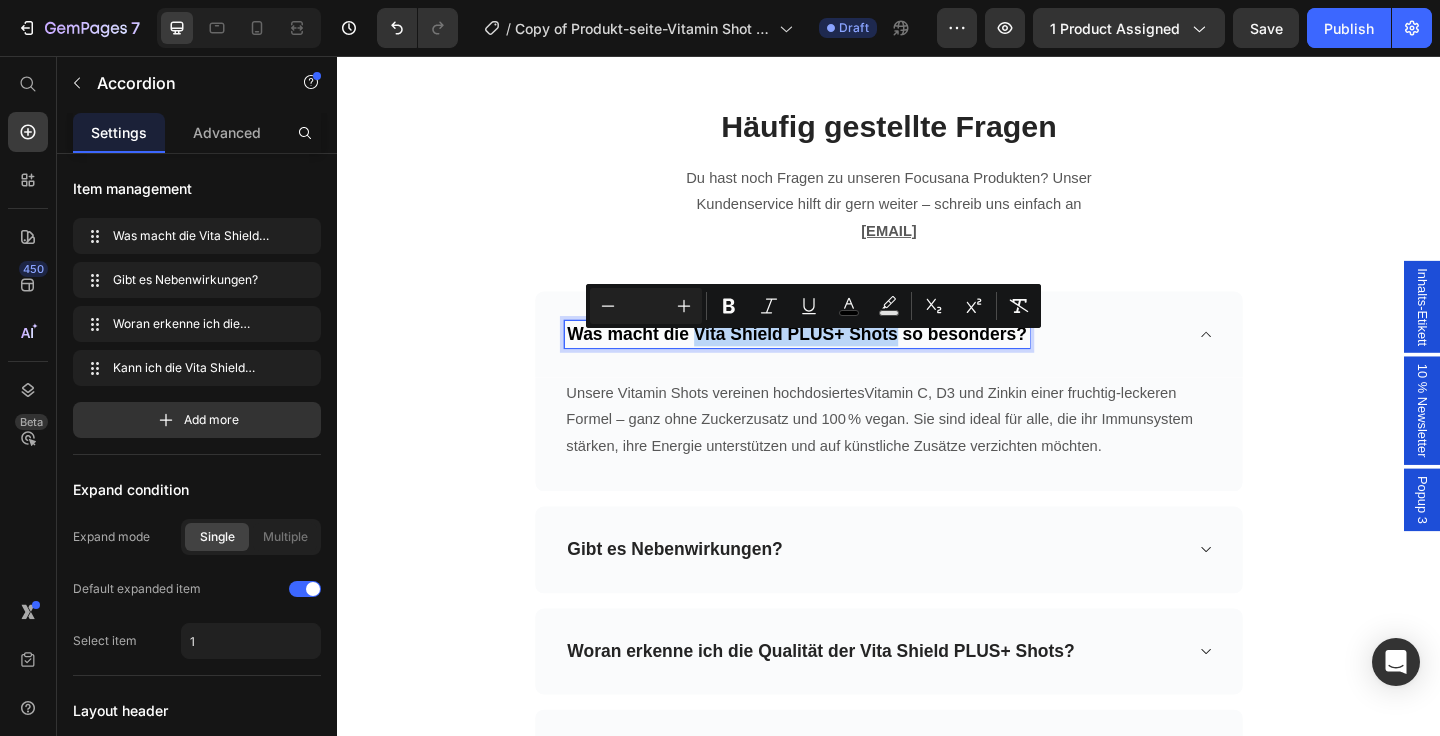 drag, startPoint x: 730, startPoint y: 373, endPoint x: 942, endPoint y: 369, distance: 212.03773 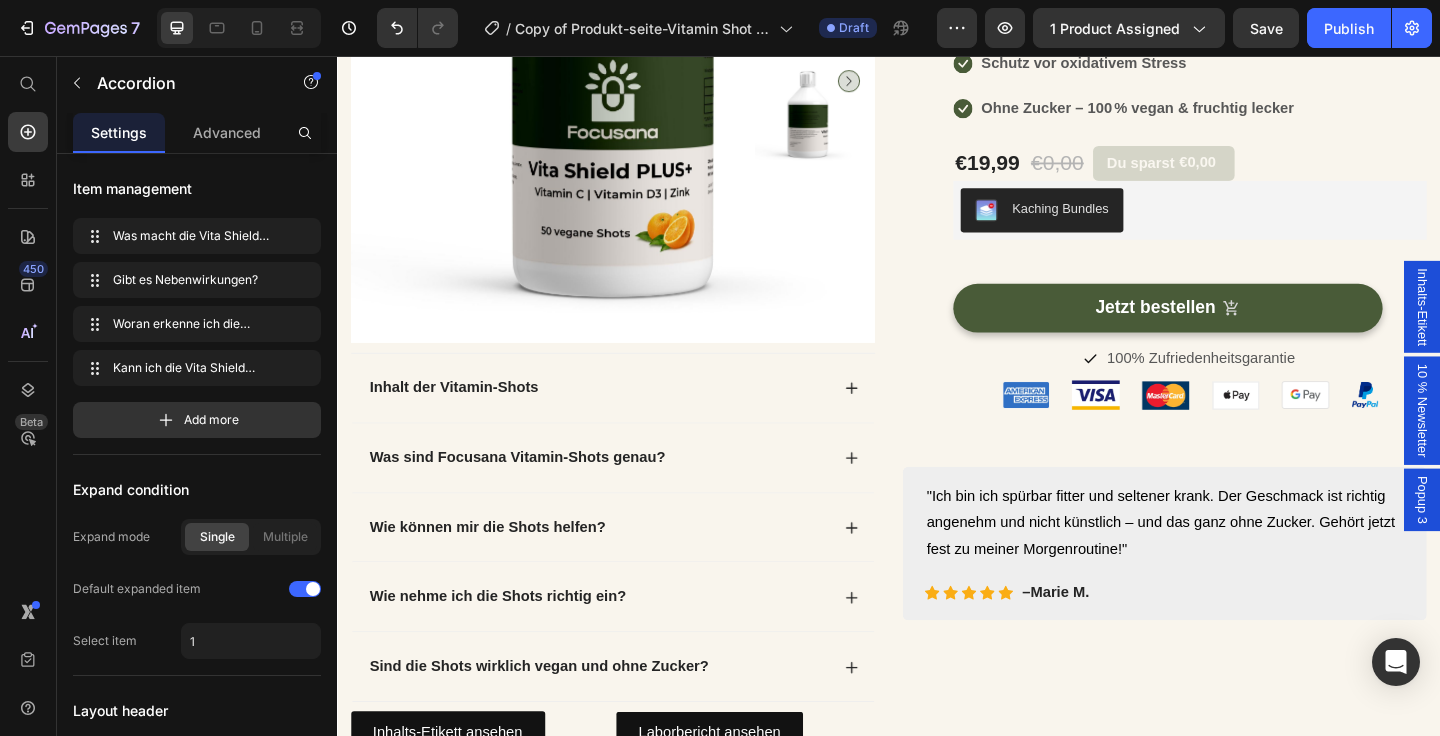 scroll, scrollTop: 399, scrollLeft: 0, axis: vertical 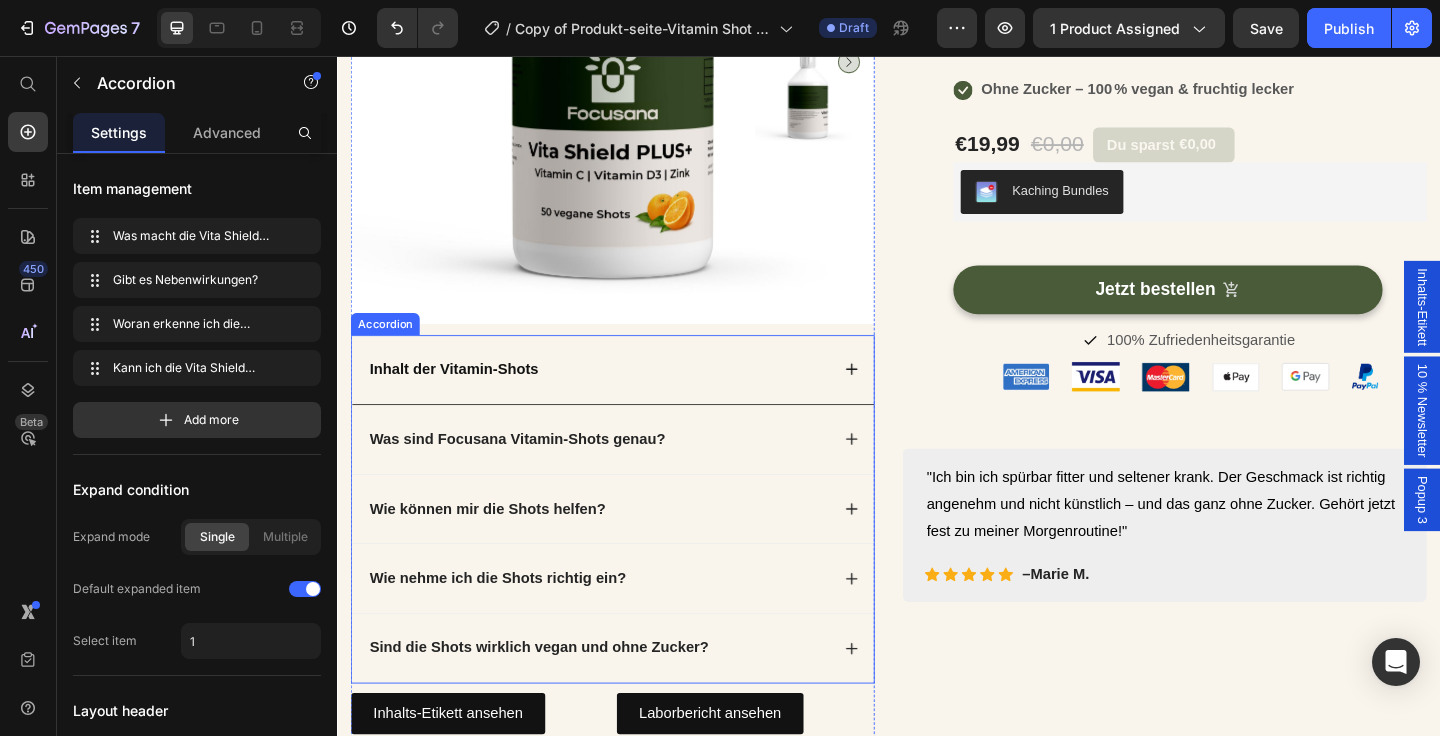 click on "Inhalt der Vitamin-Shots" at bounding box center (637, 398) 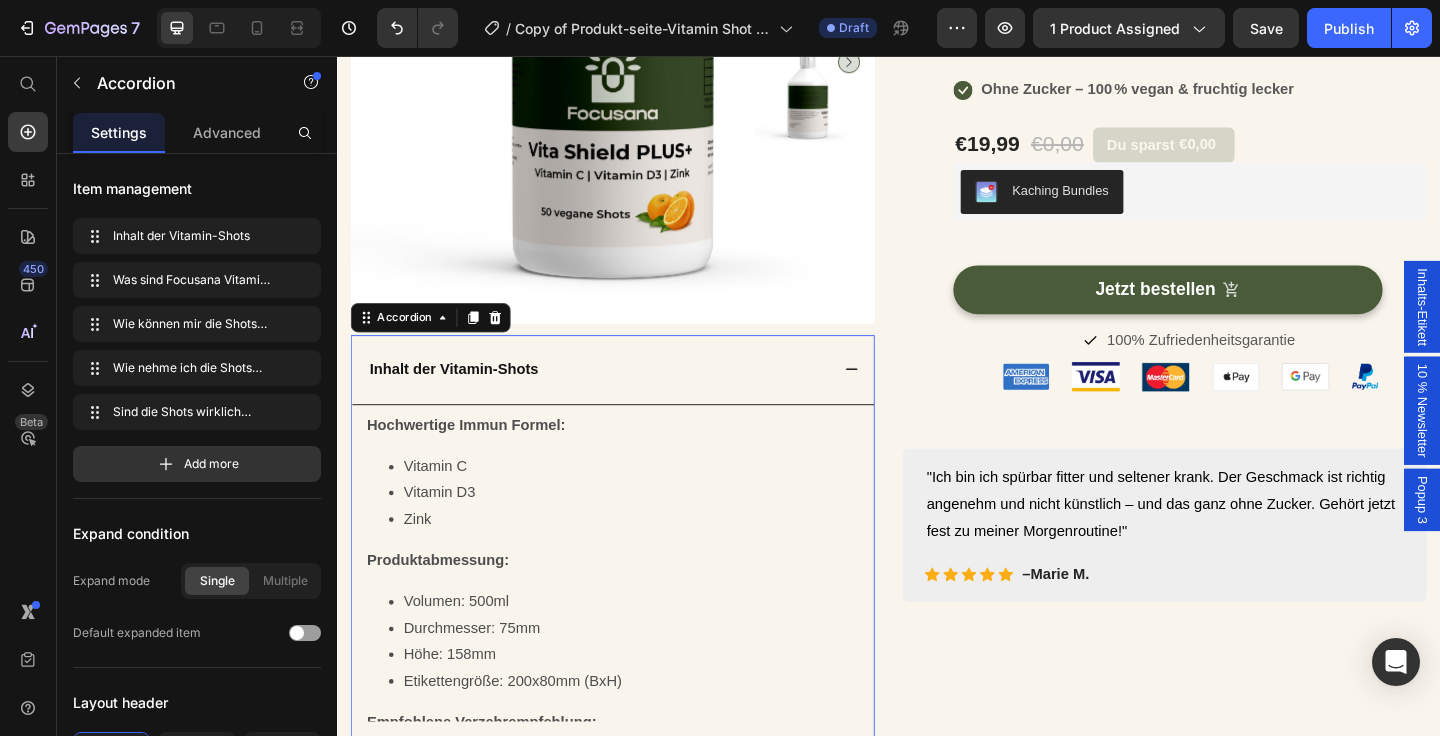click on "Inhalt der Vitamin-Shots" at bounding box center (464, 396) 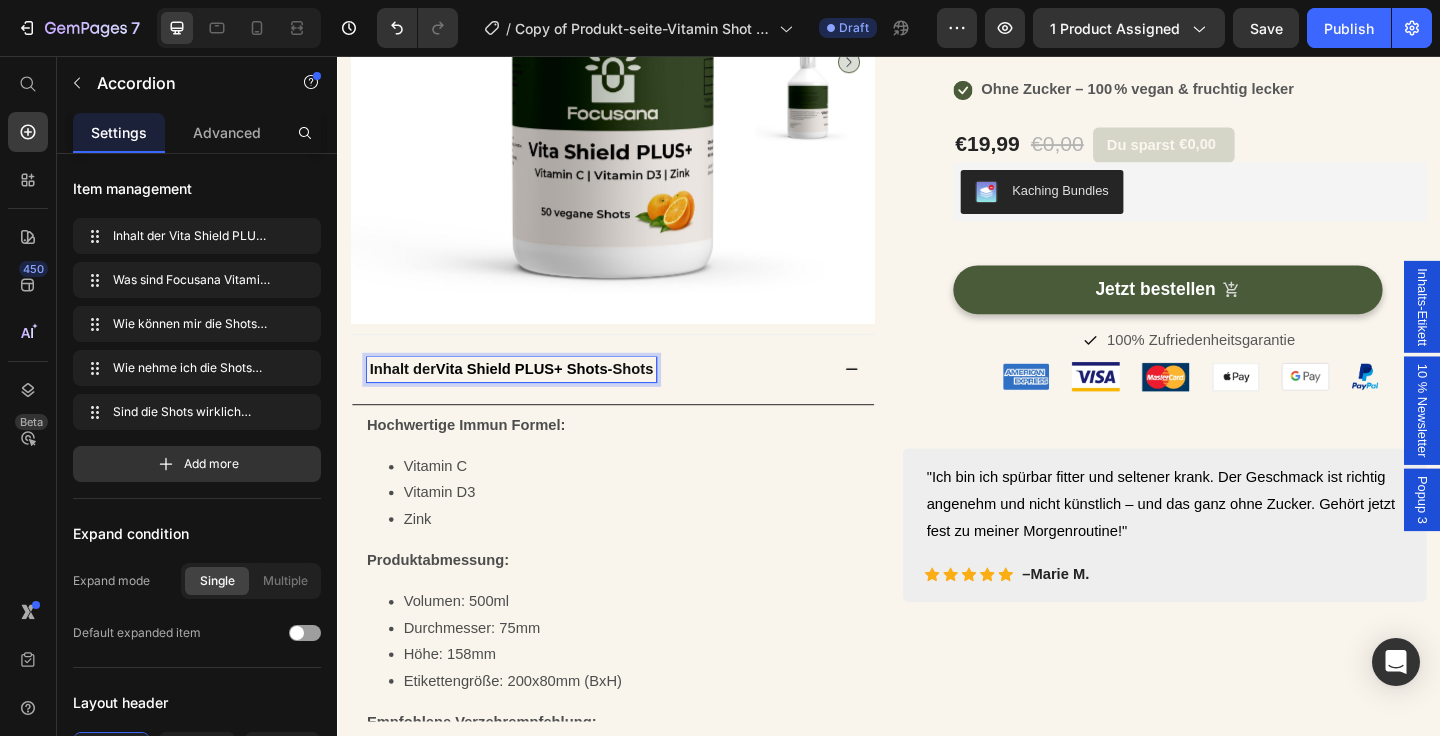 scroll, scrollTop: 502, scrollLeft: 0, axis: vertical 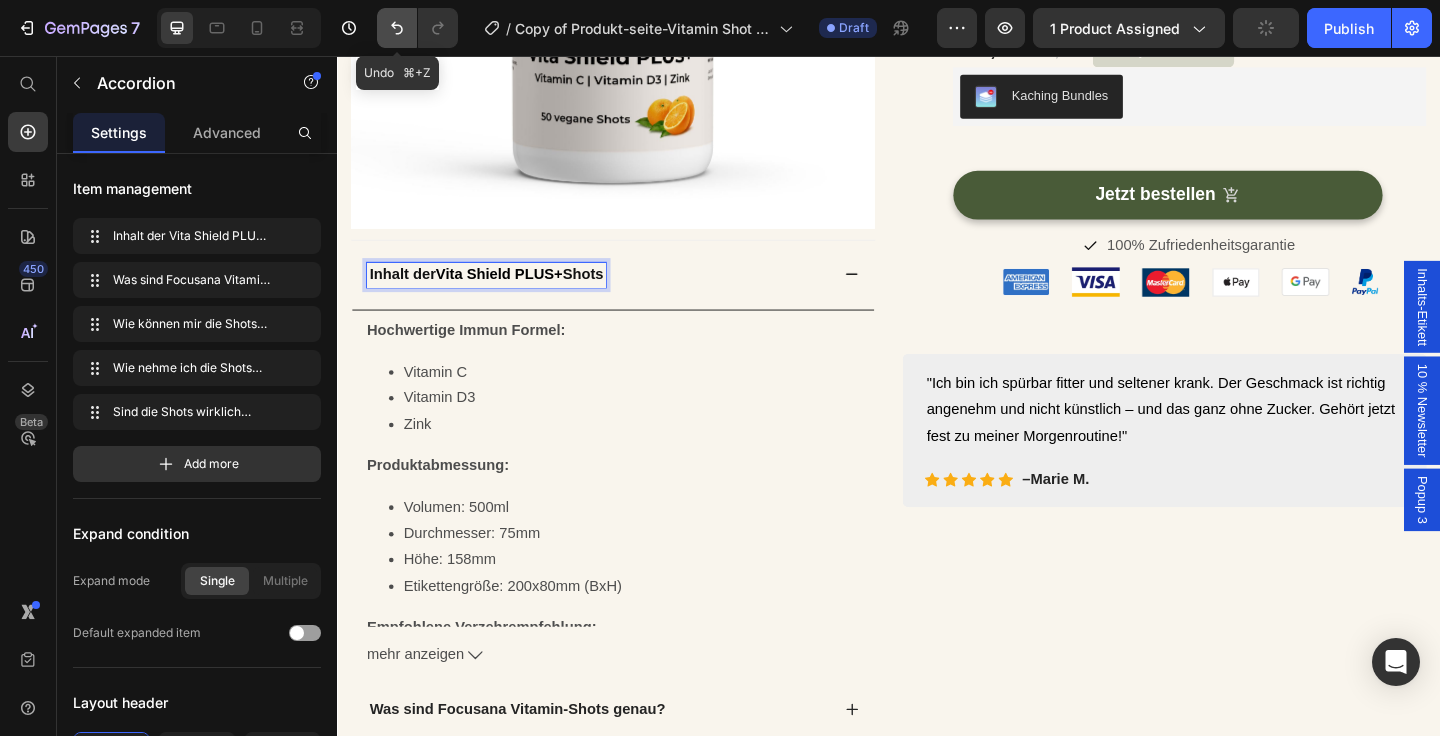 click 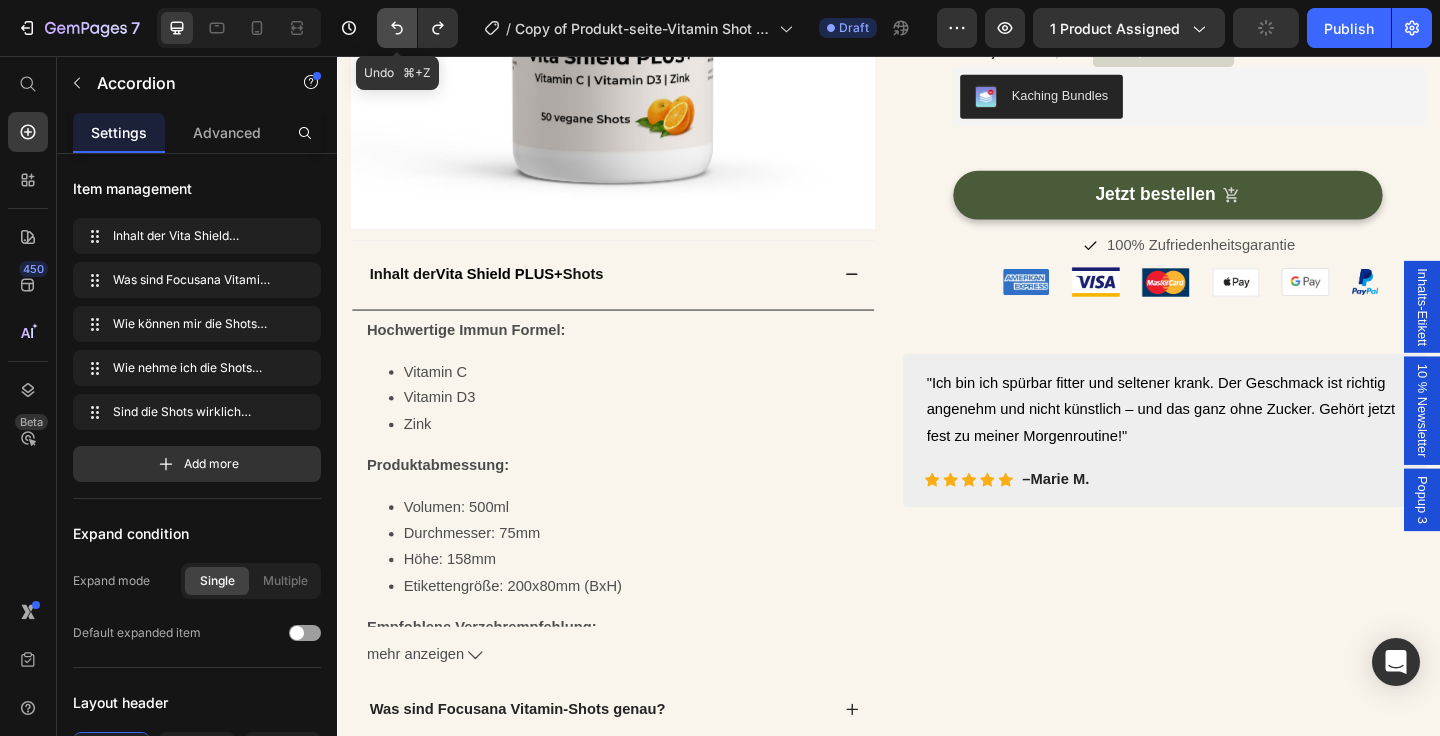 click 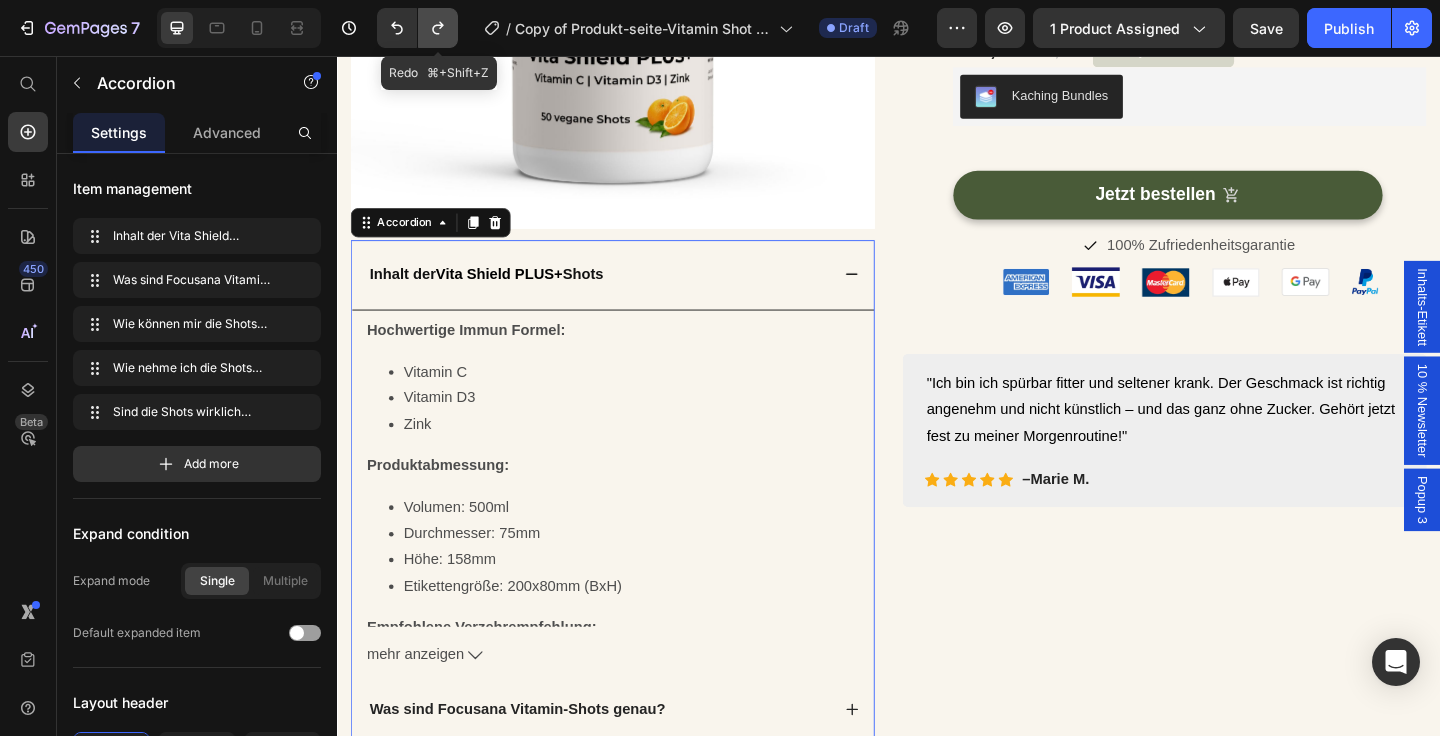 click 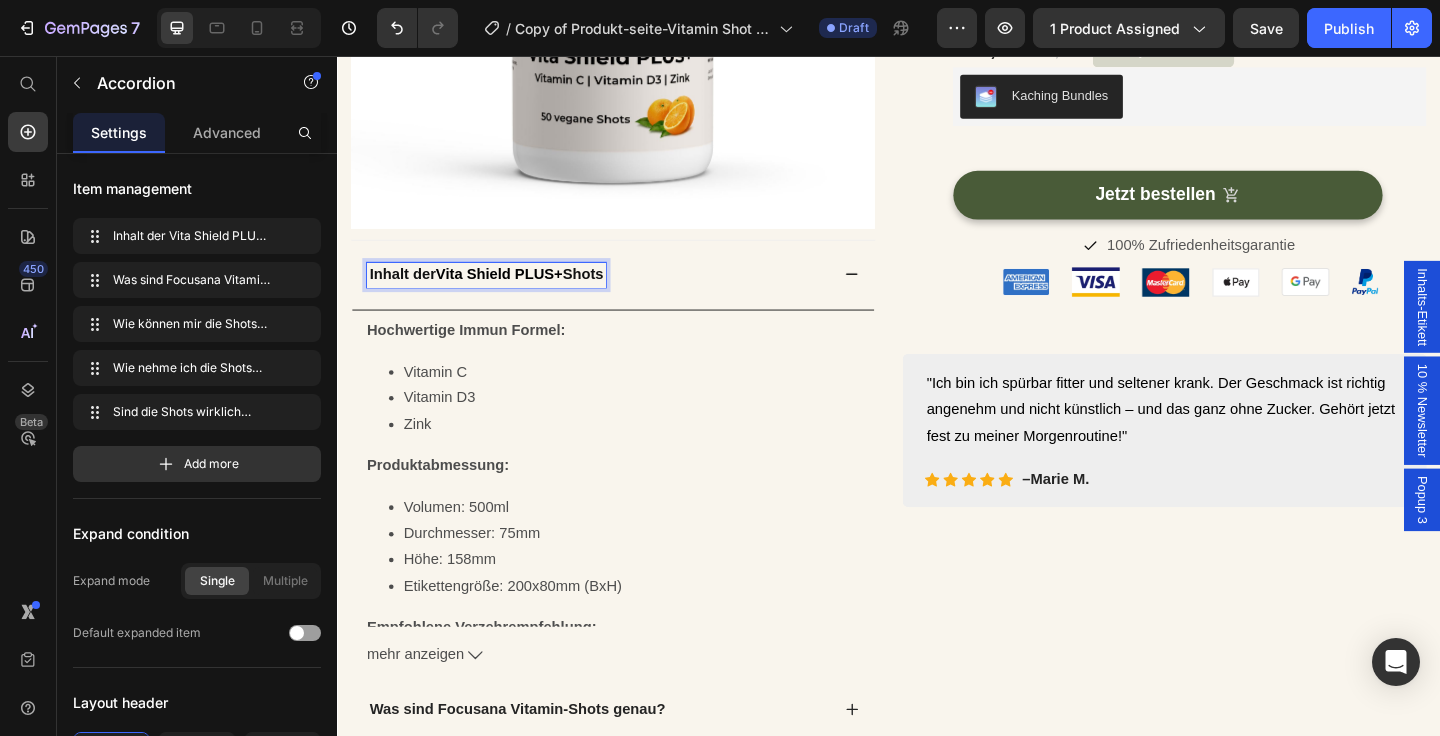 click on "Vita Shield PLUS+" at bounding box center (513, 293) 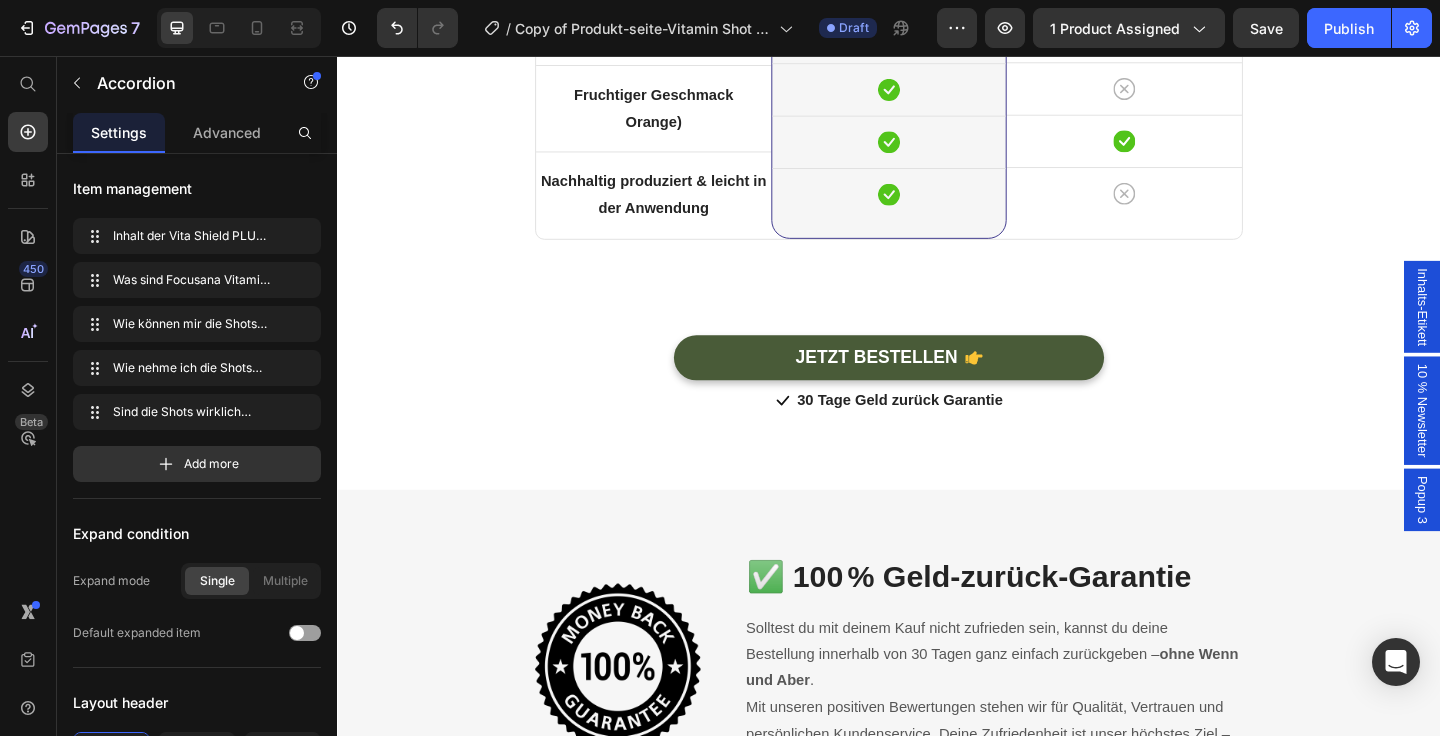 scroll, scrollTop: 6772, scrollLeft: 0, axis: vertical 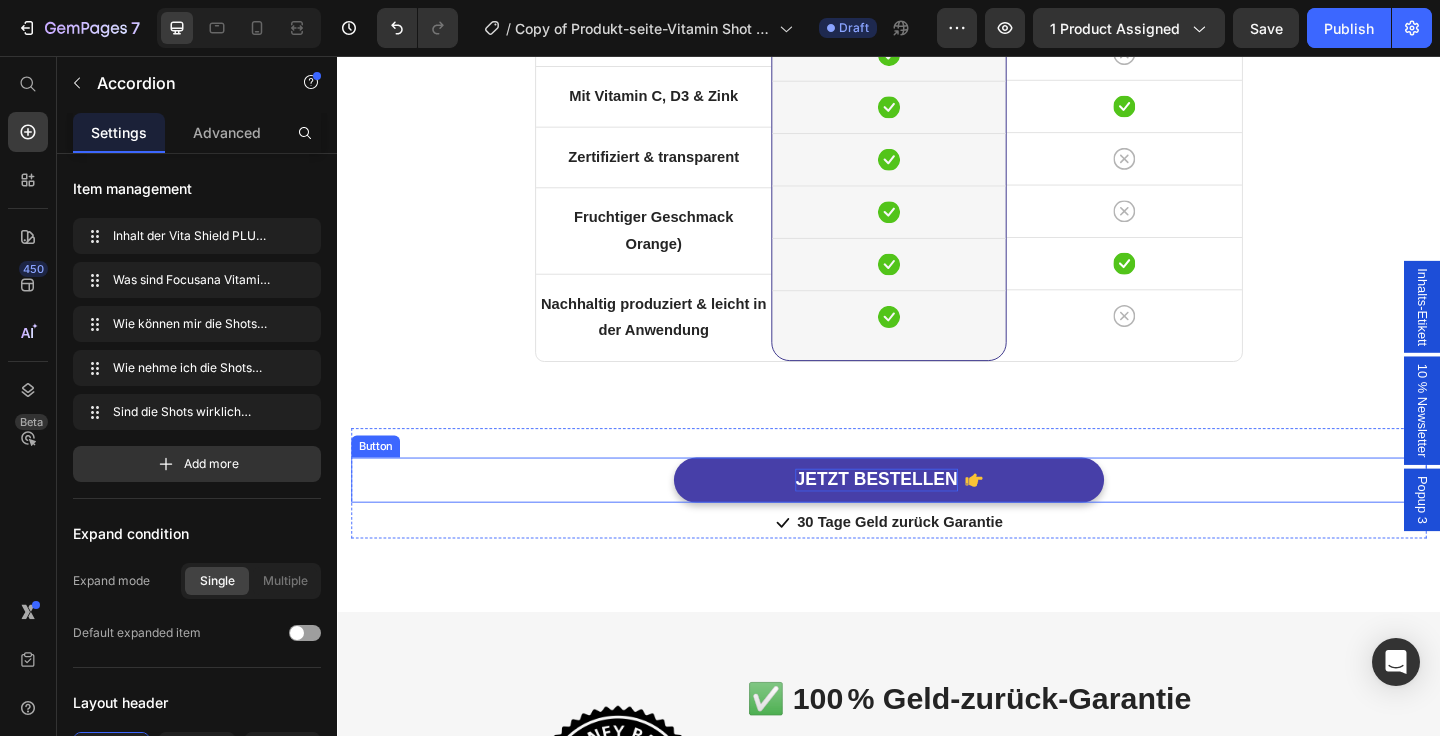 click on "JETZT BESTELLEN" at bounding box center (923, 517) 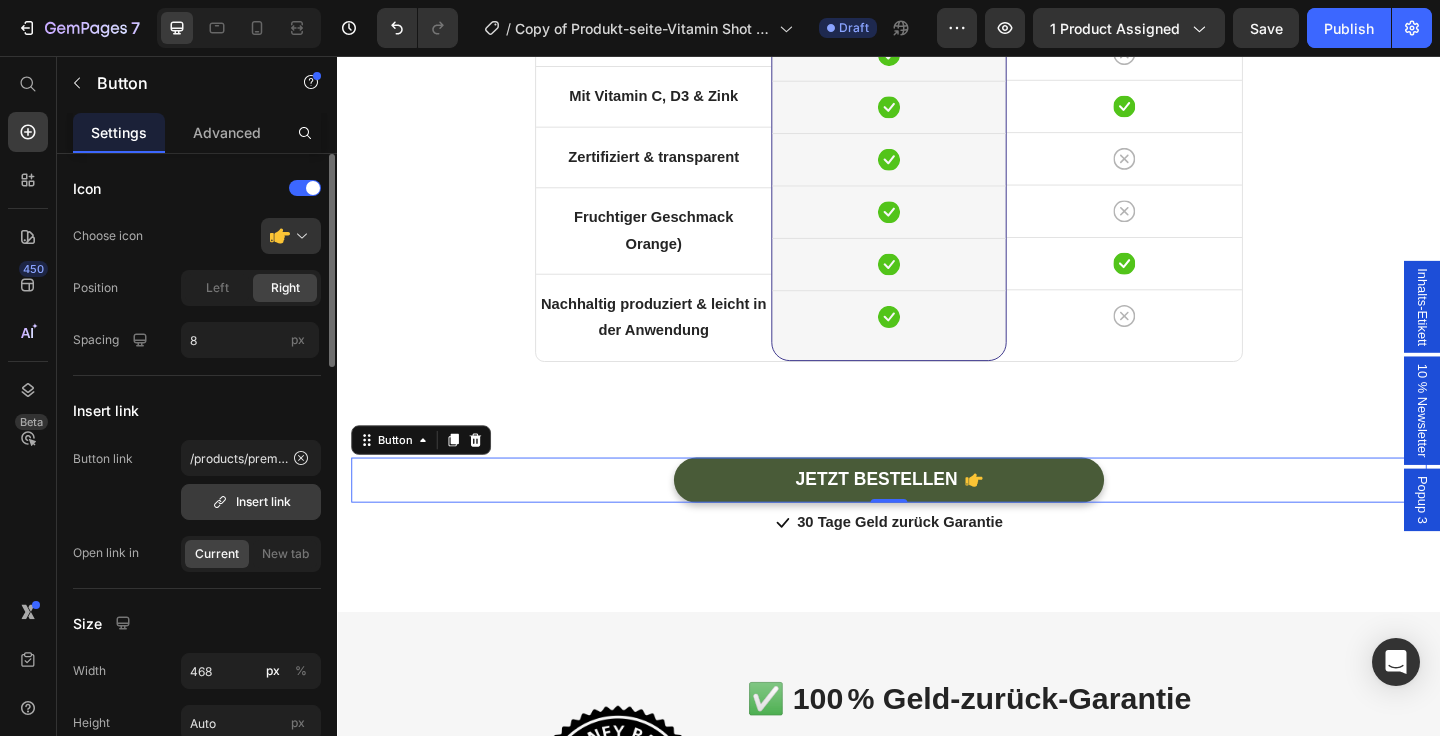 click on "Insert link" at bounding box center [251, 502] 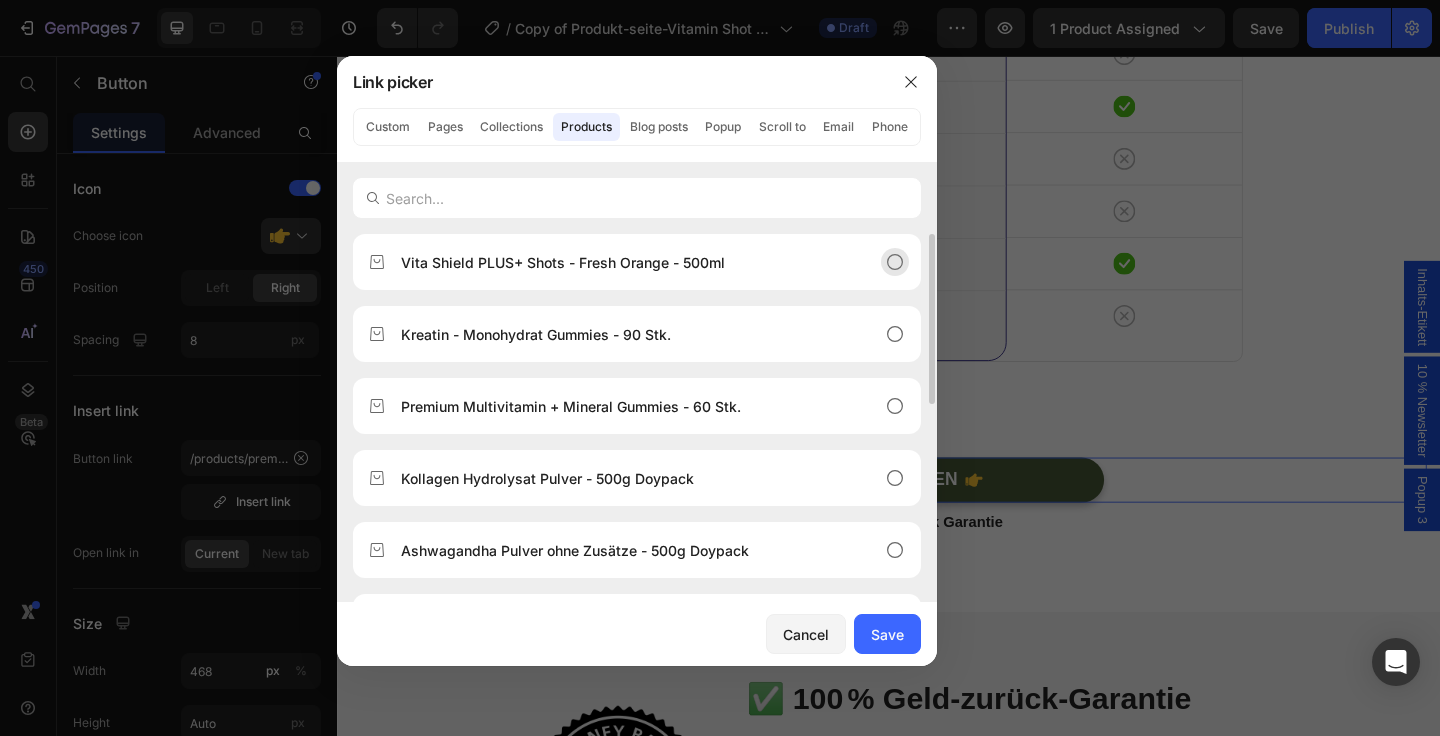 click on "Vita Shield PLUS+ Shots - Fresh Orange - 500ml" at bounding box center (563, 262) 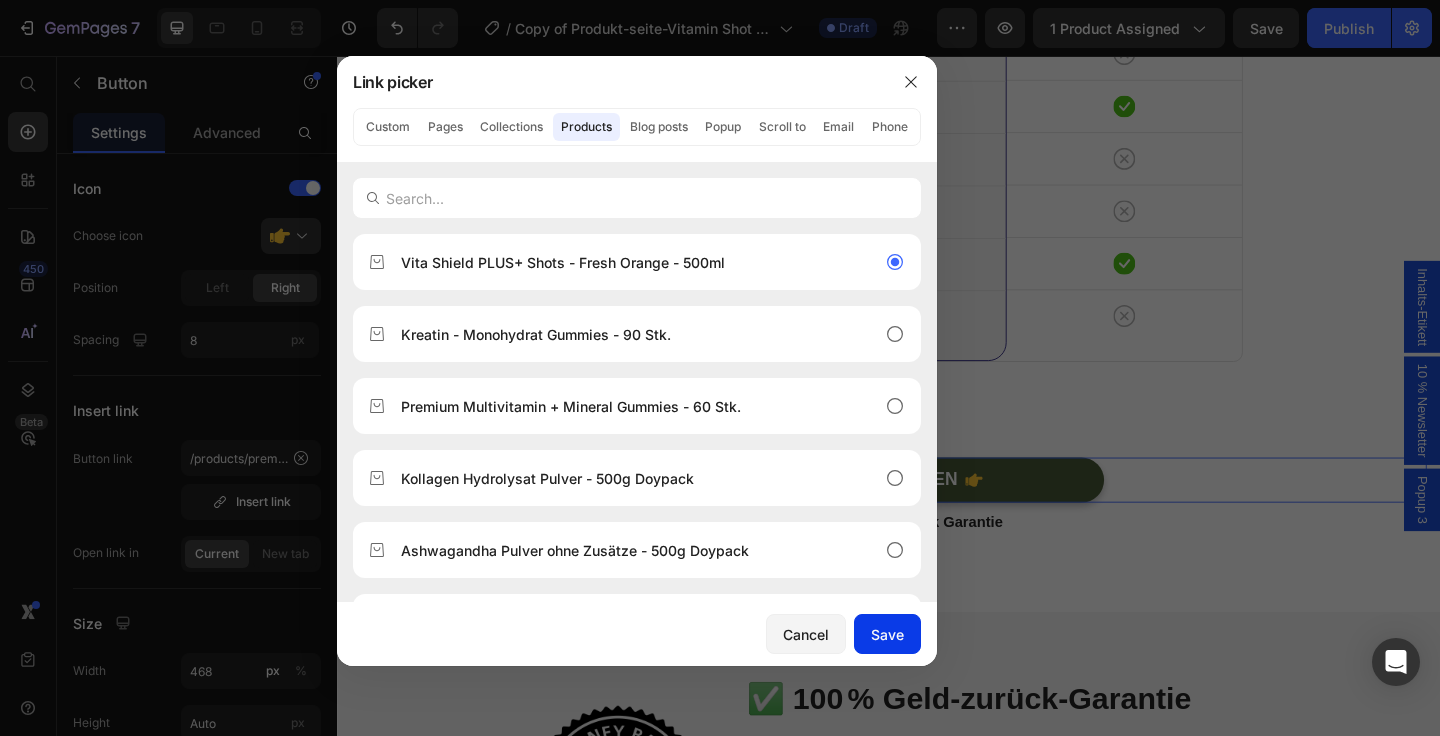 click on "Save" at bounding box center [887, 634] 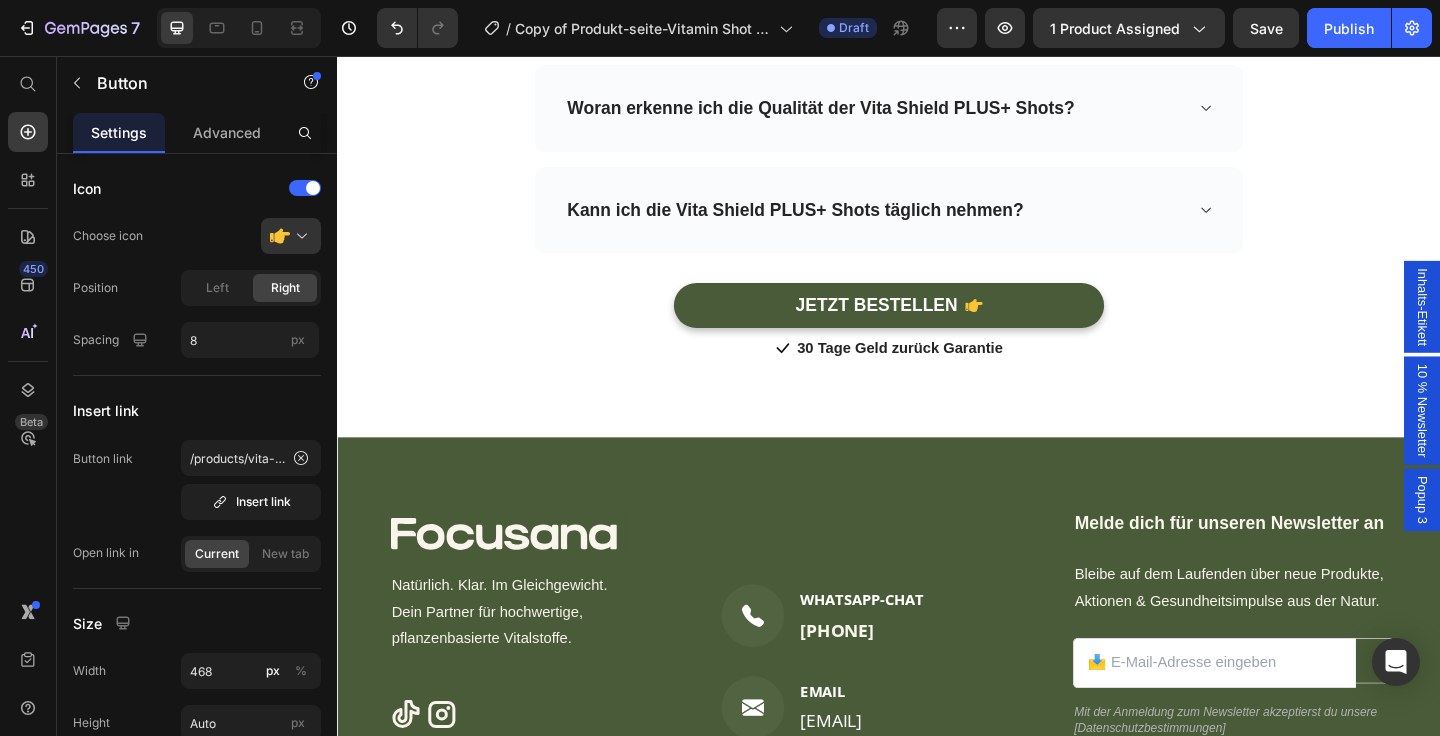 scroll, scrollTop: 8338, scrollLeft: 0, axis: vertical 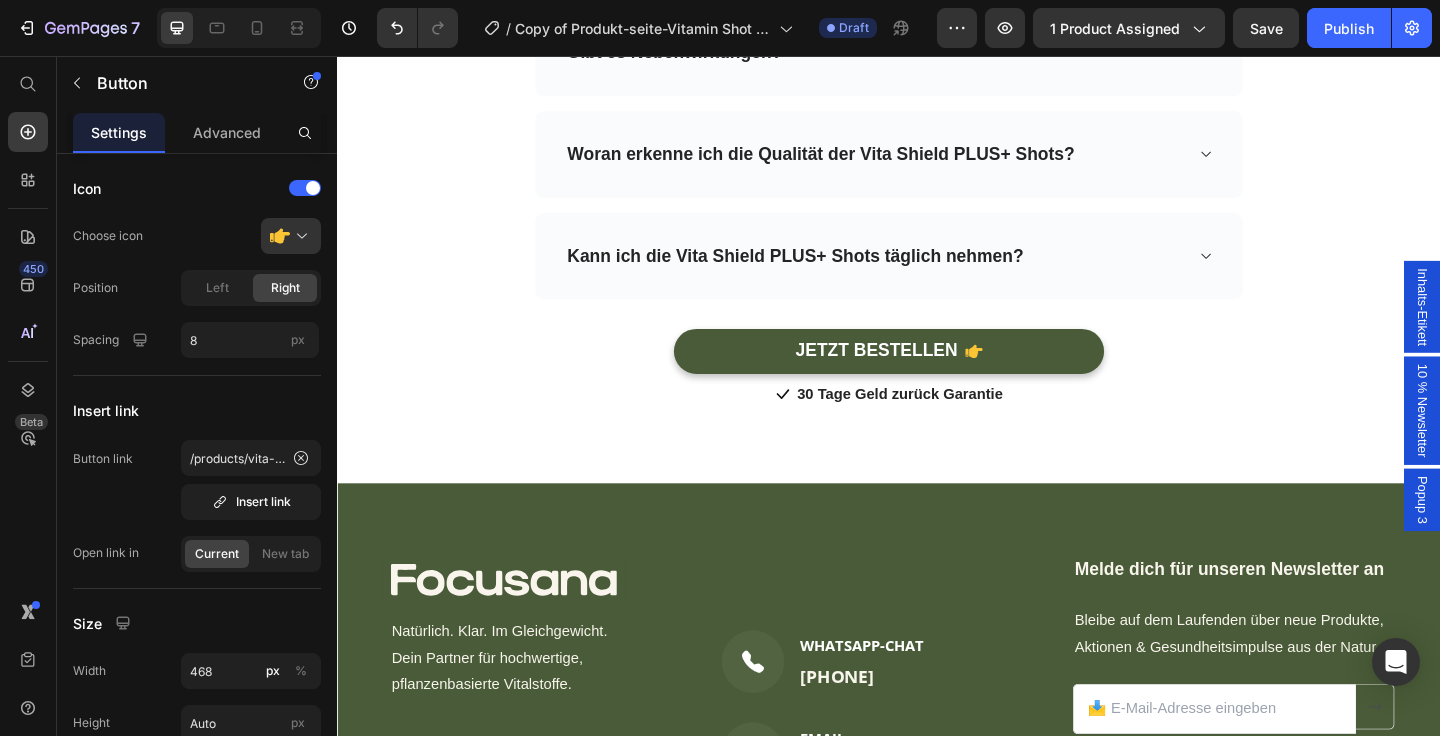 click on "JETZT BESTELLEN" at bounding box center [923, 377] 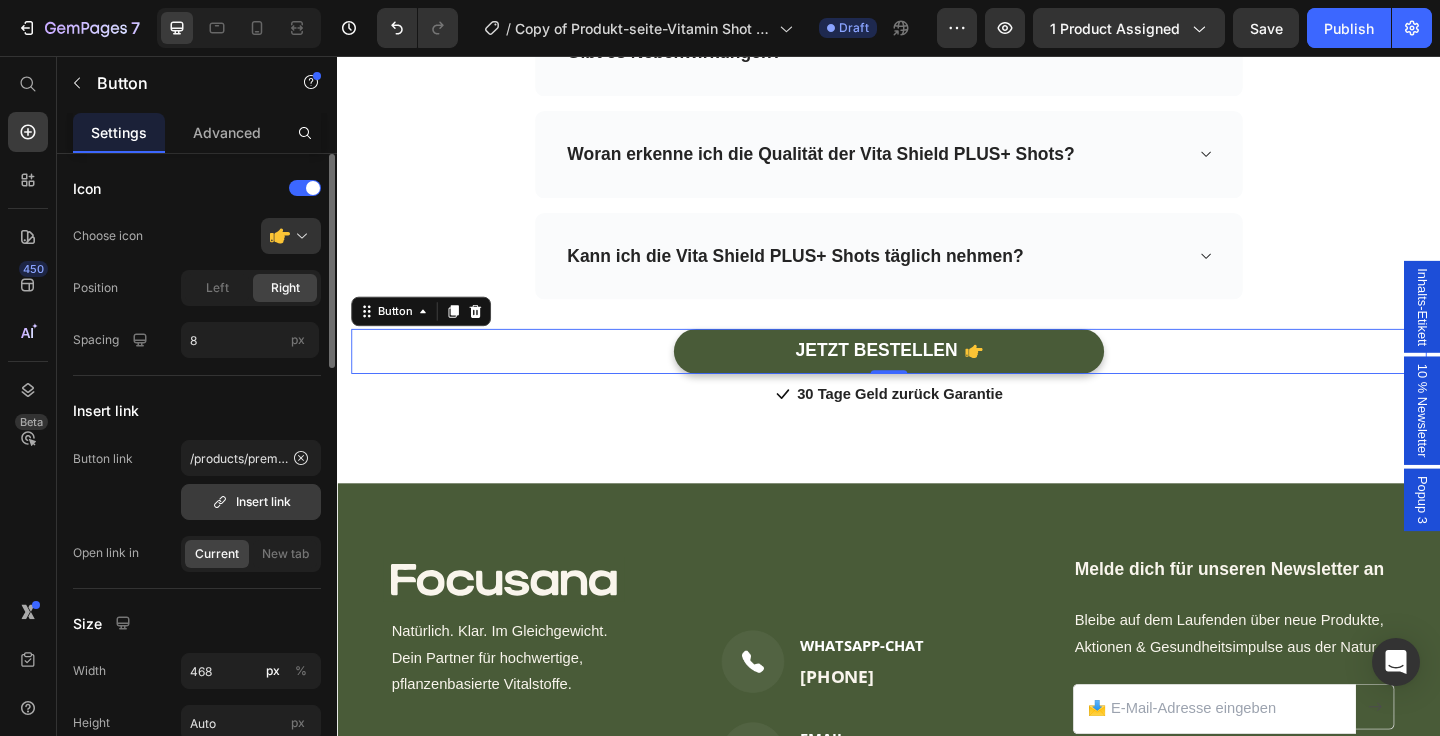 click on "Insert link" at bounding box center (251, 502) 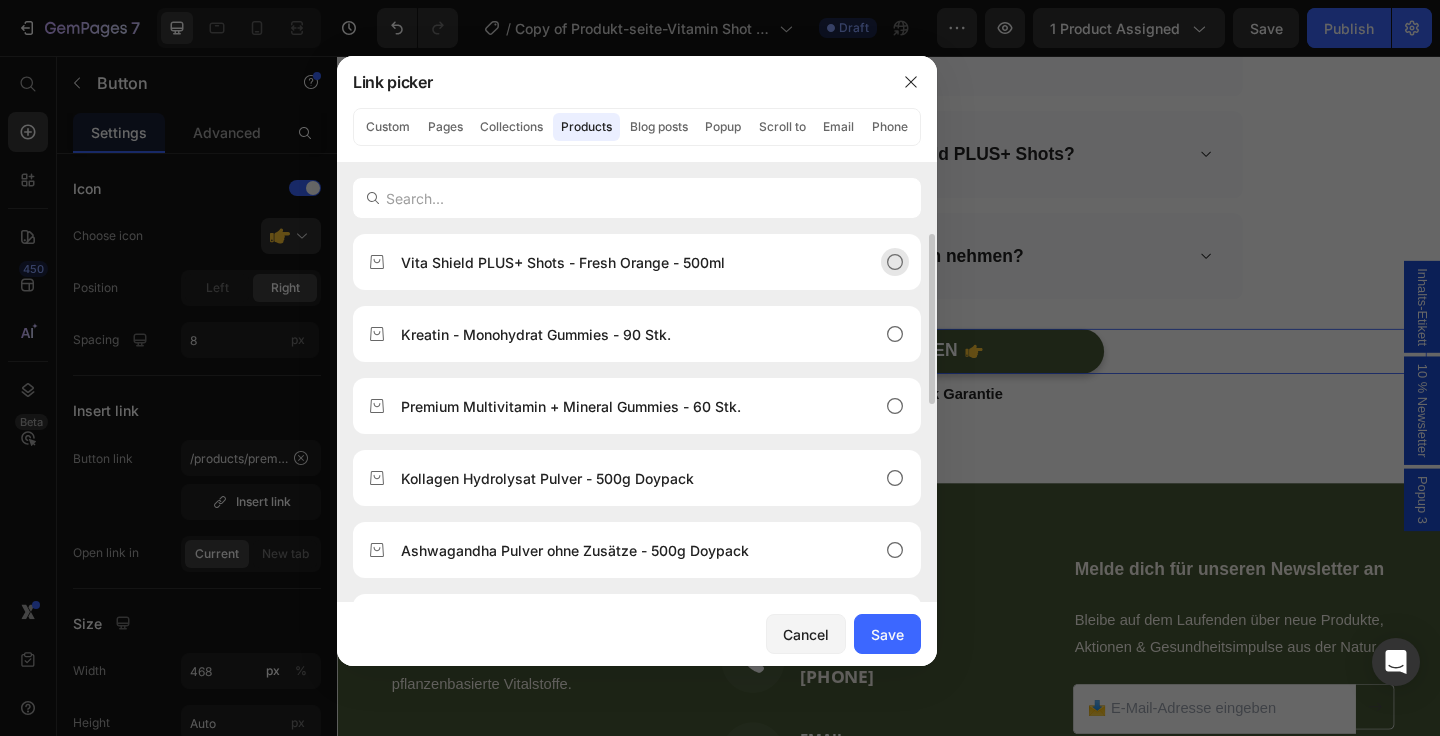 click on "Vita Shield PLUS+ Shots - Fresh Orange - 500ml" at bounding box center [563, 262] 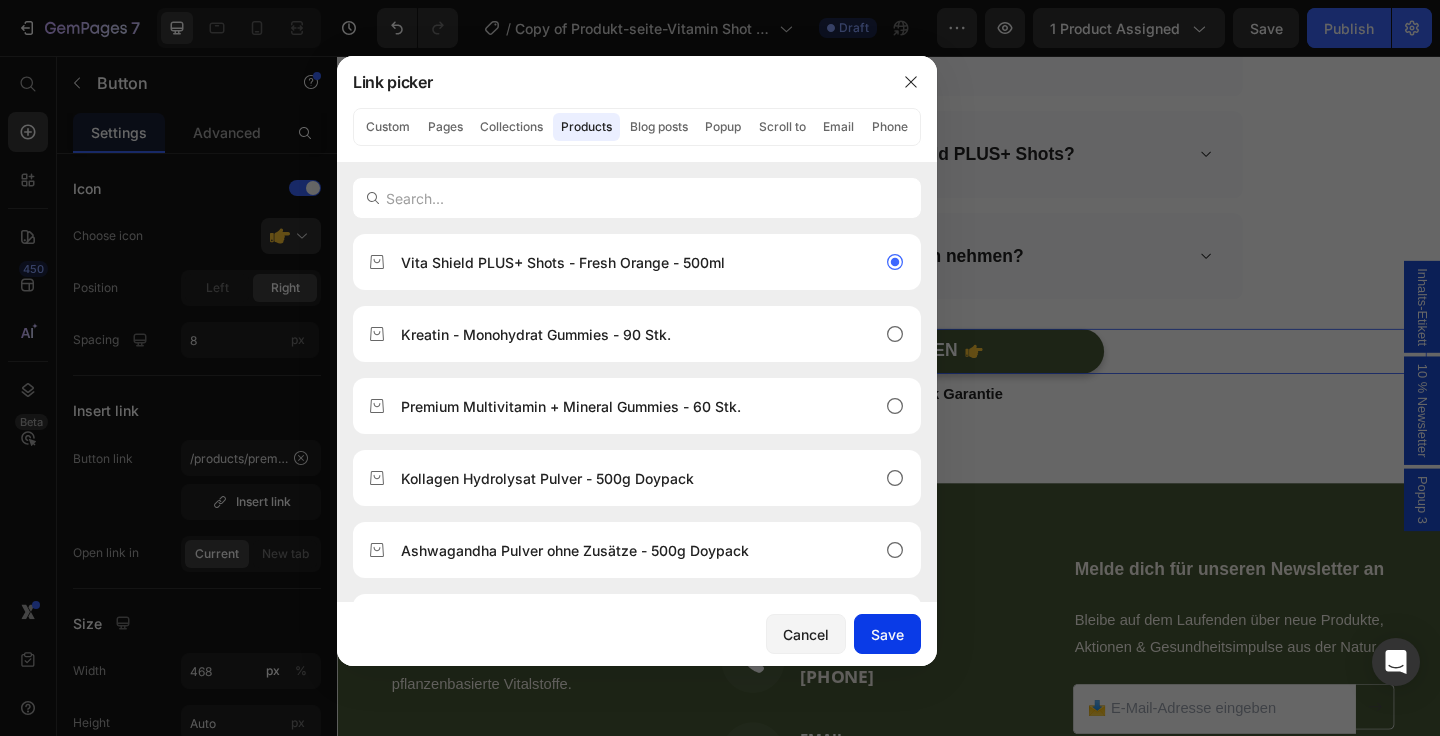 click on "Save" at bounding box center (887, 634) 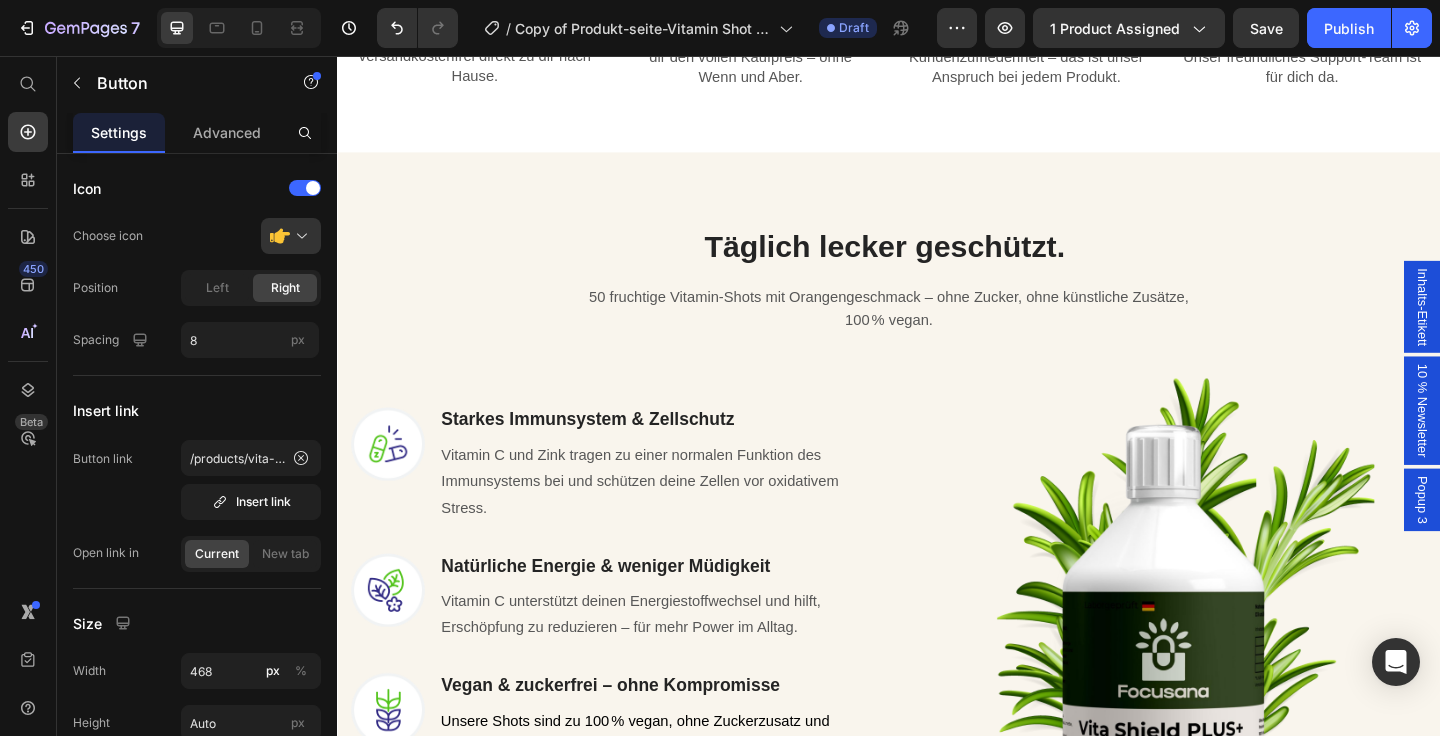 scroll, scrollTop: 0, scrollLeft: 0, axis: both 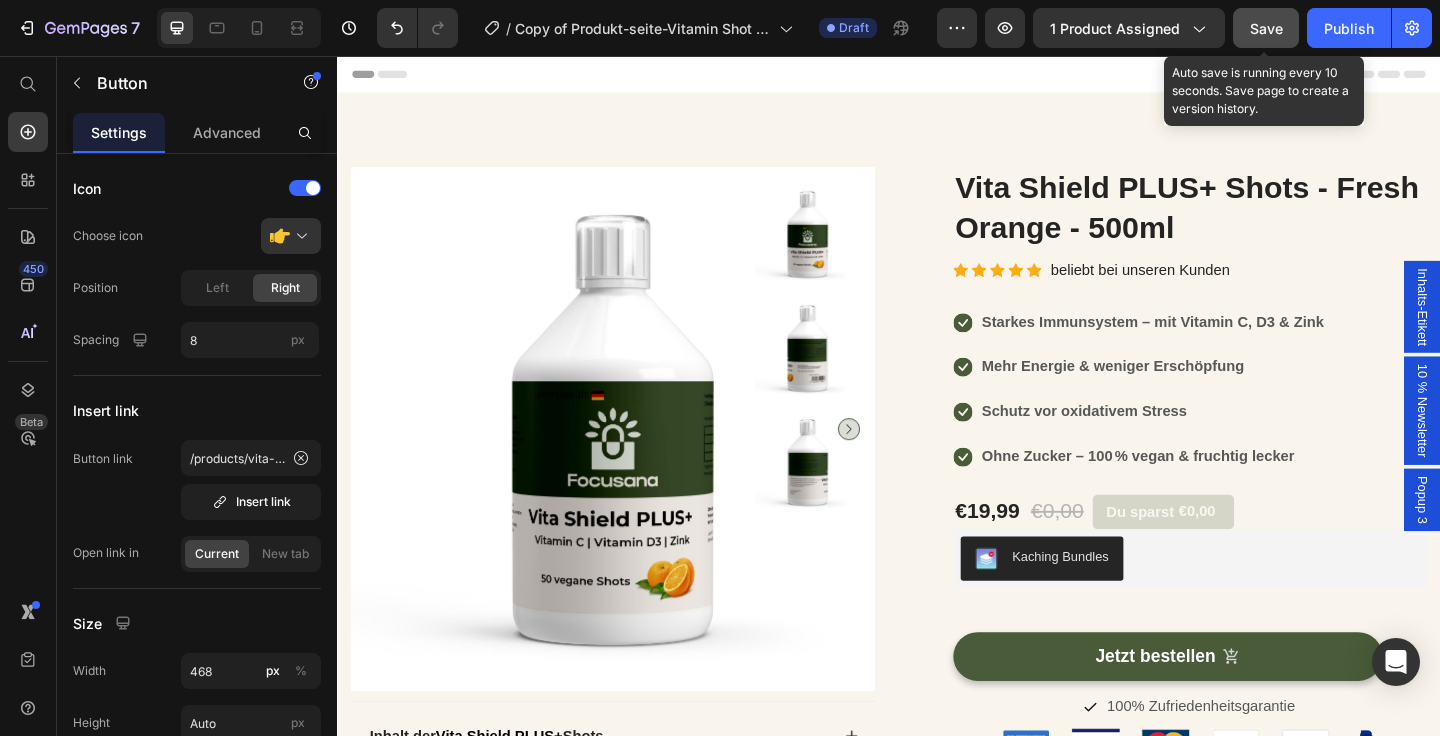 click on "Save" at bounding box center (1266, 28) 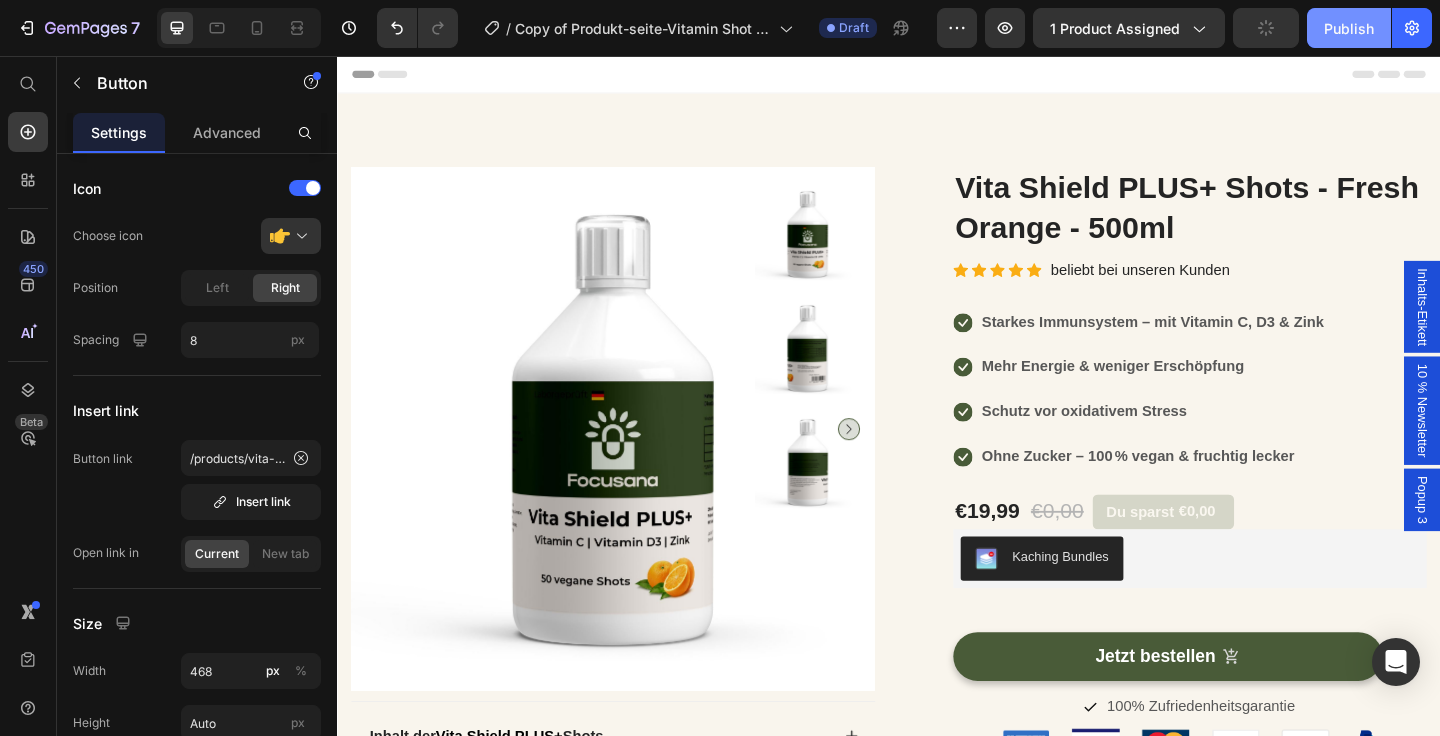 click on "Publish" at bounding box center (1349, 28) 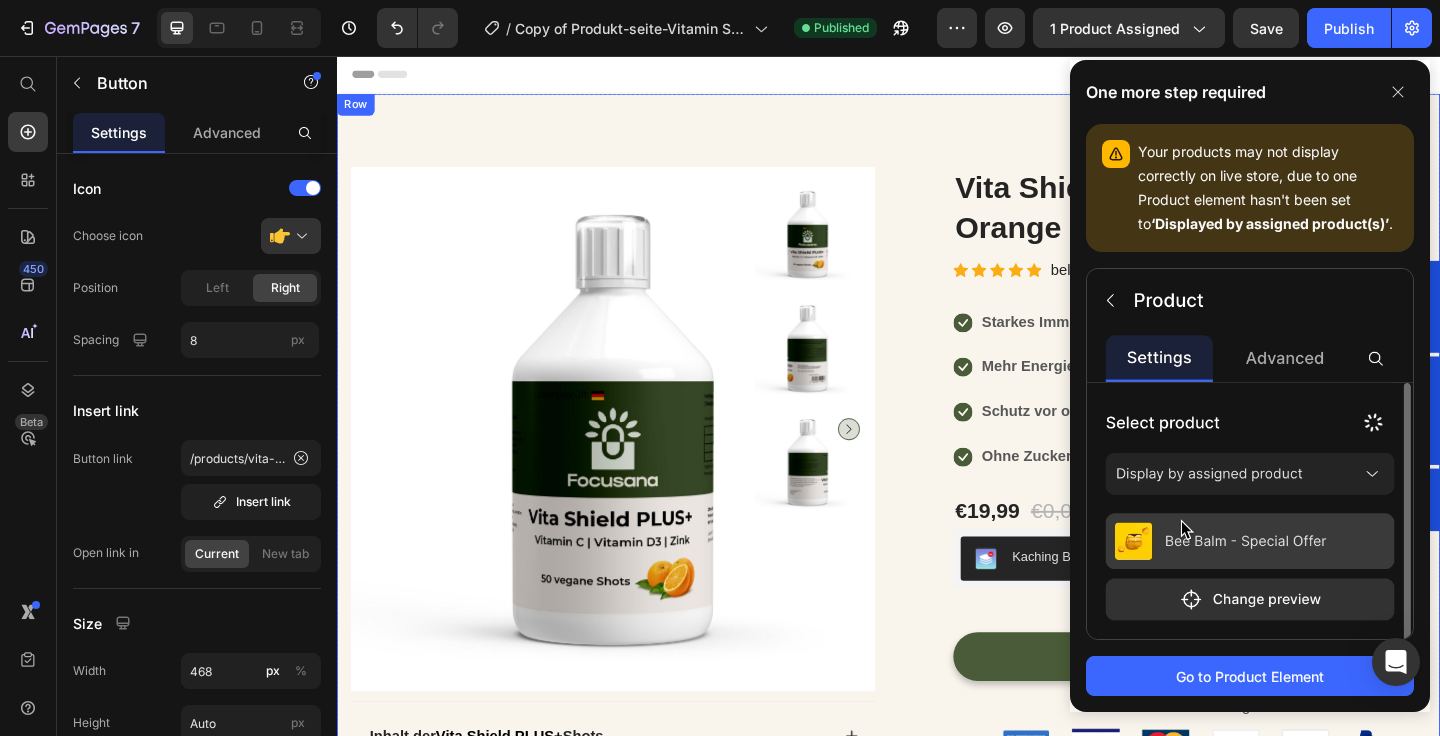 click on "Product Images
Inhalt der  Vita Shield PLUS+  Shots
Was sind Focusana Vitamin-Shots genau?
Wie können mir die Shots helfen?
Wie nehme ich die Shots richtig ein?
Sind die Shots wirklich vegan und ohne Zucker? Accordion Inhalts-Etikett ansehen Button Laborbericht ansehen Button Row Row (P) Images & Gallery Vita Shield PLUS+ Shots - Fresh Orange - 500ml (P) Title                Icon                Icon                Icon                Icon                Icon Icon List Hoz beliebt bei unseren Kunden Text block Row
Icon Starkes Immunsystem – mit Vitamin C, D3 & Zink Text block
Icon Mehr Energie & weniger Erschöpfung Text block
Icon Schutz vor oxidativem Stress Text block
Icon Ohne Zucker – 100 % vegan & fruchtig lecker Text block Icon List €19,99 (P) Price €0,00 (P) Price Du sparst €0,00 Product Tag Row Kaching Bundles Kaching Bundles Icon Row" at bounding box center (937, 690) 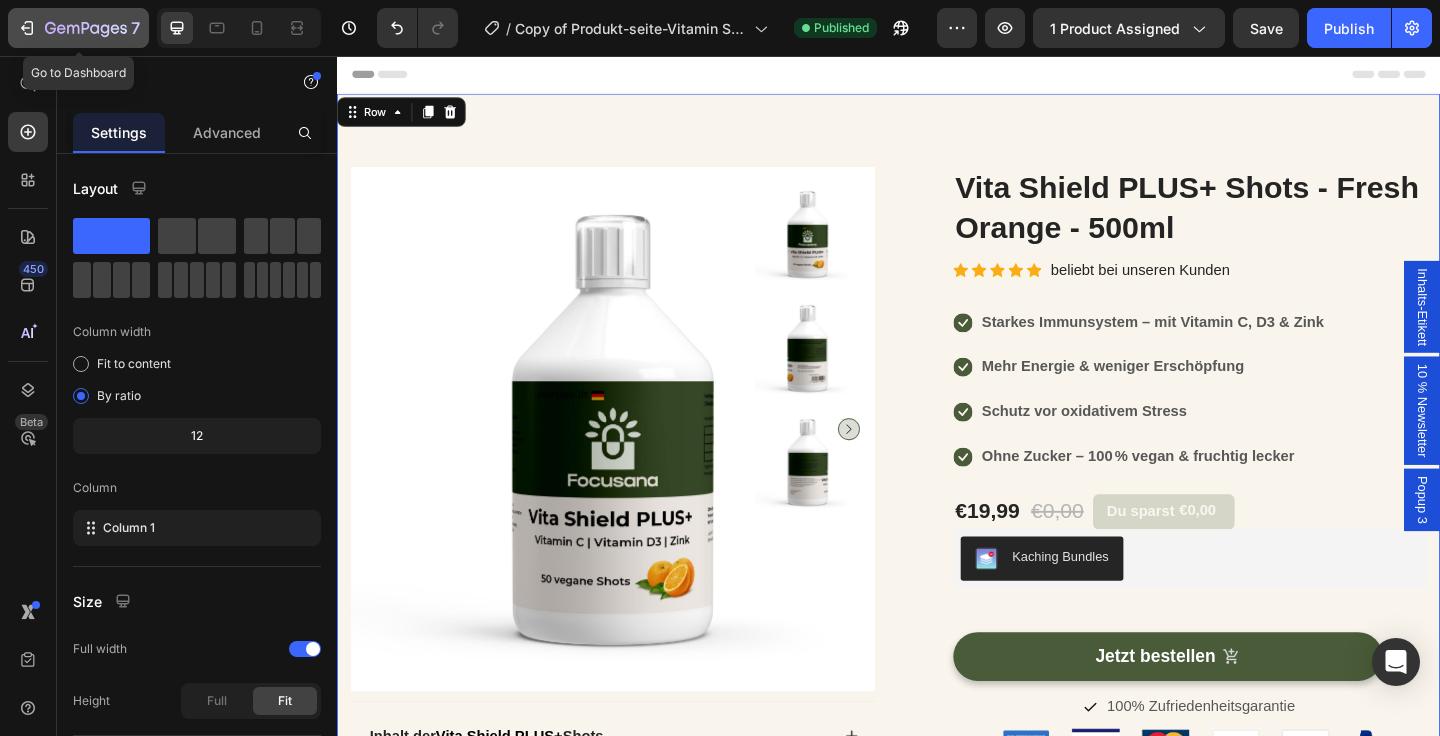 click 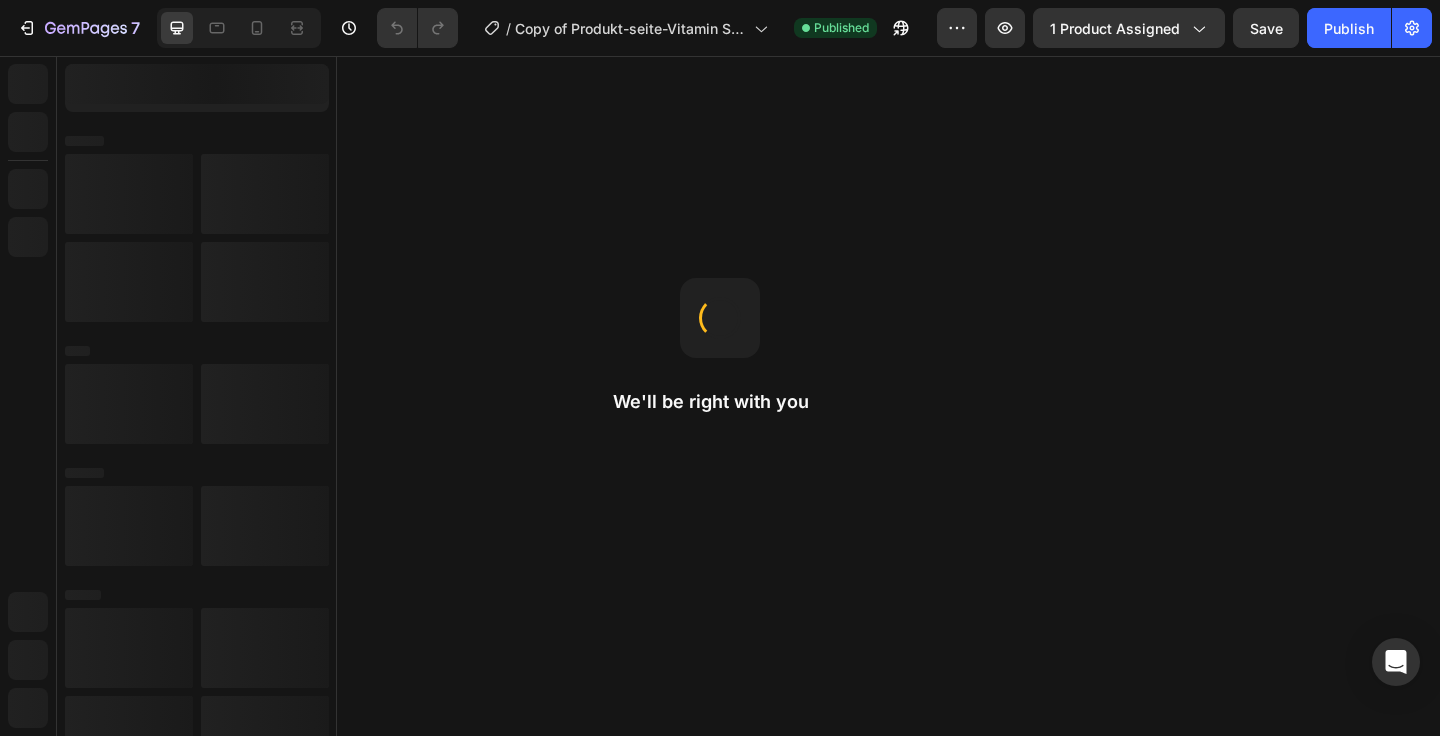 scroll, scrollTop: 0, scrollLeft: 0, axis: both 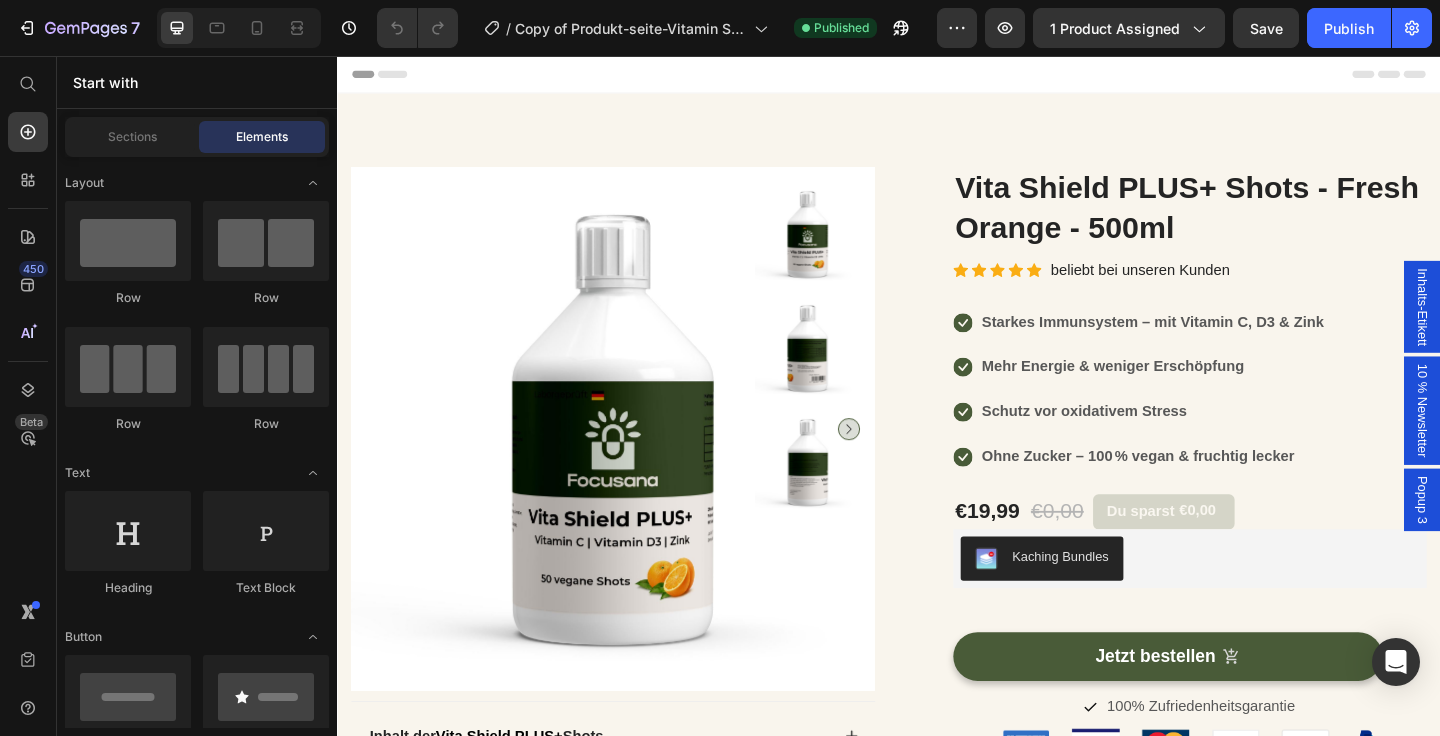 click on "Header" at bounding box center (937, 76) 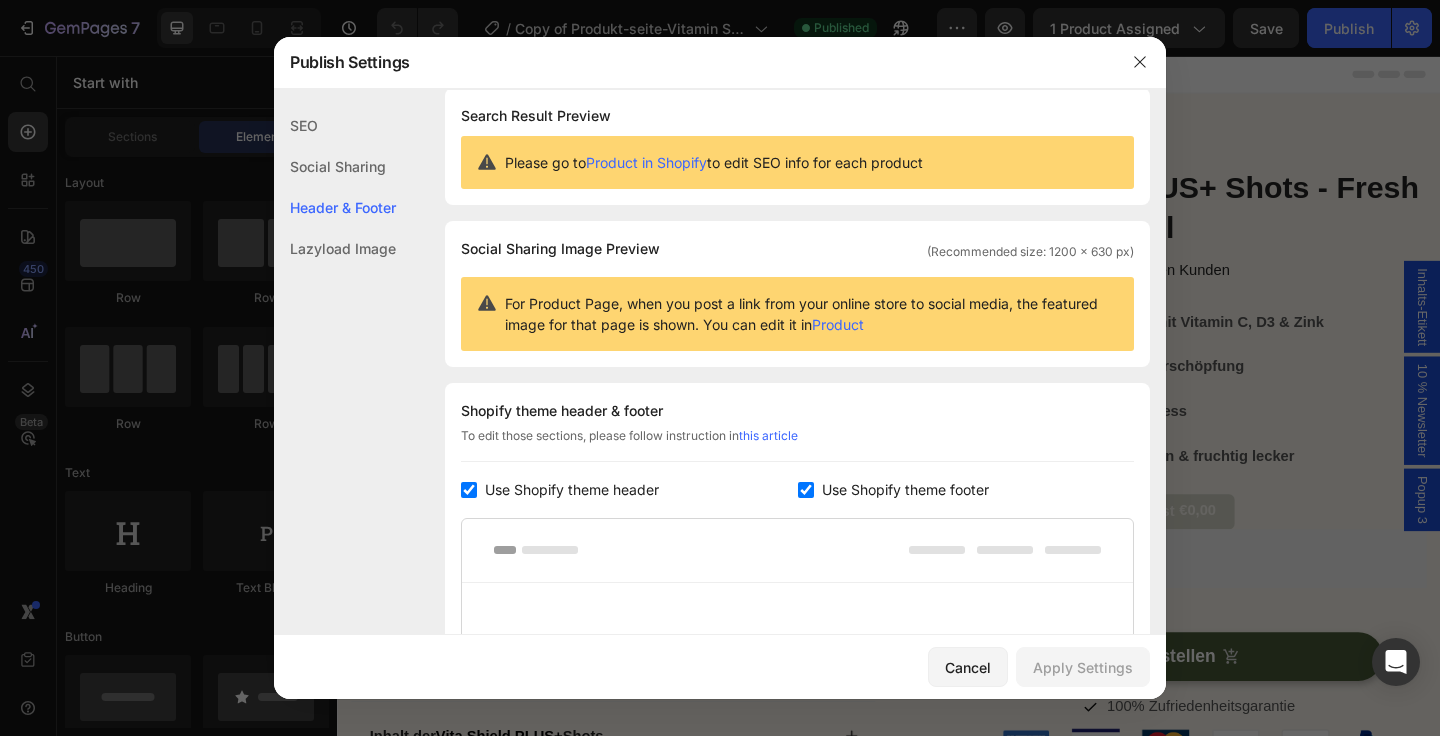 scroll, scrollTop: 0, scrollLeft: 0, axis: both 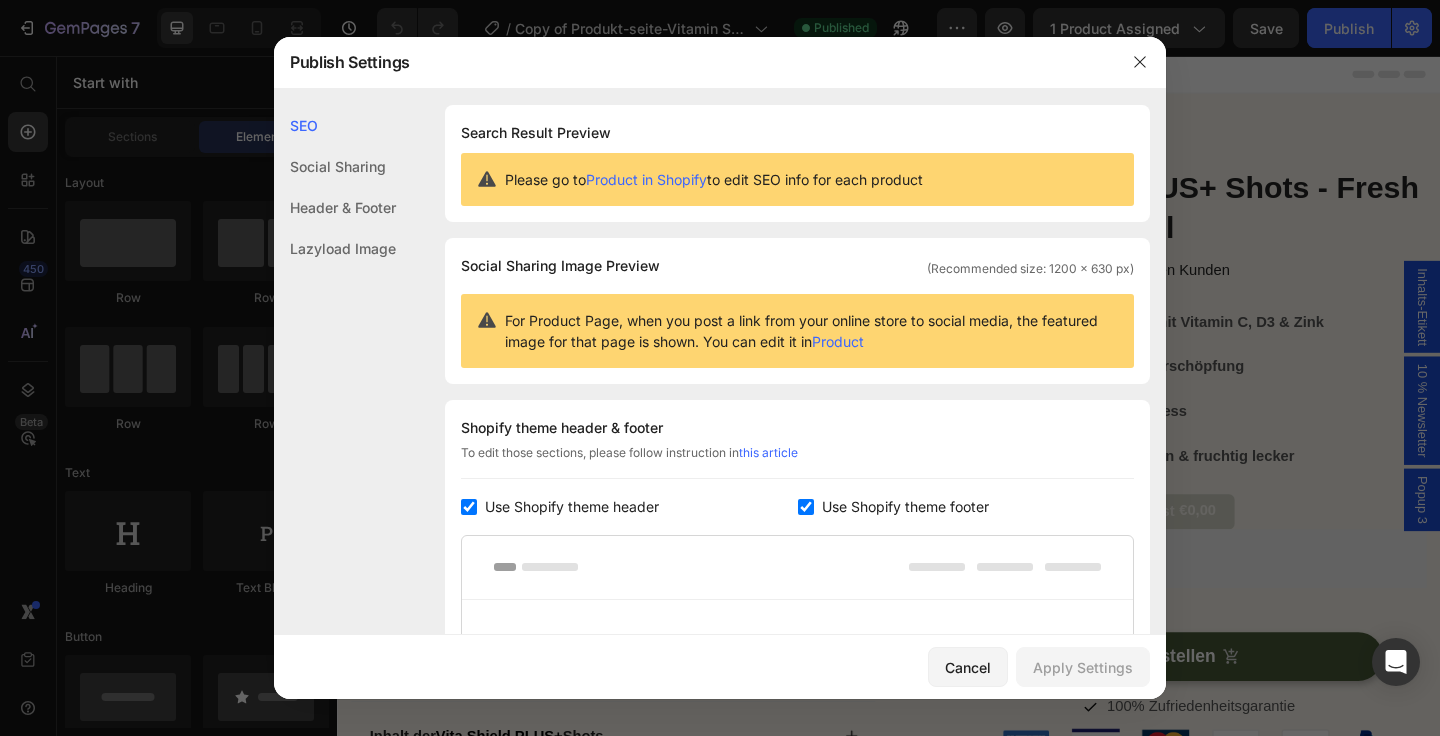 click on "Header & Footer" 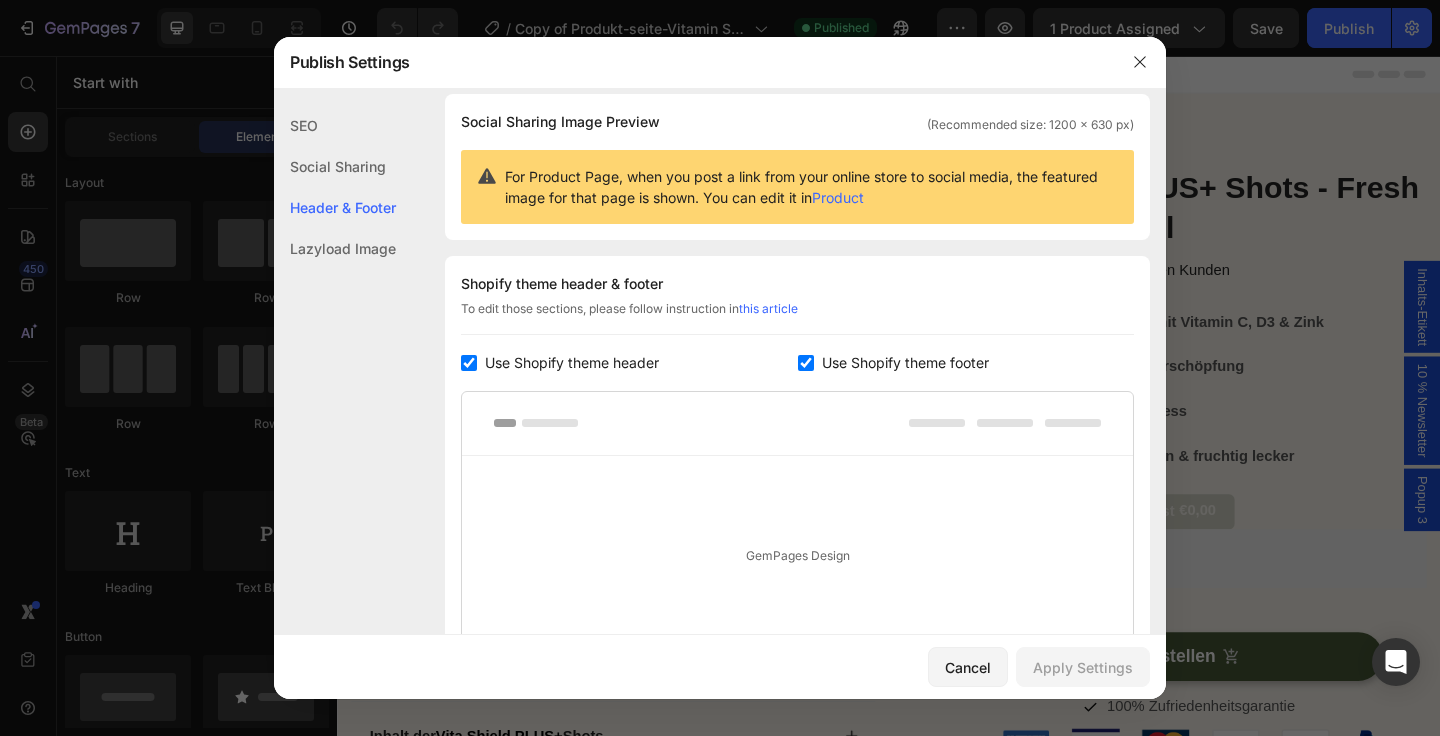 scroll, scrollTop: 291, scrollLeft: 0, axis: vertical 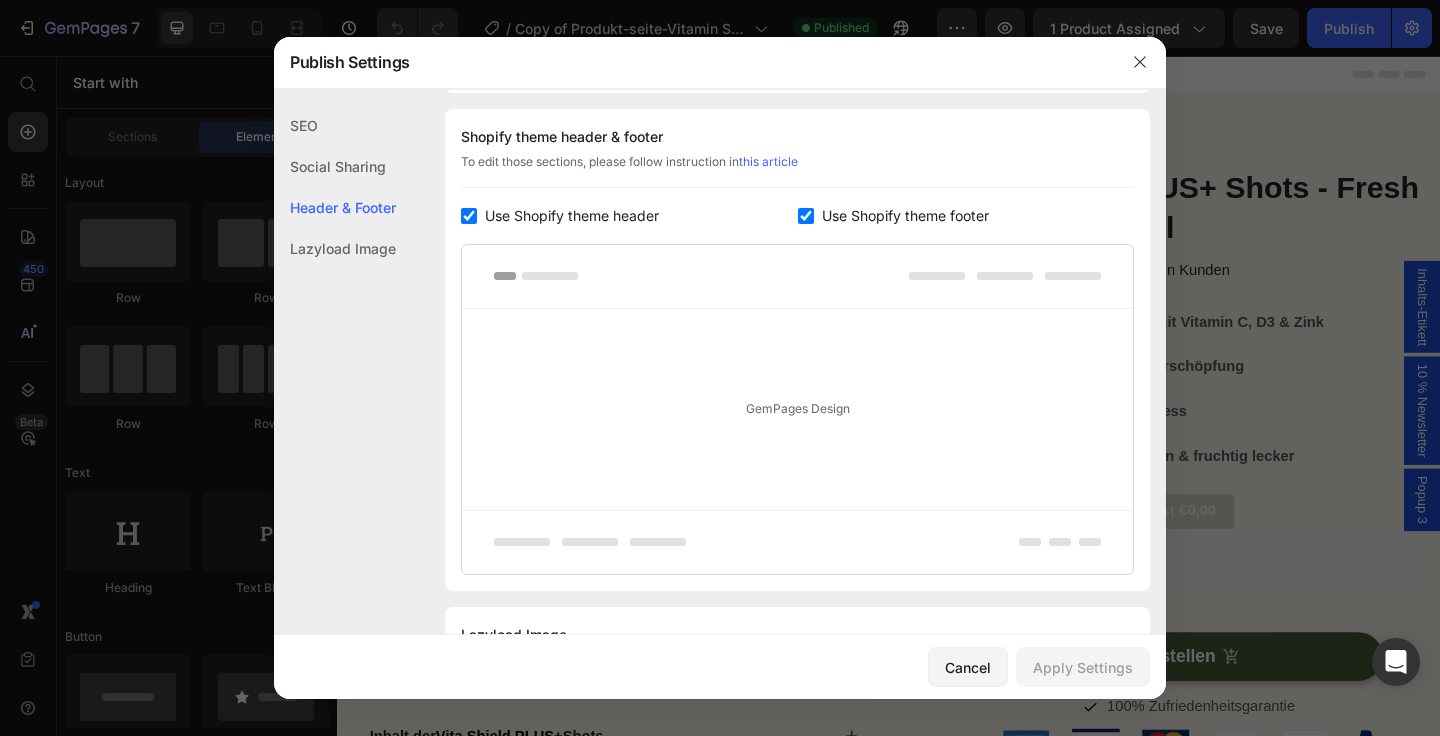 click at bounding box center (797, 277) 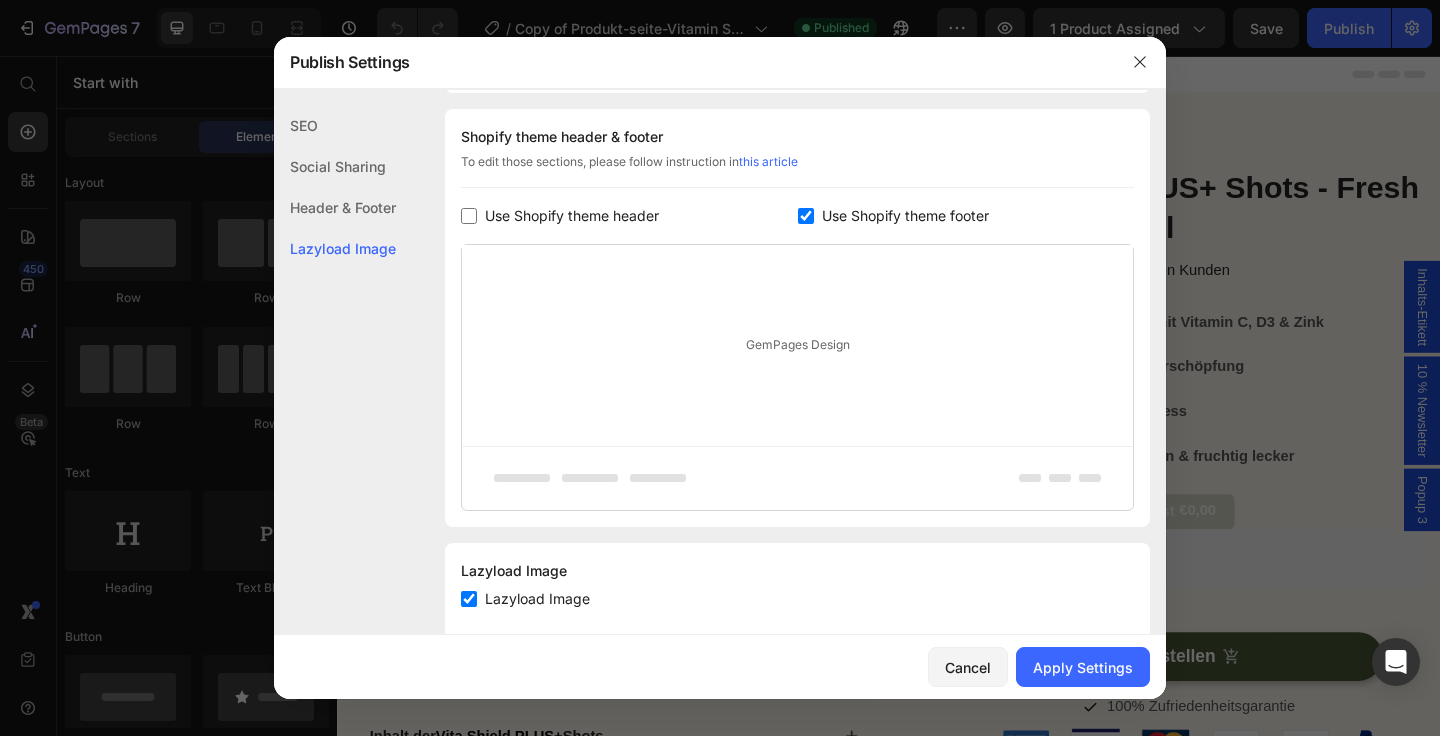 click at bounding box center [469, 216] 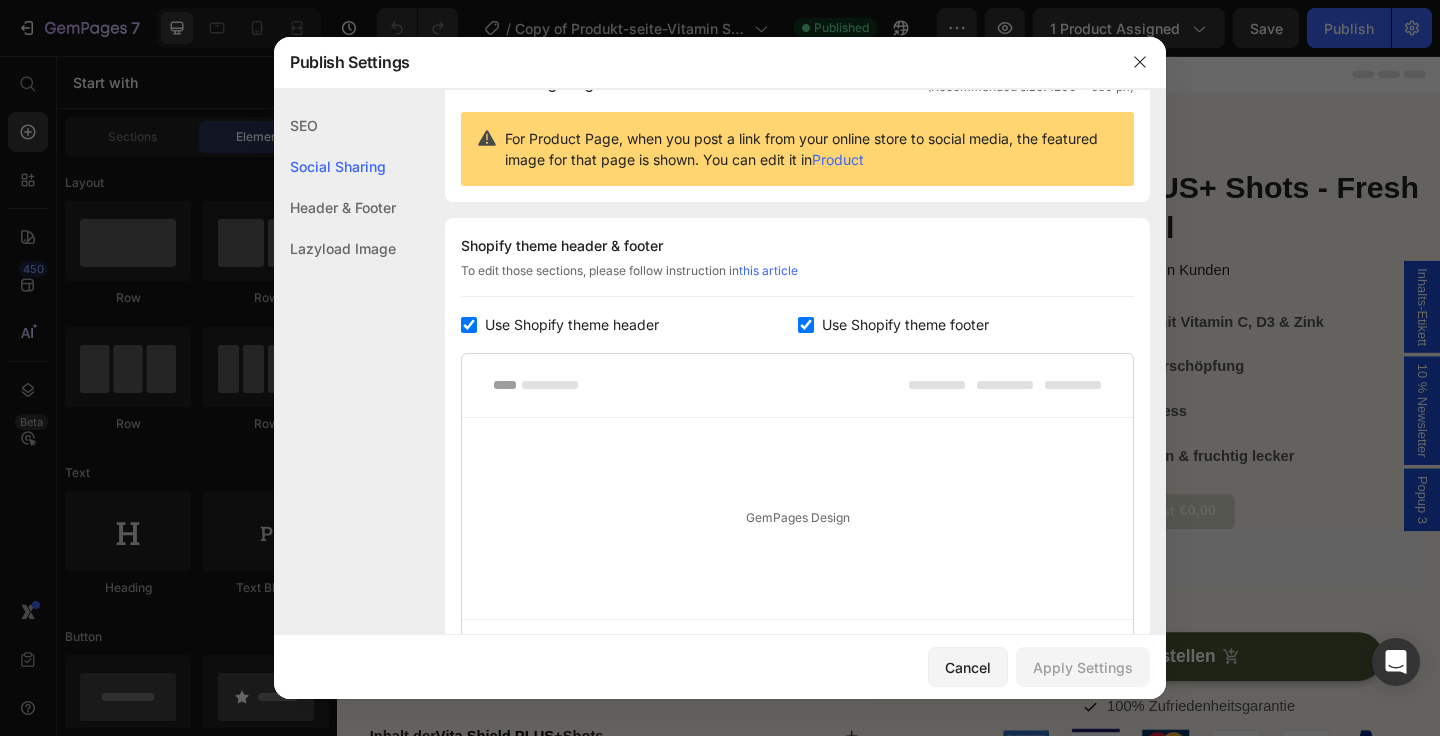 scroll, scrollTop: 223, scrollLeft: 0, axis: vertical 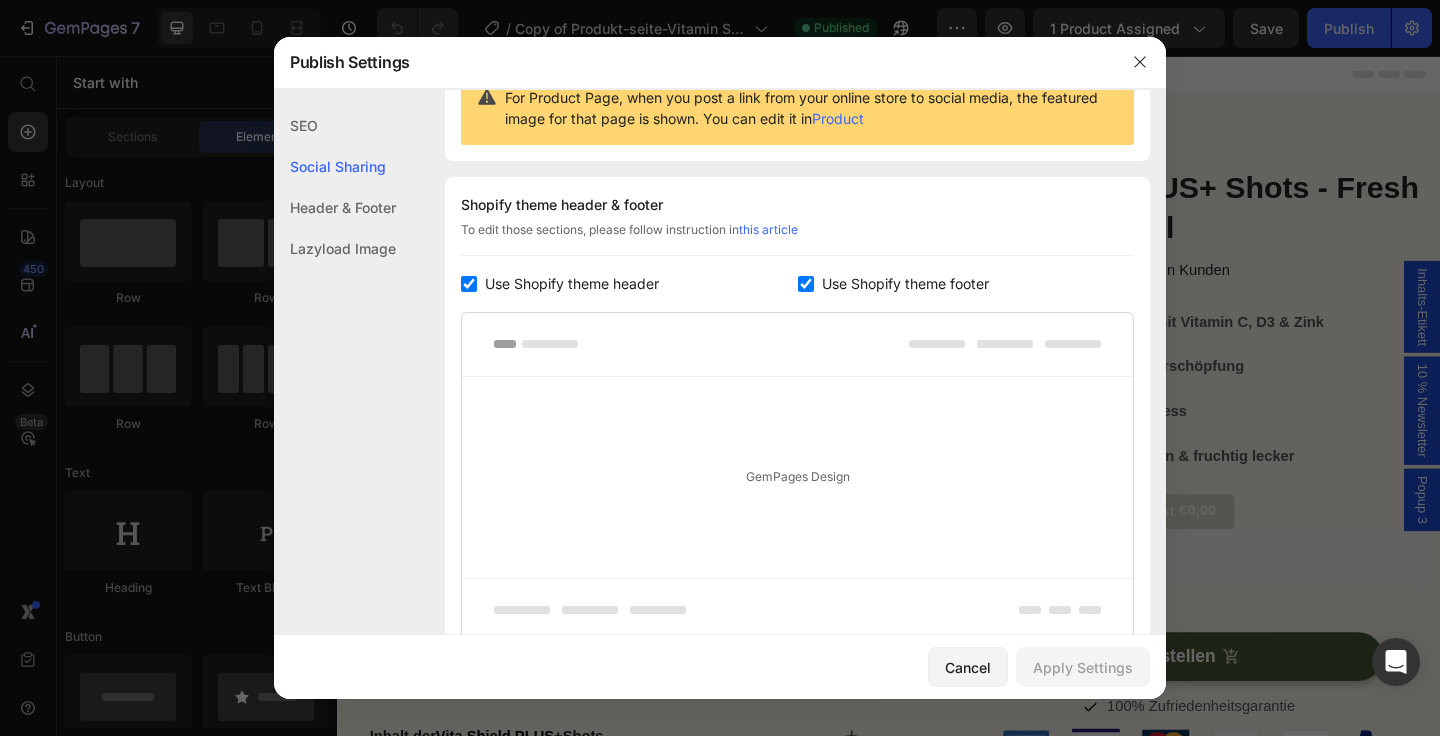 click on "GemPages Design" at bounding box center (797, 477) 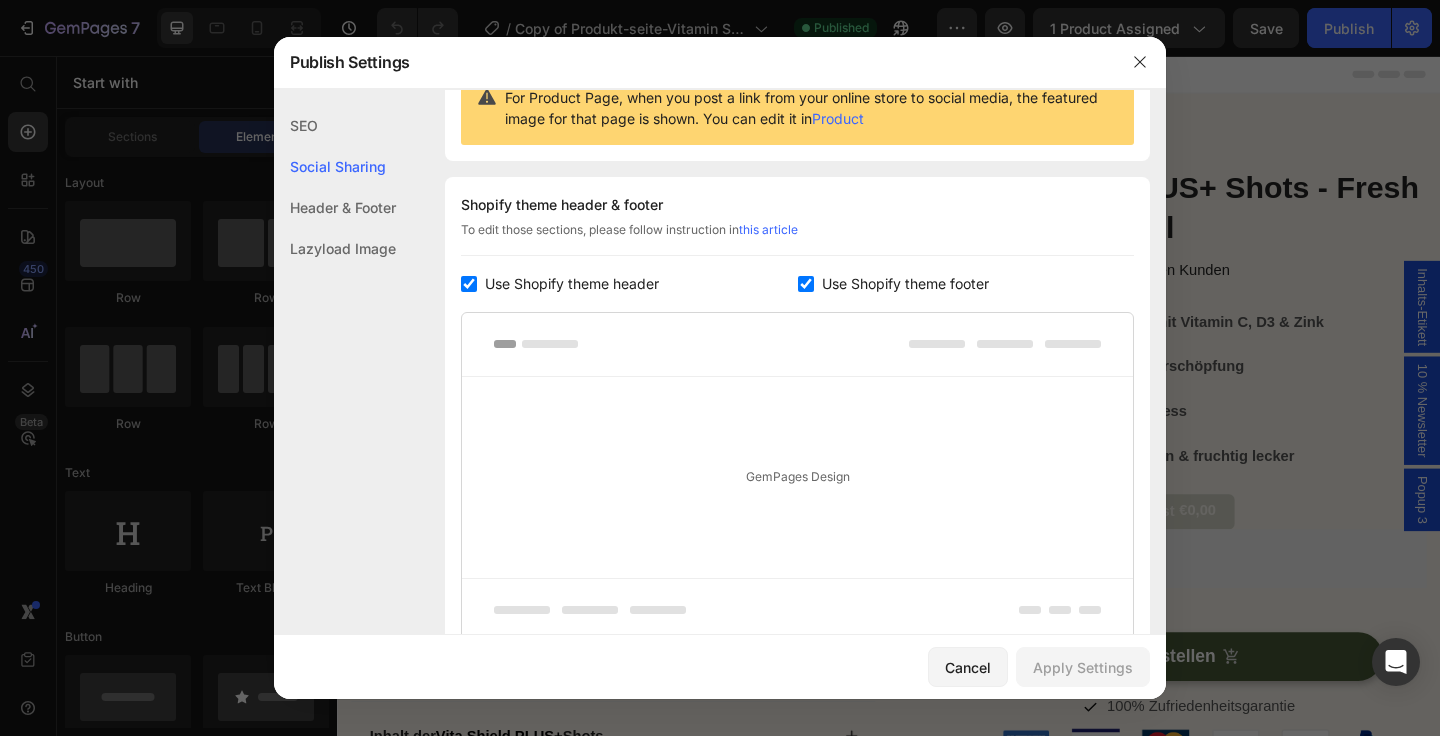 click on "Header & Footer" 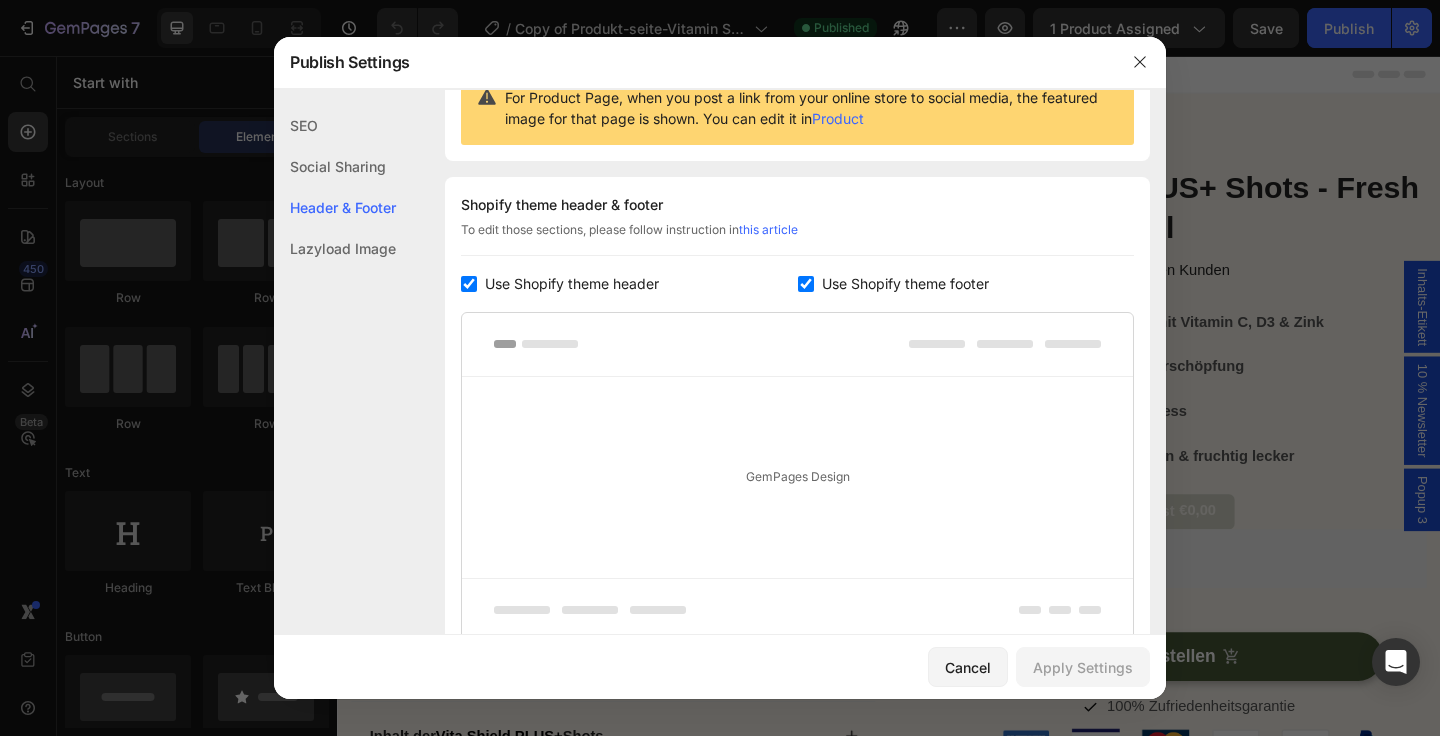scroll, scrollTop: 291, scrollLeft: 0, axis: vertical 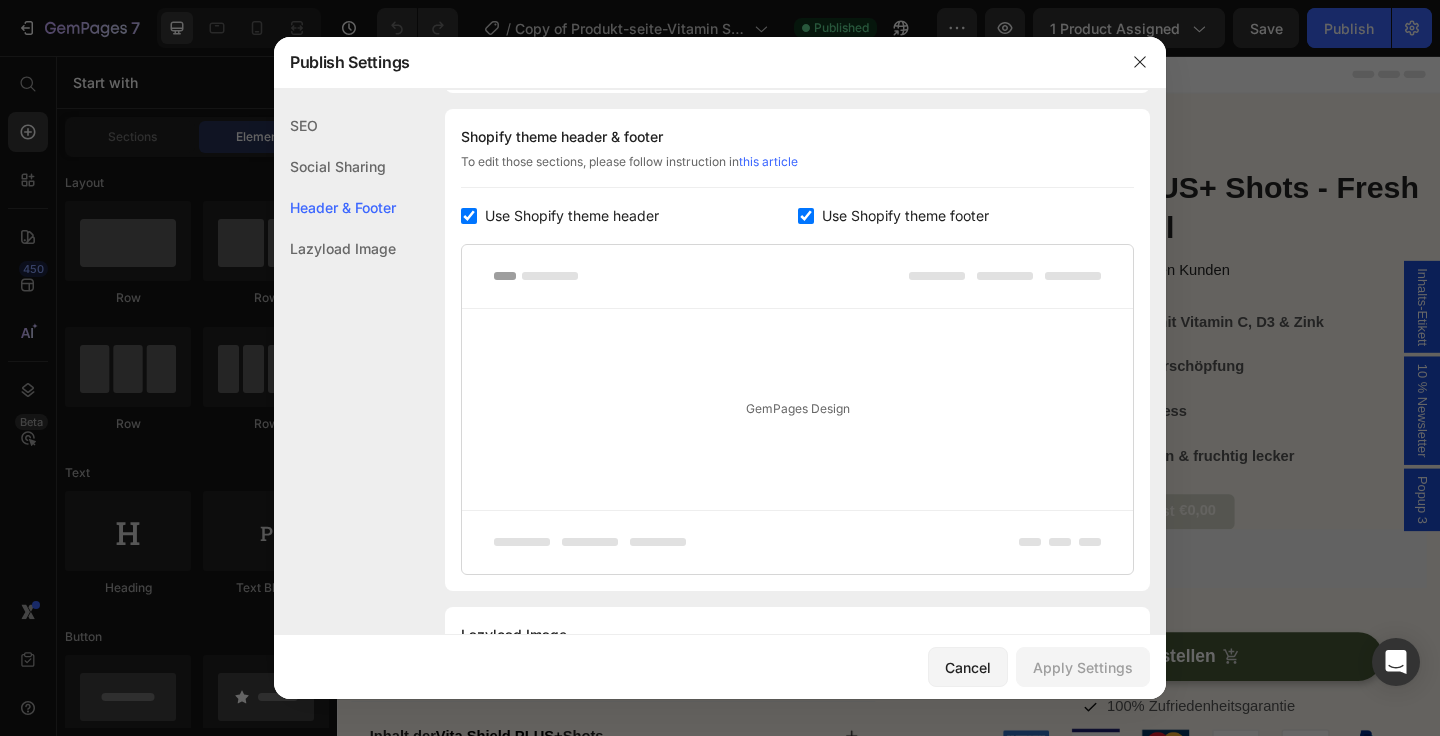 click at bounding box center (797, 277) 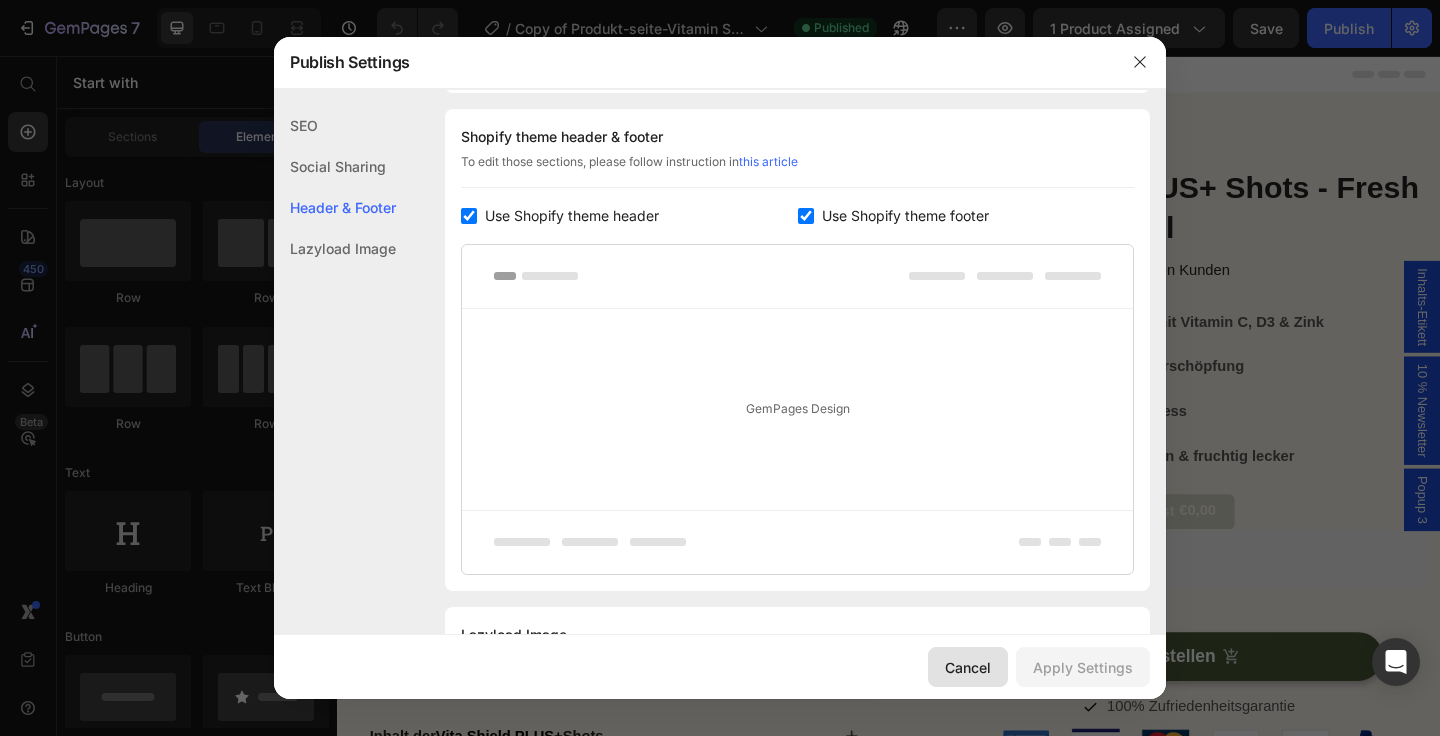 click on "Cancel" at bounding box center [968, 667] 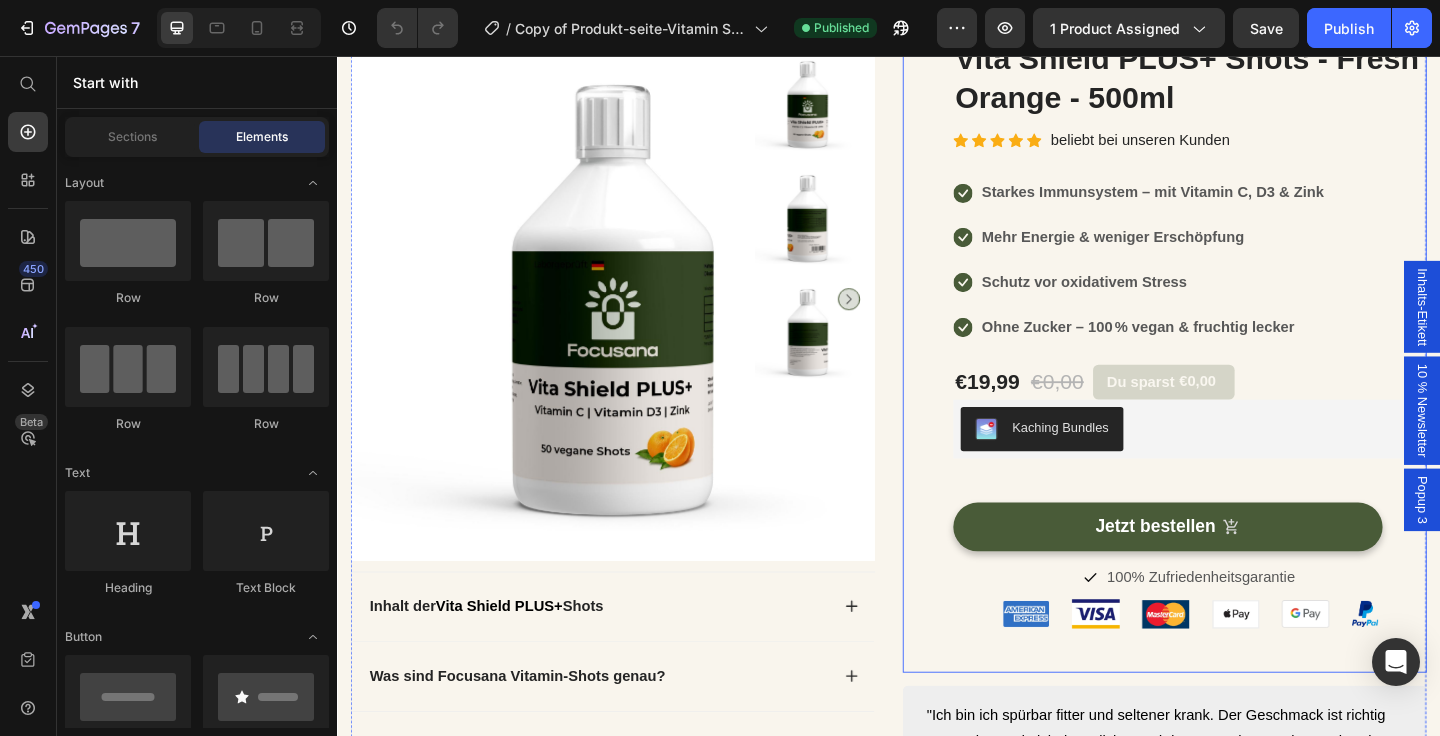 scroll, scrollTop: 0, scrollLeft: 0, axis: both 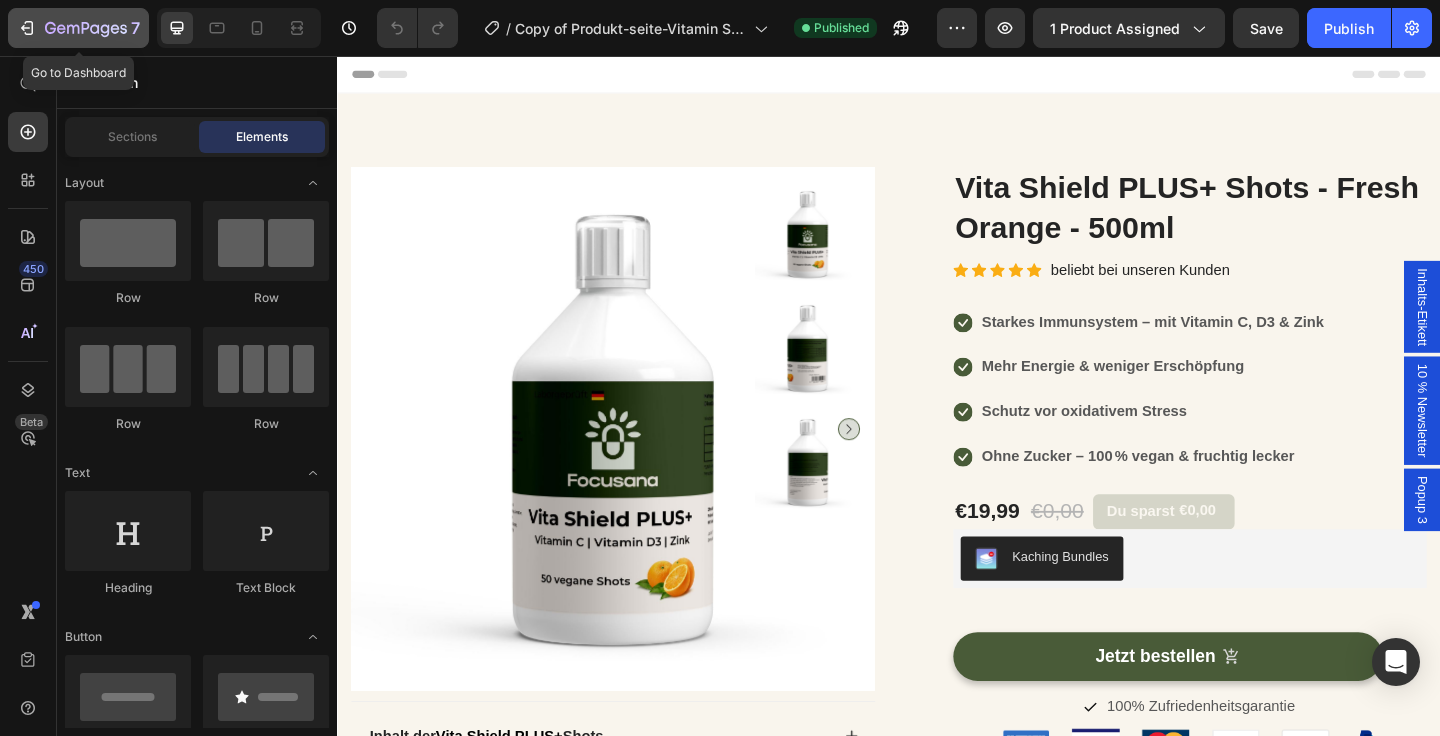 click on "7" at bounding box center (78, 28) 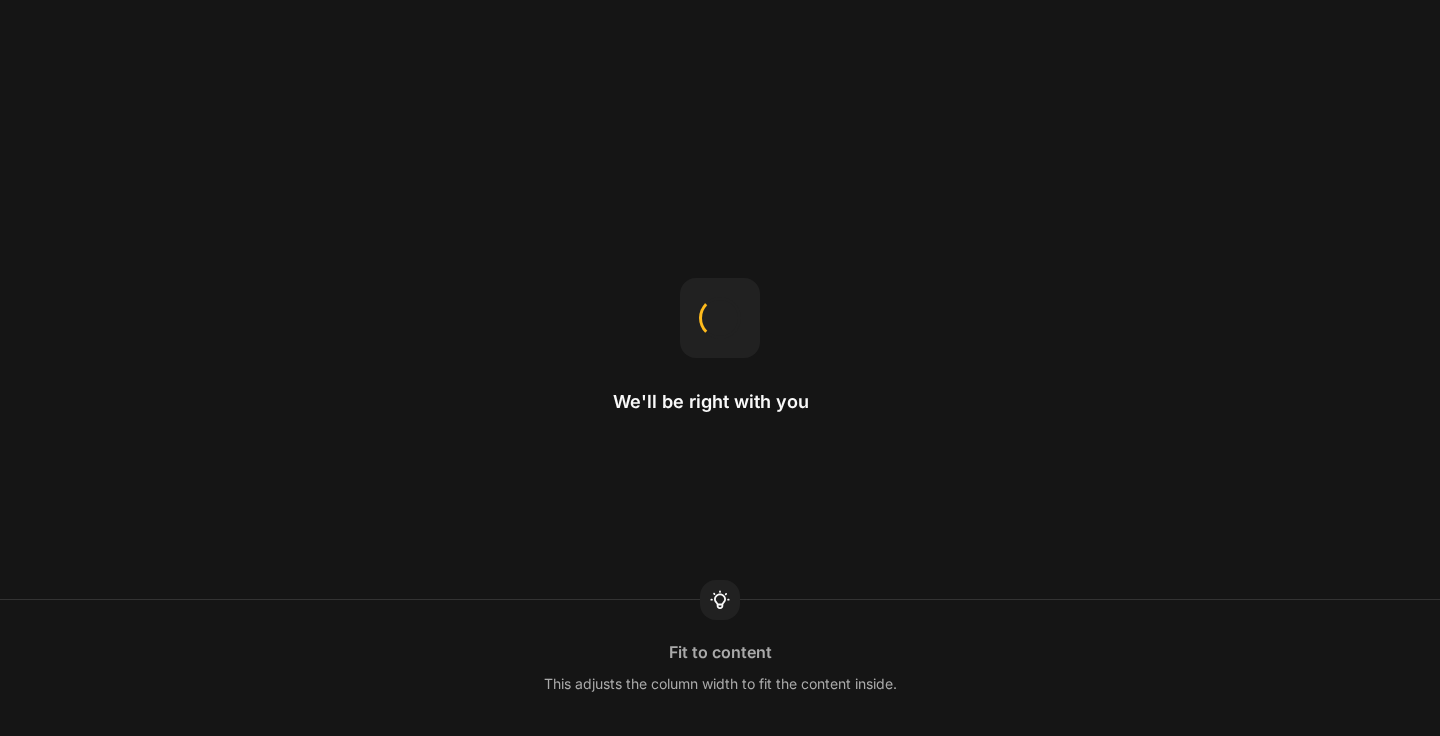scroll, scrollTop: 0, scrollLeft: 0, axis: both 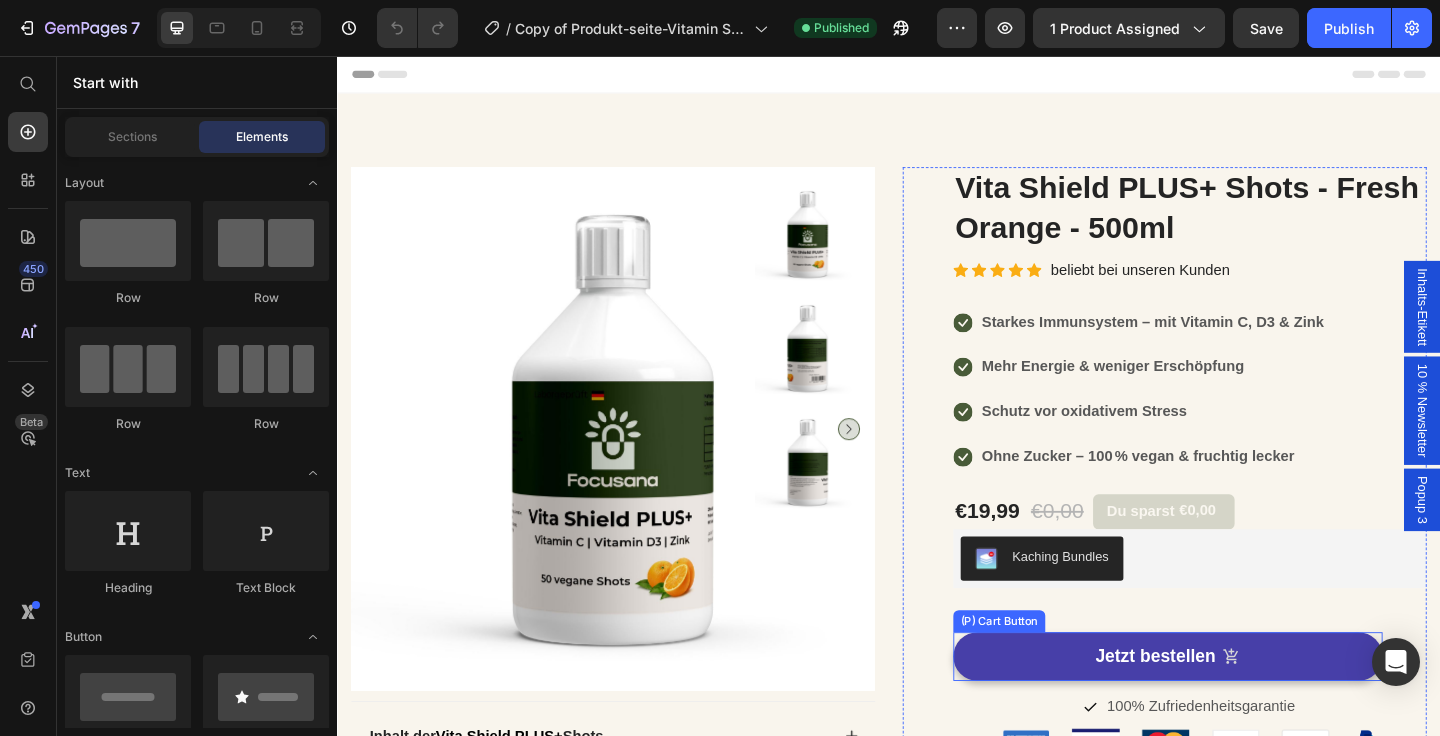 click on "Jetzt bestellen" at bounding box center (1240, 709) 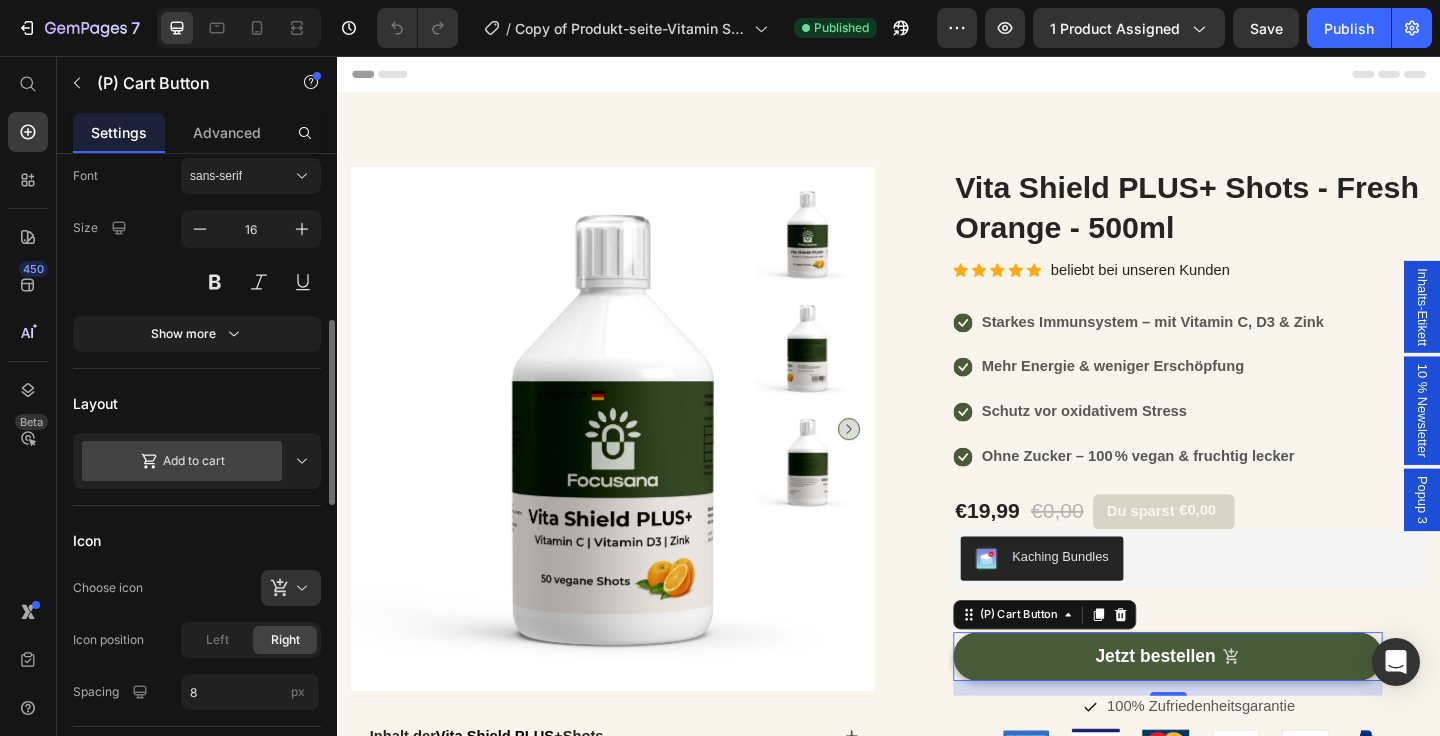 scroll, scrollTop: 458, scrollLeft: 0, axis: vertical 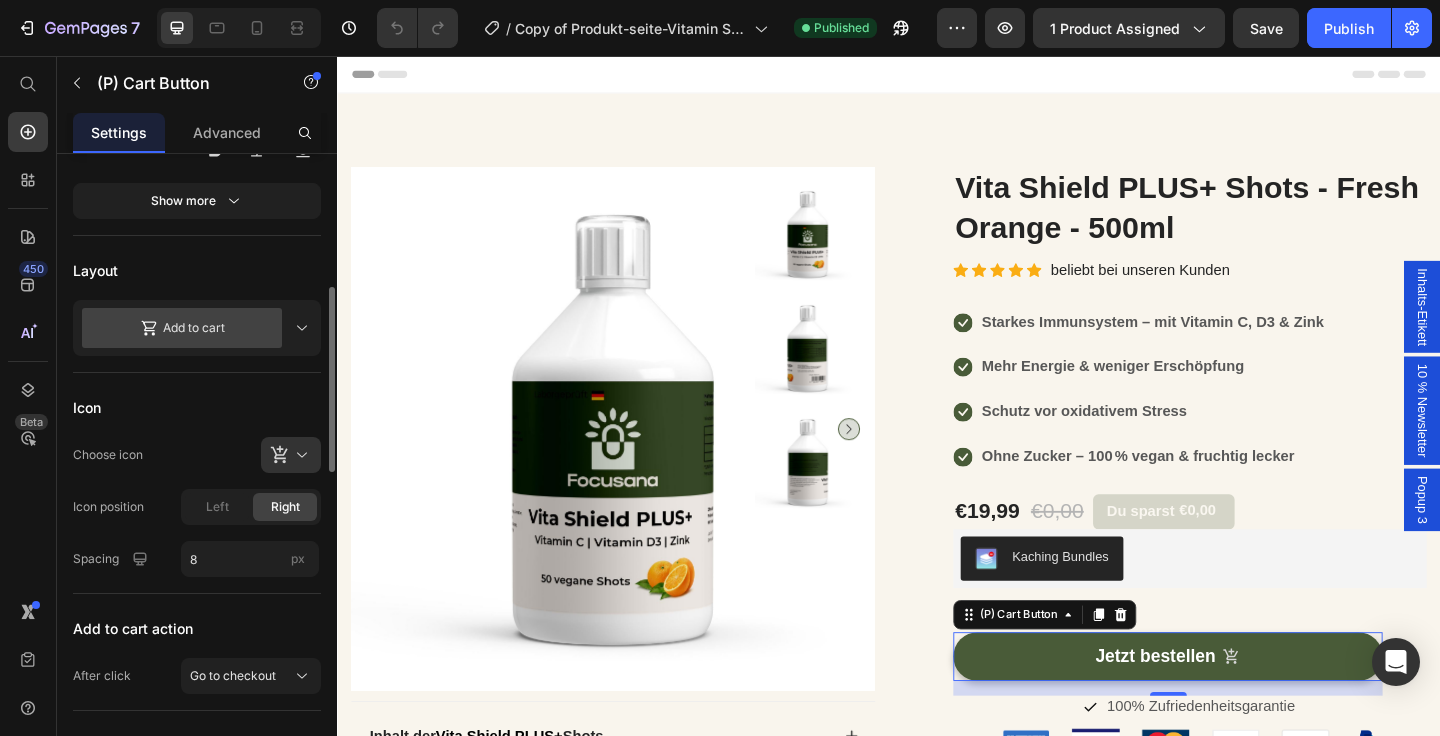 click 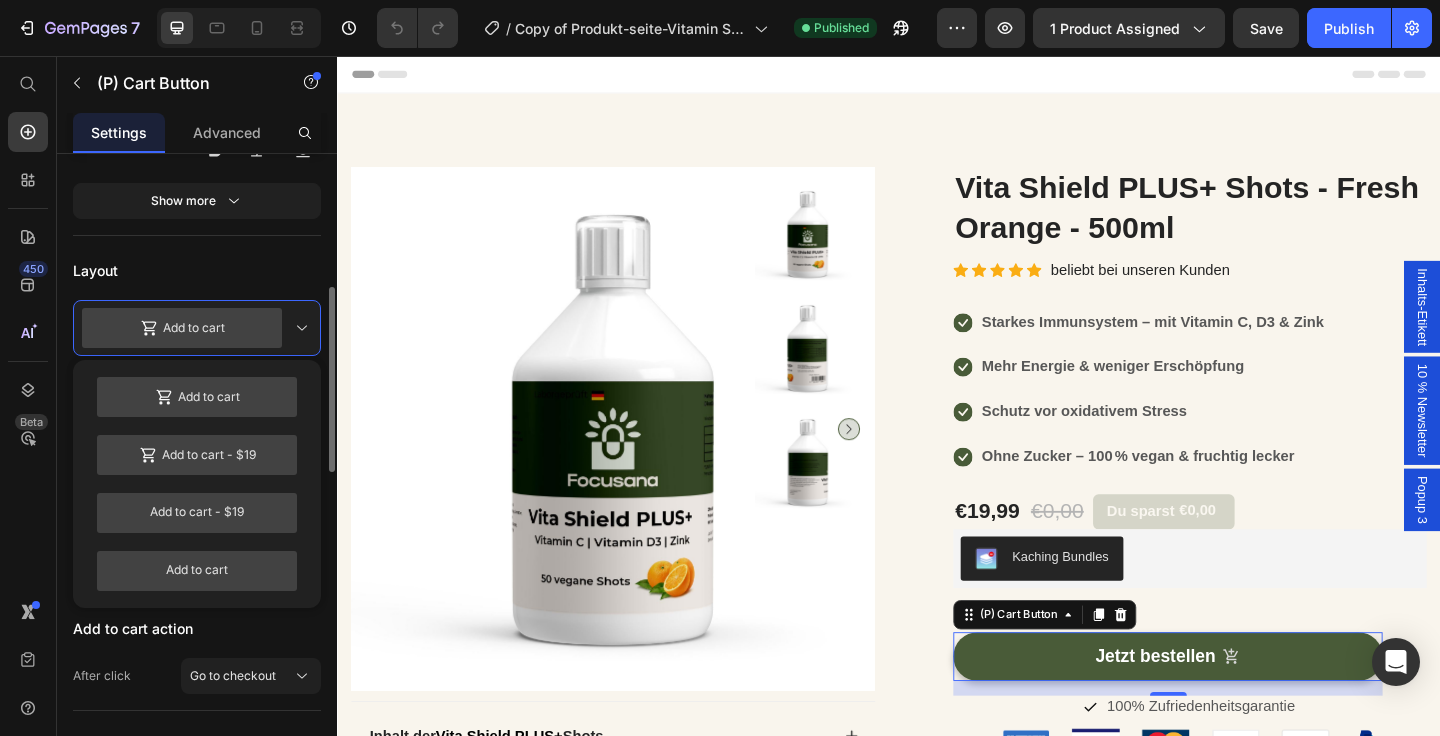 click on "Layout
Add to cart
Add to cart
Add to cart  -  $19 Add to cart  -  $19 Add to cart" 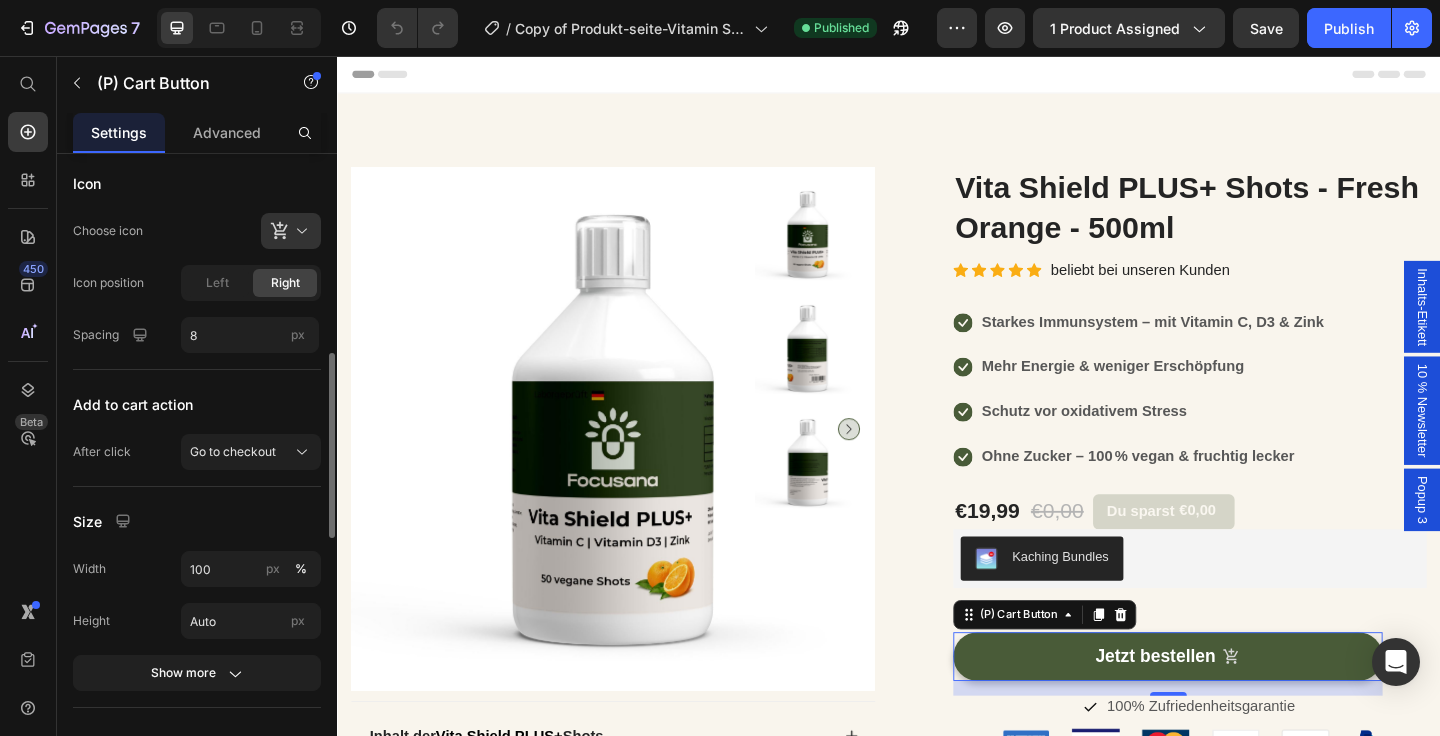 scroll, scrollTop: 683, scrollLeft: 0, axis: vertical 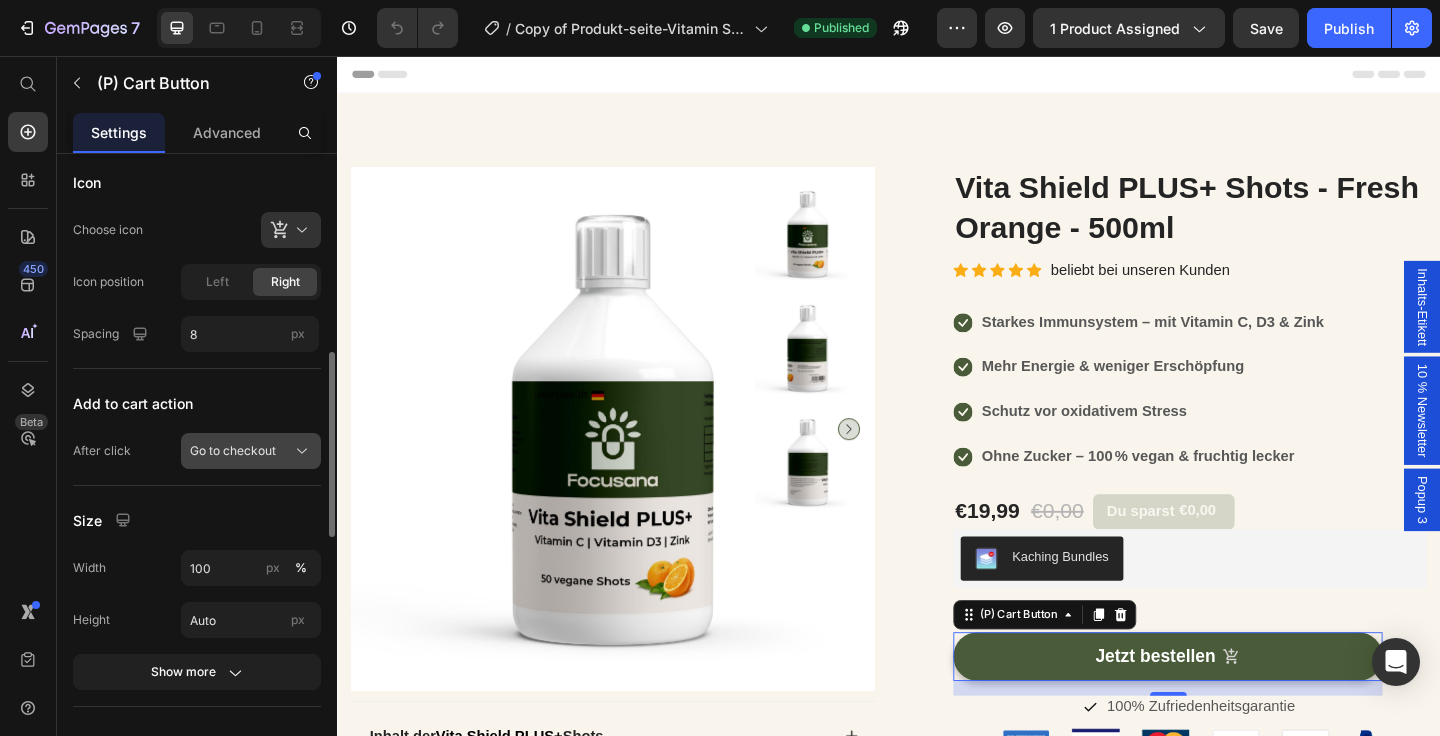 click 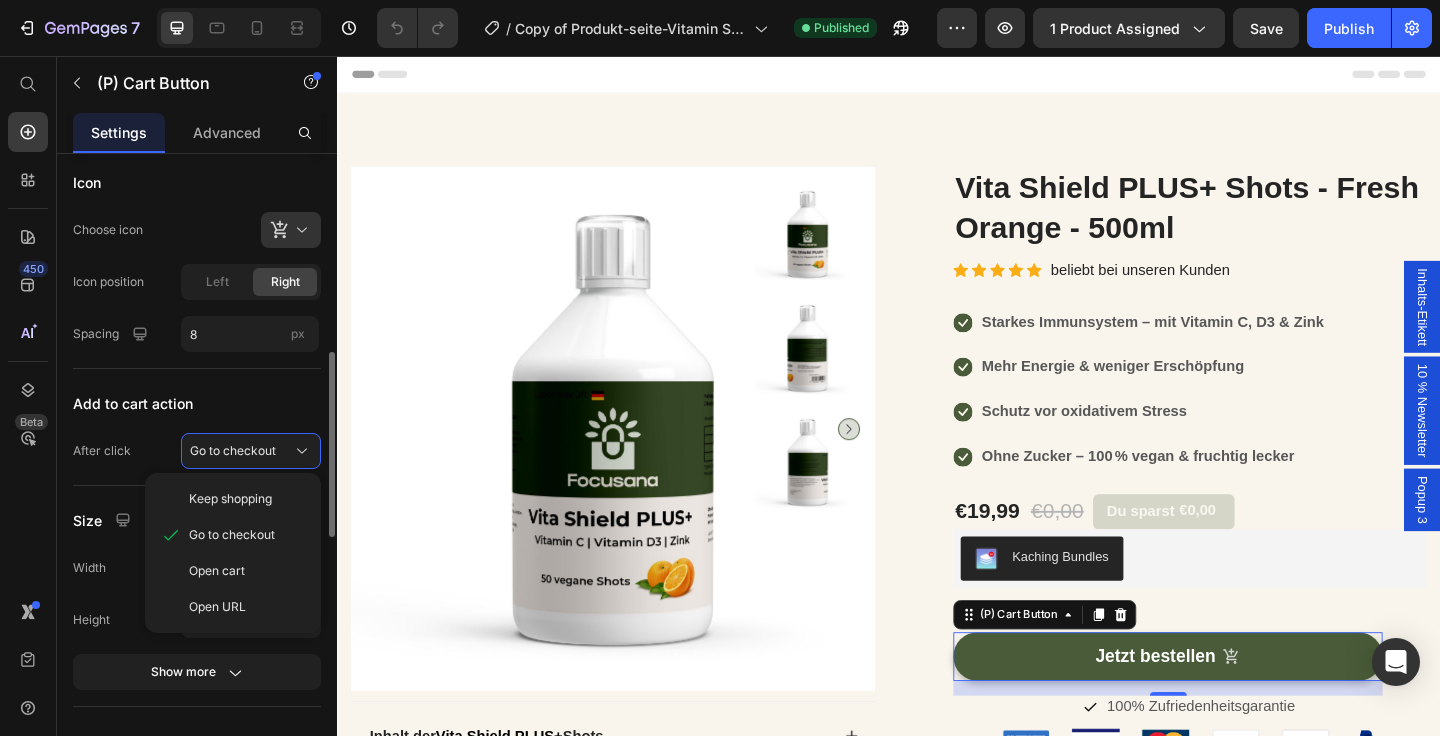 click on "Add to cart action" at bounding box center [197, 403] 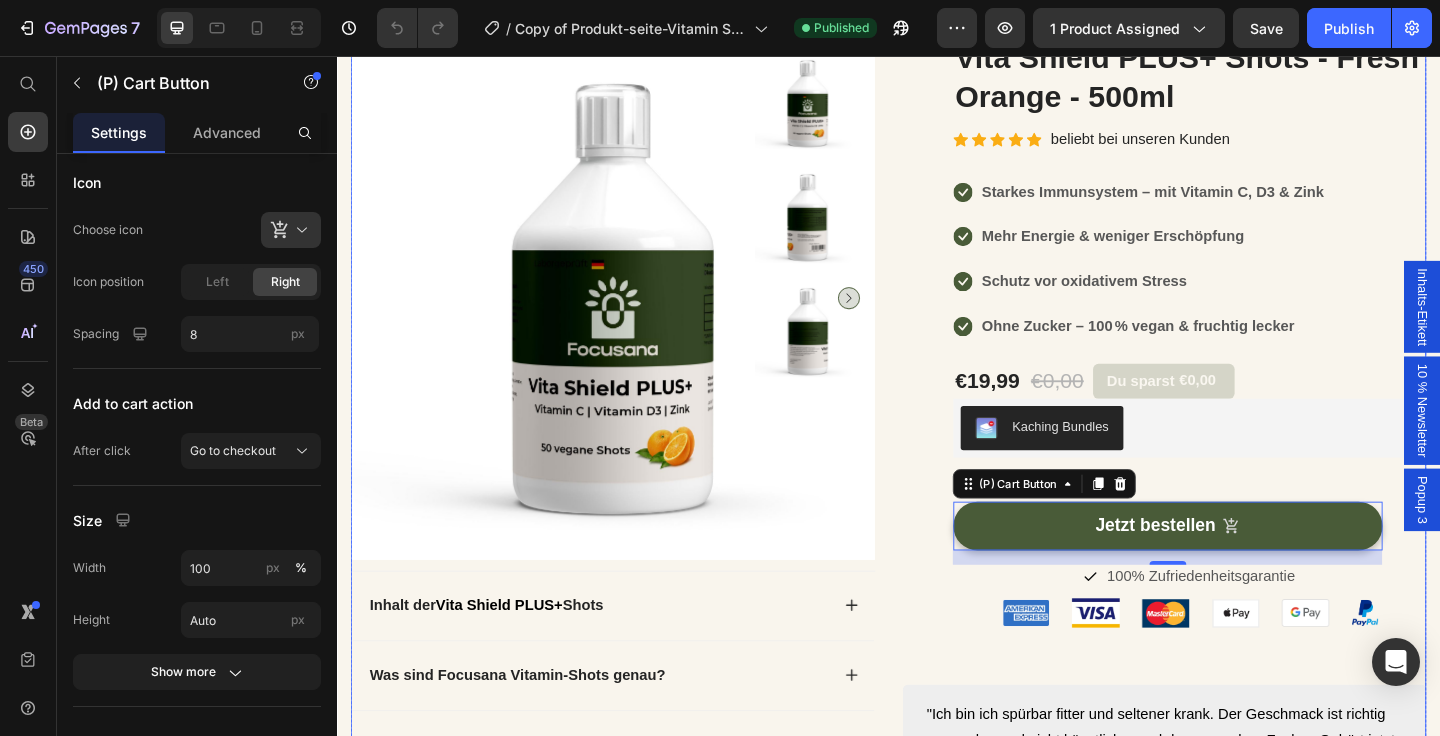 scroll, scrollTop: 144, scrollLeft: 0, axis: vertical 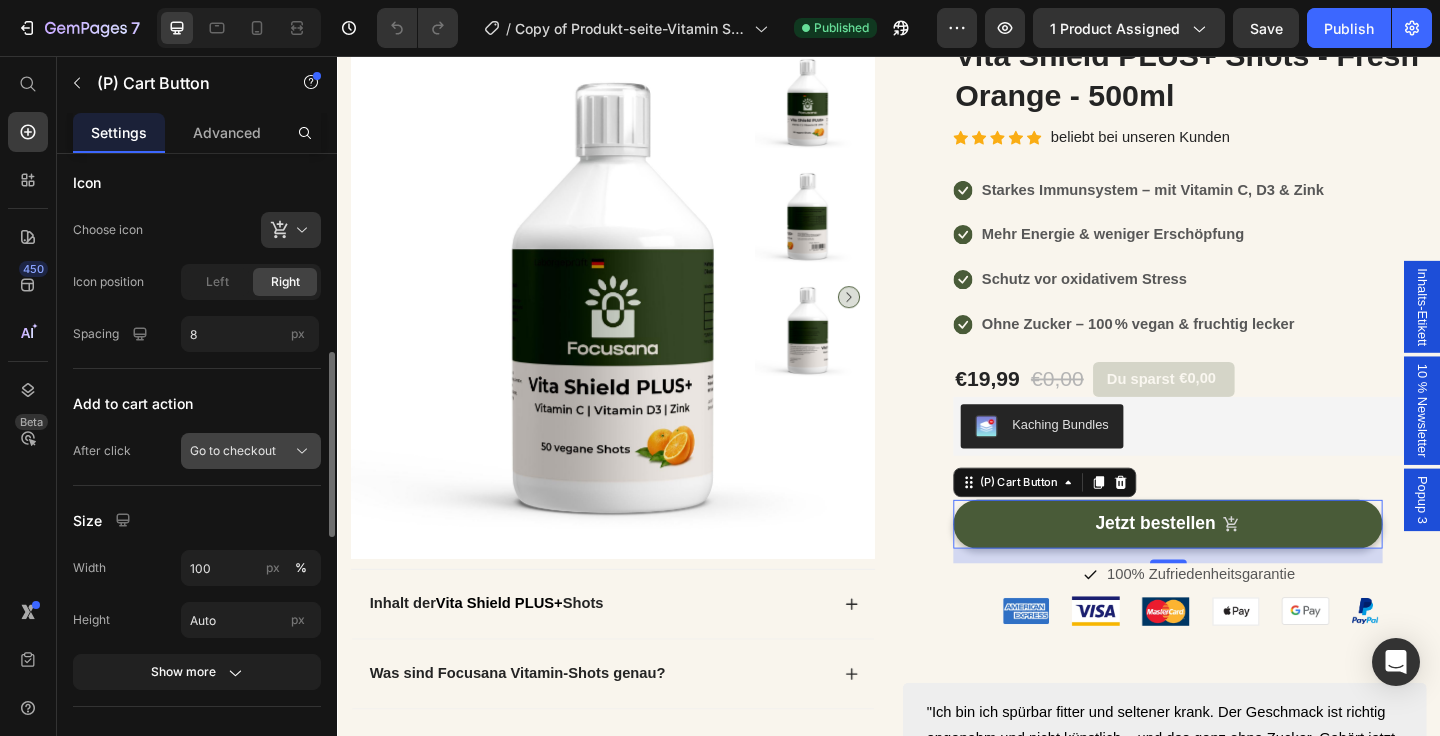 click on "Go to checkout" 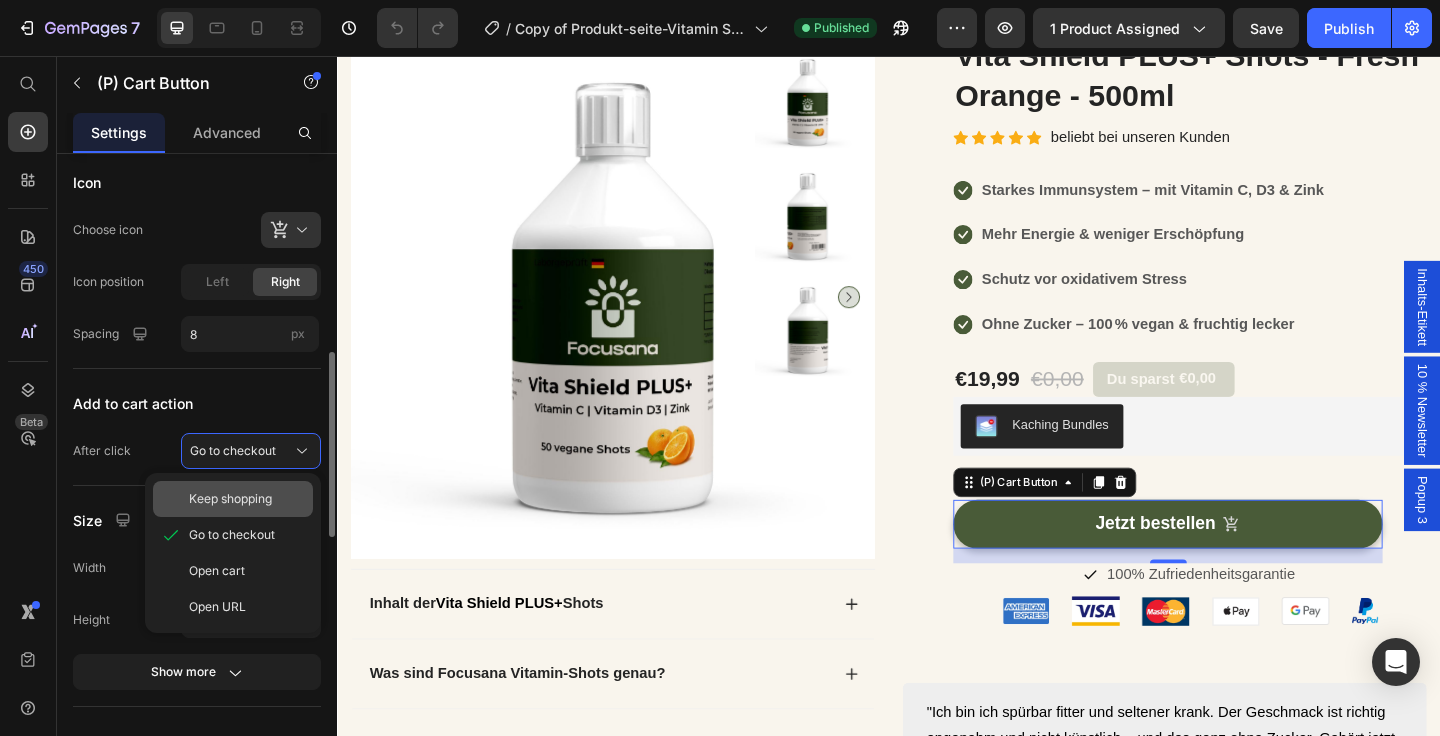 click on "Keep shopping" at bounding box center (230, 499) 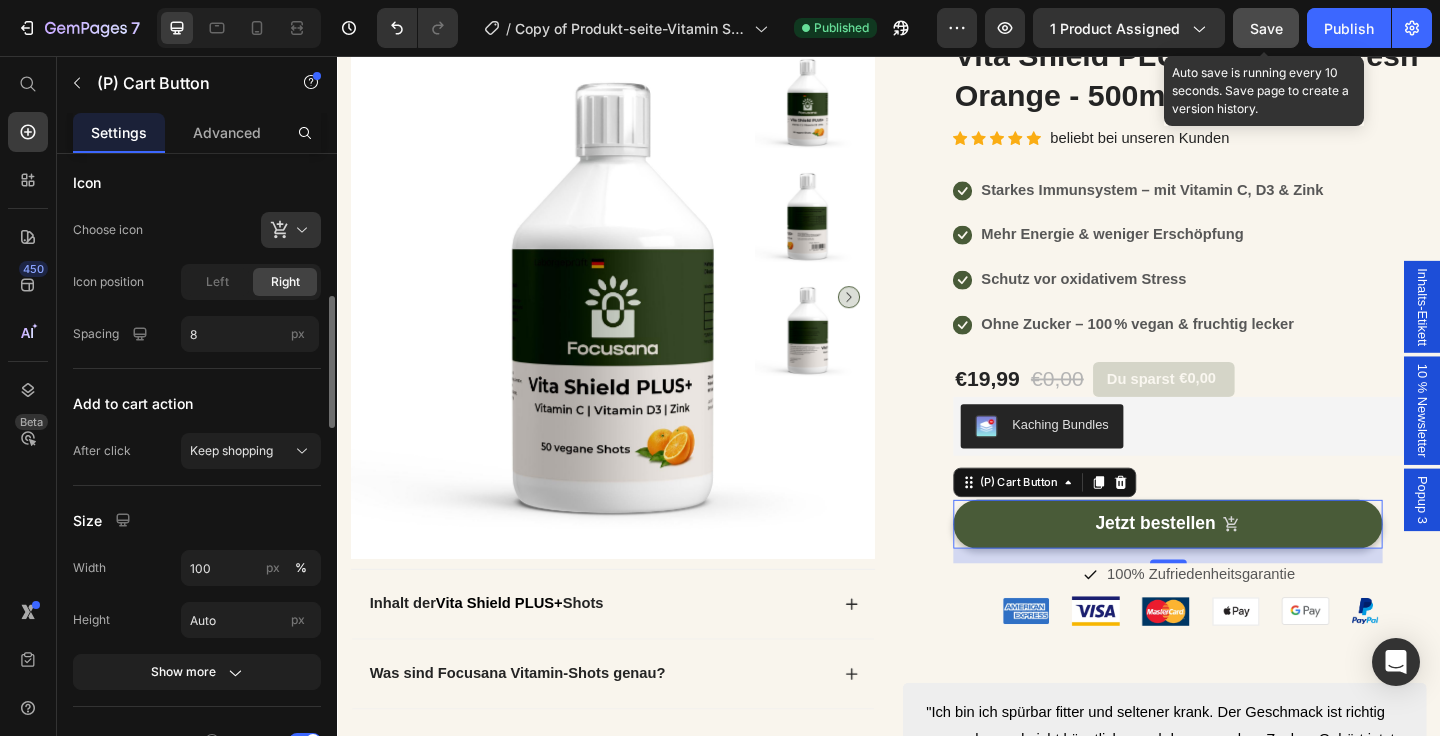 click on "Save" at bounding box center (1266, 28) 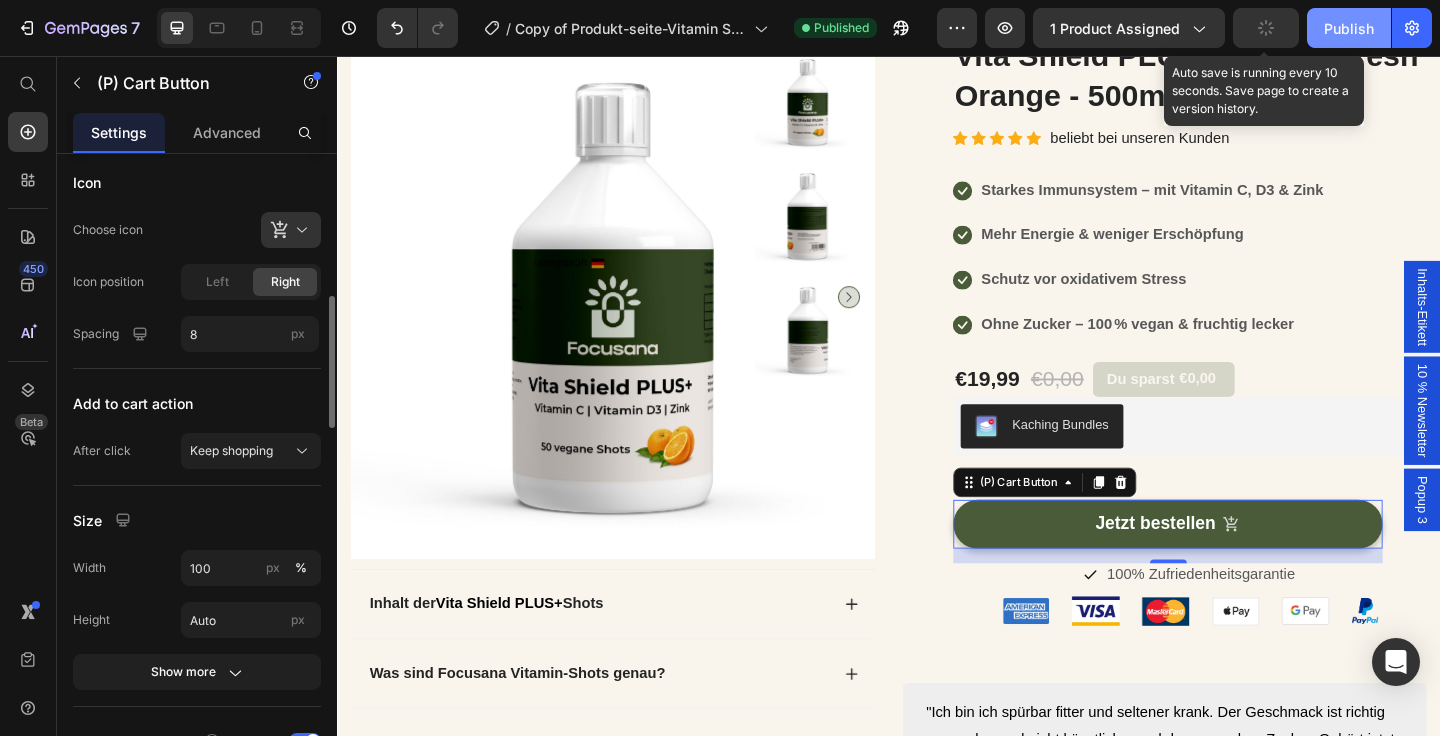 click on "Publish" at bounding box center [1349, 28] 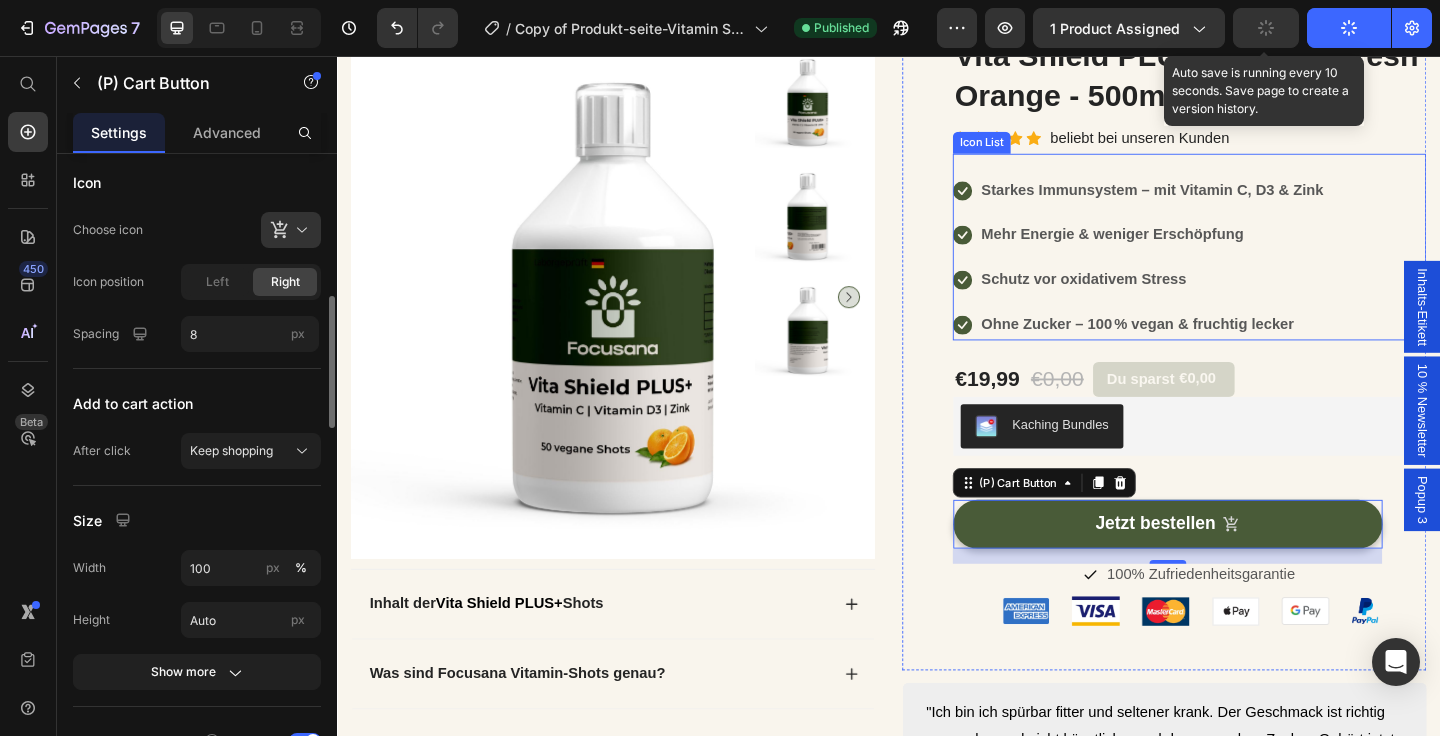 scroll, scrollTop: 0, scrollLeft: 0, axis: both 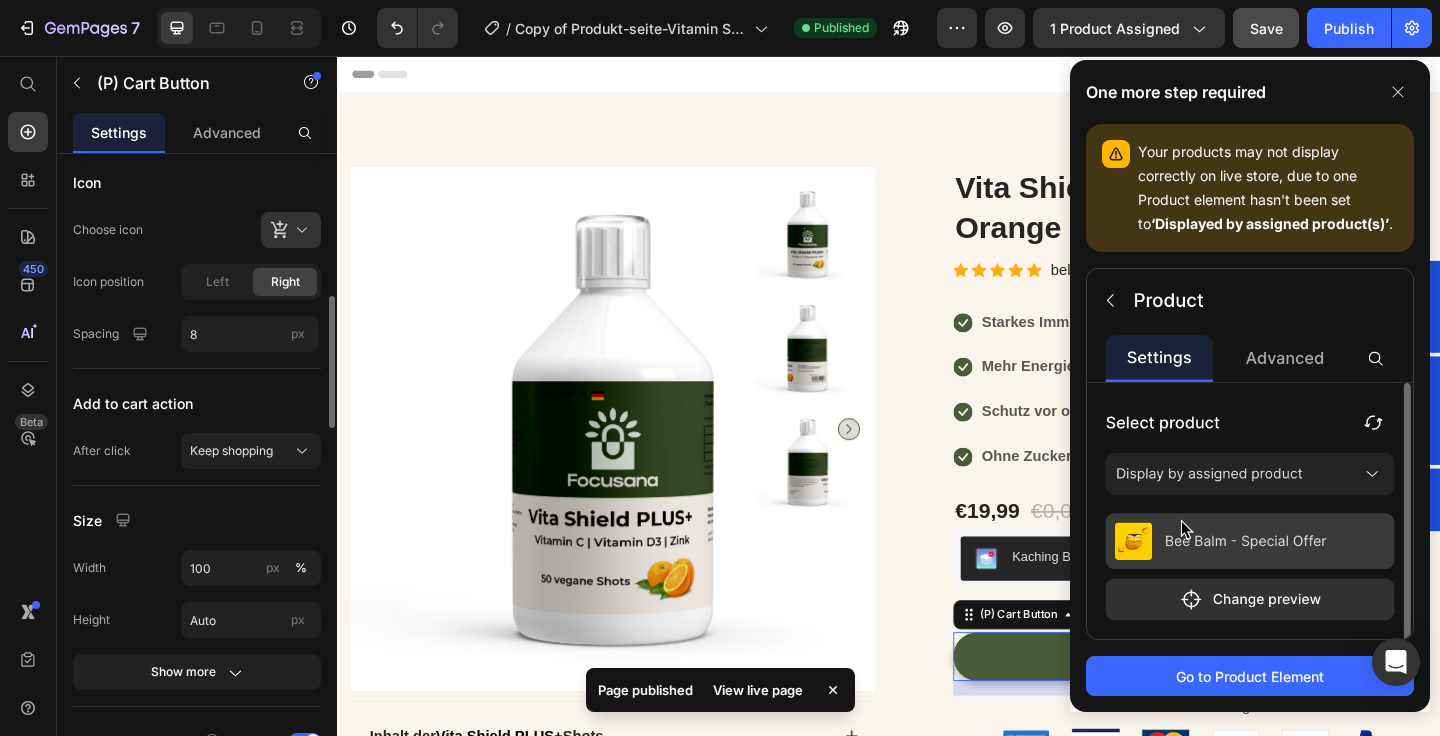 click on "One more step required Your products may not display correctly on live store, due to one Product element hasn't been set to  ‘Displayed by assigned product(s)’ . Go to Product Element" 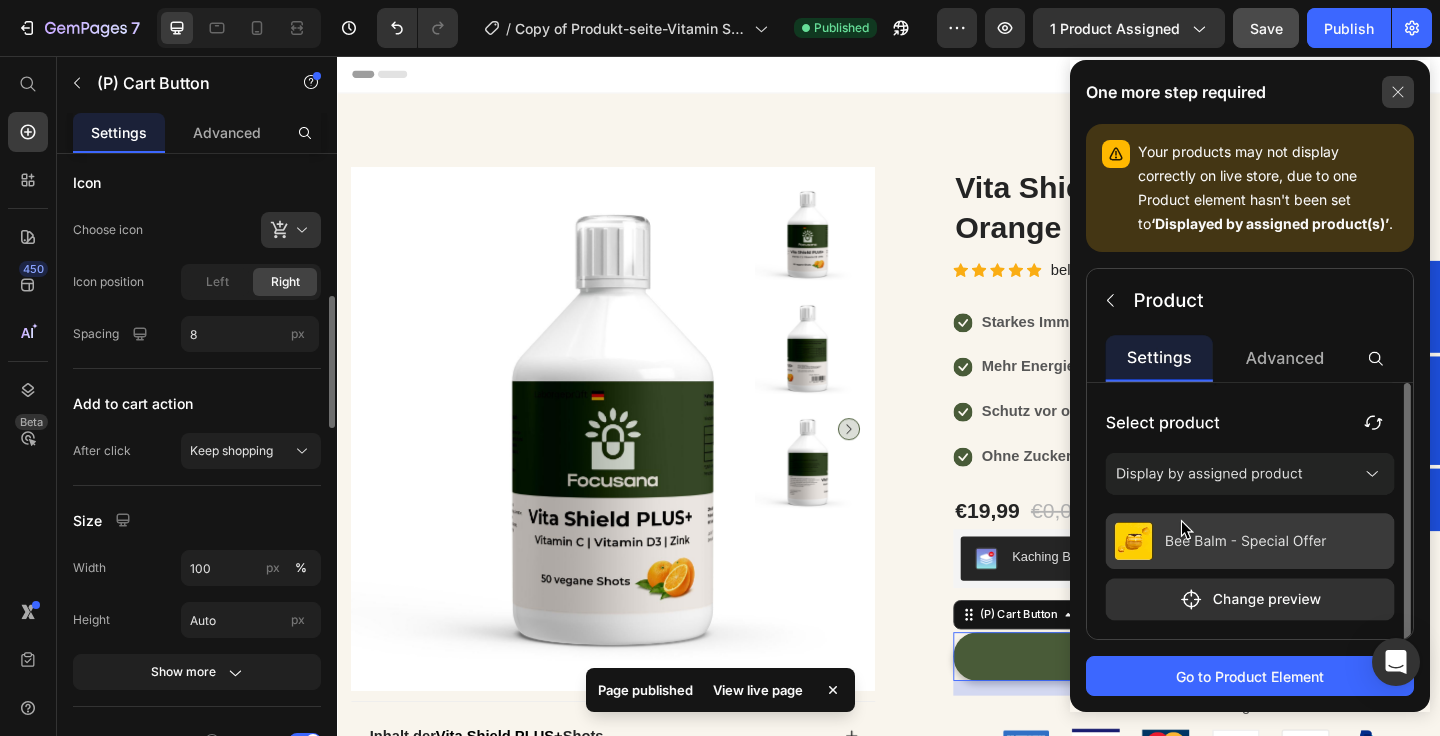 click 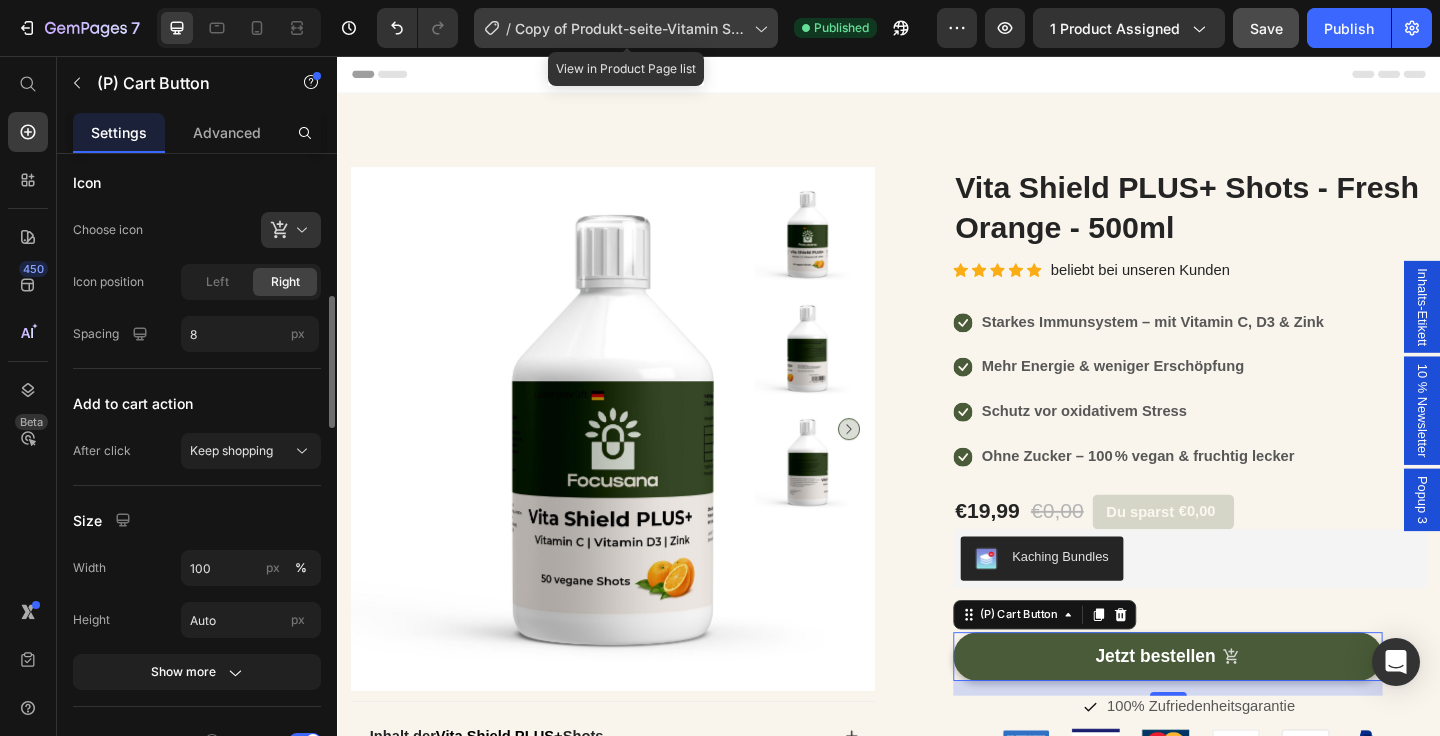 click on "Copy of Produkt-seite-Vitamin Shot C Zink" at bounding box center (630, 28) 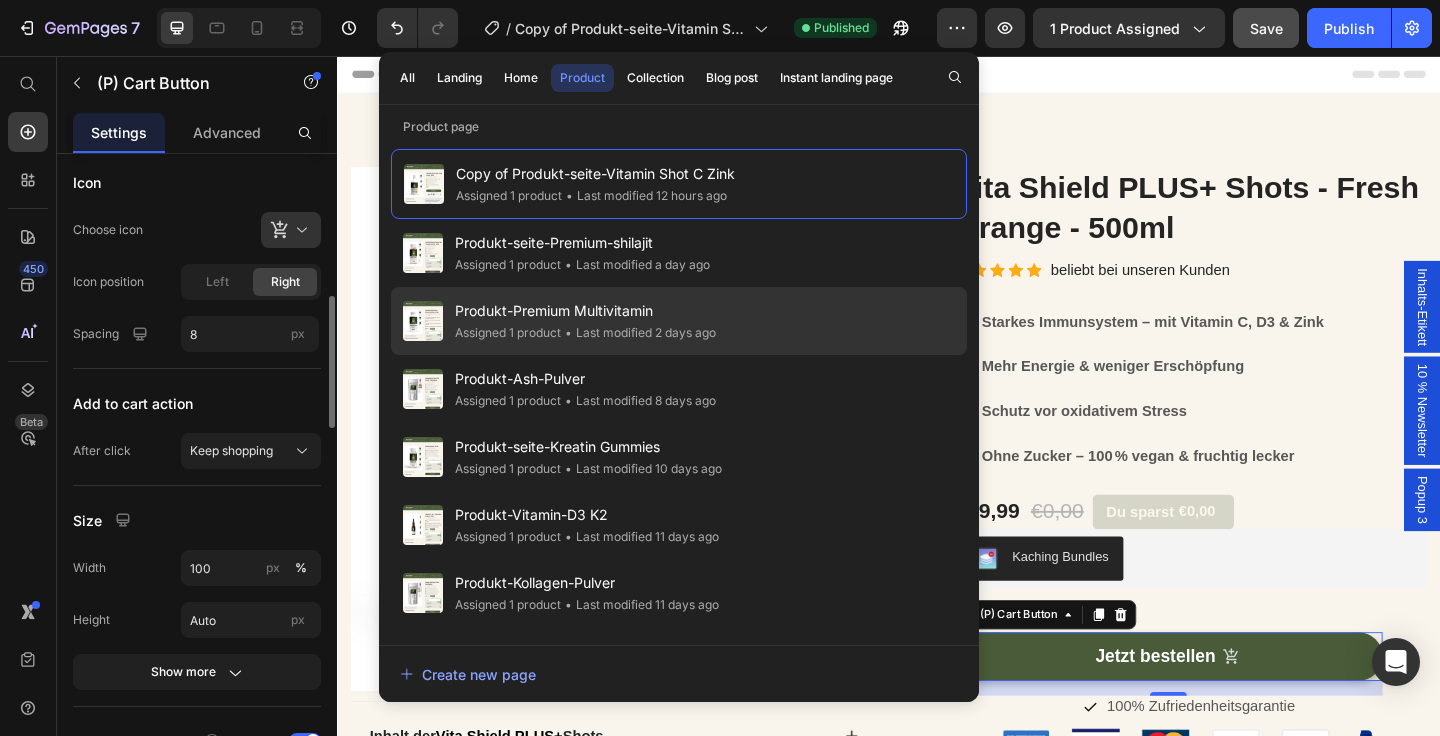 click on "Produkt-Premium Multivitamin Assigned 1 product • Last modified 2 days ago" 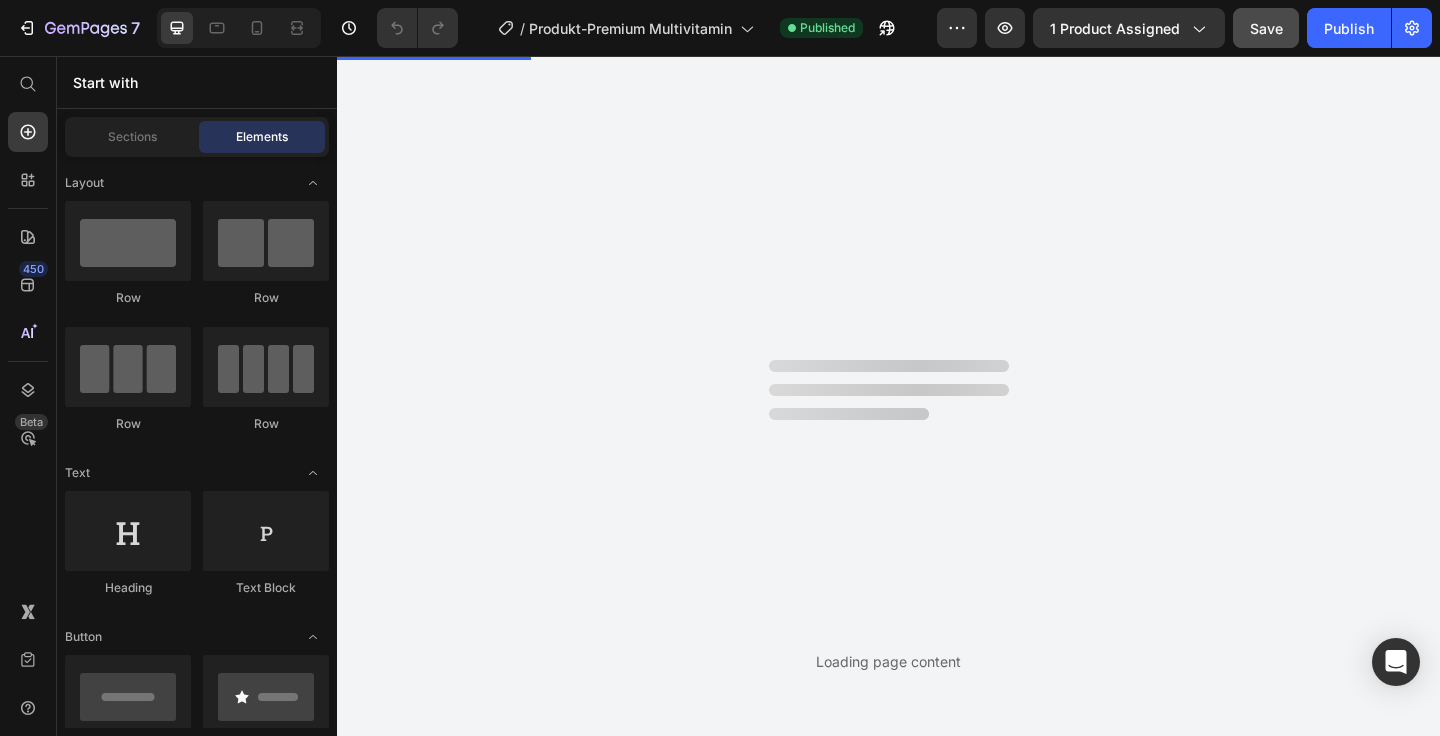 scroll, scrollTop: 0, scrollLeft: 0, axis: both 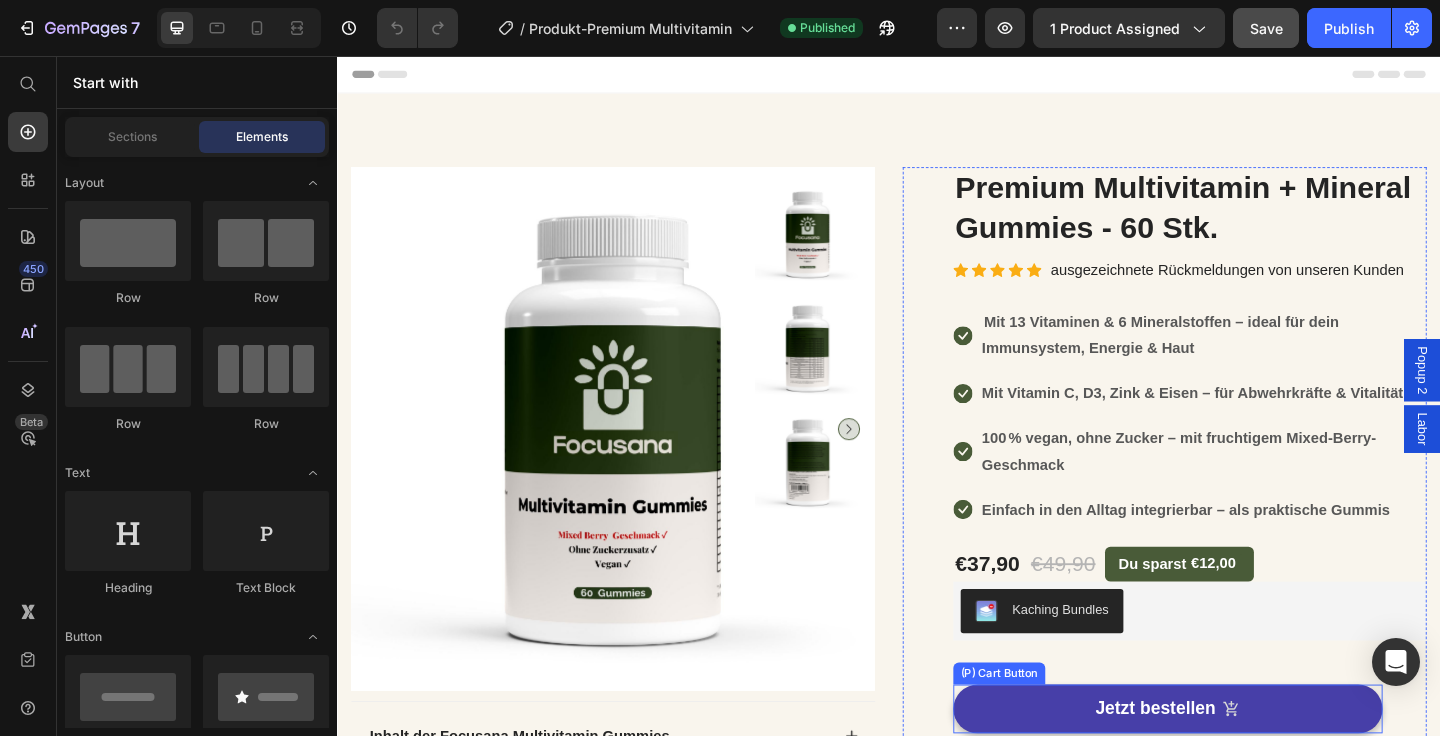 click on "Jetzt bestellen" at bounding box center [1240, 766] 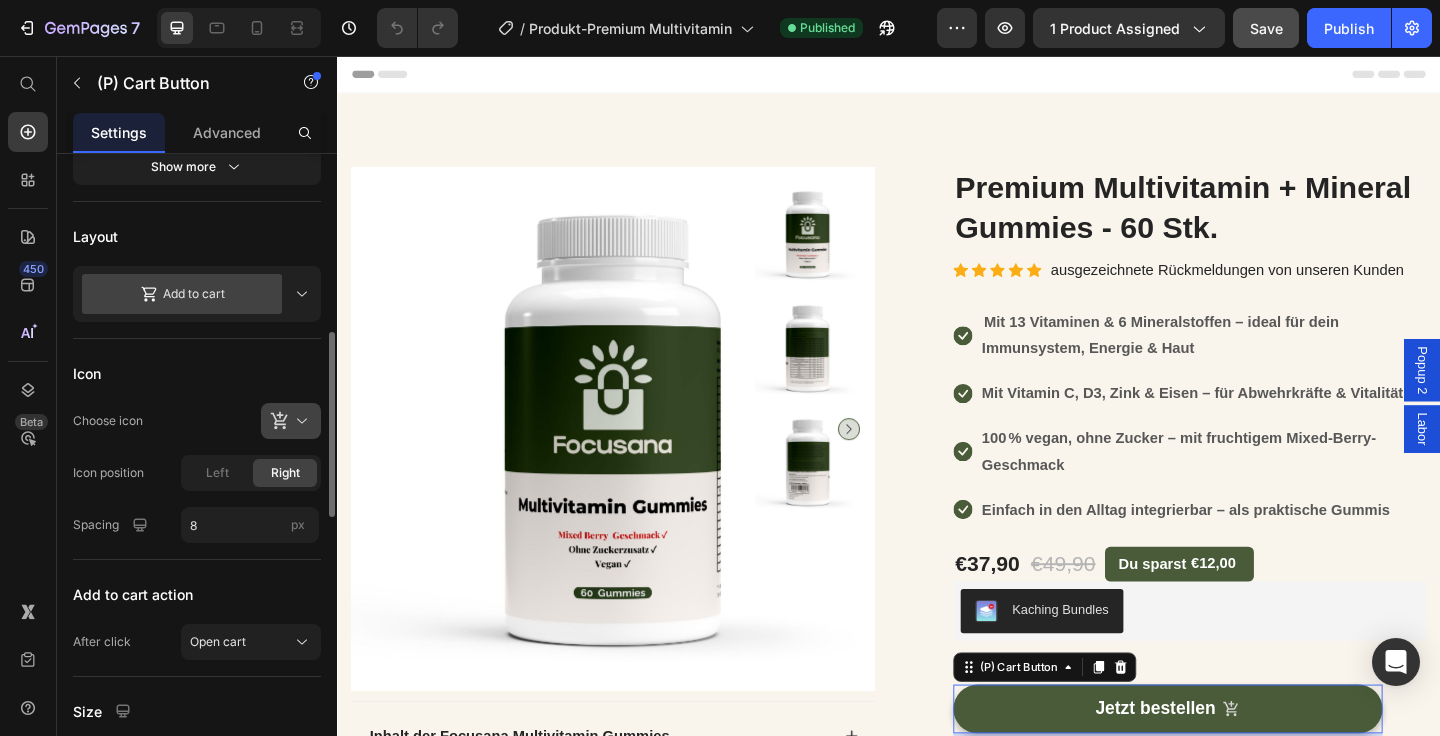 scroll, scrollTop: 741, scrollLeft: 0, axis: vertical 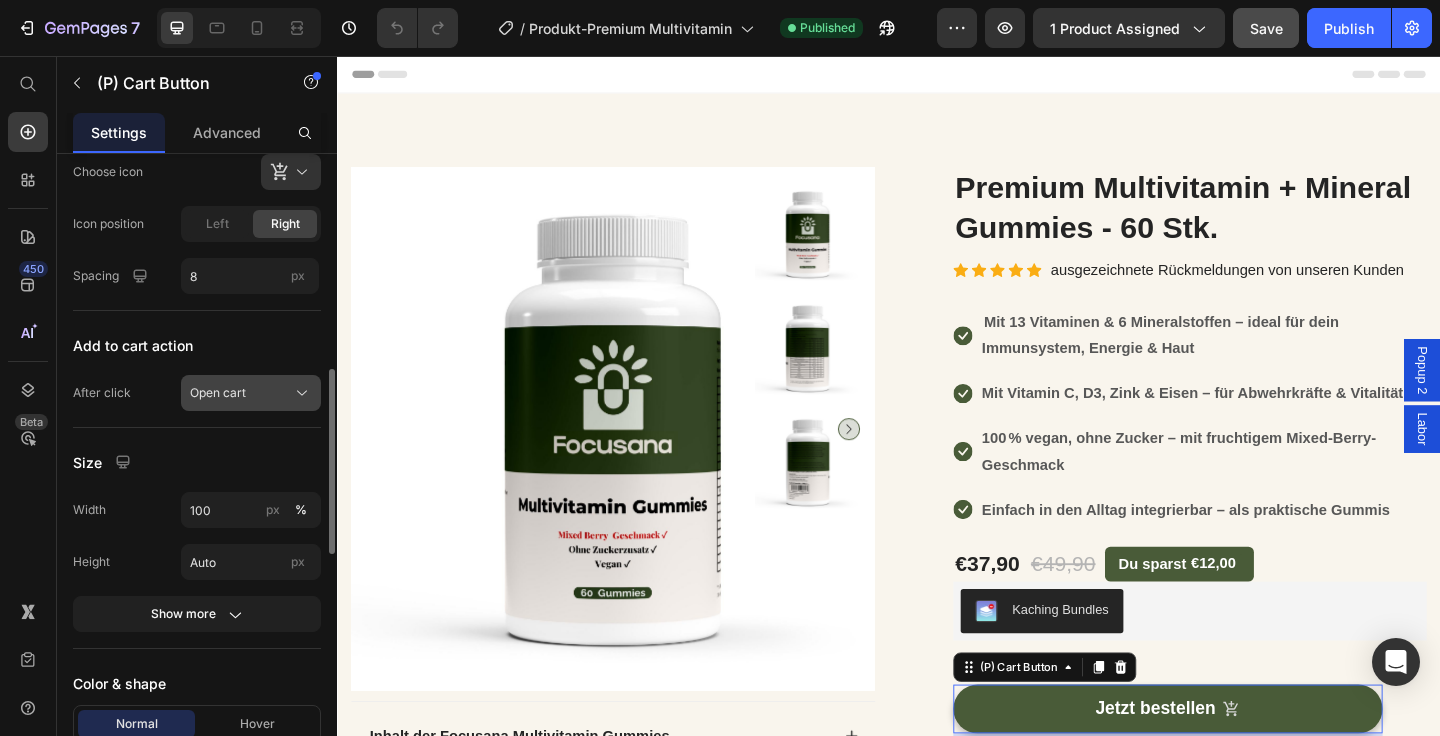 click 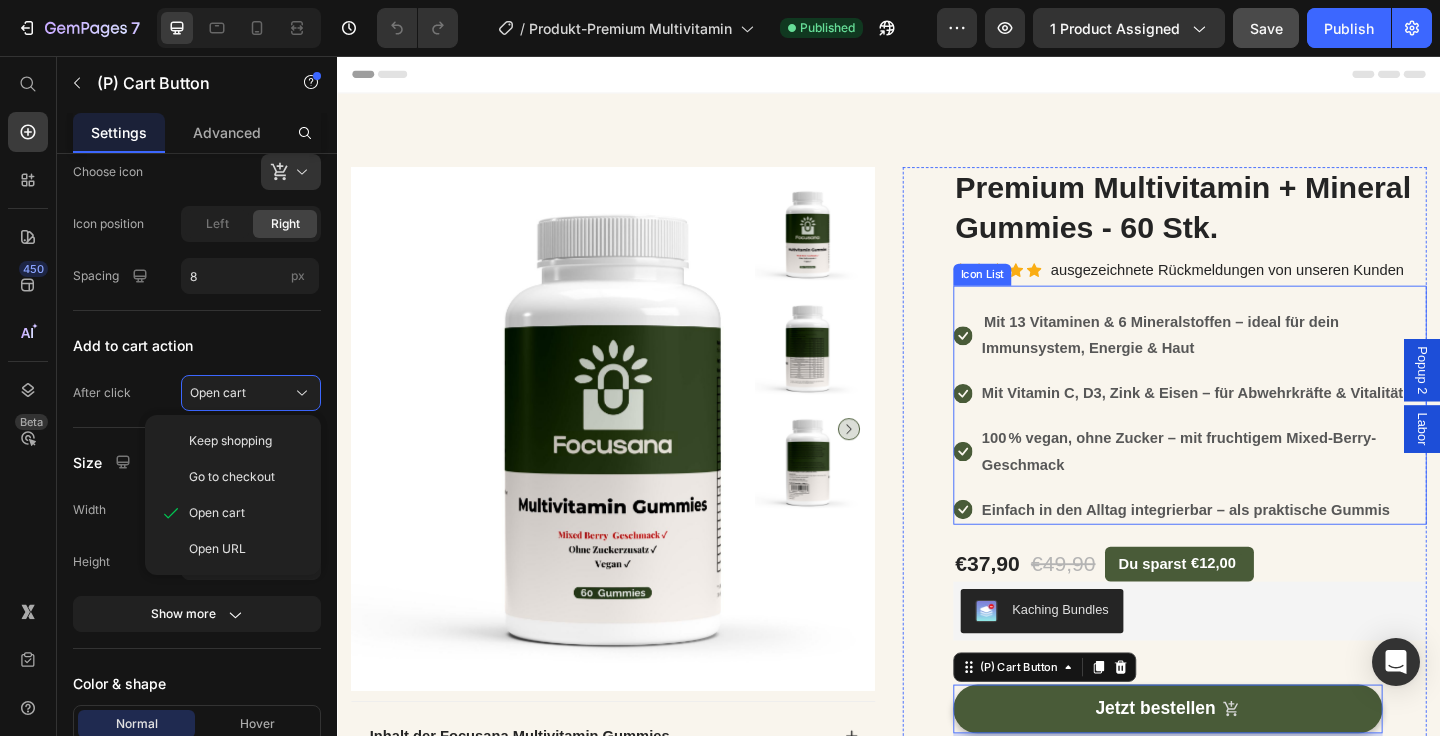 click on "Icon   Mit 13 Vitaminen & 6 Mineralstoffen – ideal für dein Immunsystem, Energie & Haut Text block" at bounding box center (1264, 361) 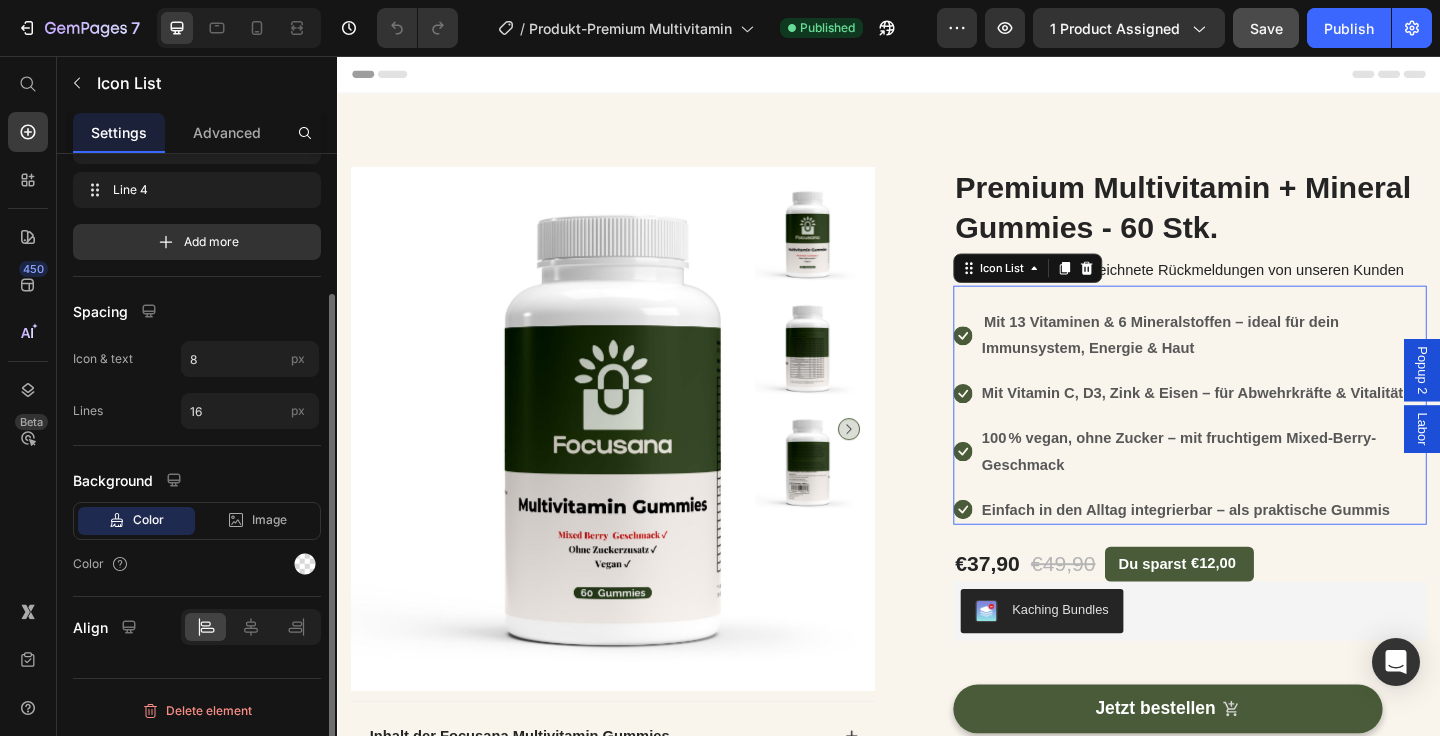 scroll, scrollTop: 0, scrollLeft: 0, axis: both 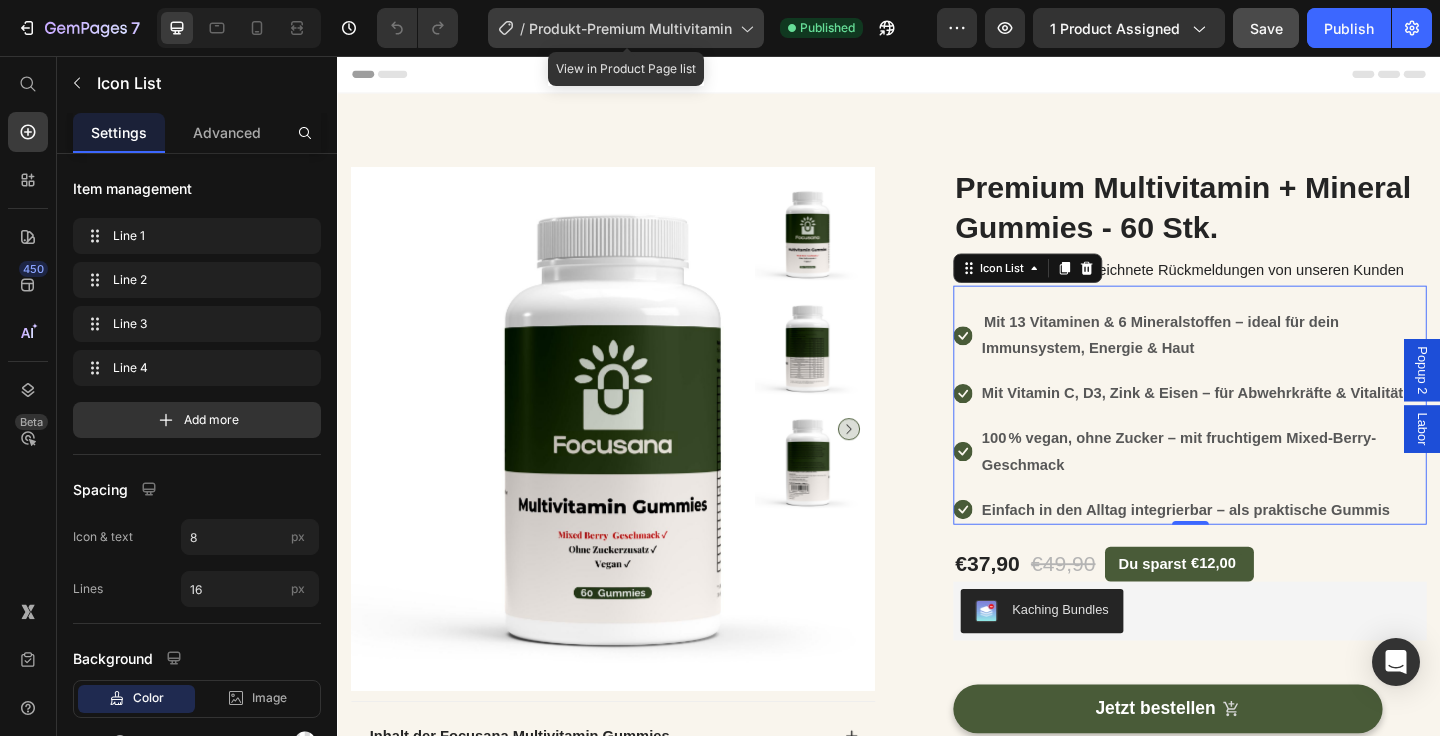 click on "Produkt-Premium Multivitamin" at bounding box center (630, 28) 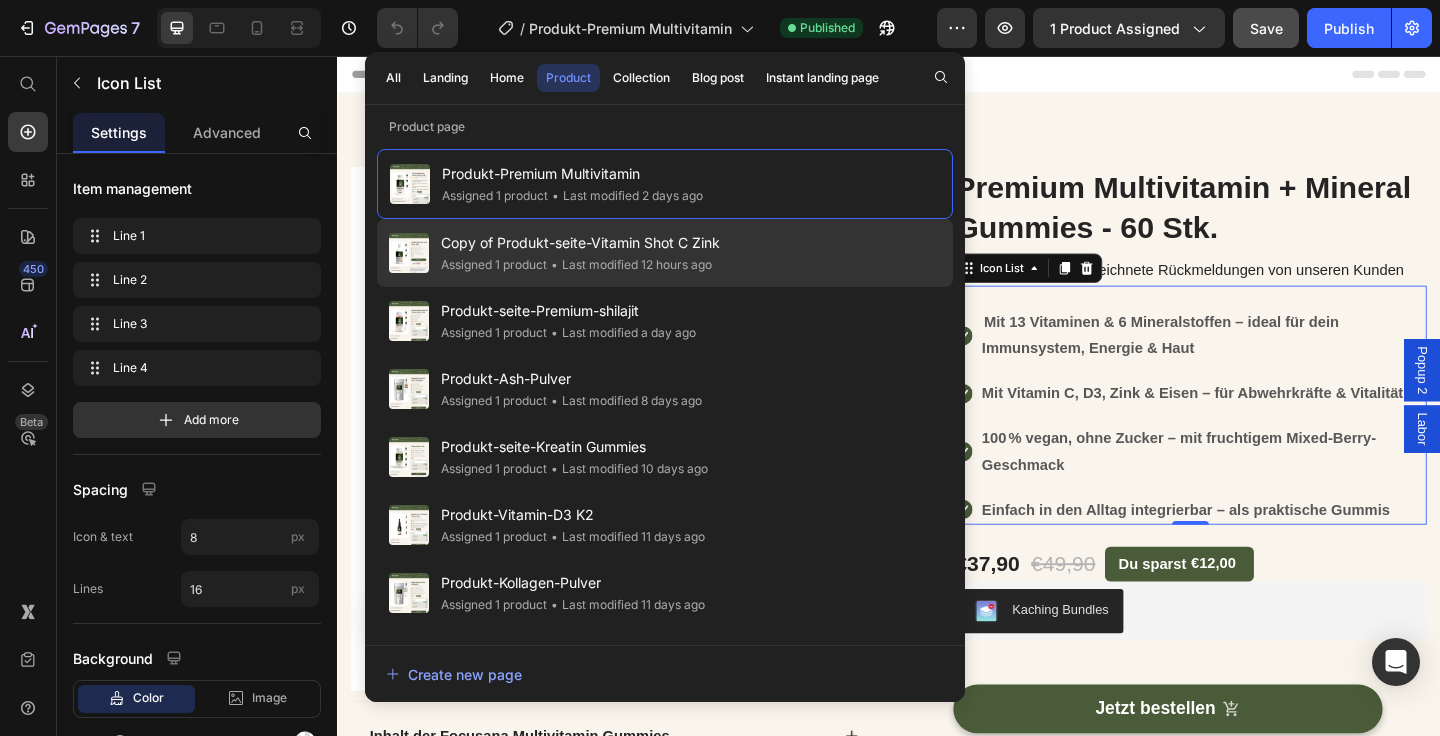 click on "Copy of Produkt-seite-Vitamin Shot C Zink Assigned 1 product • Last modified 12 hours ago" 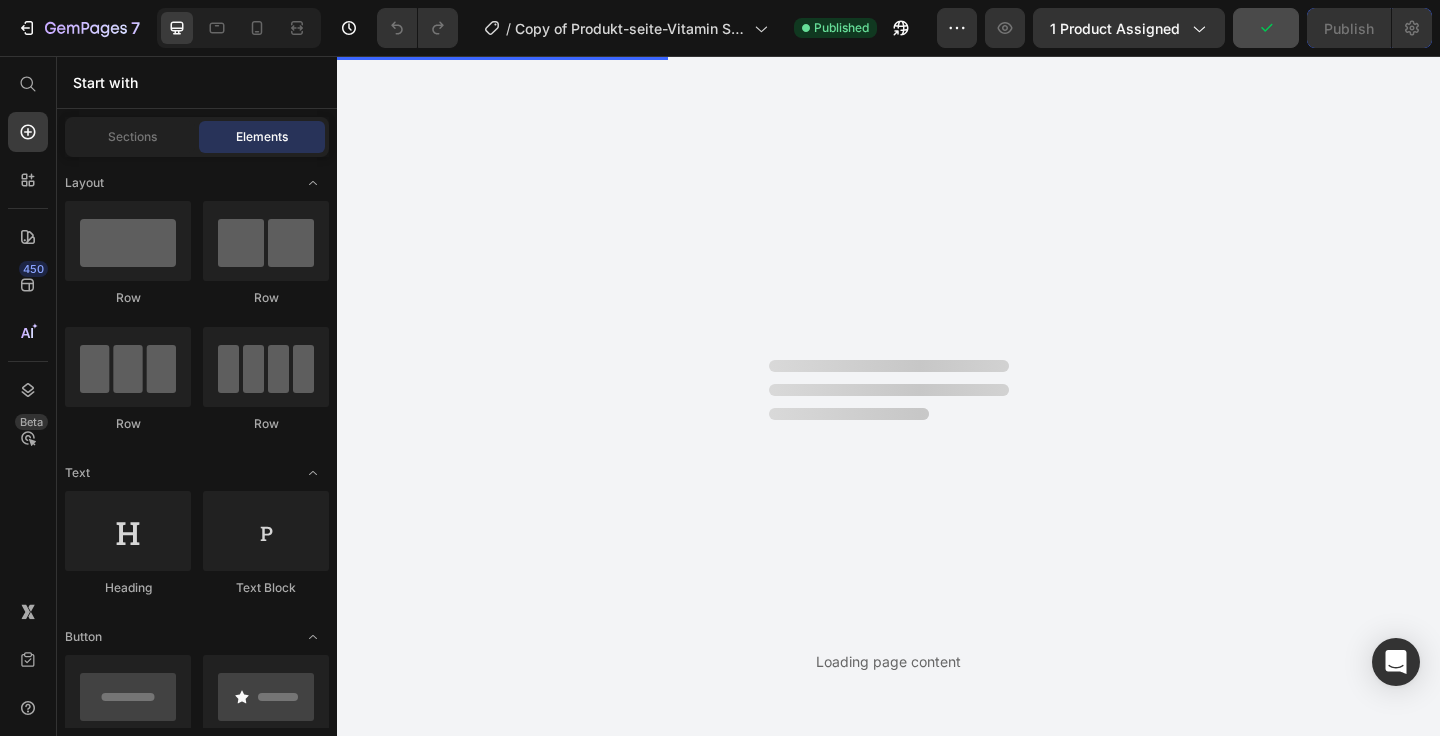 scroll, scrollTop: 0, scrollLeft: 0, axis: both 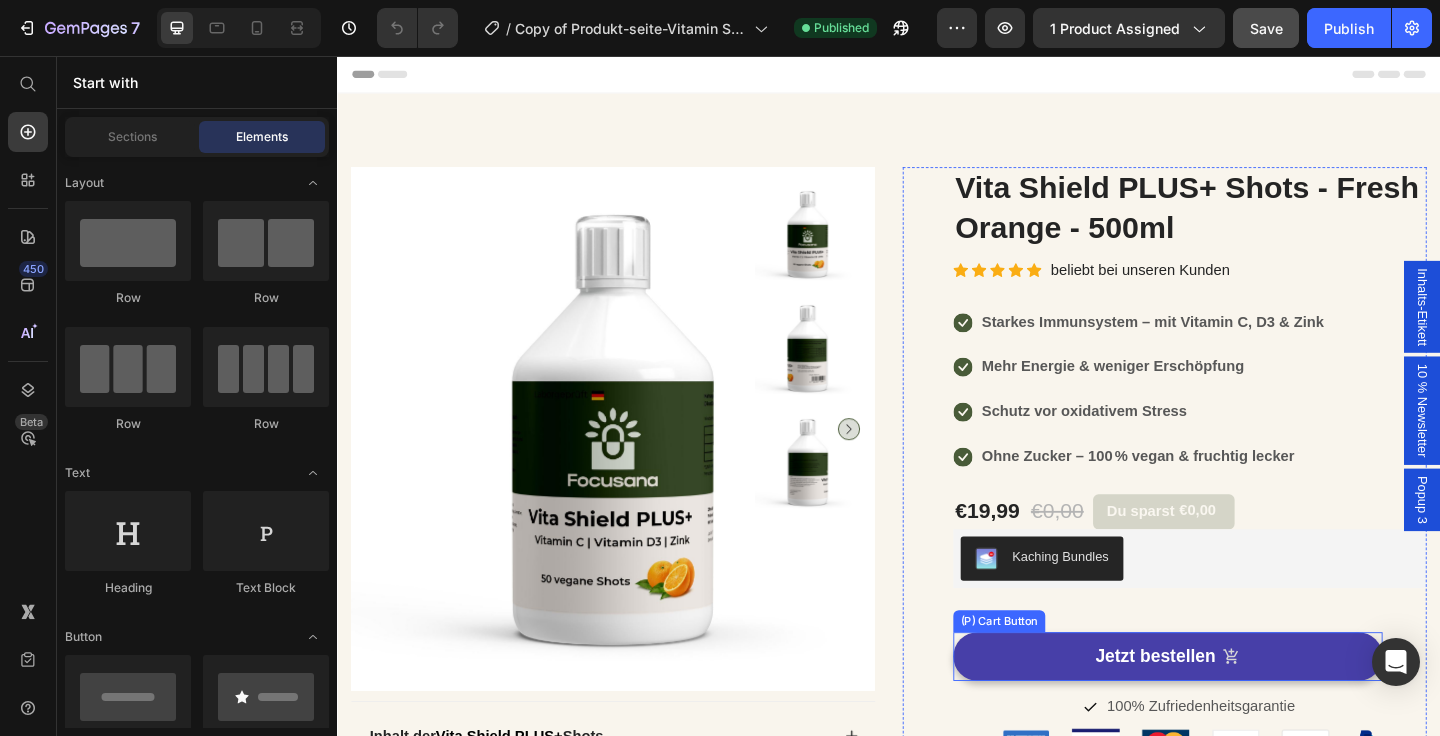 click on "Jetzt bestellen" at bounding box center [1240, 709] 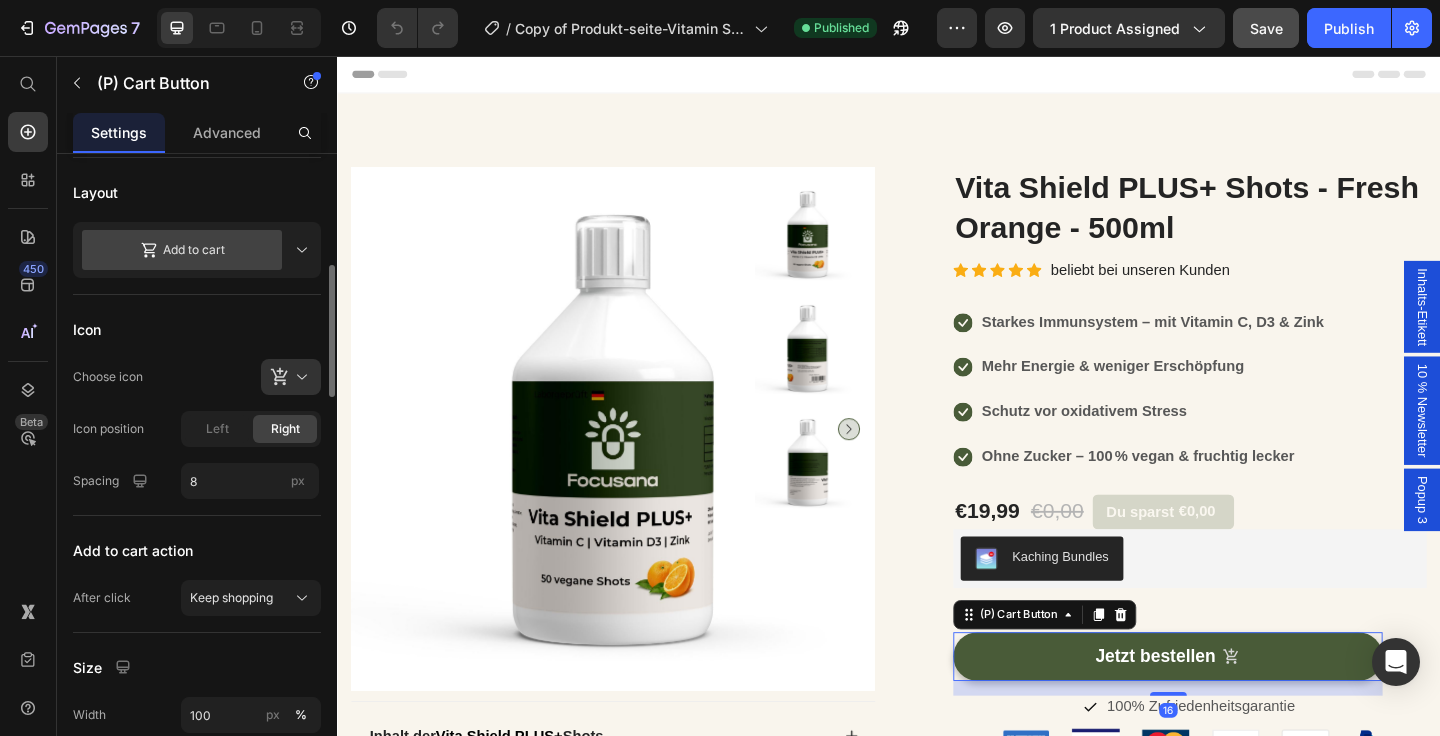 scroll, scrollTop: 716, scrollLeft: 0, axis: vertical 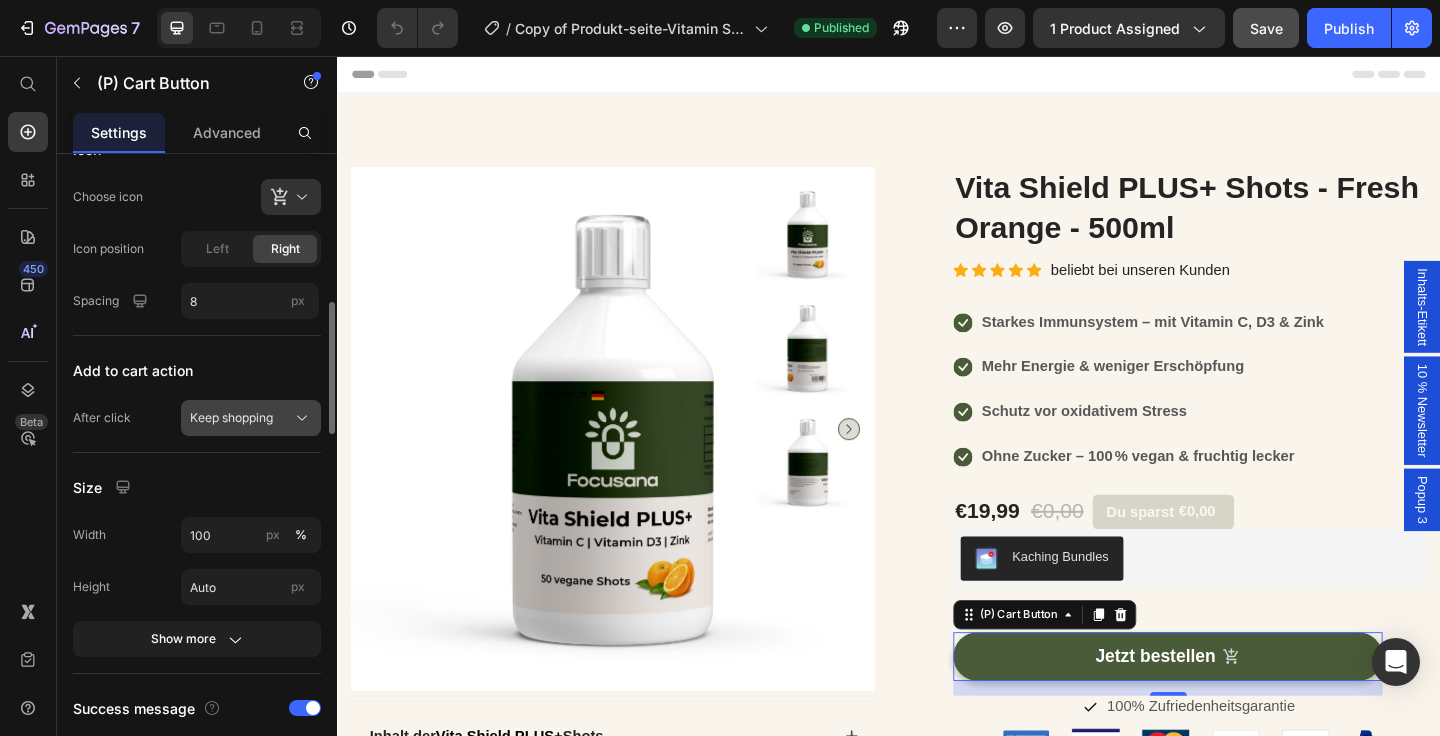 click on "Keep shopping" at bounding box center (251, 418) 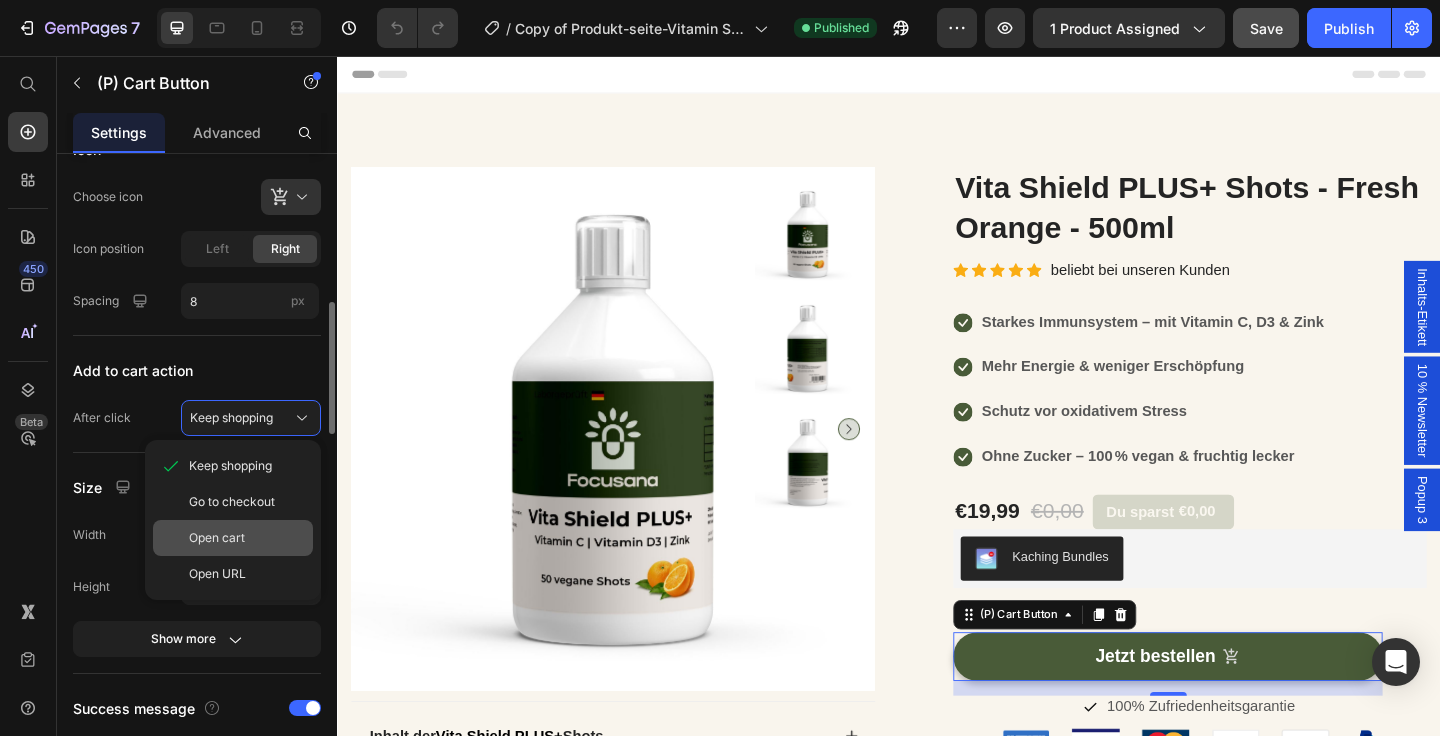 click on "Open cart" at bounding box center [247, 538] 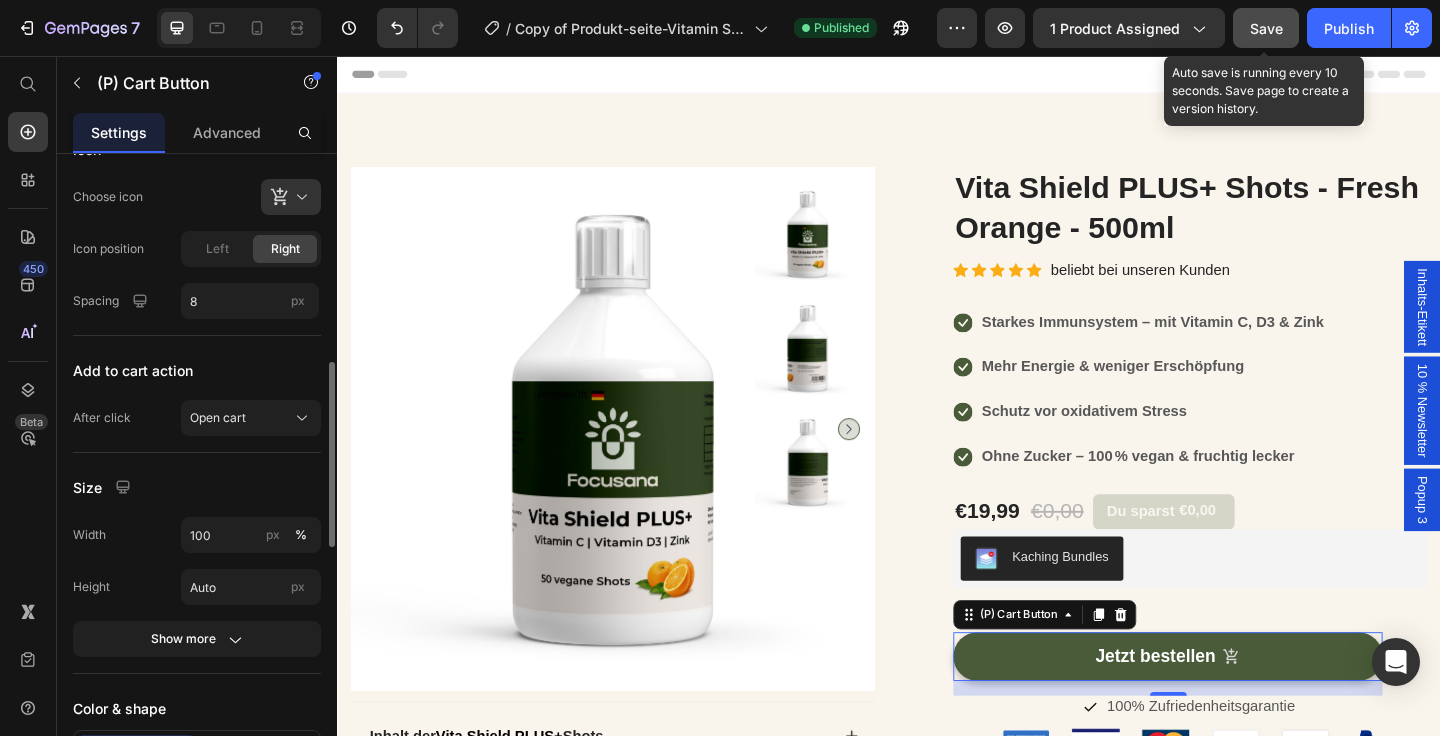 click on "Save" 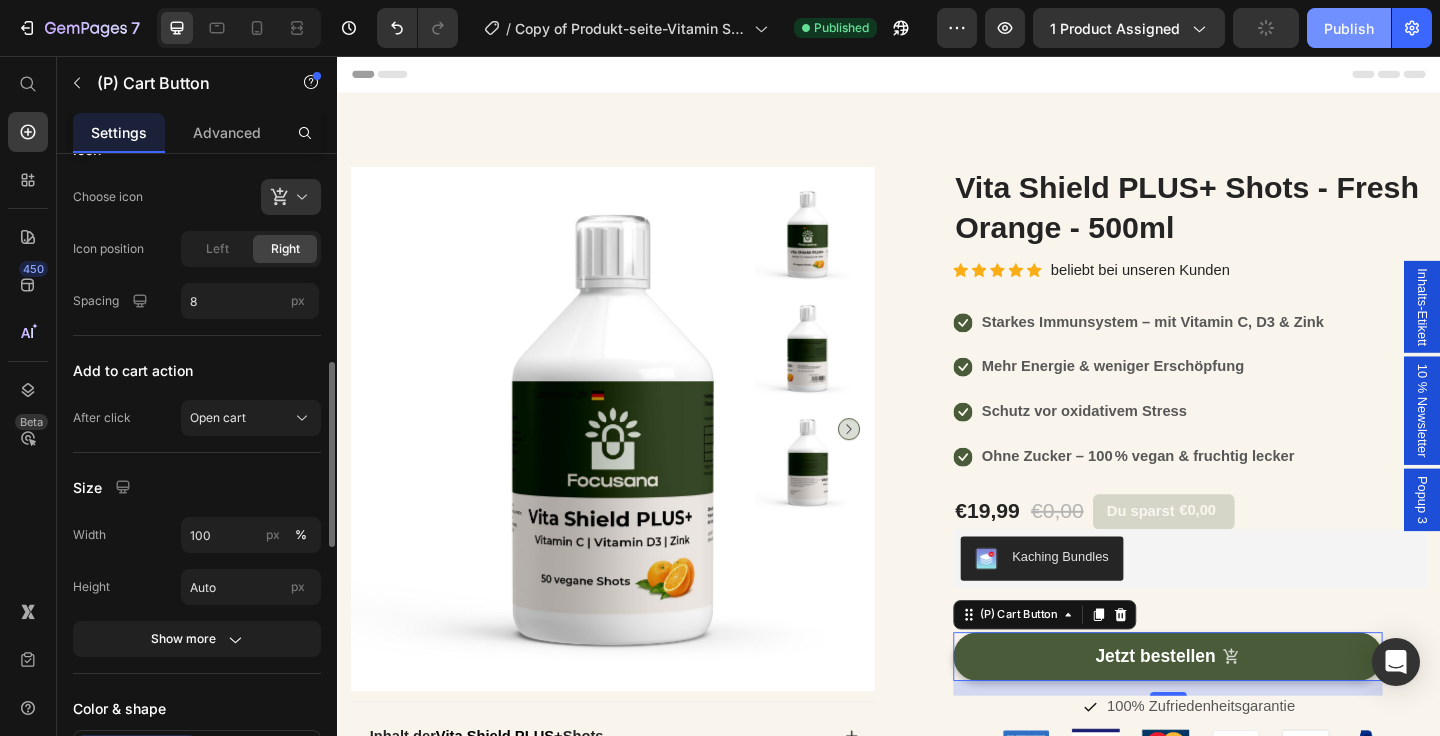 click on "Publish" at bounding box center [1349, 28] 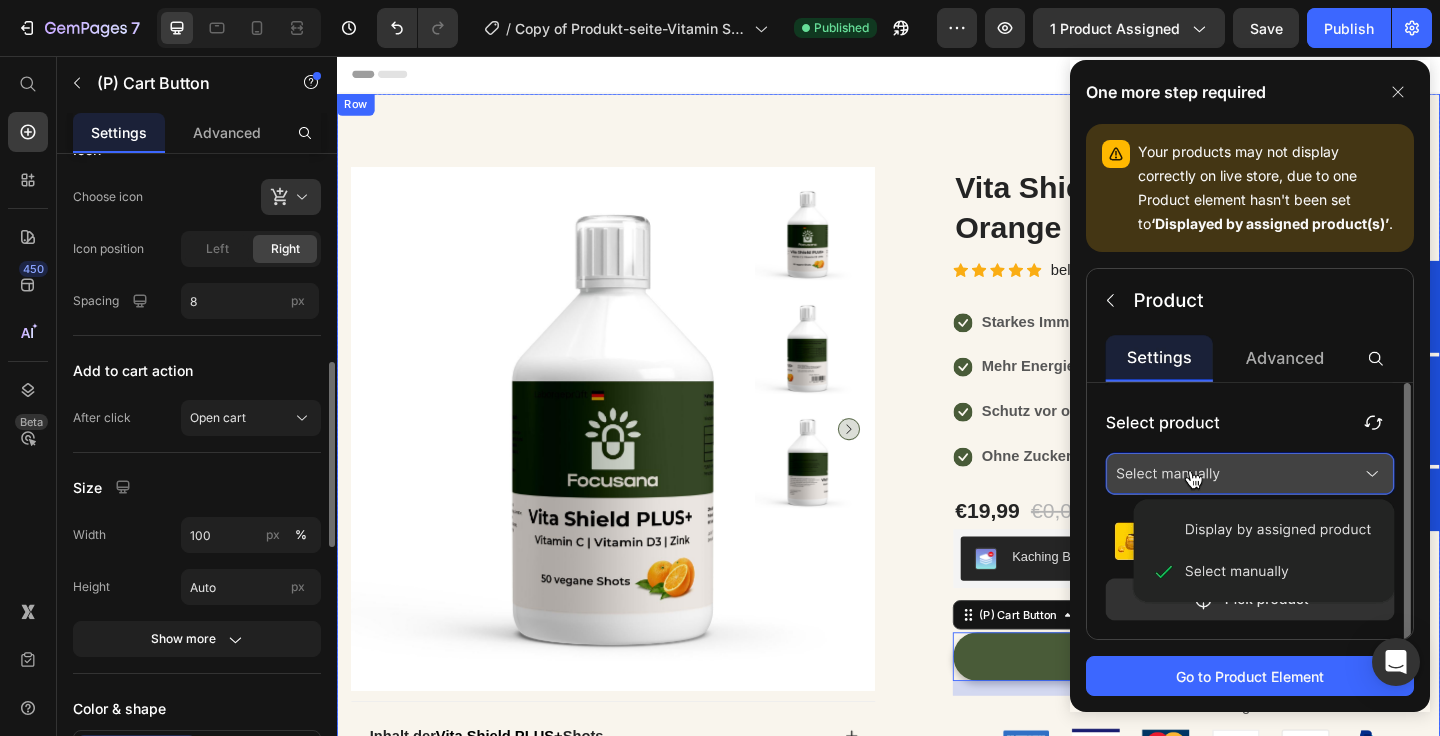 click on "Product Images
Inhalt der  Vita Shield PLUS+  Shots
Was sind Focusana Vitamin-Shots genau?
Wie können mir die Shots helfen?
Wie nehme ich die Shots richtig ein?
Sind die Shots wirklich vegan und ohne Zucker? Accordion Inhalts-Etikett ansehen Button Laborbericht ansehen Button Row Row (P) Images & Gallery Vita Shield PLUS+ Shots - Fresh Orange - 500ml (P) Title                Icon                Icon                Icon                Icon                Icon Icon List Hoz beliebt bei unseren Kunden Text block Row
Icon Starkes Immunsystem – mit Vitamin C, D3 & Zink Text block
Icon Mehr Energie & weniger Erschöpfung Text block
Icon Schutz vor oxidativem Stress Text block
Icon Ohne Zucker – 100 % vegan & fruchtig lecker Text block Icon List €19,99 (P) Price €0,00 (P) Price Du sparst €0,00 Product Tag Row Kaching Bundles Kaching Bundles   16 Row" at bounding box center [937, 690] 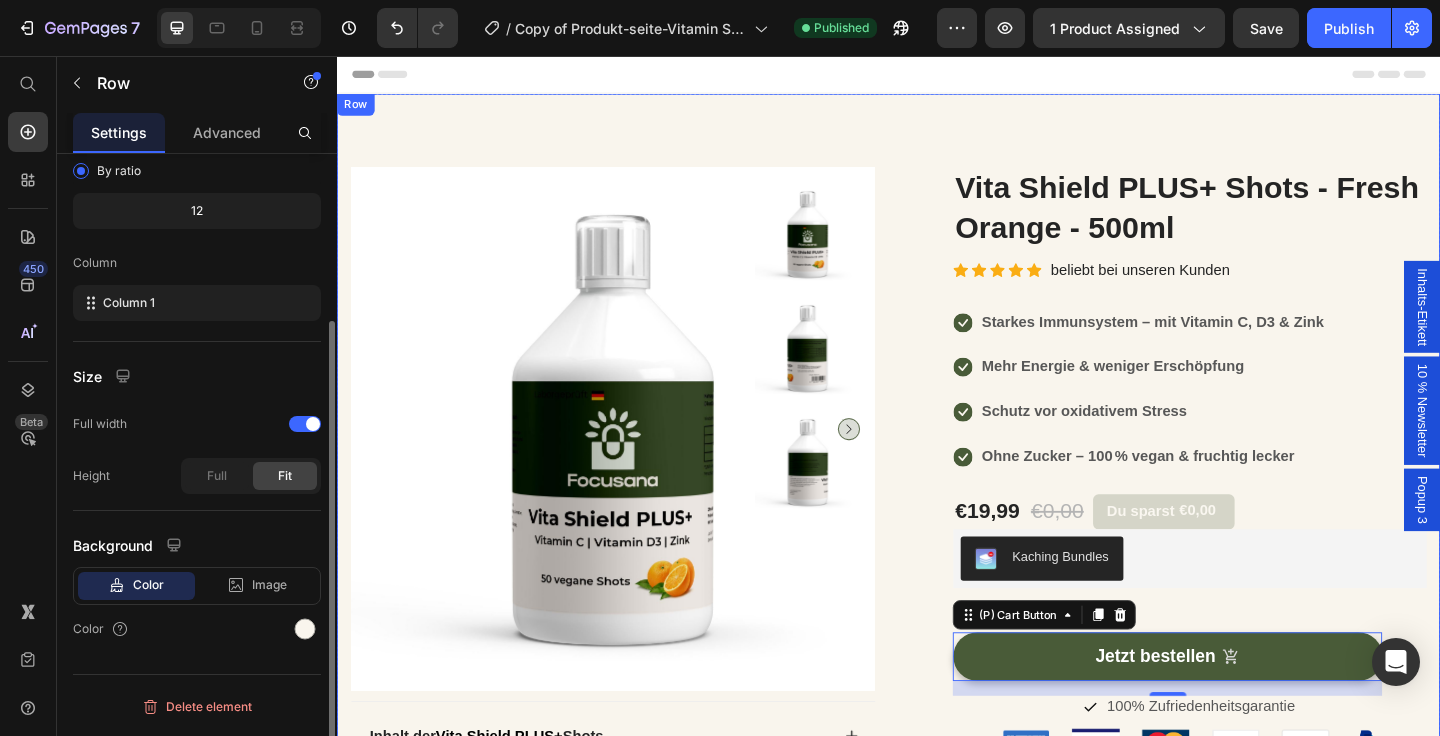 scroll, scrollTop: 0, scrollLeft: 0, axis: both 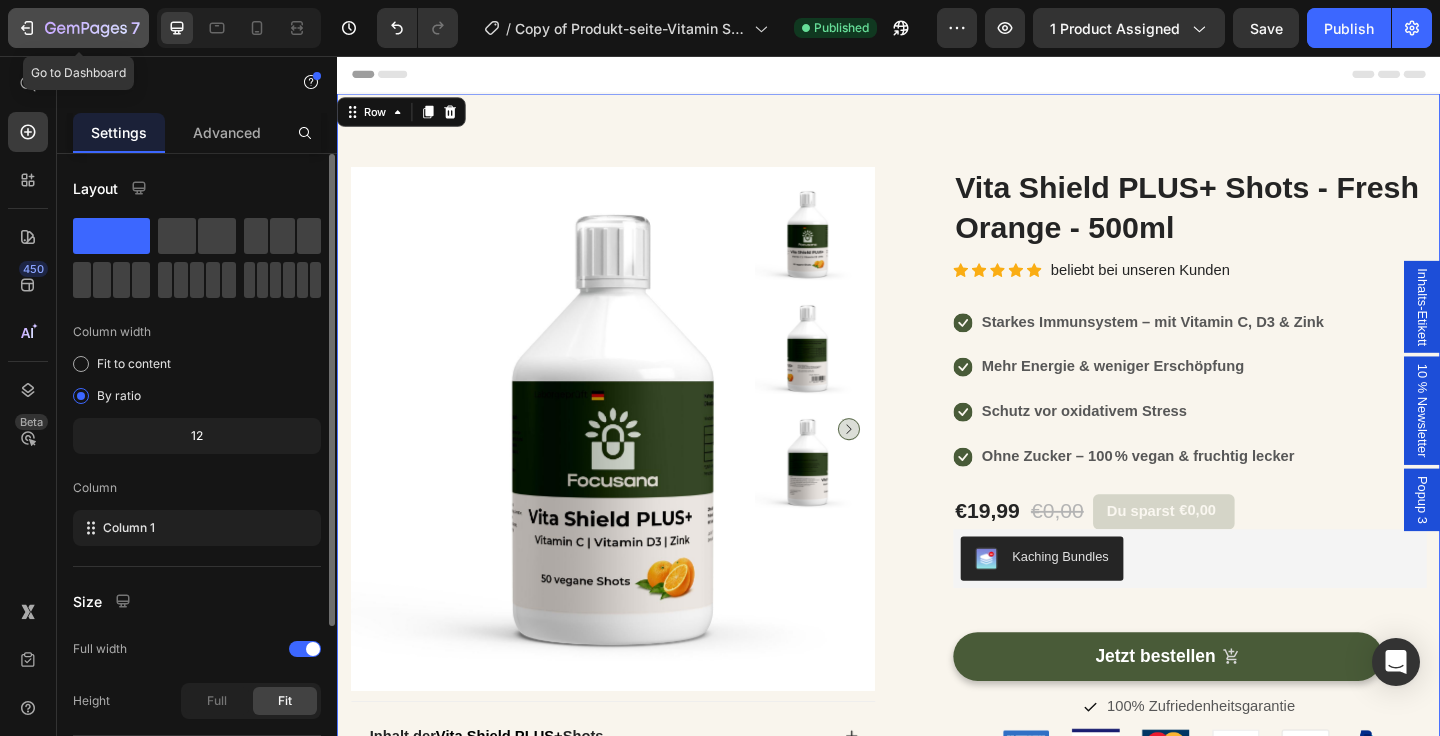 click 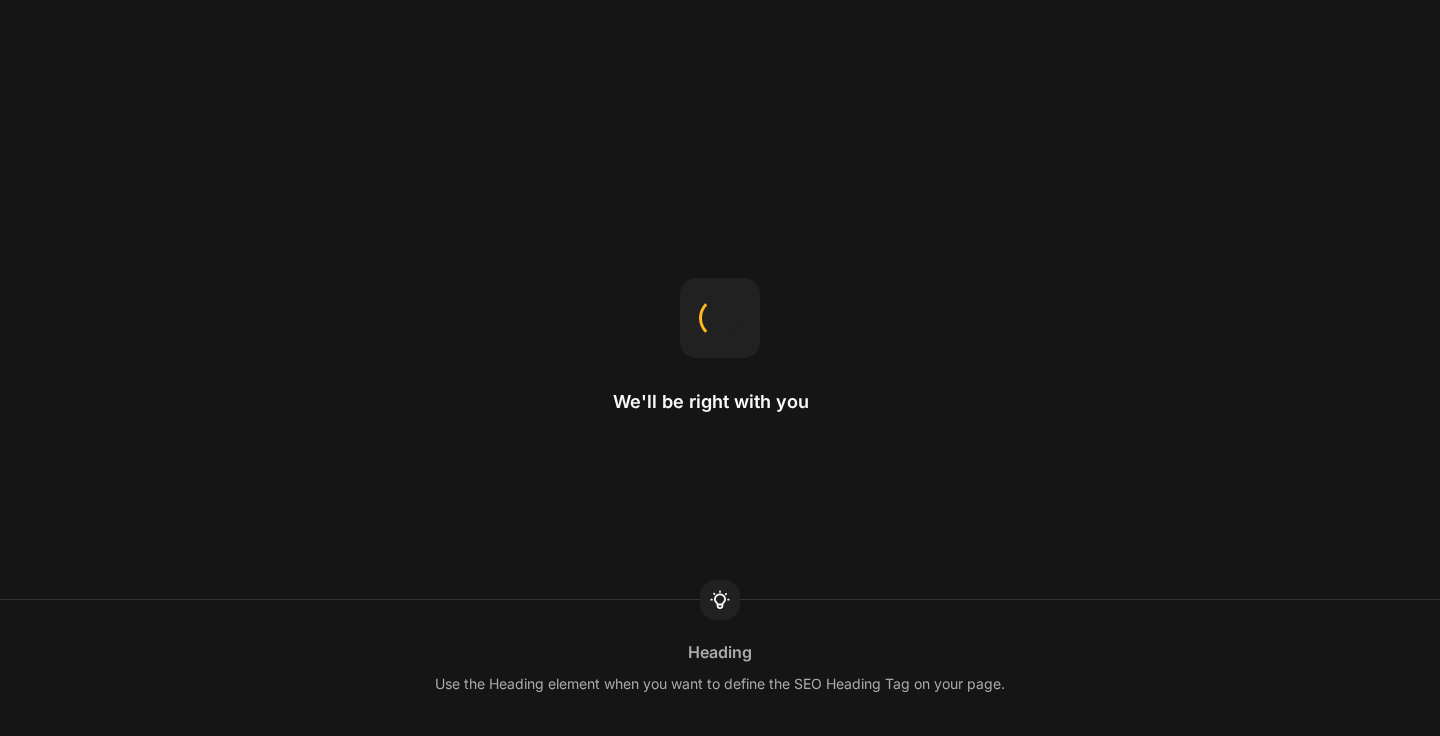 scroll, scrollTop: 0, scrollLeft: 0, axis: both 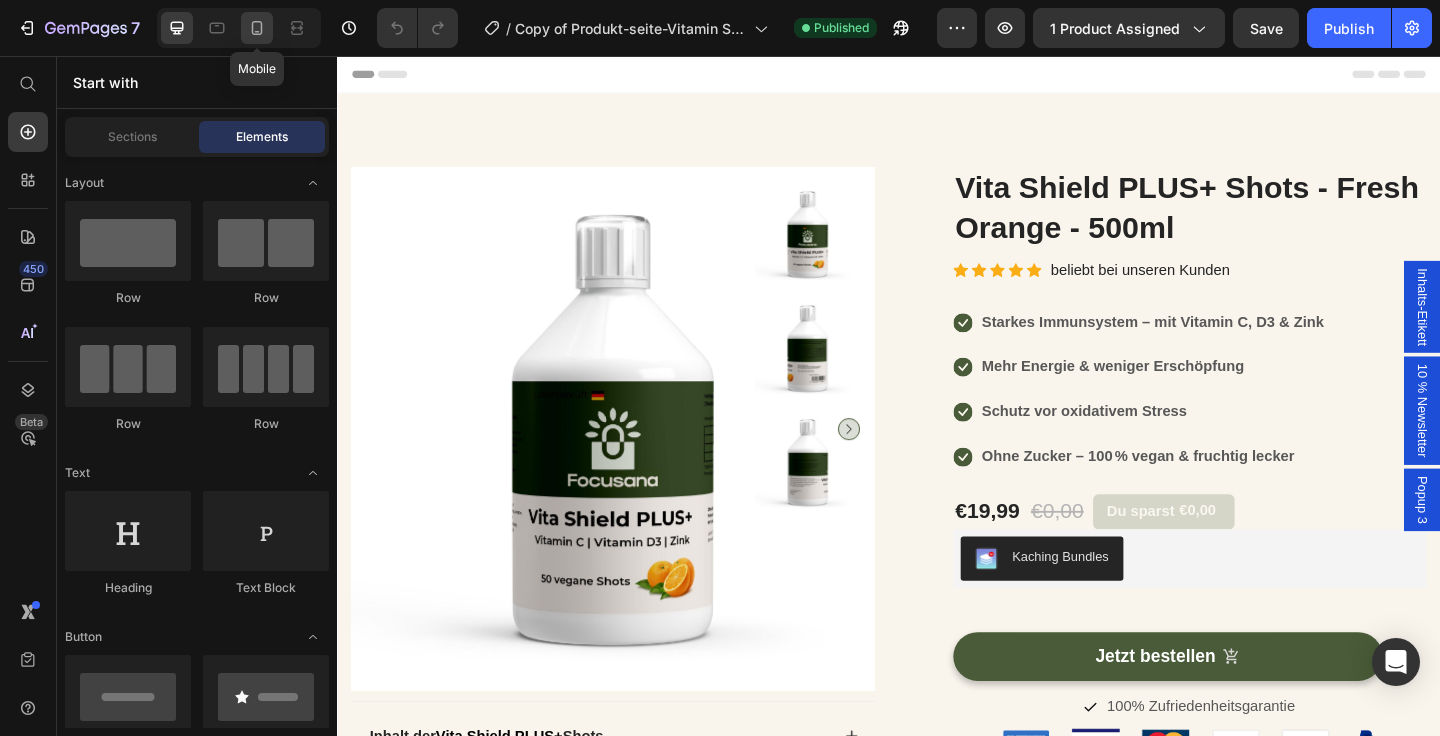 click 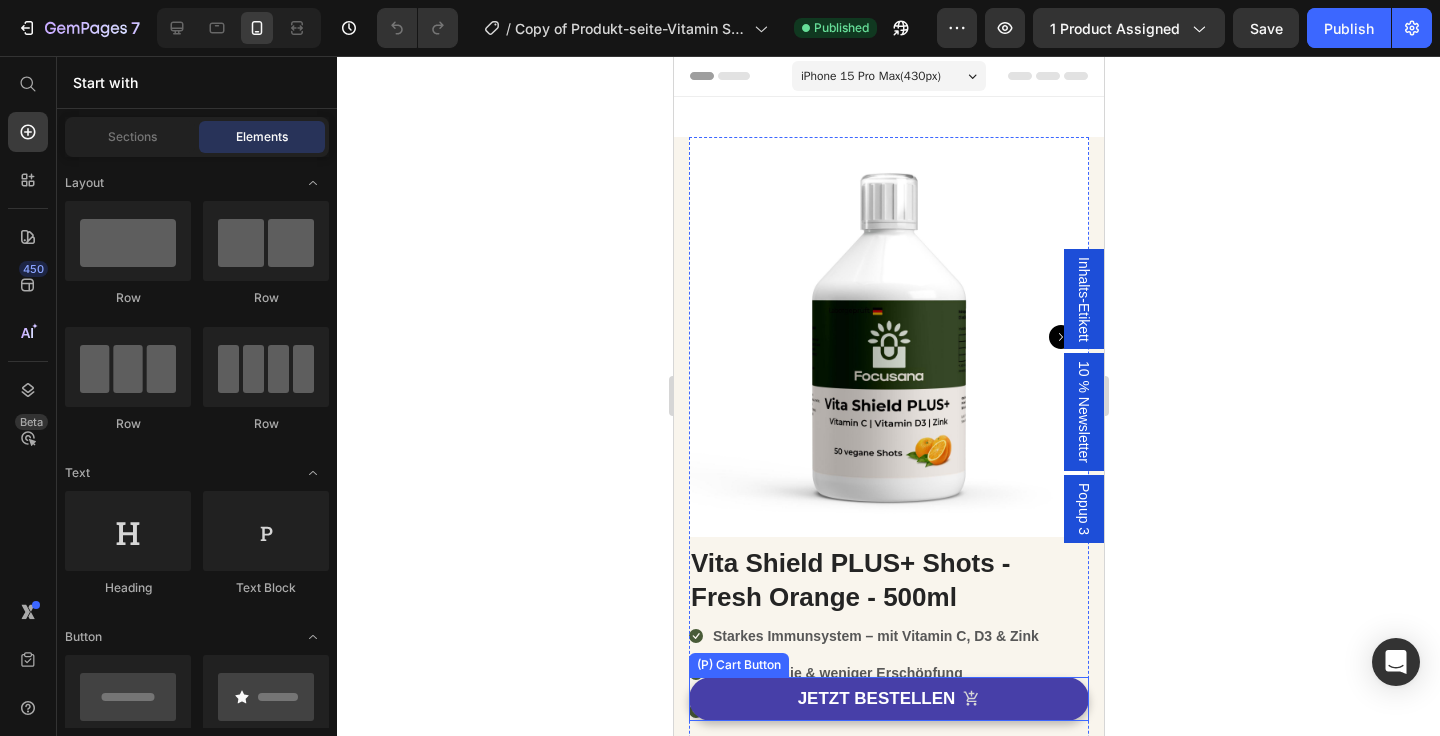 click on "JETZT BESTELLEN" at bounding box center [888, 699] 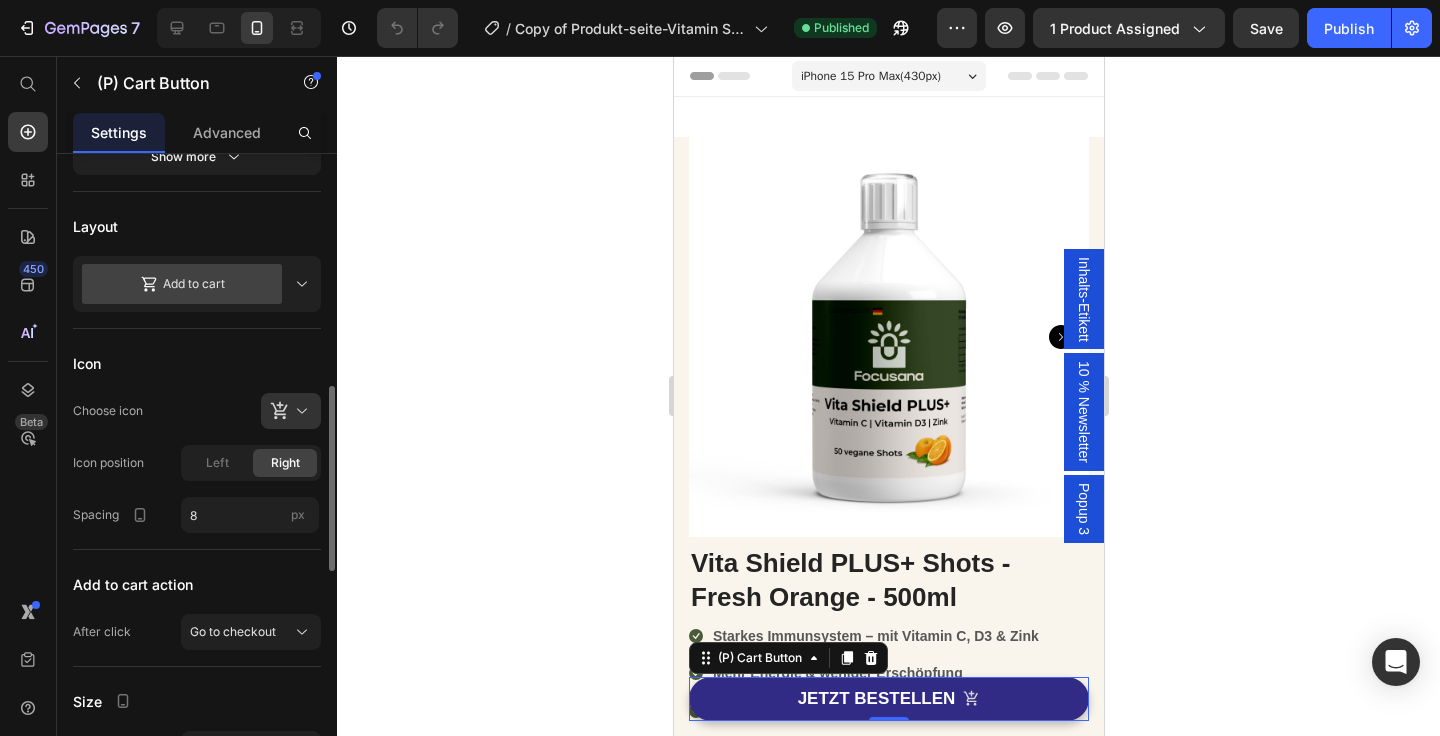 scroll, scrollTop: 597, scrollLeft: 0, axis: vertical 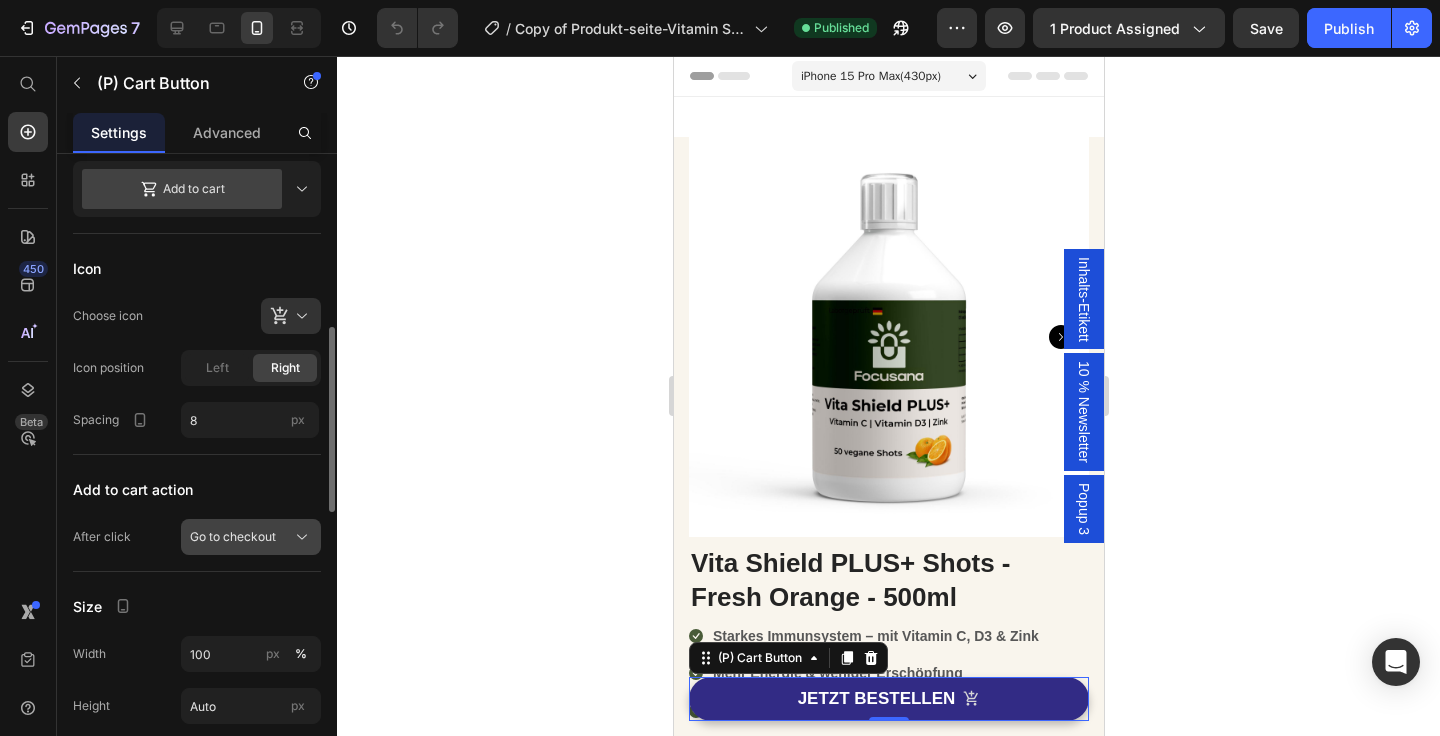 click on "Go to checkout" 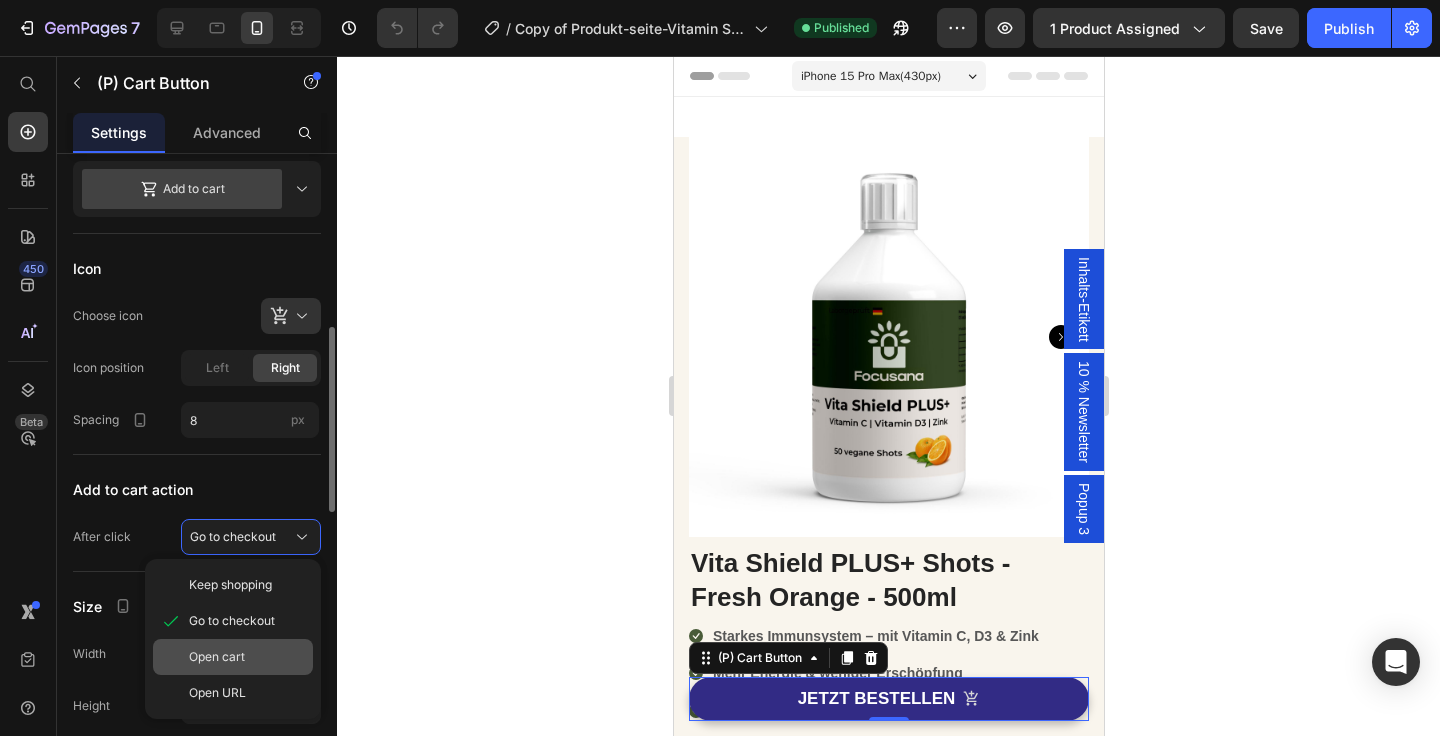 click on "Open cart" at bounding box center [217, 657] 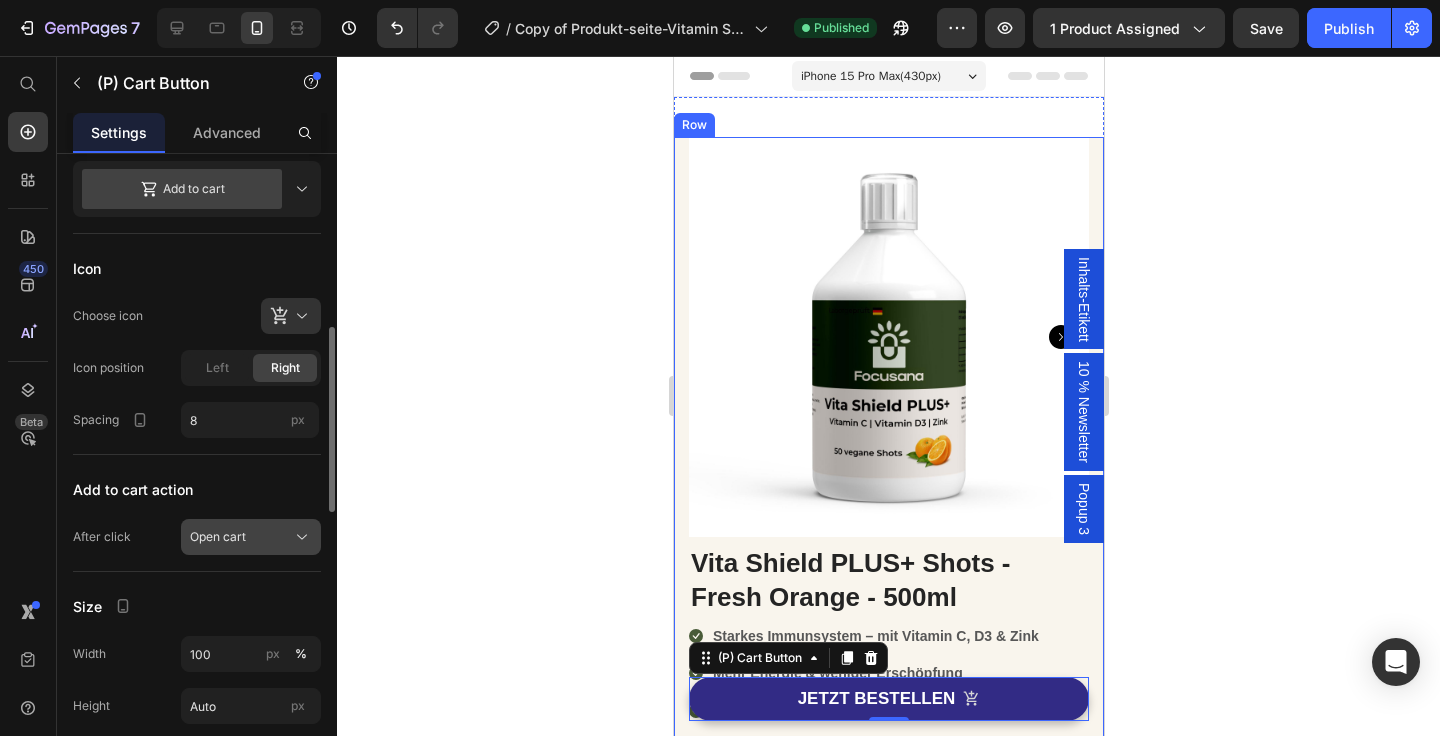 click on "Open cart" 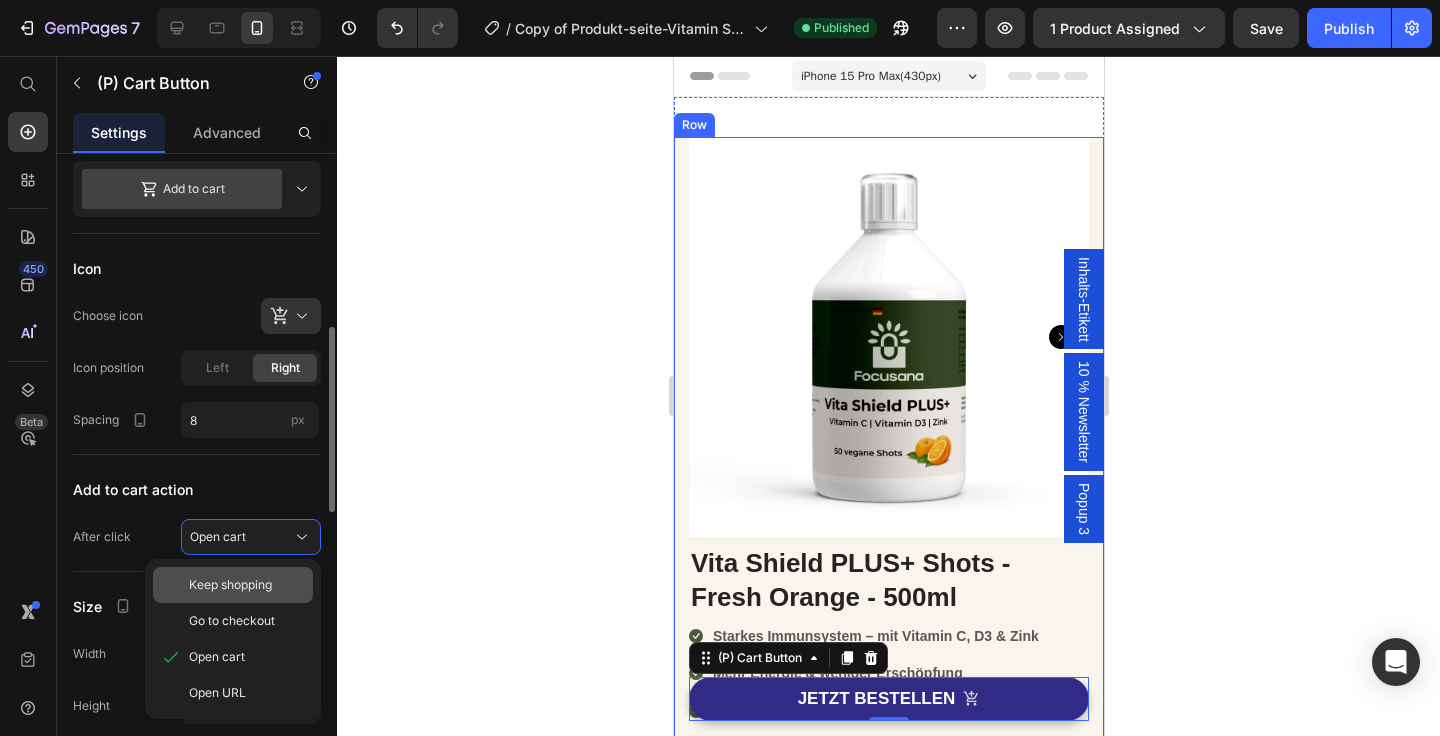 click on "Keep shopping" at bounding box center (230, 585) 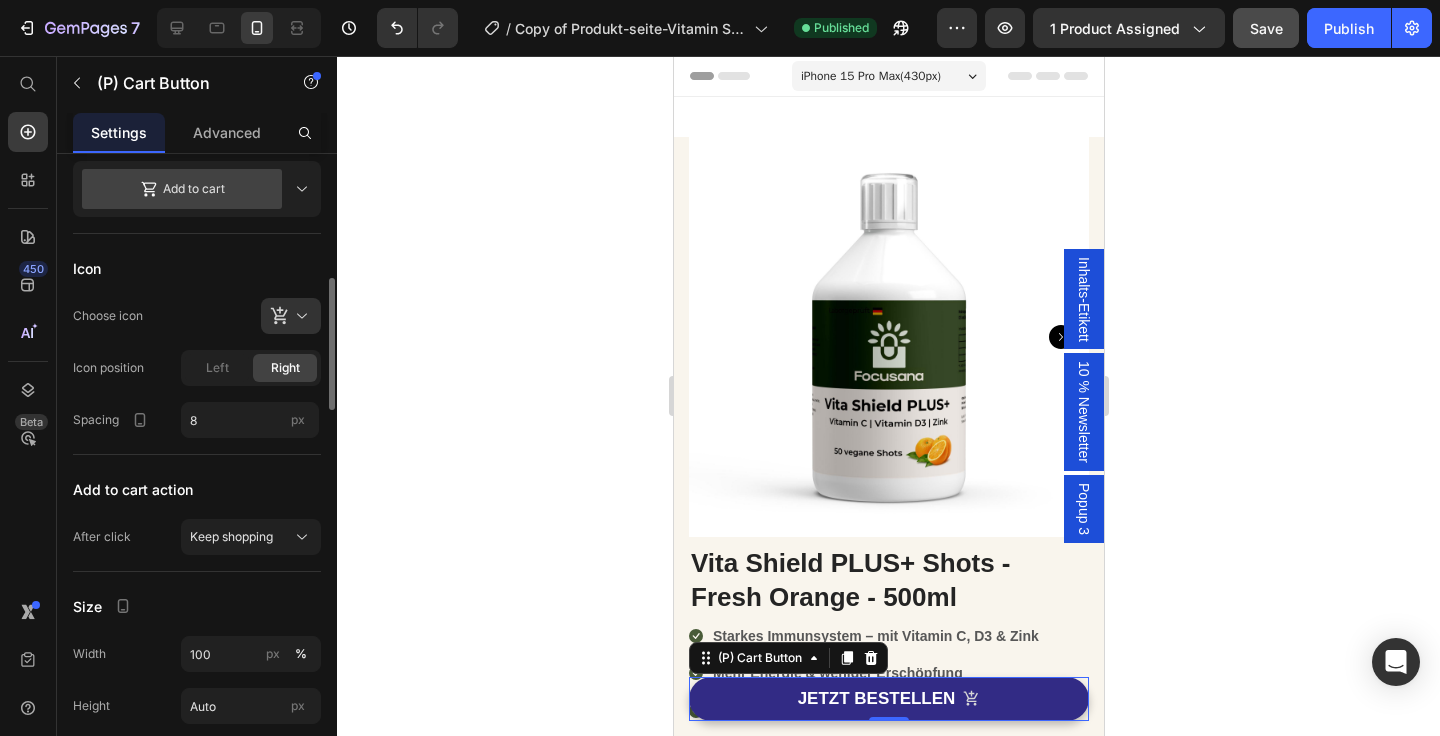 click on "Save" at bounding box center [1266, 28] 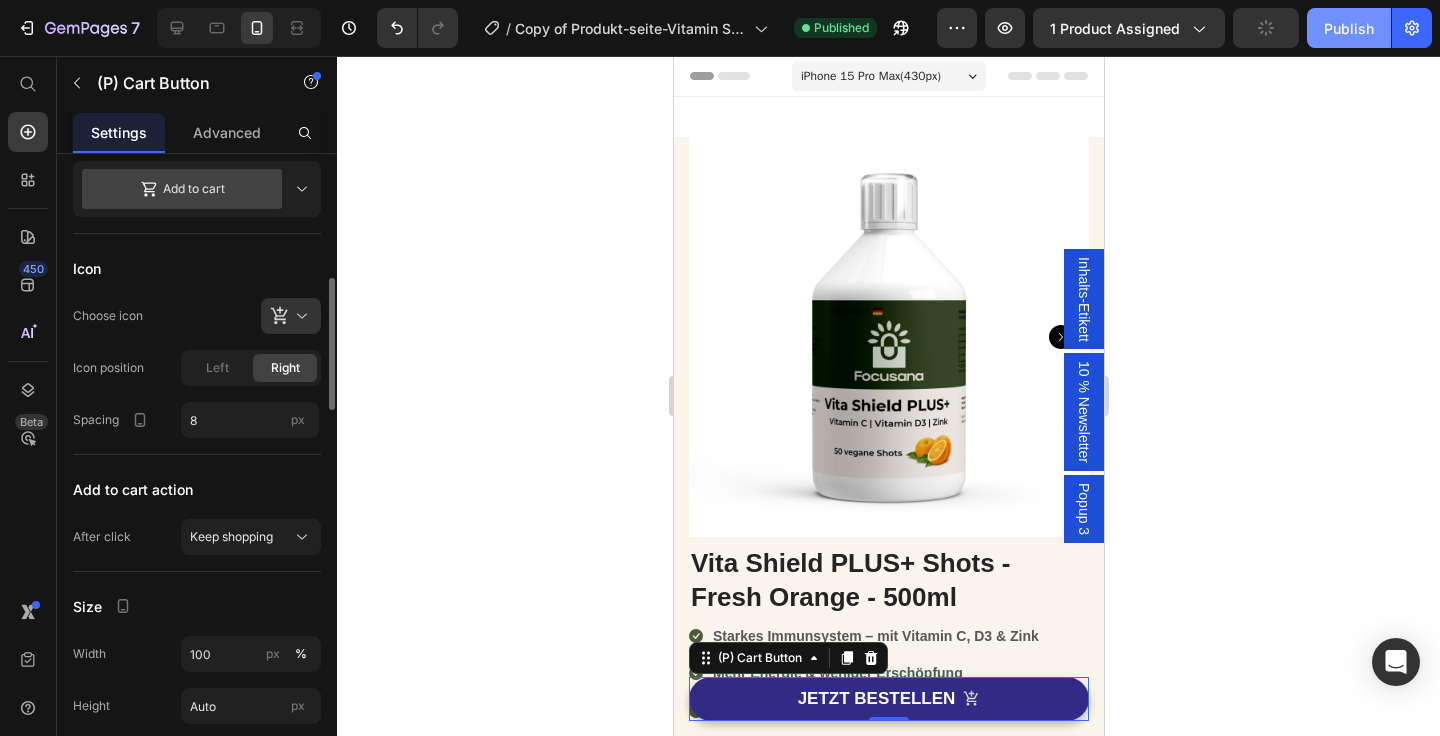click on "Publish" at bounding box center (1349, 28) 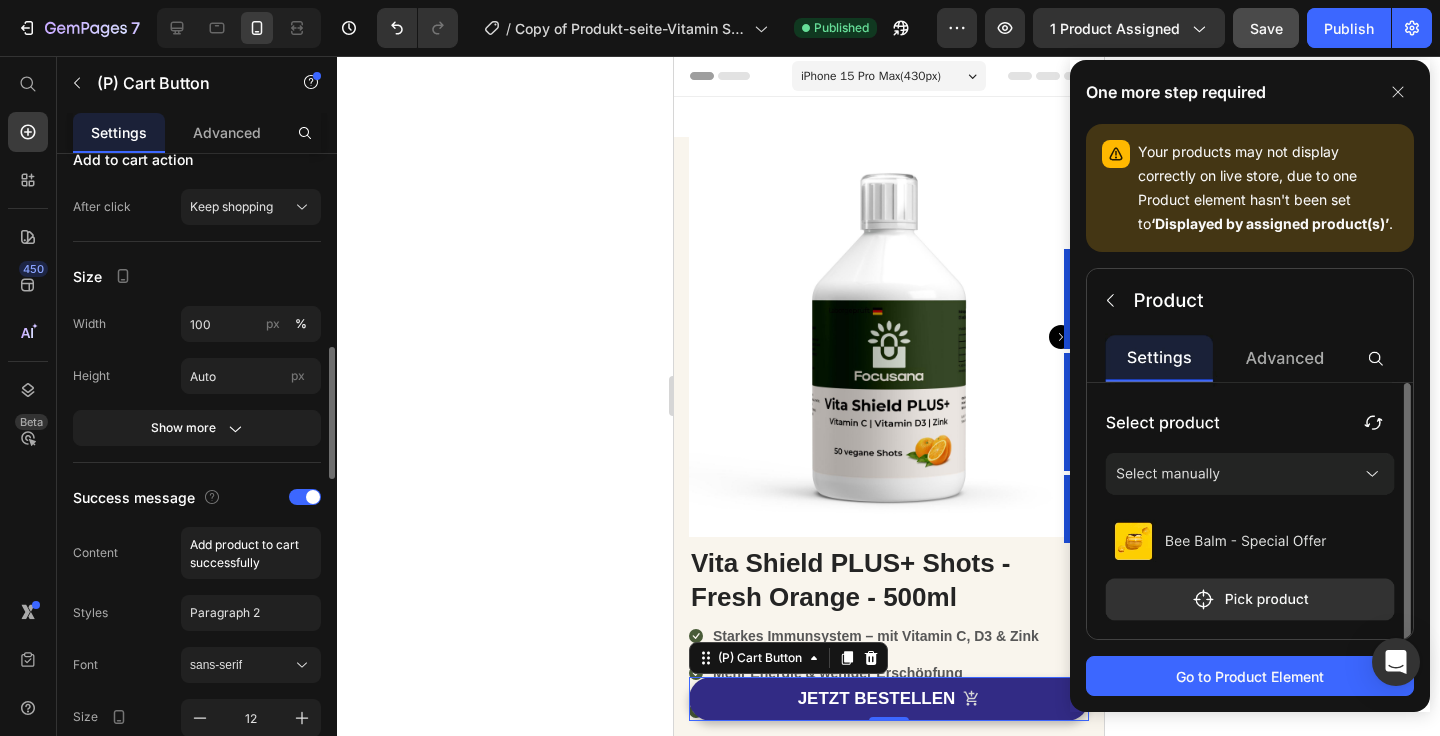 scroll, scrollTop: 928, scrollLeft: 0, axis: vertical 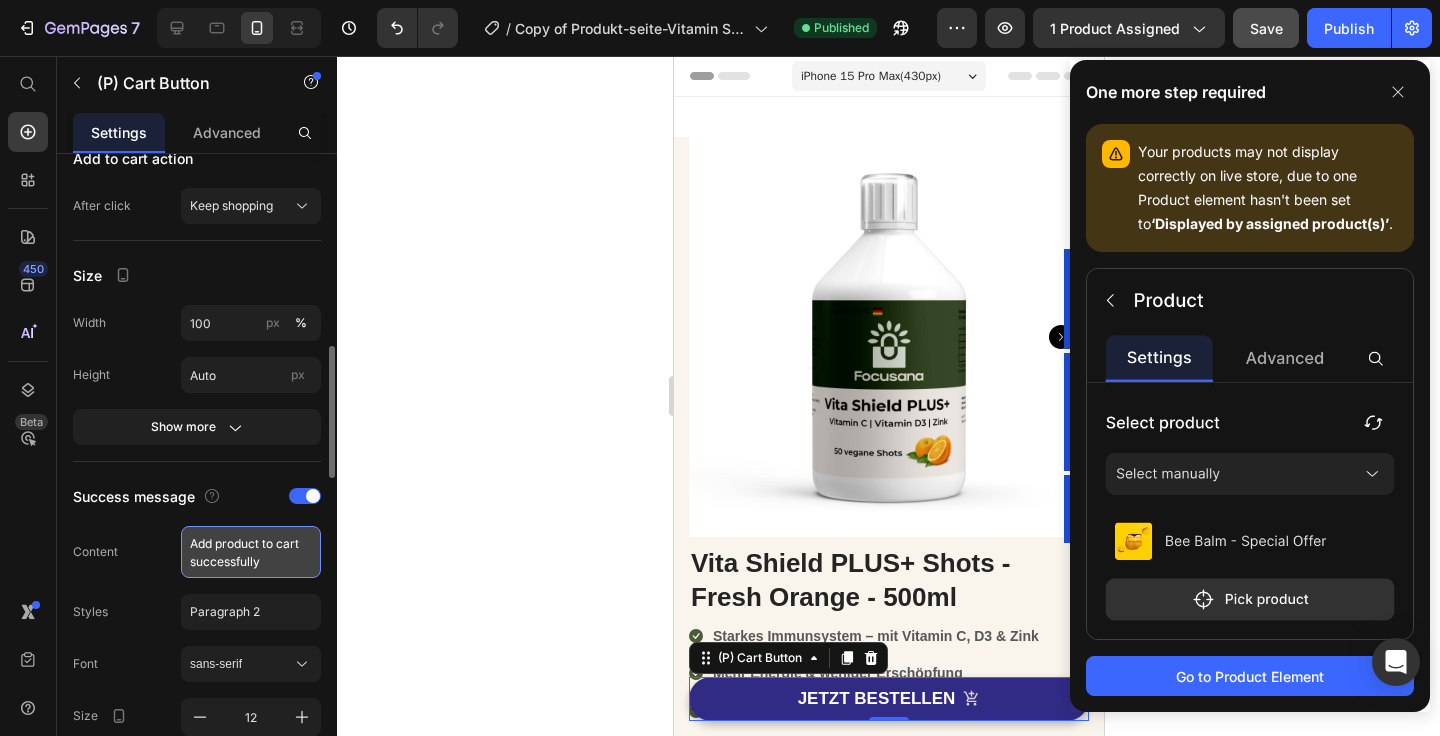 click on "Add product to cart successfully" at bounding box center [251, 552] 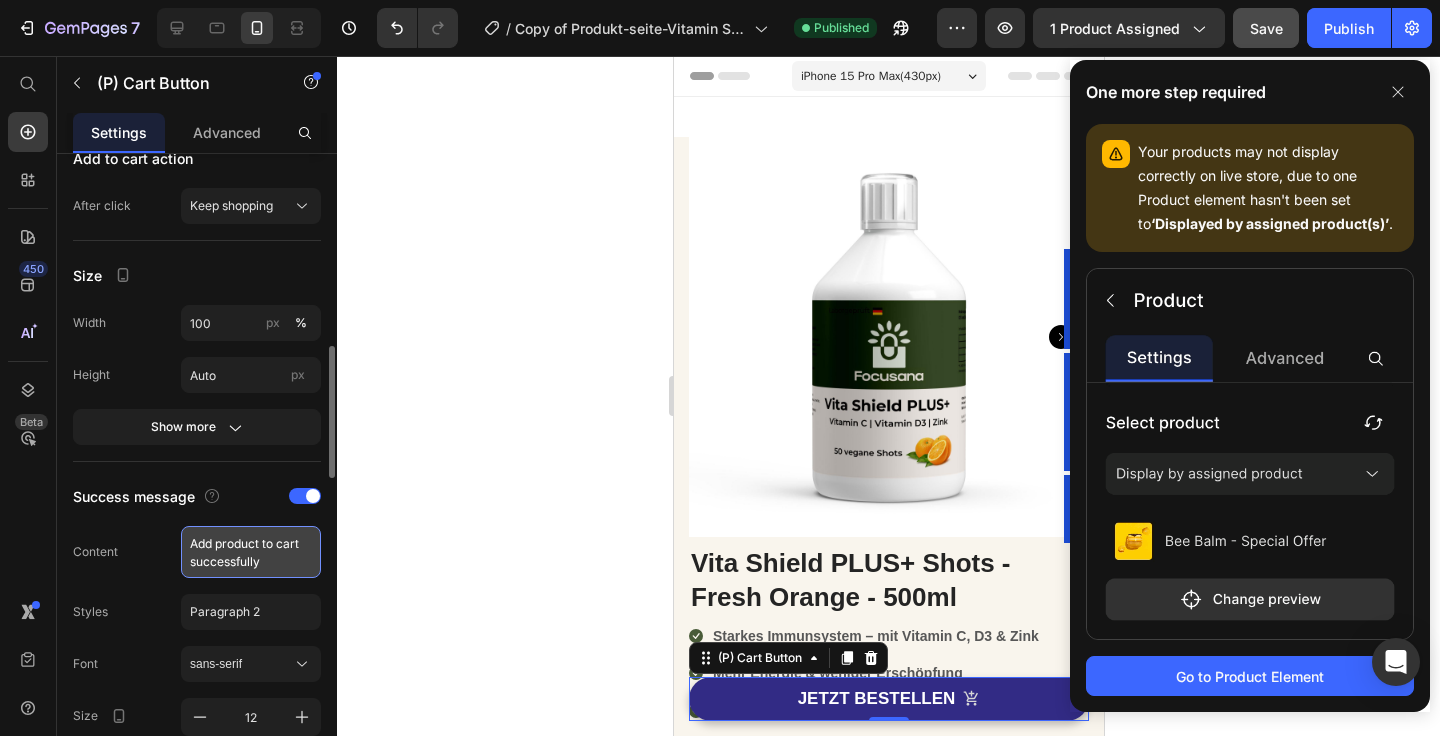 click on "Add product to cart successfully" at bounding box center (251, 552) 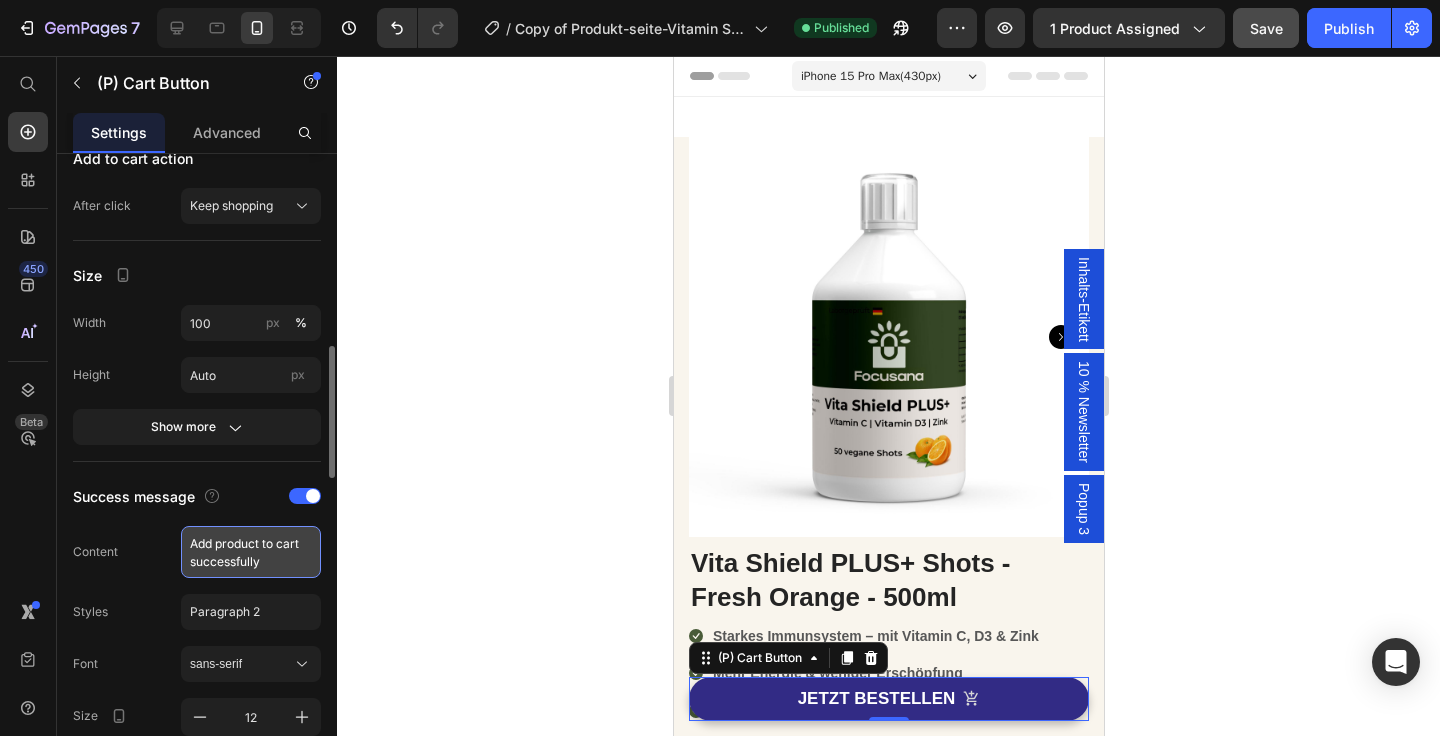 click on "Add product to cart successfully" at bounding box center (251, 552) 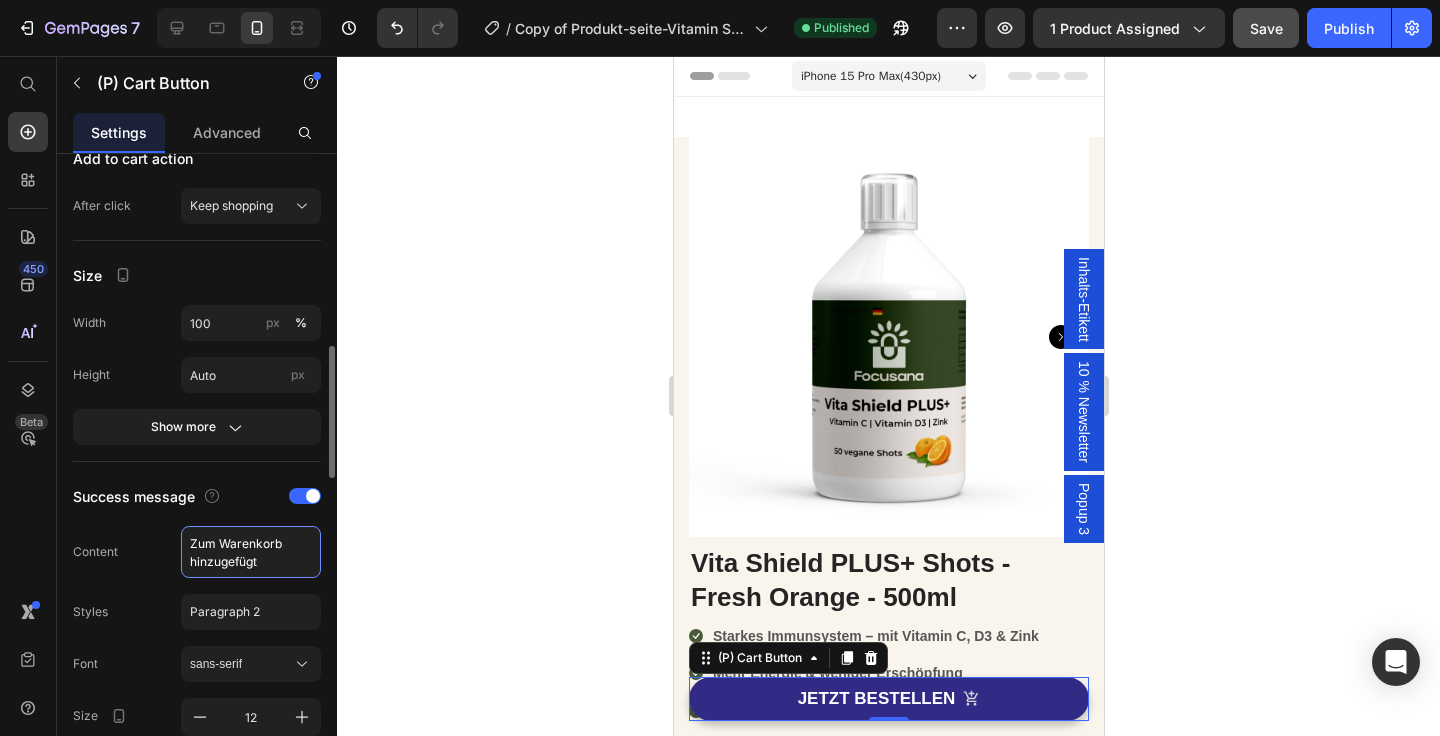 type on "Zum Warenkorb hinzugefügt" 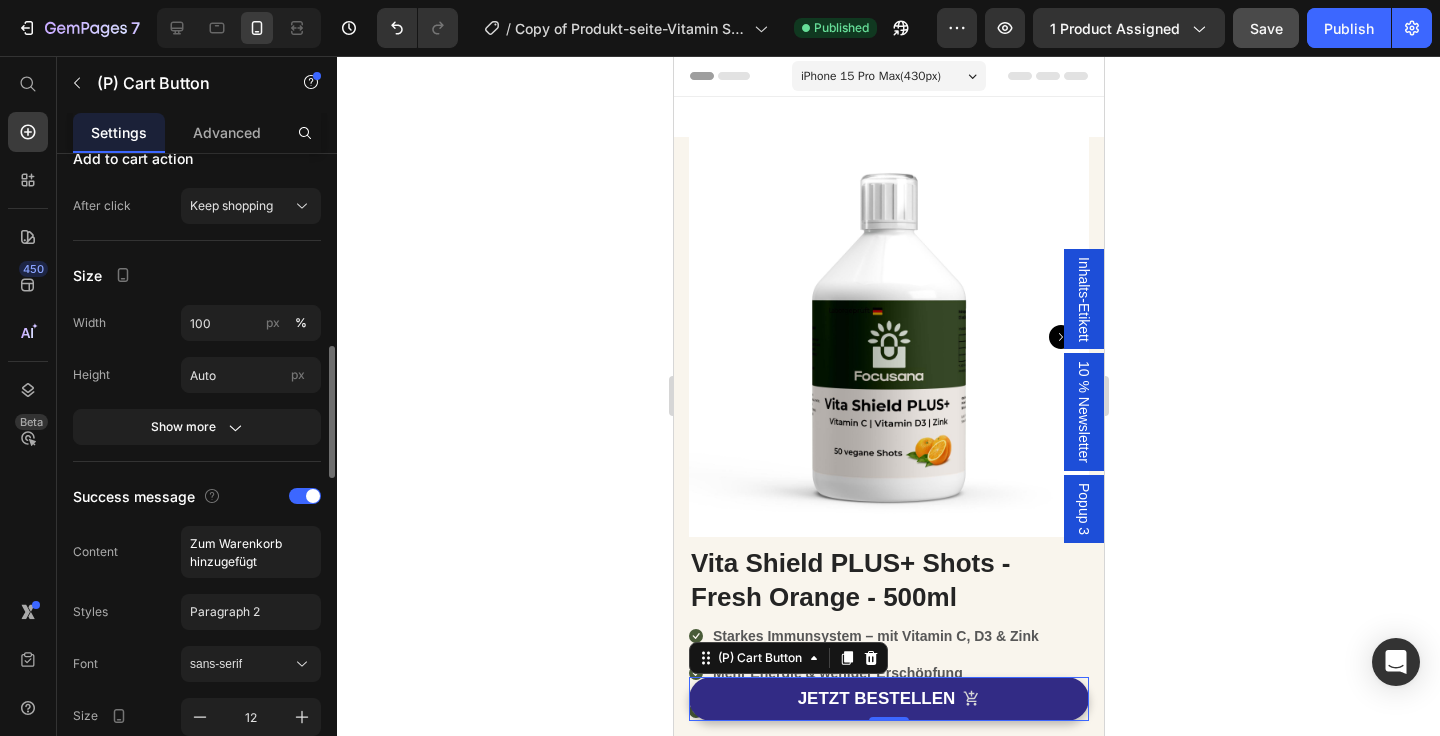 click on "Content Zum Warenkorb hinzugefügt" 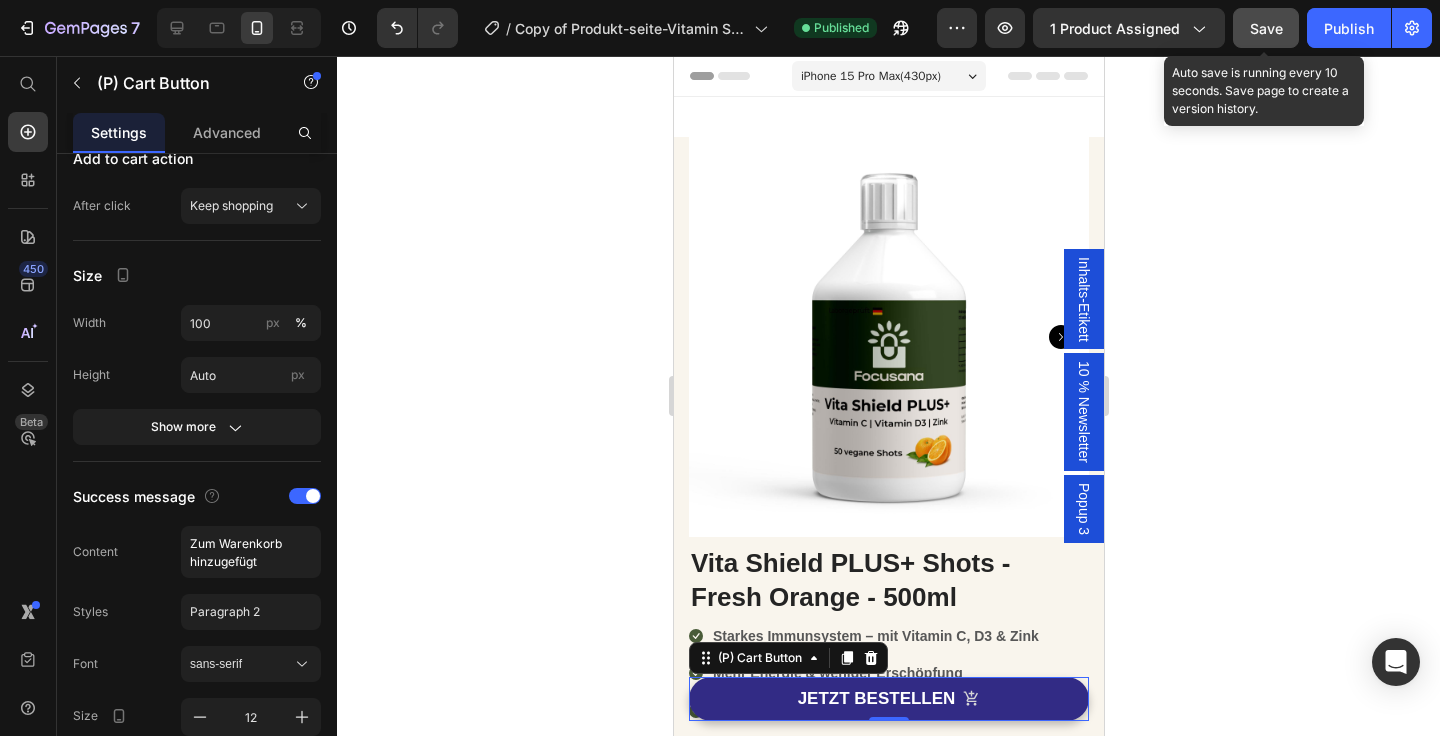 click on "Save" at bounding box center (1266, 28) 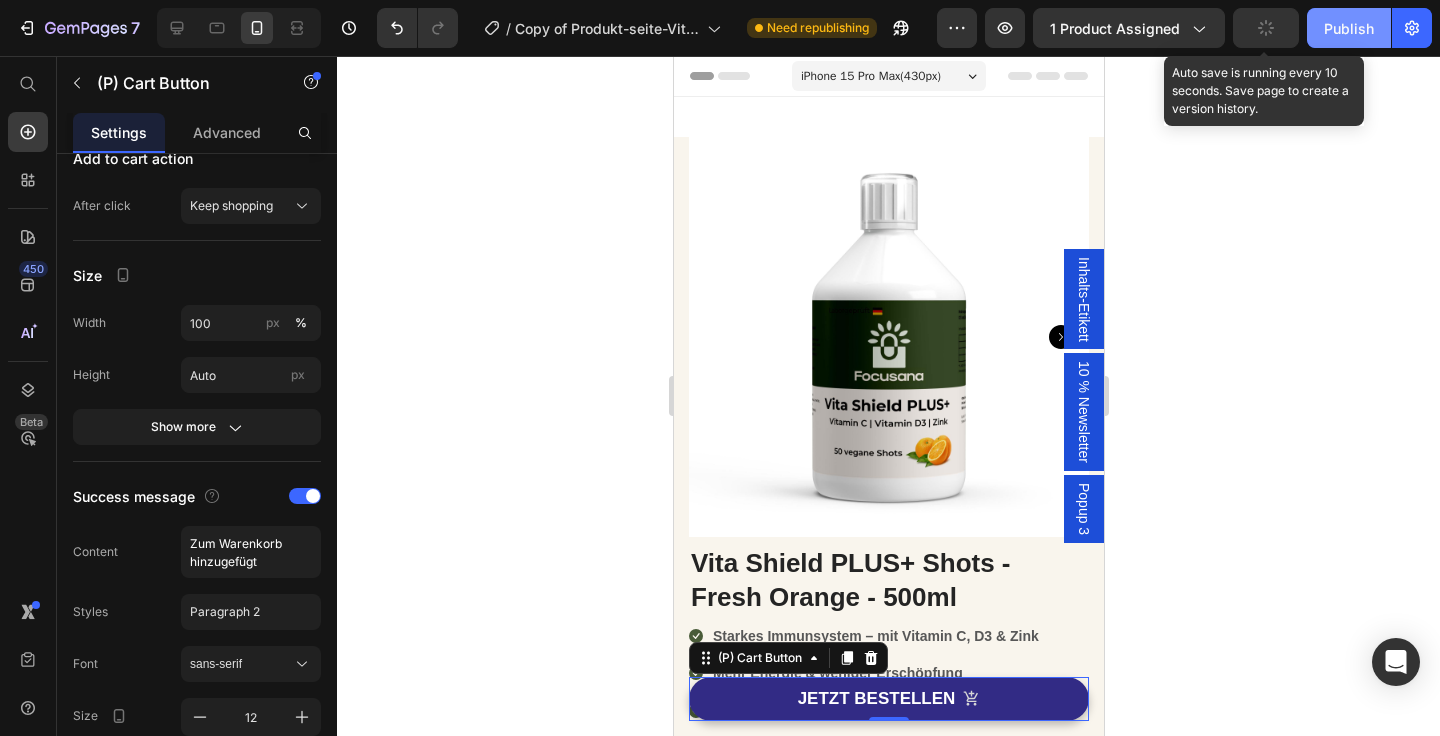 click on "Publish" at bounding box center (1349, 28) 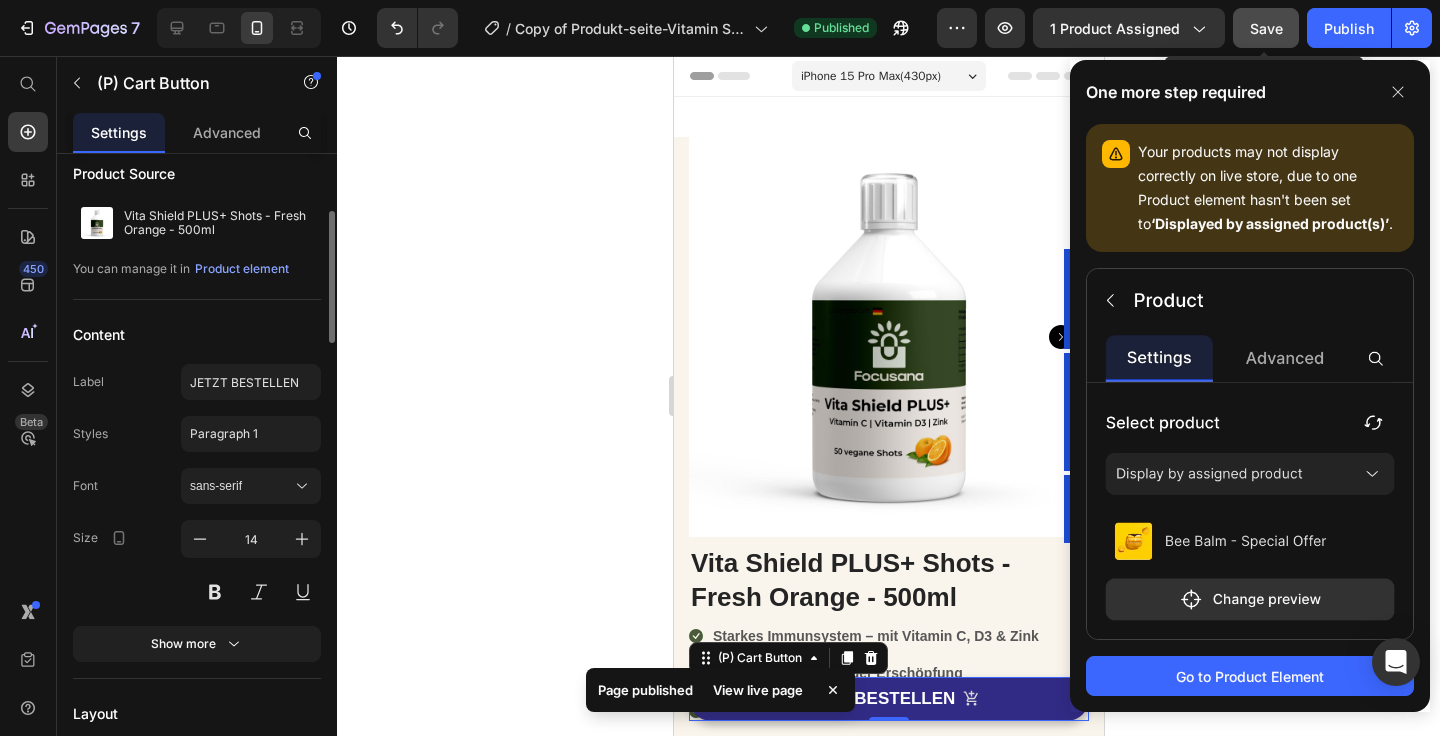 scroll, scrollTop: 0, scrollLeft: 0, axis: both 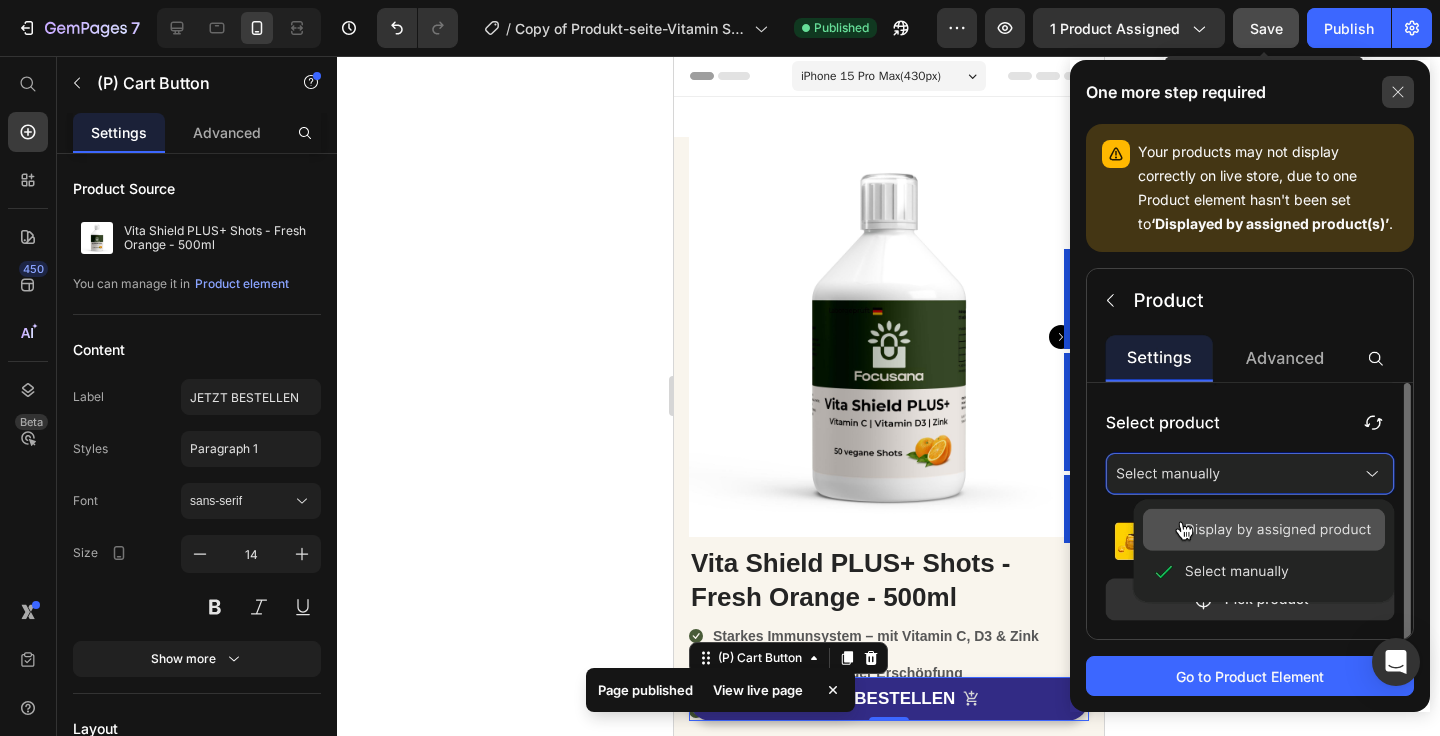 click 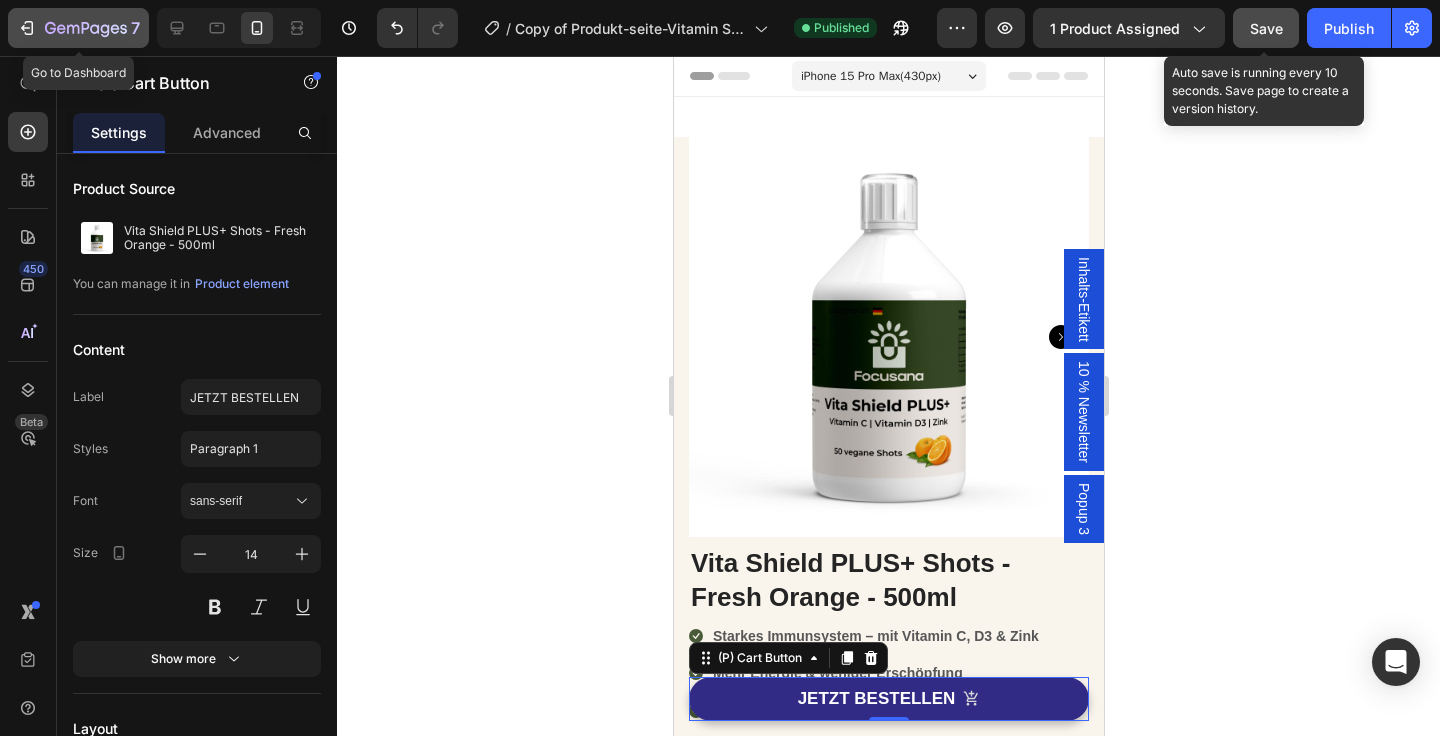 click on "7" 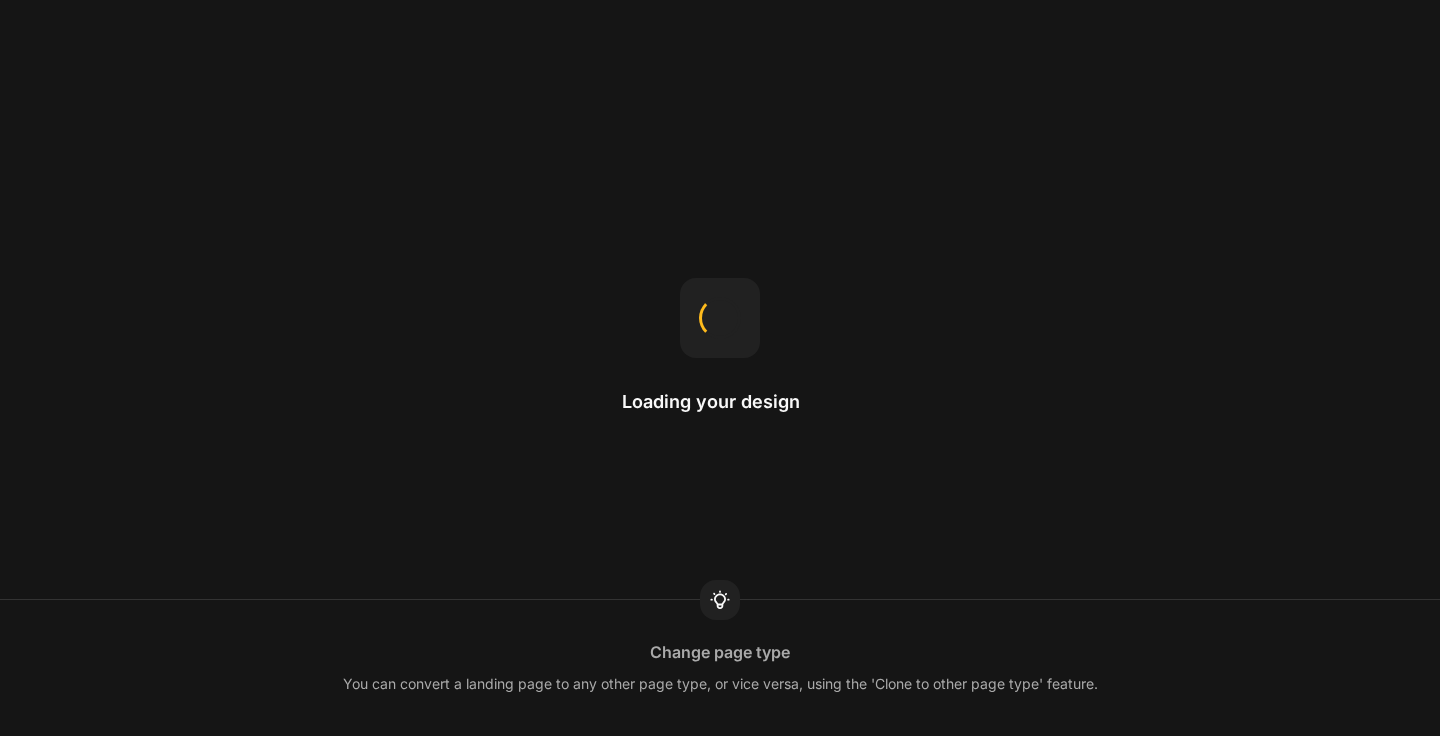 scroll, scrollTop: 0, scrollLeft: 0, axis: both 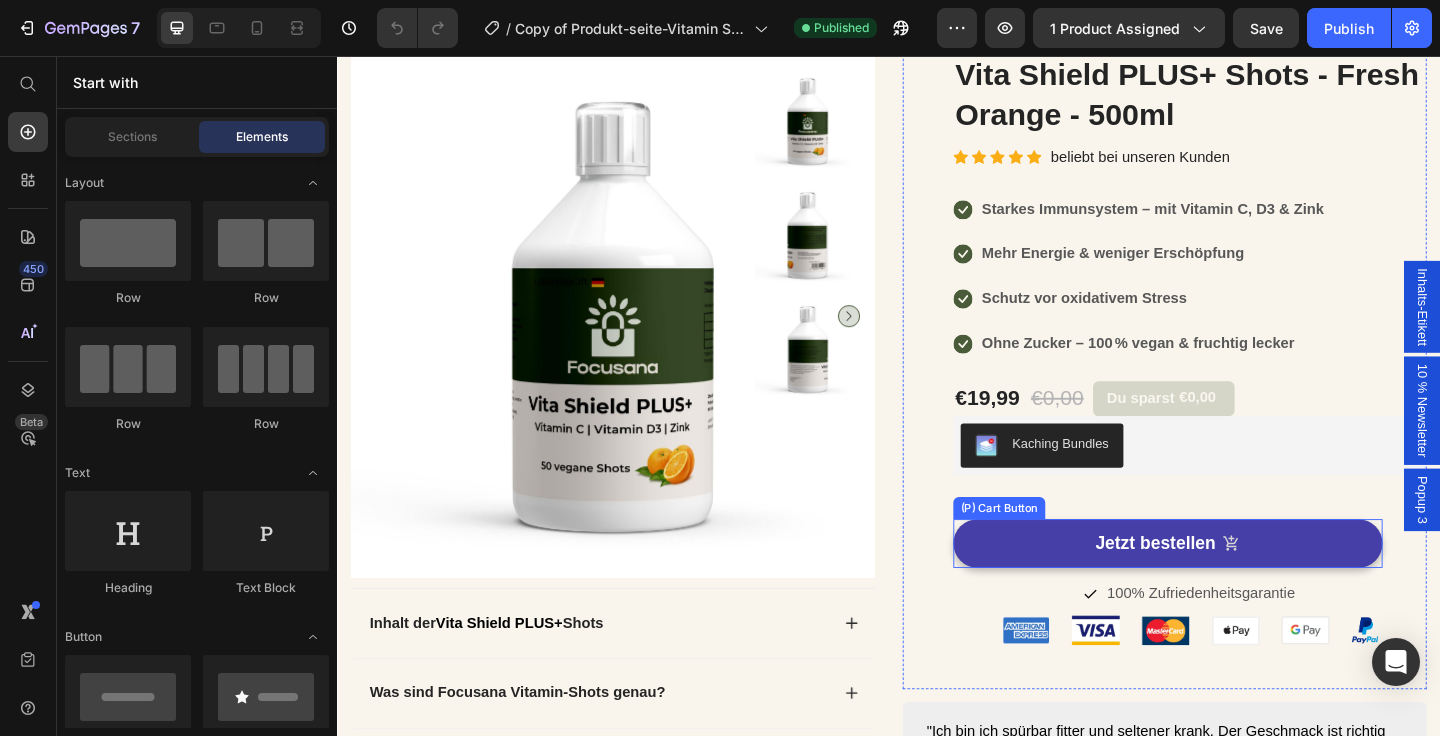 click on "Jetzt bestellen" at bounding box center [1240, 586] 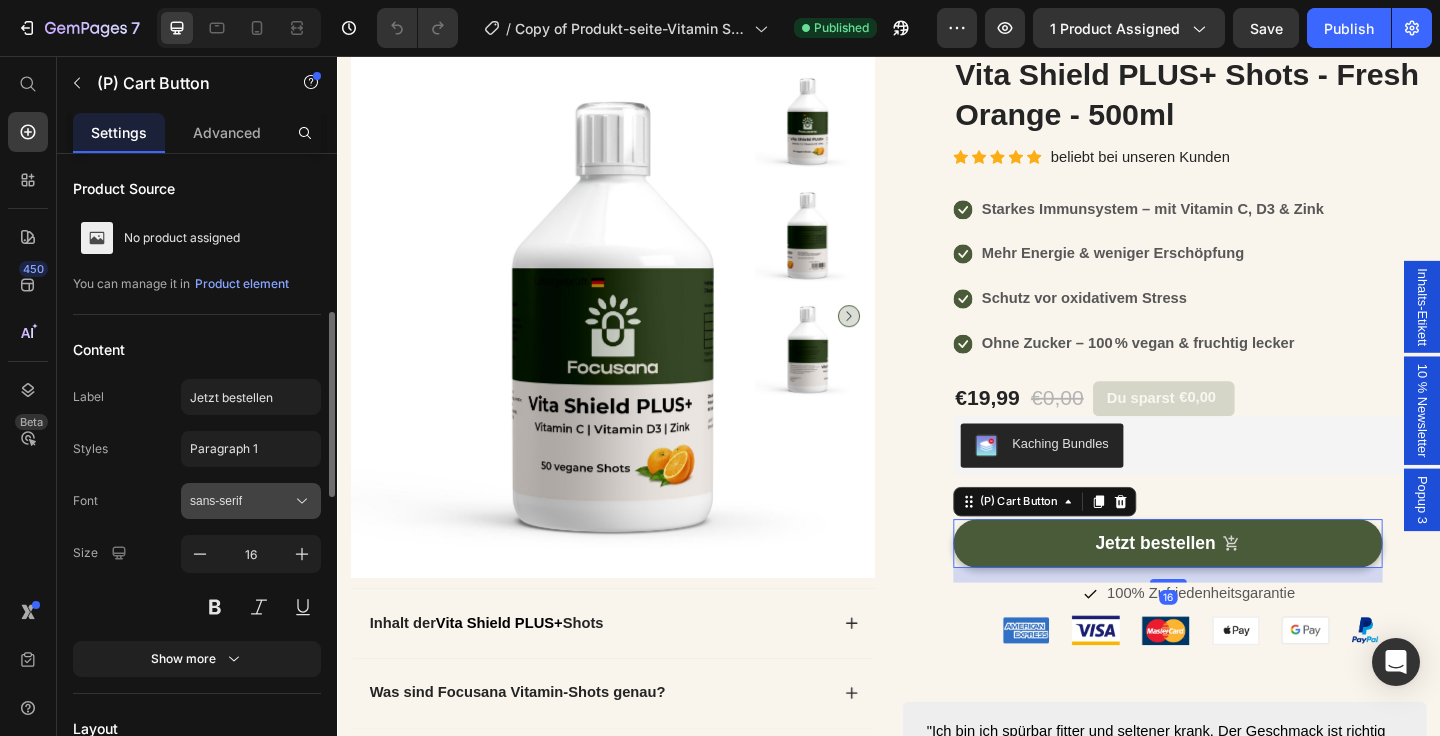 scroll, scrollTop: 236, scrollLeft: 0, axis: vertical 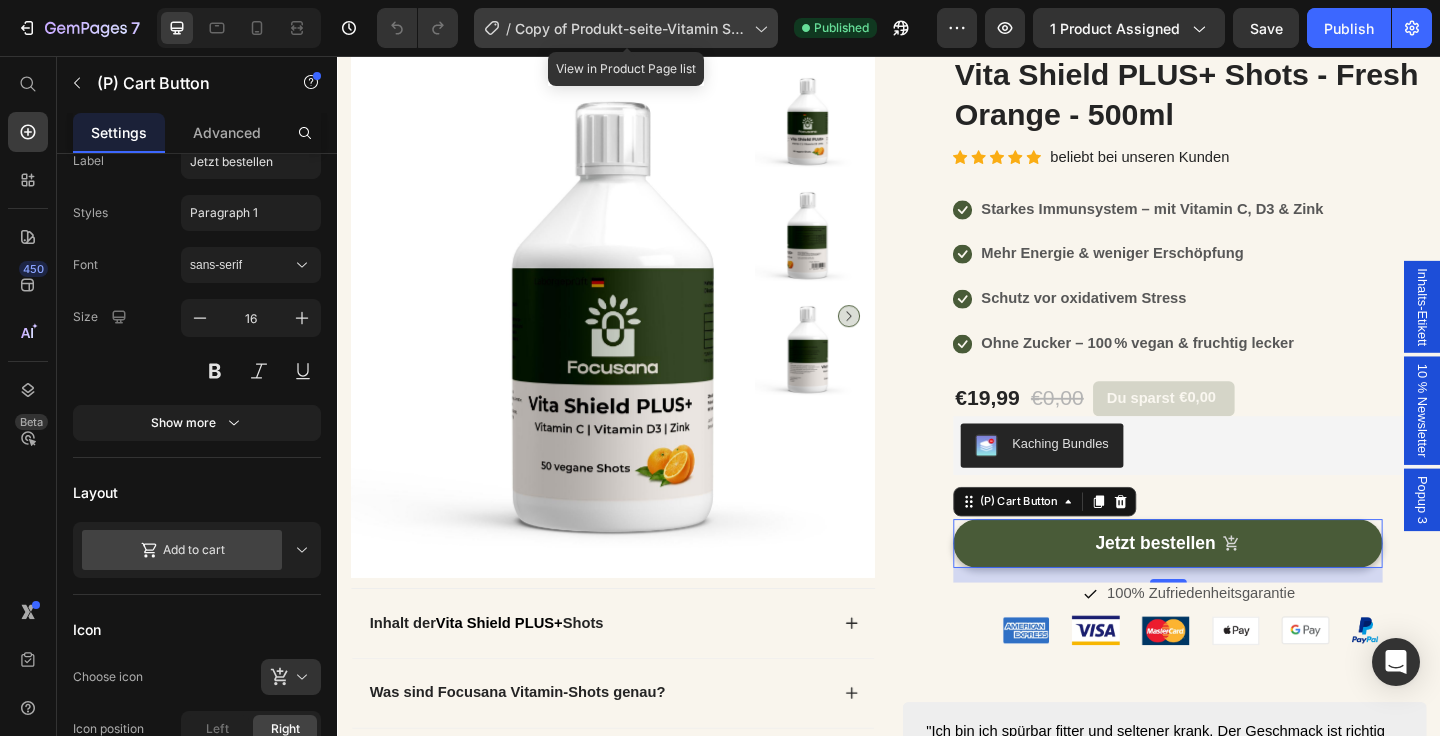 click on "Copy of Produkt-seite-Vitamin Shot C Zink" at bounding box center (630, 28) 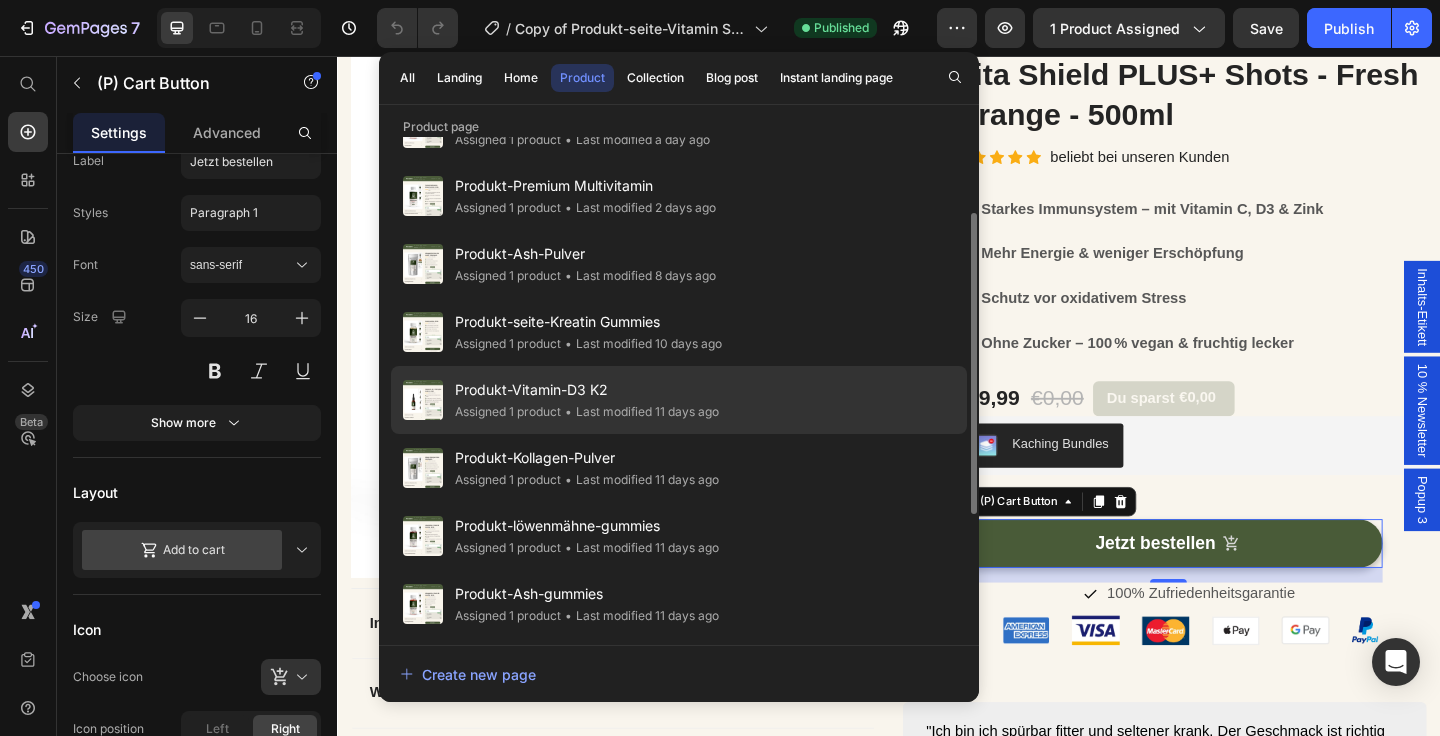 scroll, scrollTop: 126, scrollLeft: 0, axis: vertical 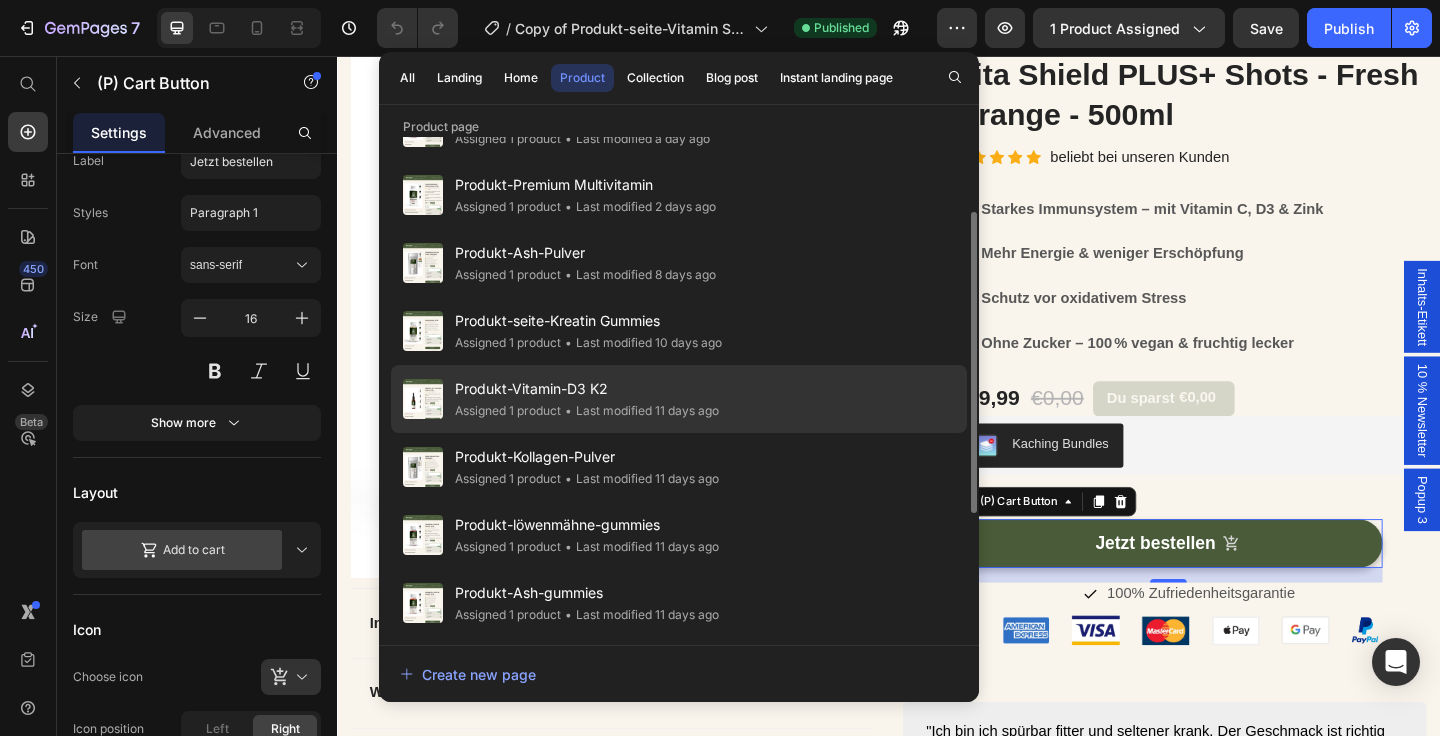 click on "Produkt-Vitamin-D3 K2 Assigned 1 product • Last modified 11 days ago" 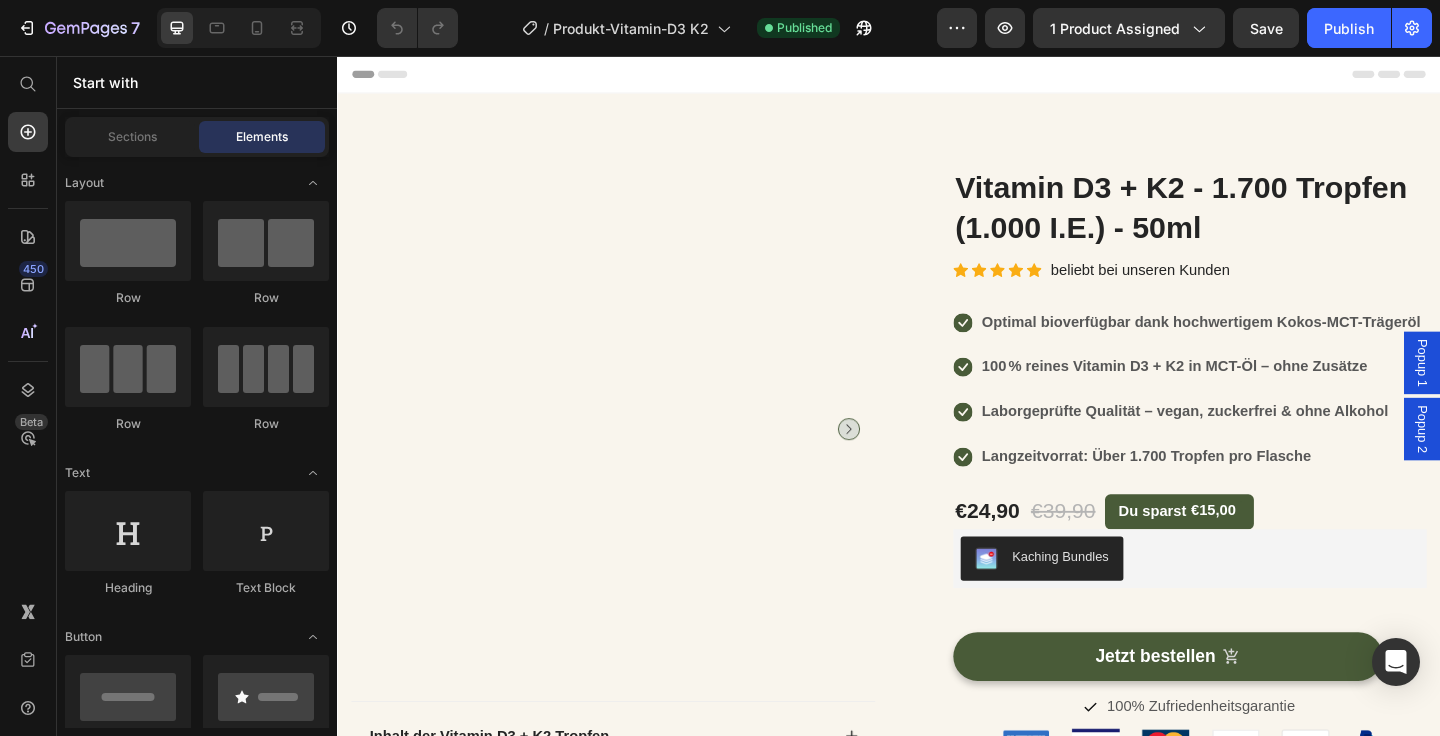 scroll, scrollTop: 211, scrollLeft: 0, axis: vertical 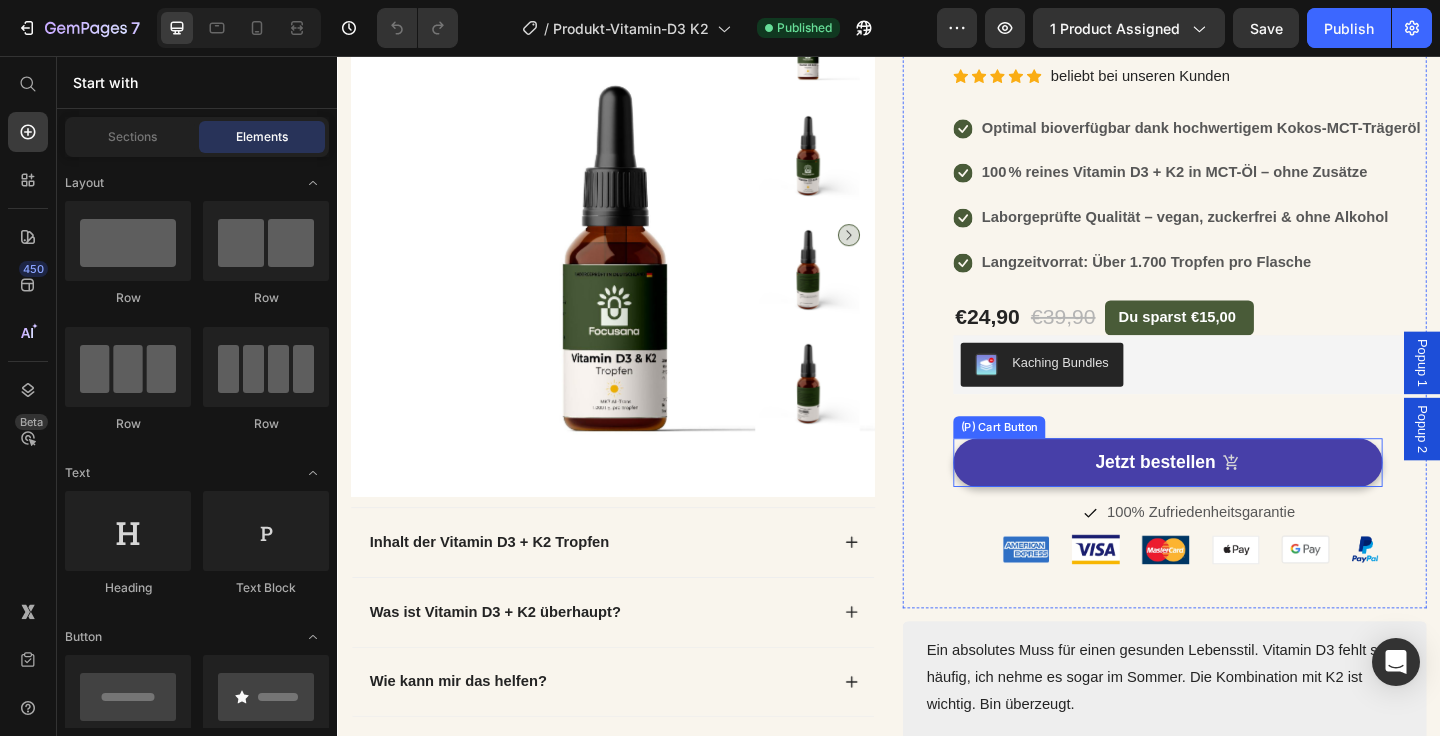 click on "Jetzt bestellen" at bounding box center [1240, 498] 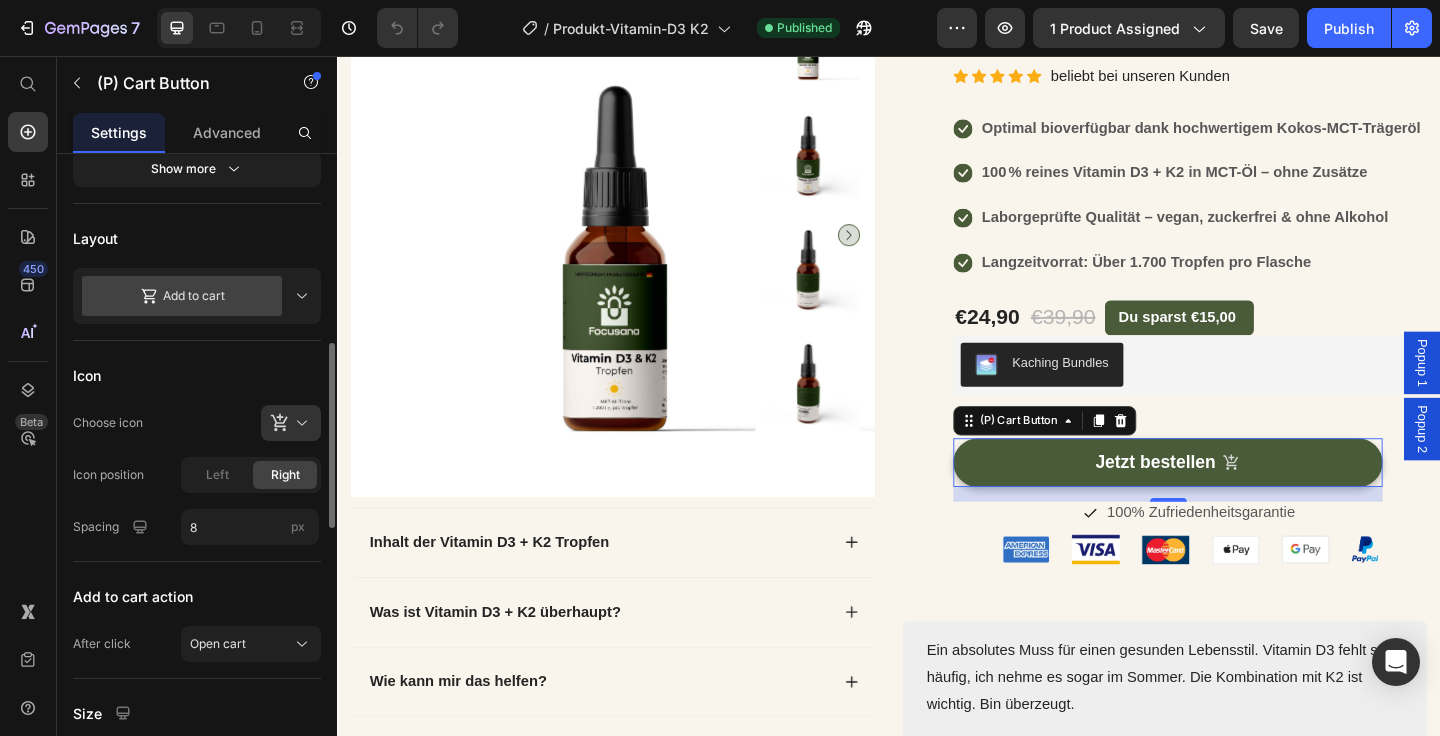 scroll, scrollTop: 526, scrollLeft: 0, axis: vertical 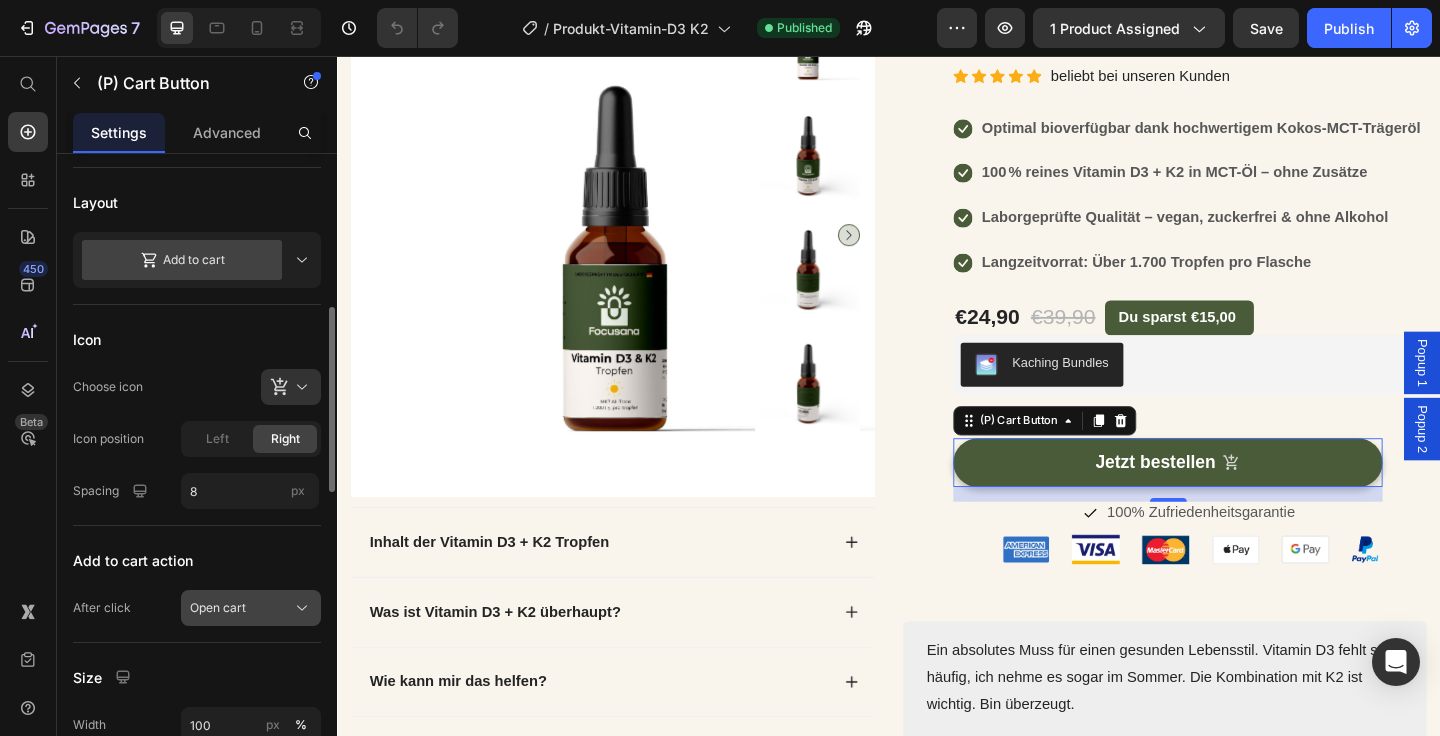 click on "Open cart" 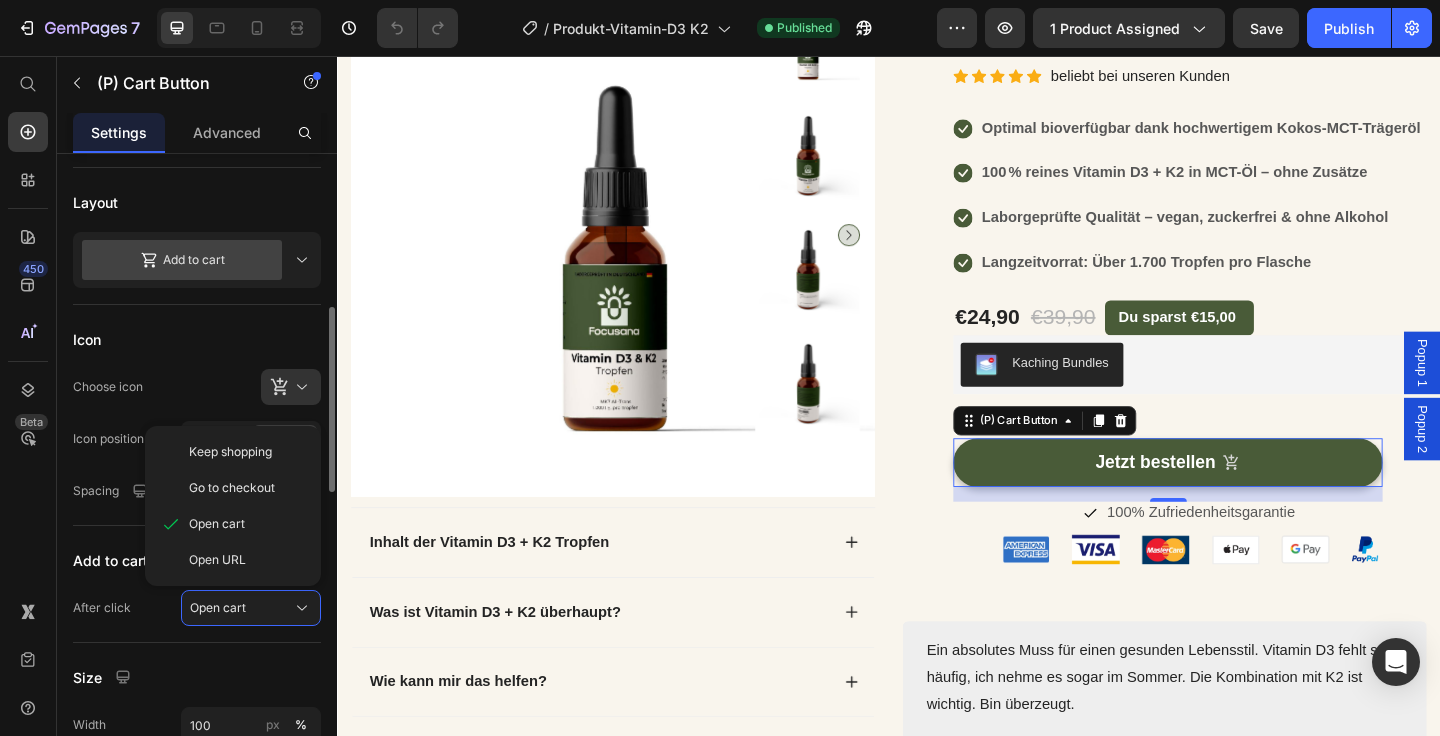 click on "Product Source Vitamin D3 + K2 - 1.700 Tropfen (1.000 I.E.) - 50ml  You can manage it in   Product element  Content Label Jetzt bestellen Styles Paragraph 1 Font sans-serif Size 16 Show more Layout
Add to cart Icon Choose icon Icon position Left Right Spacing 8 px Add to cart action After click Open cart Keep shopping Go to checkout Open cart Open URL Size Width 100 px % Height Auto px Show more Color & shape Normal Hover Background color Text color Border Corner 40 40 40 40 Shadow 90 Color Distance 4 px Size 0 px Blur 8 px Out of stock button Message derzeit nicht Lieferbar Custom style" at bounding box center [197, 678] 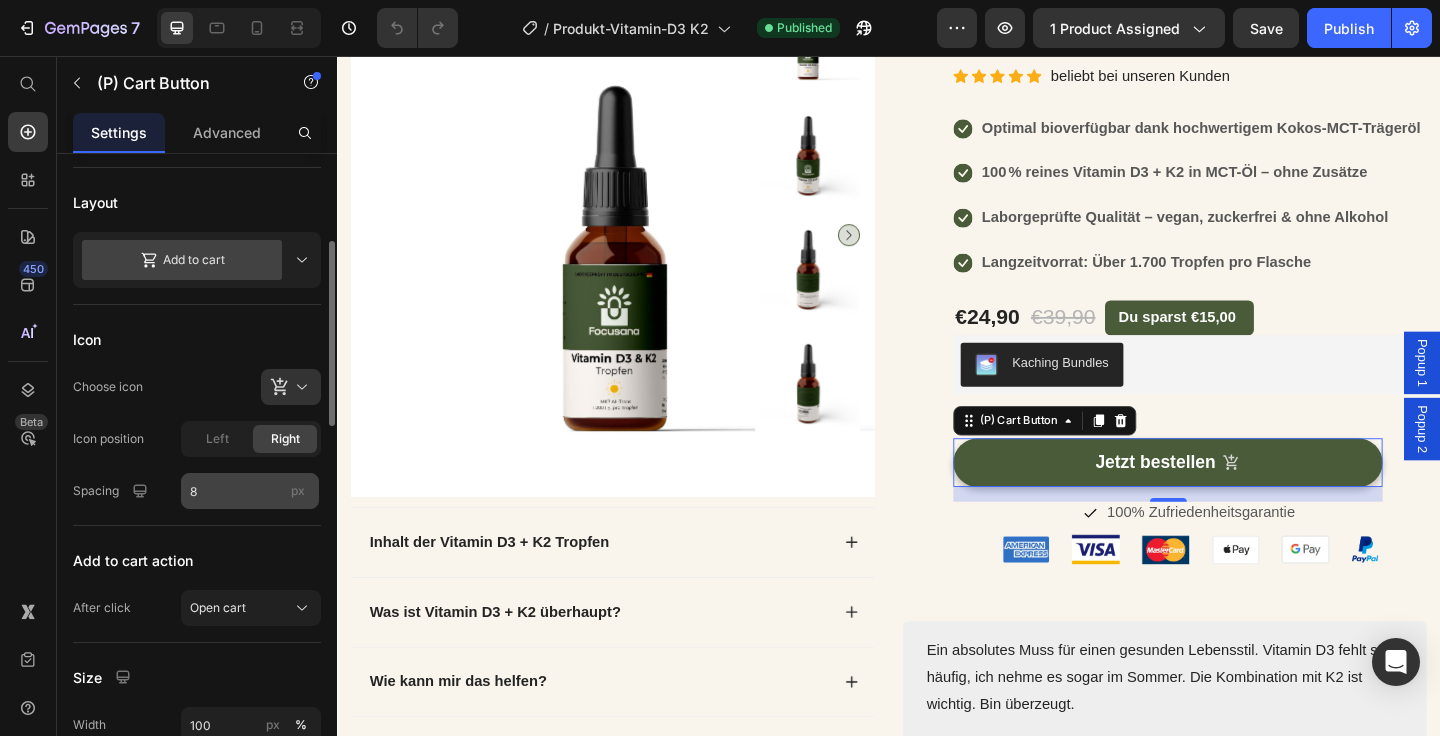 scroll, scrollTop: 0, scrollLeft: 0, axis: both 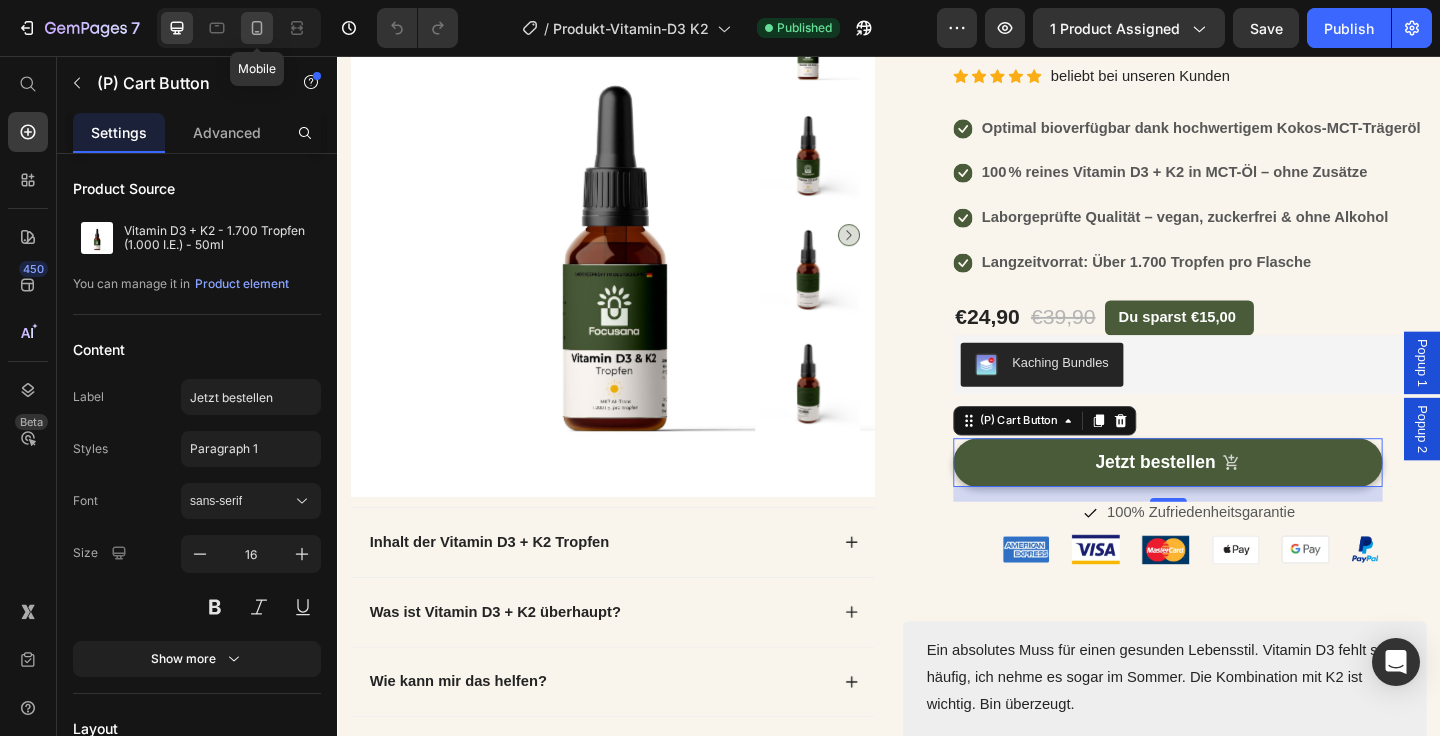 click 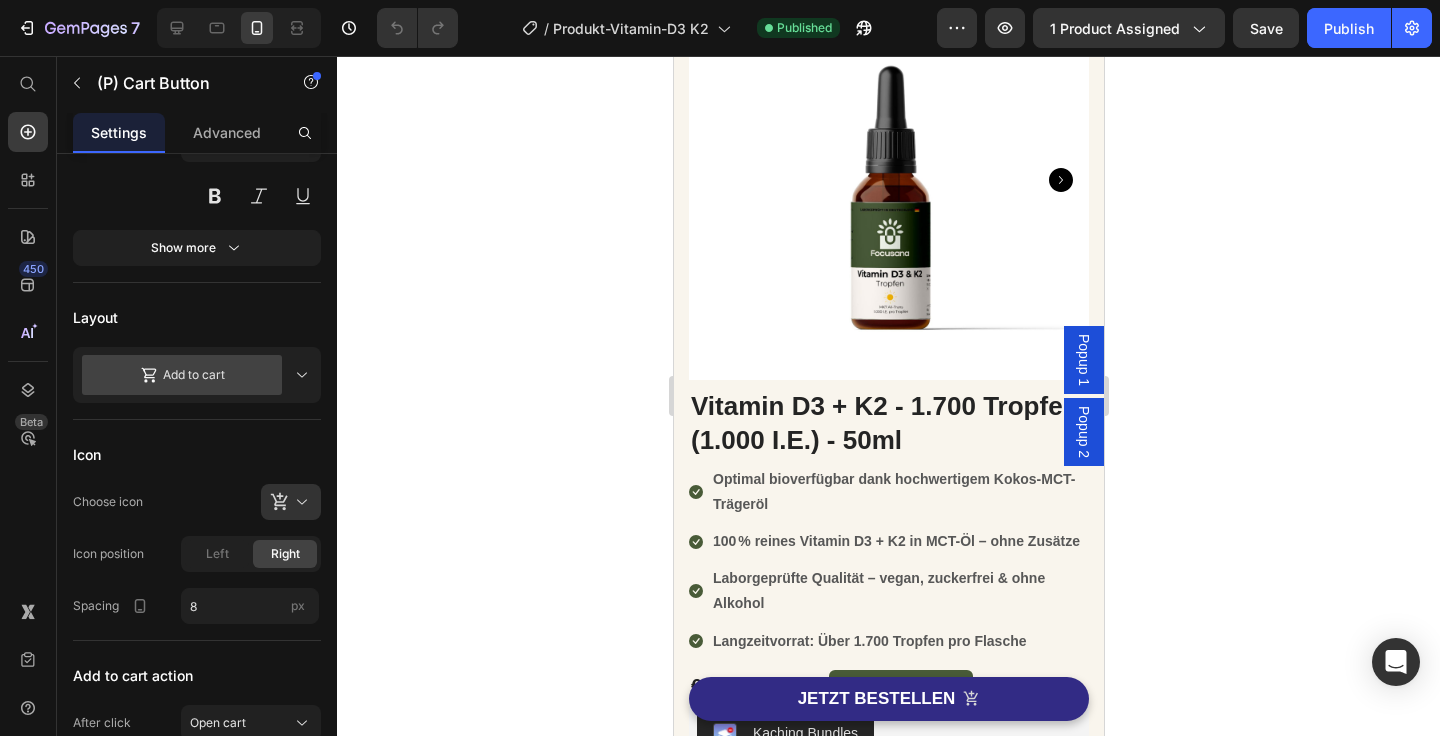 scroll, scrollTop: 141, scrollLeft: 0, axis: vertical 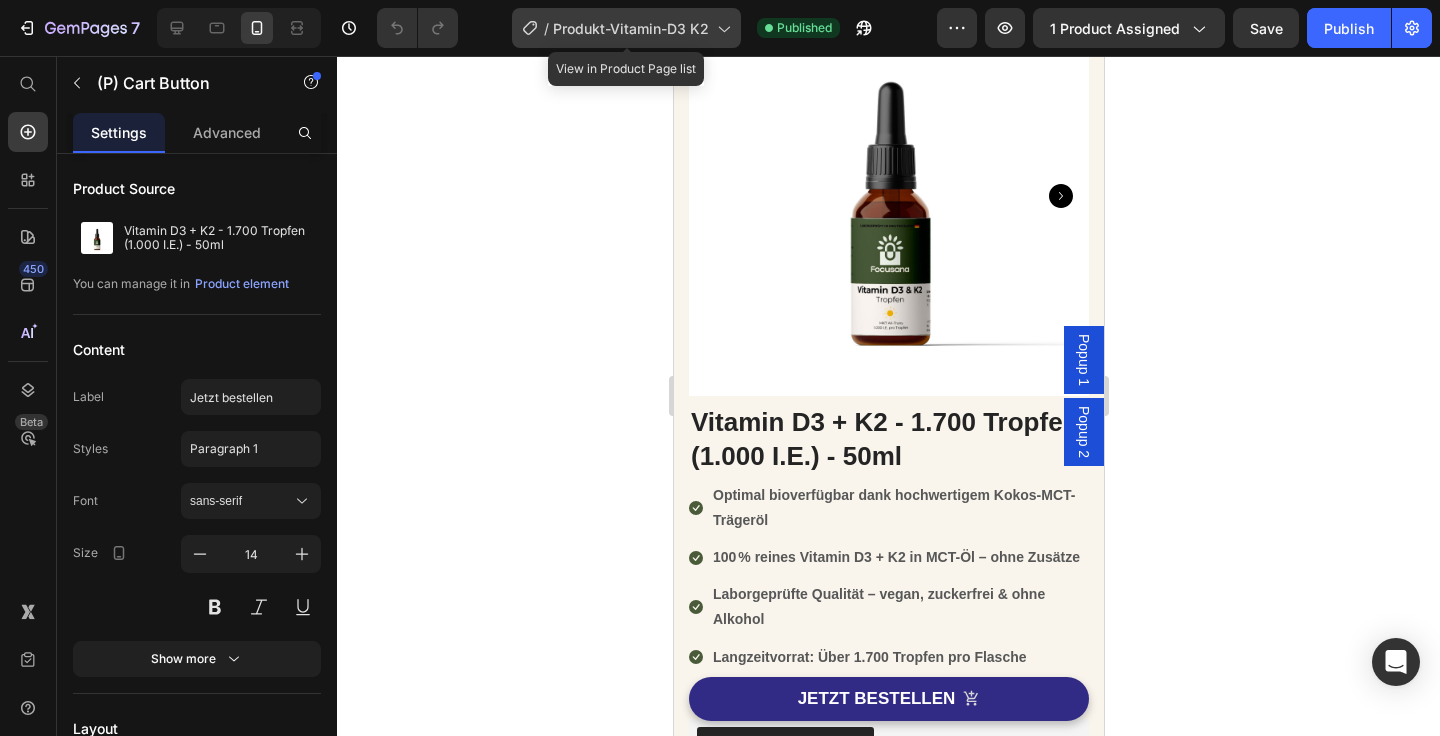 click on "Produkt-Vitamin-D3 K2" at bounding box center (631, 28) 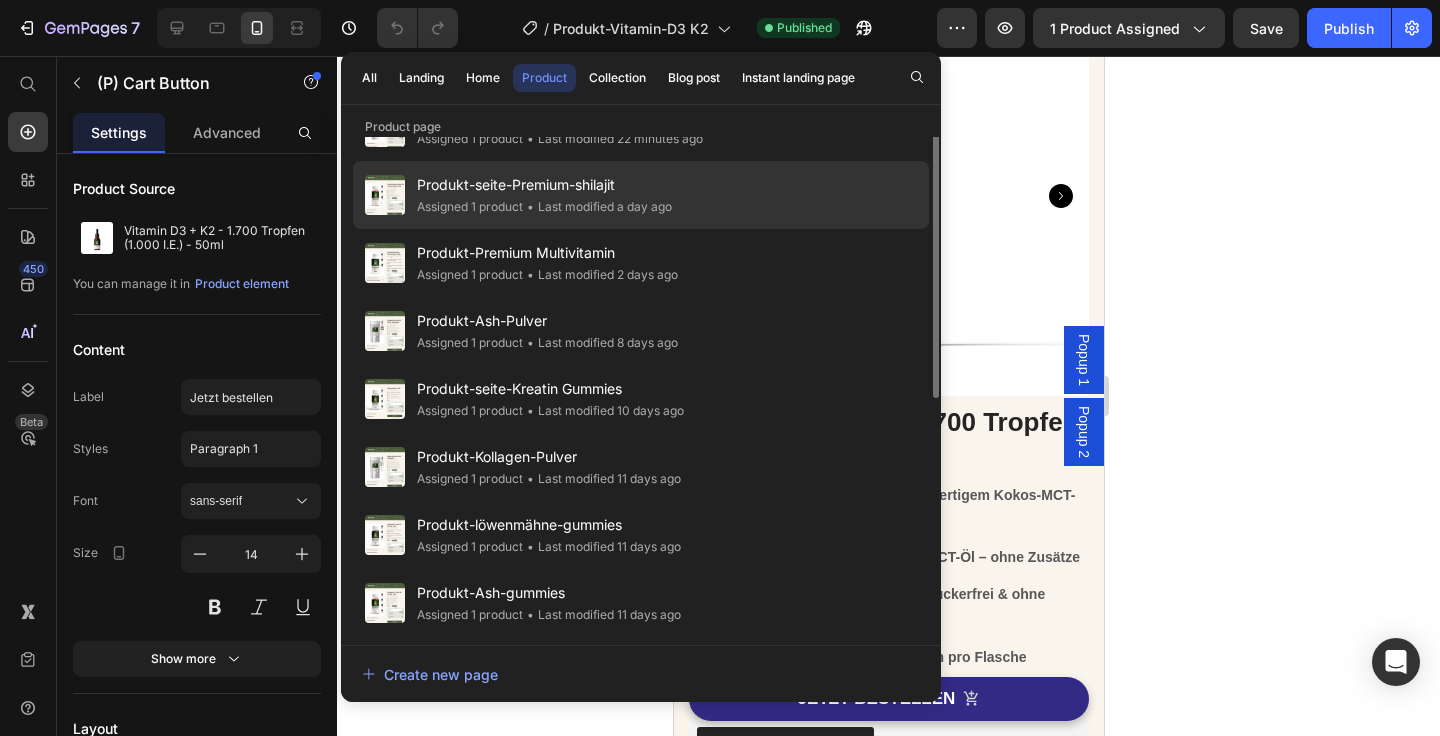 scroll, scrollTop: 0, scrollLeft: 0, axis: both 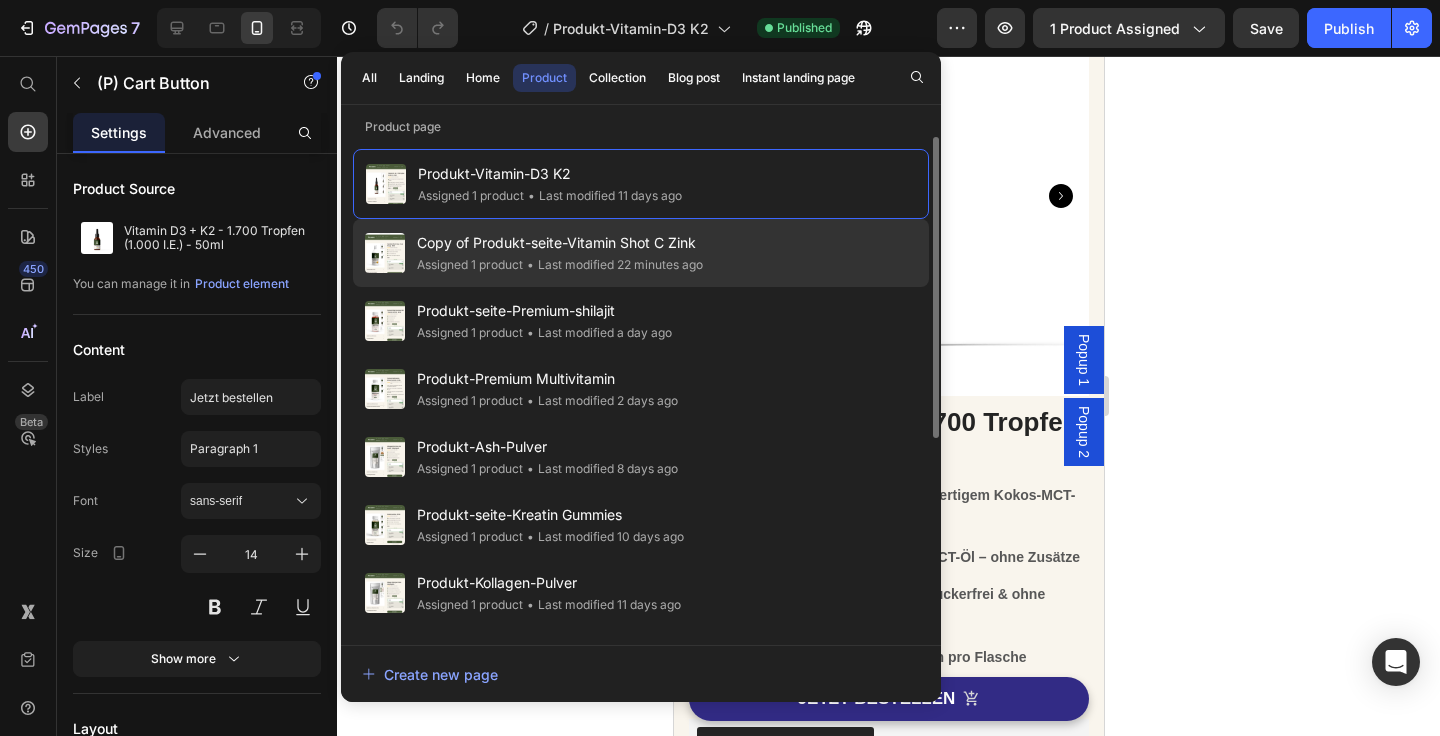 click on "Copy of Produkt-seite-Vitamin Shot C Zink Assigned 1 product • Last modified 22 minutes ago" 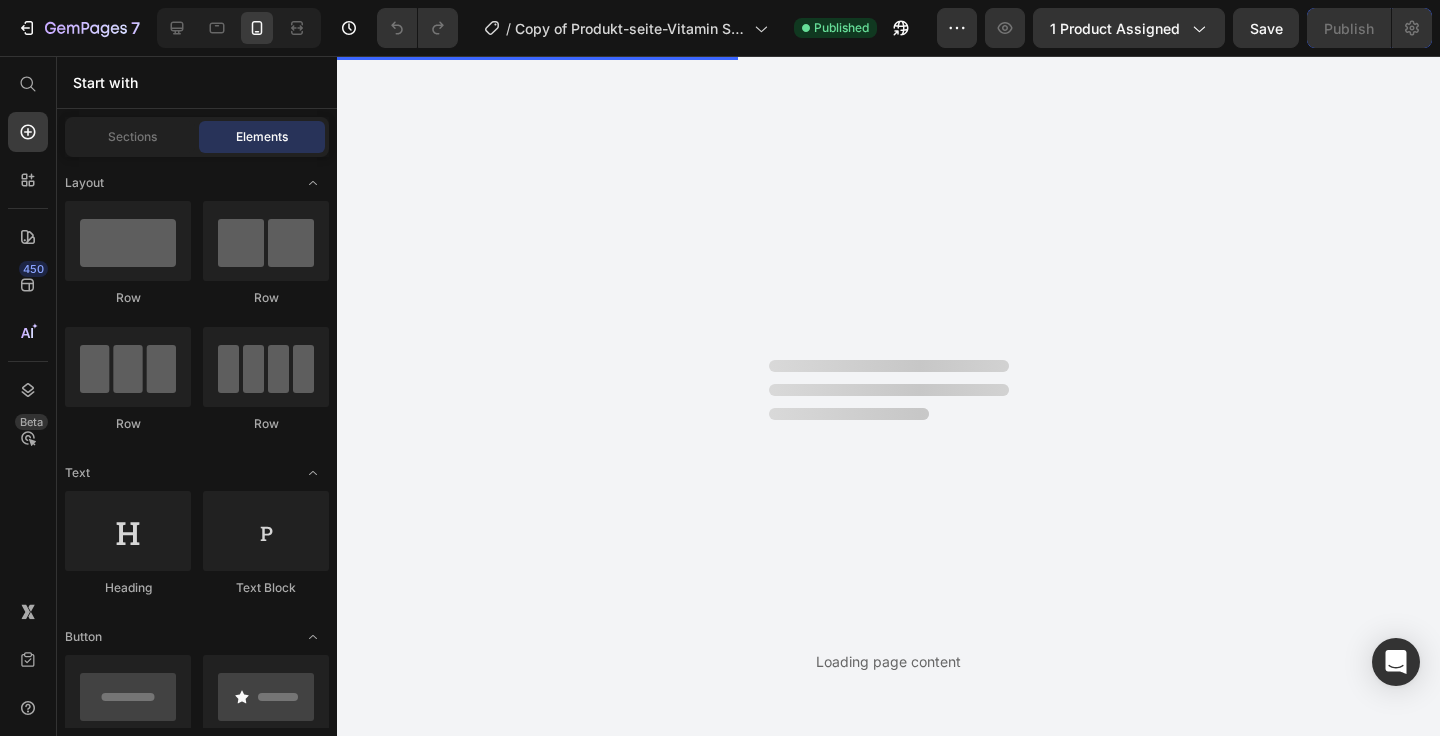 scroll, scrollTop: 0, scrollLeft: 0, axis: both 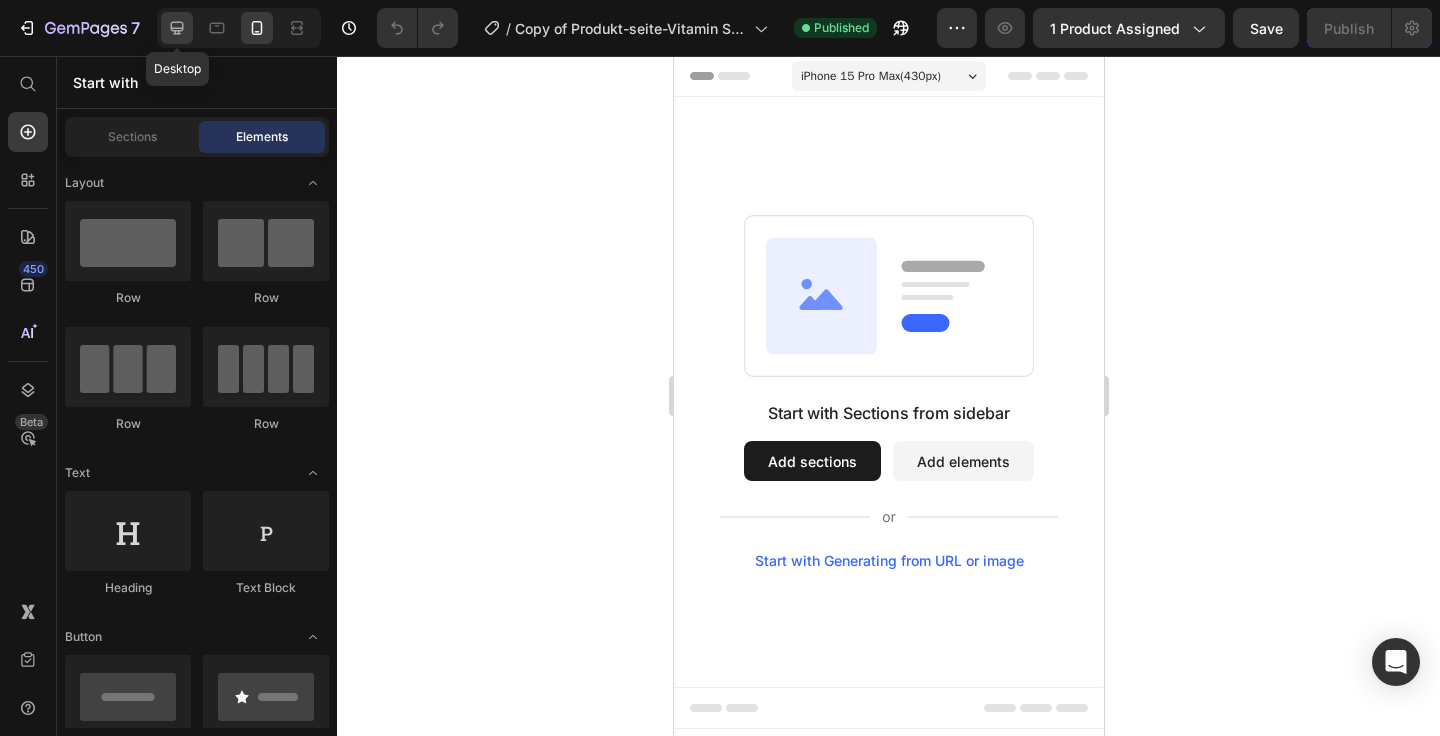 click 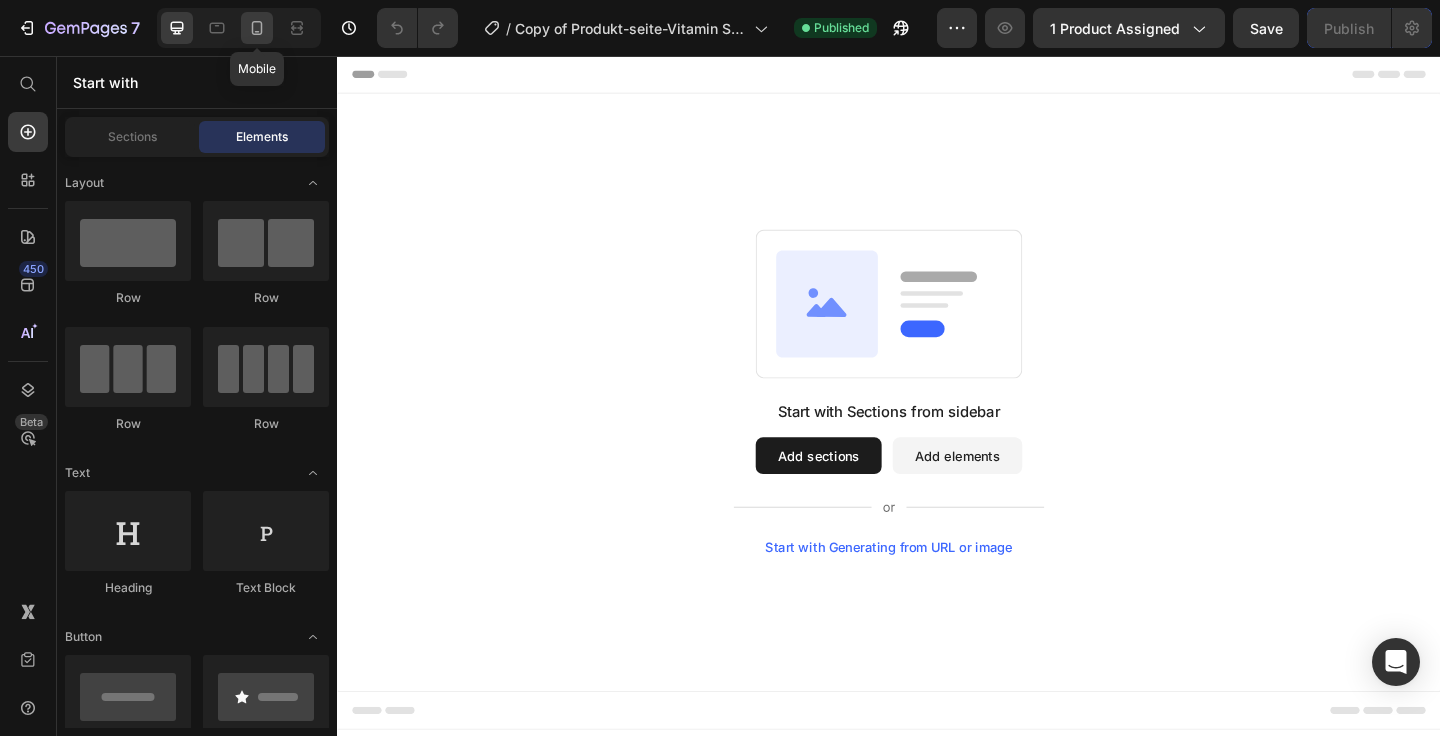 click 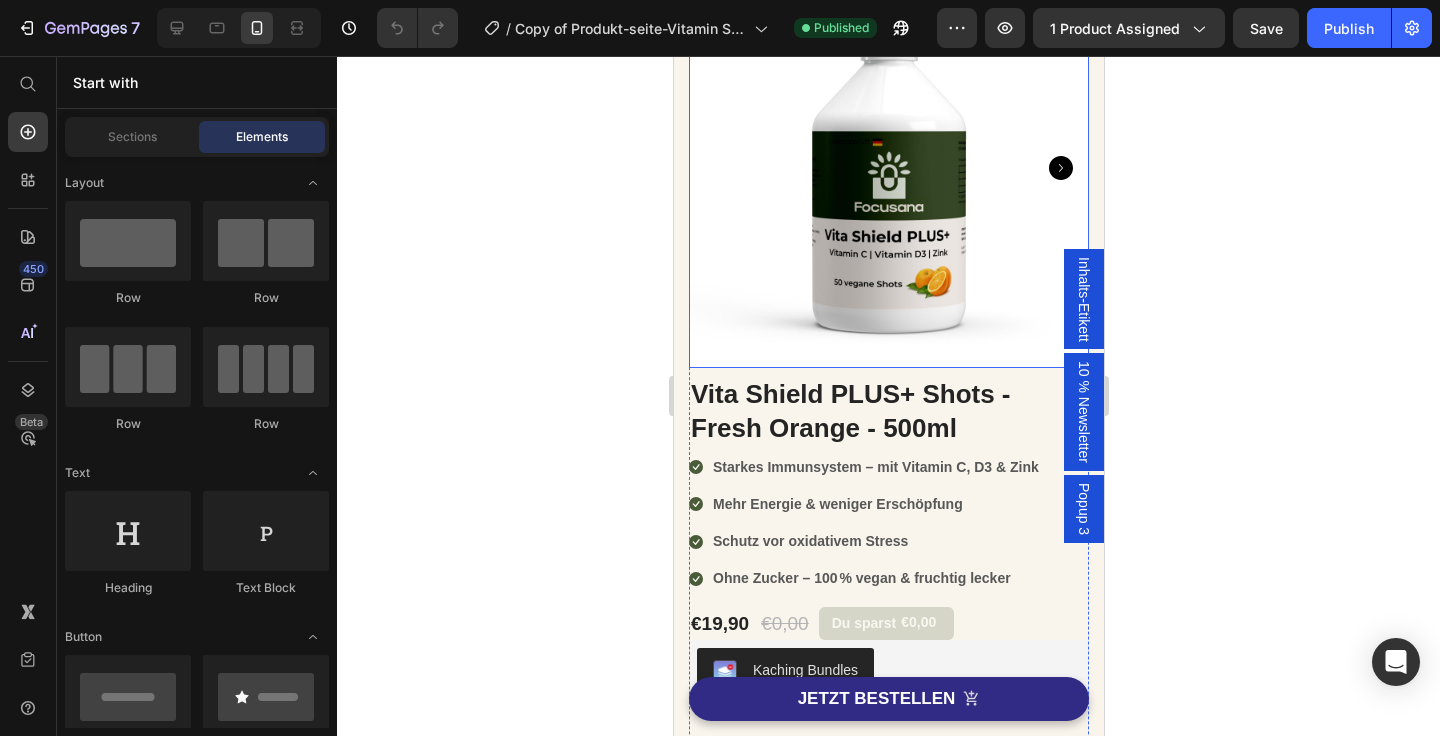 scroll, scrollTop: 171, scrollLeft: 0, axis: vertical 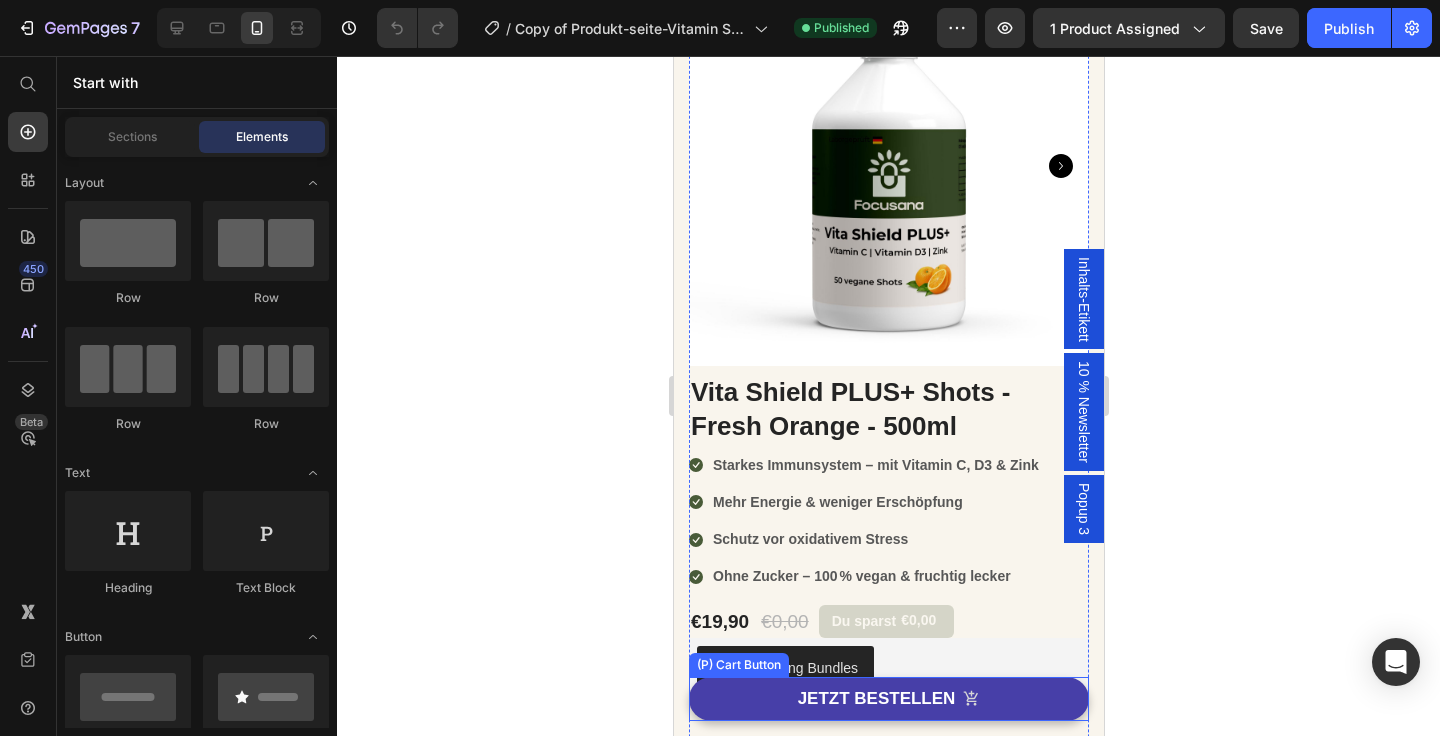 click on "JETZT BESTELLEN" at bounding box center (888, 699) 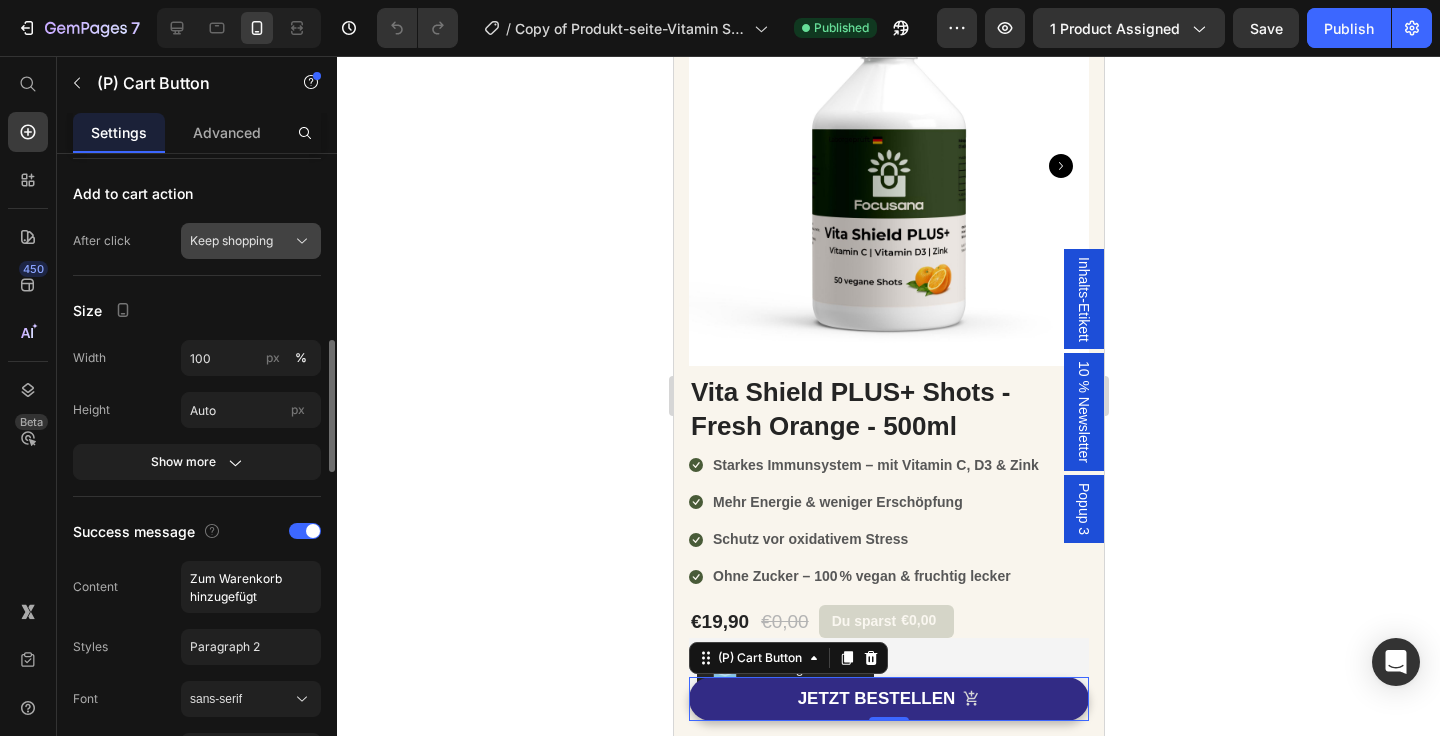 scroll, scrollTop: 972, scrollLeft: 0, axis: vertical 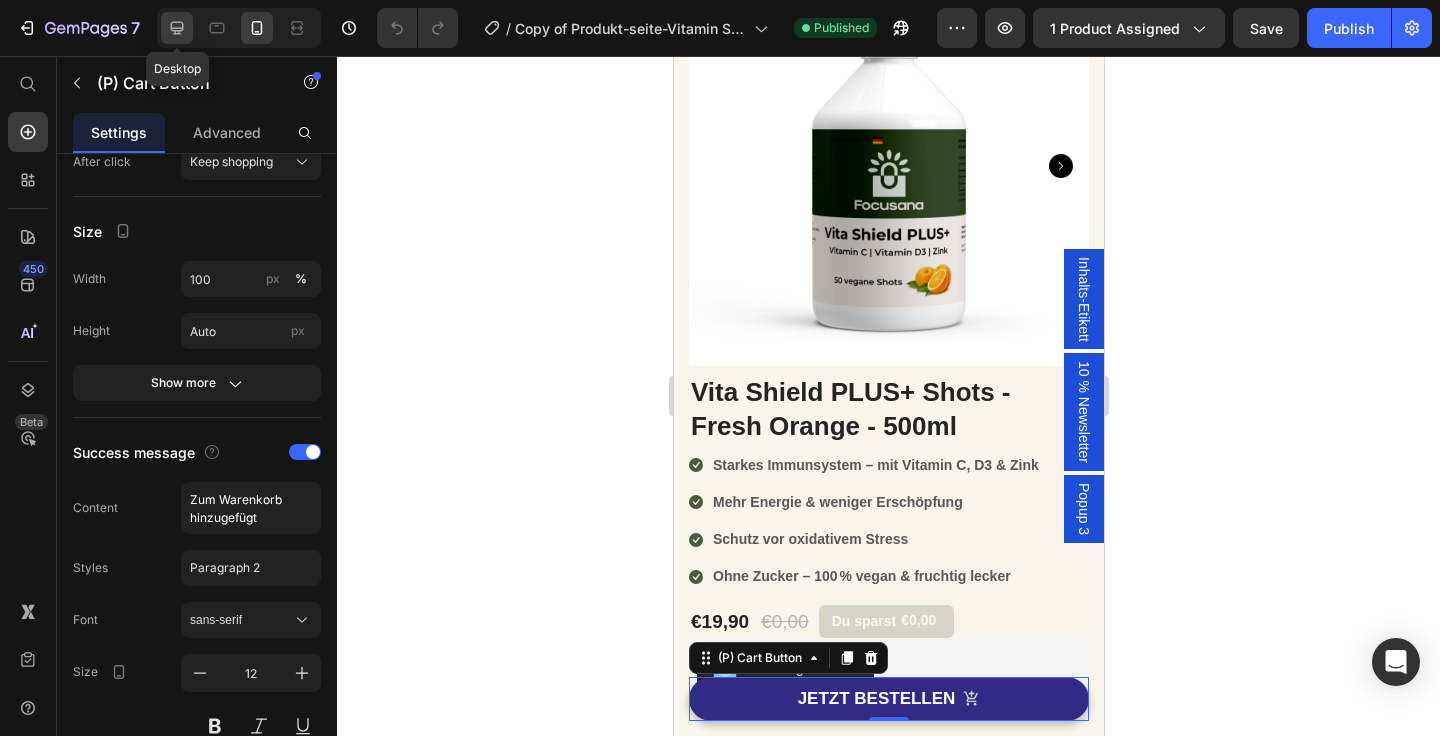 click 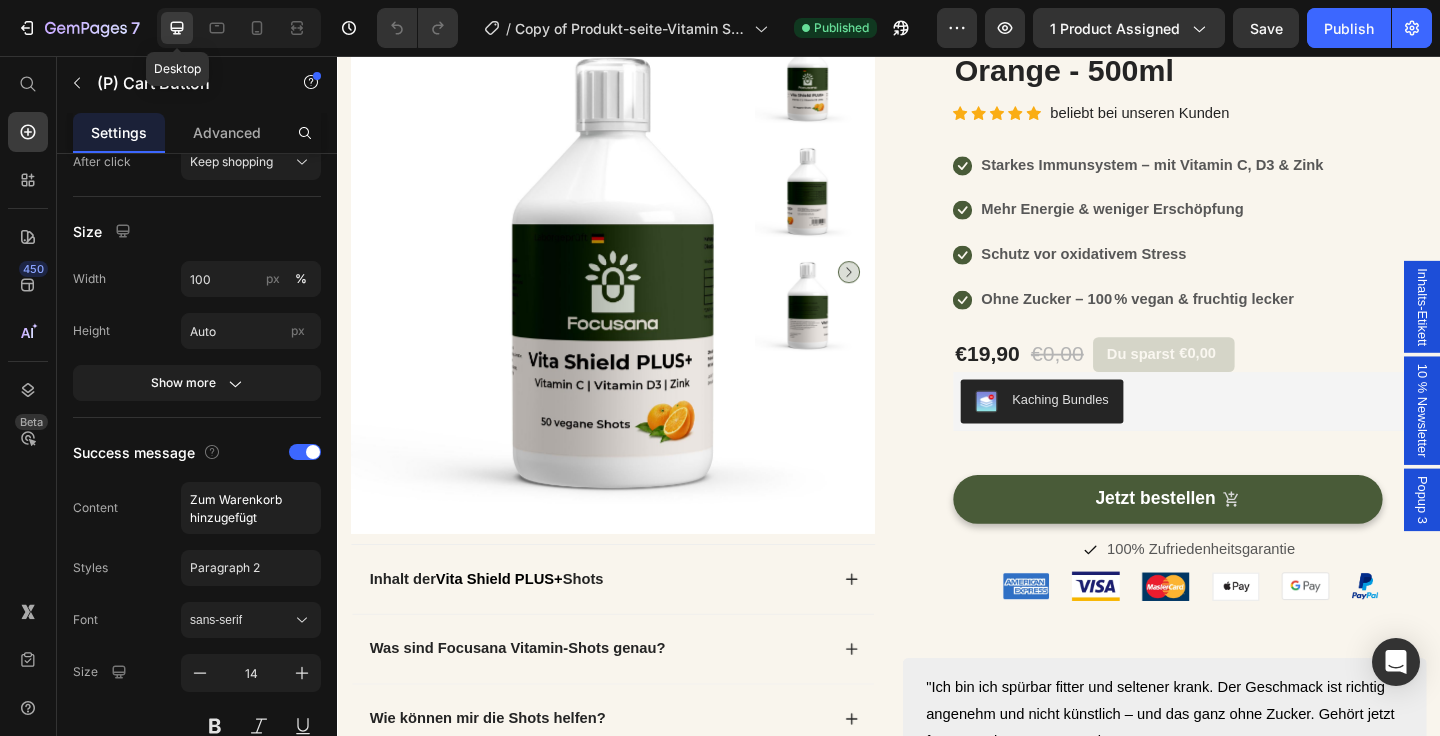 scroll, scrollTop: 101, scrollLeft: 0, axis: vertical 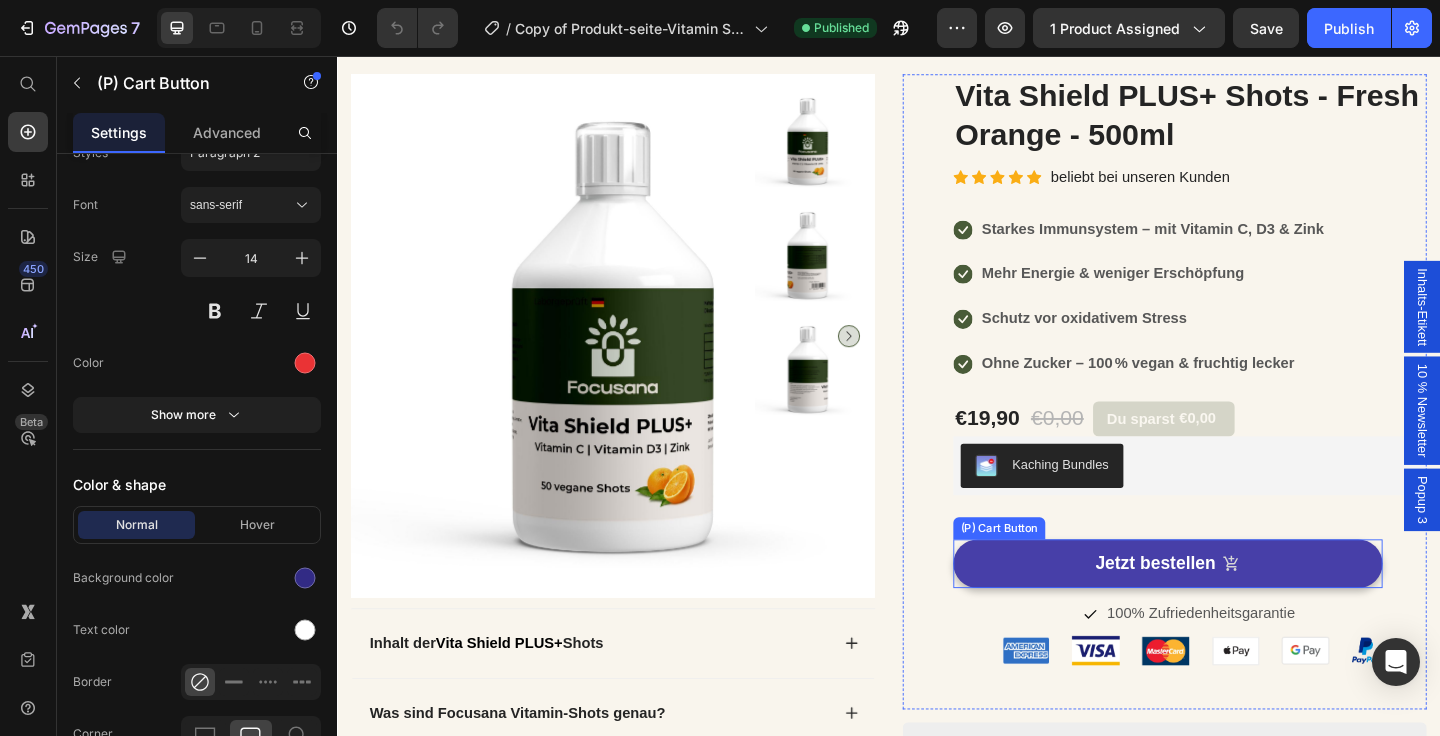 click on "Jetzt bestellen" at bounding box center (1240, 608) 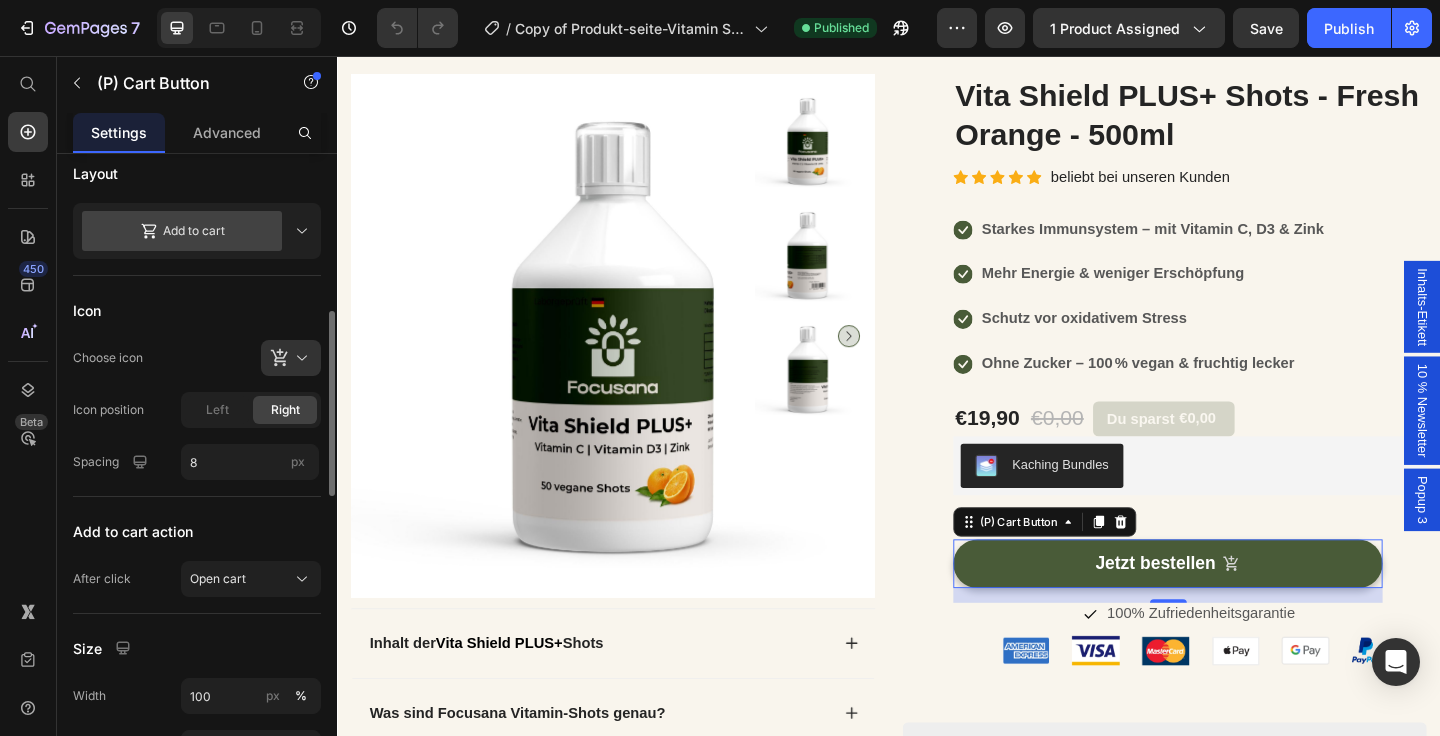 scroll, scrollTop: 552, scrollLeft: 0, axis: vertical 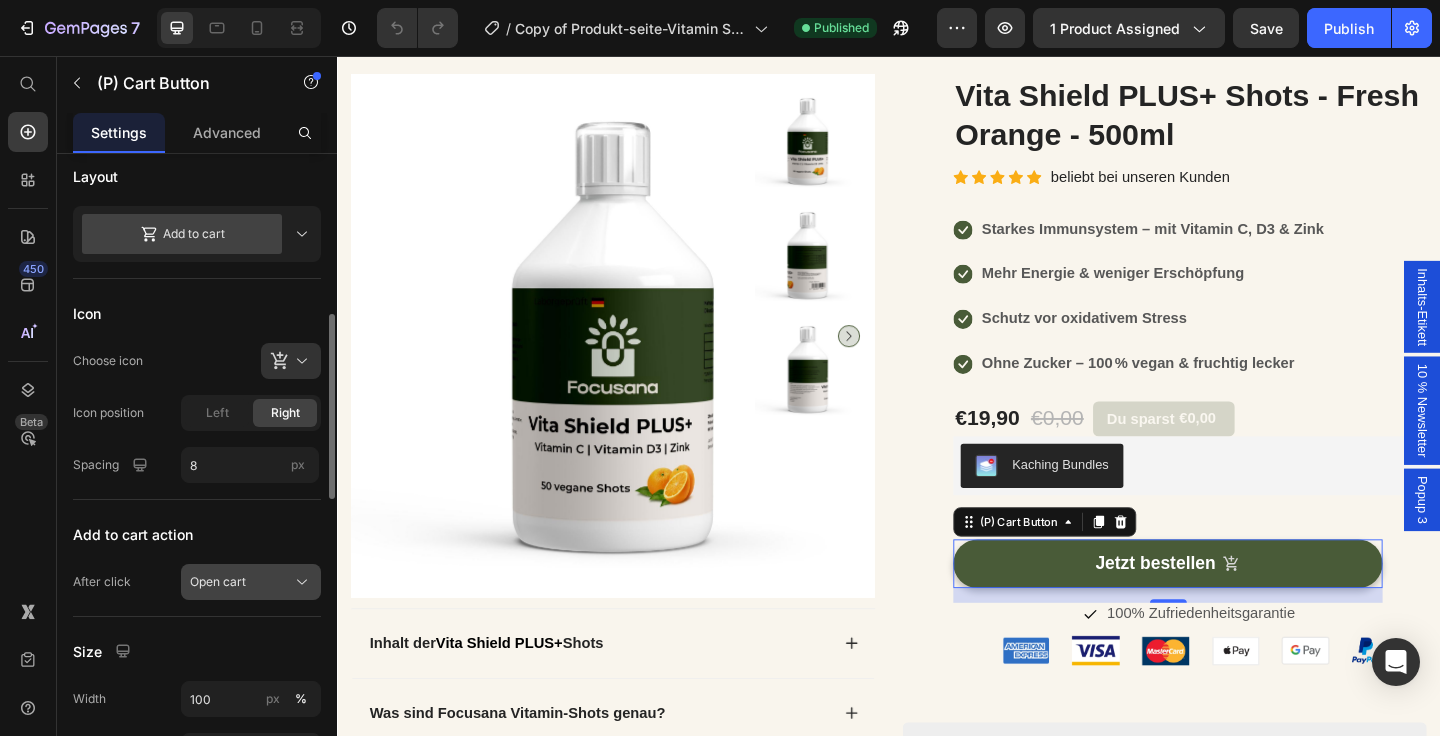click on "Open cart" 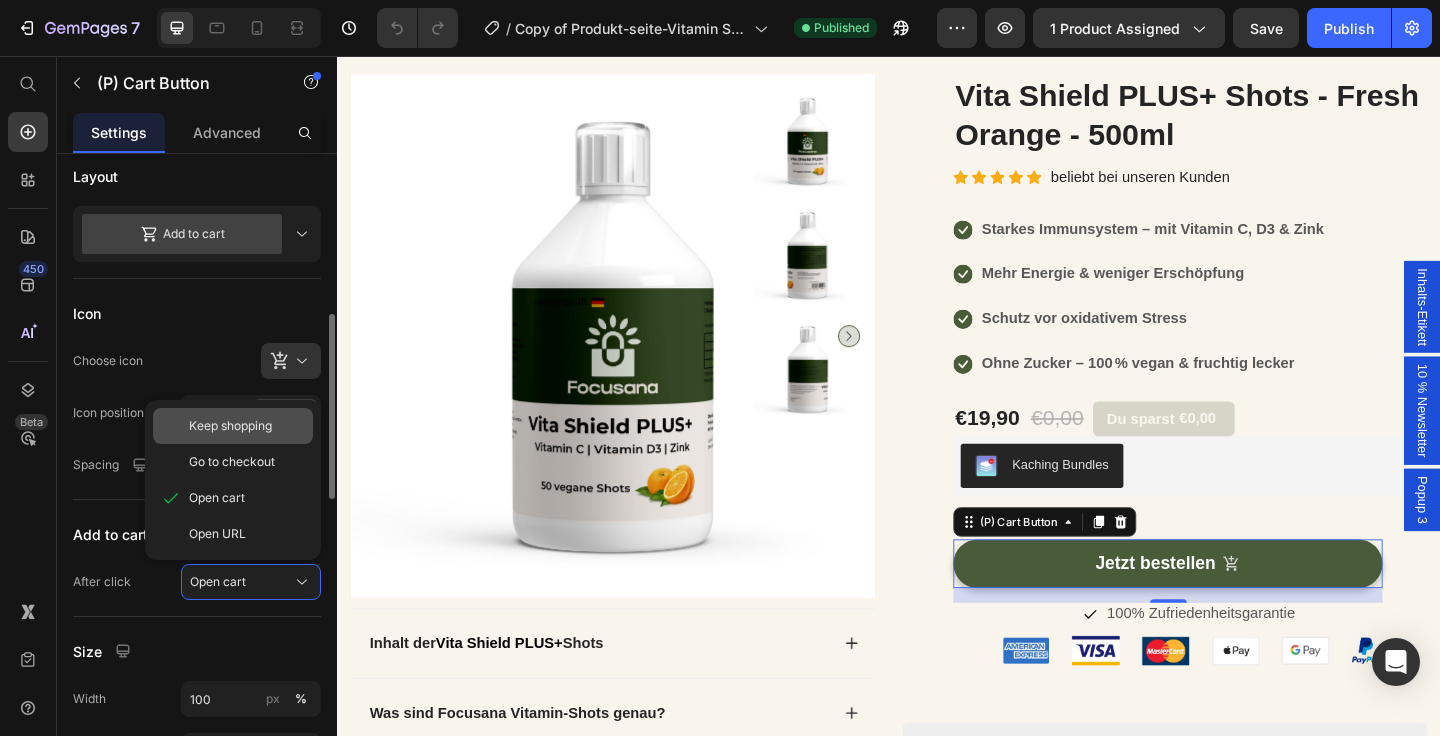 click on "Keep shopping" 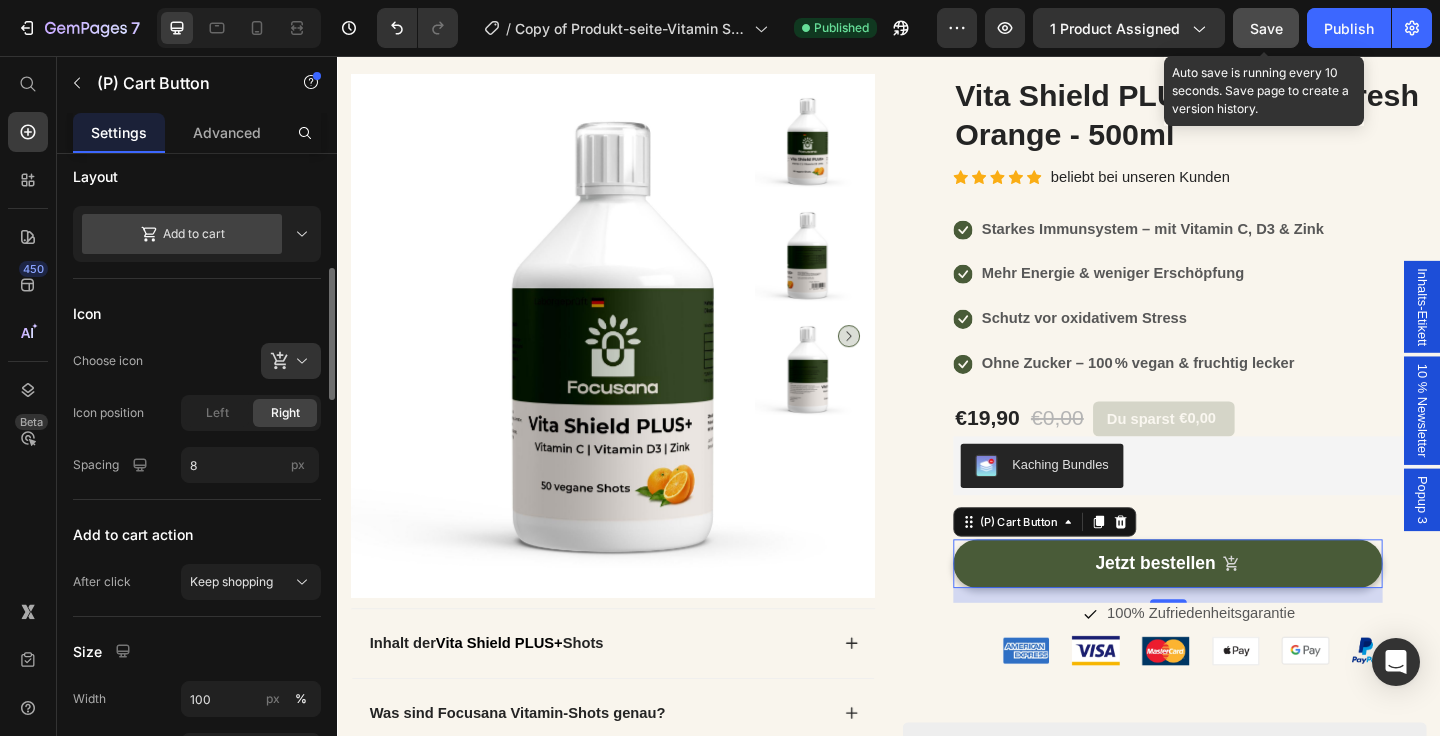 click on "Save" at bounding box center (1266, 28) 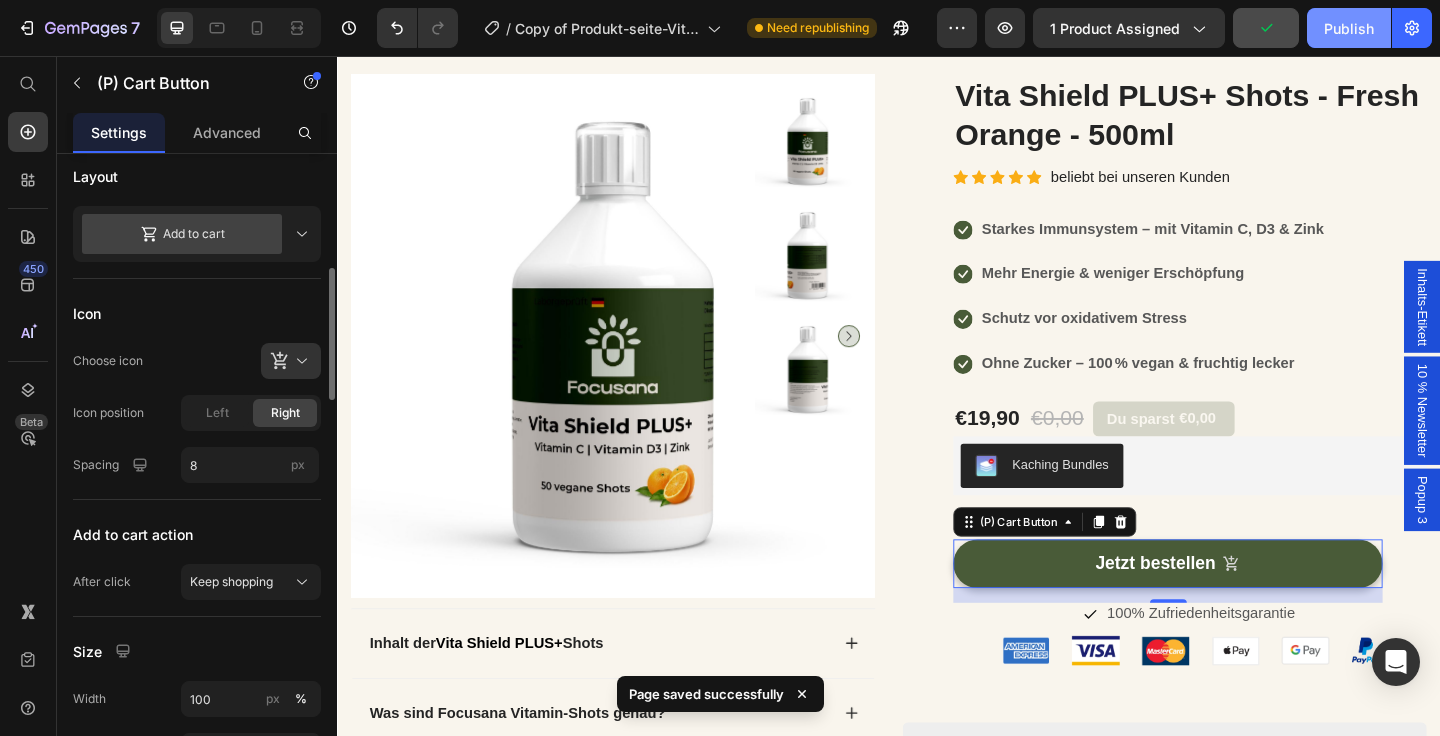 click on "Publish" at bounding box center (1349, 28) 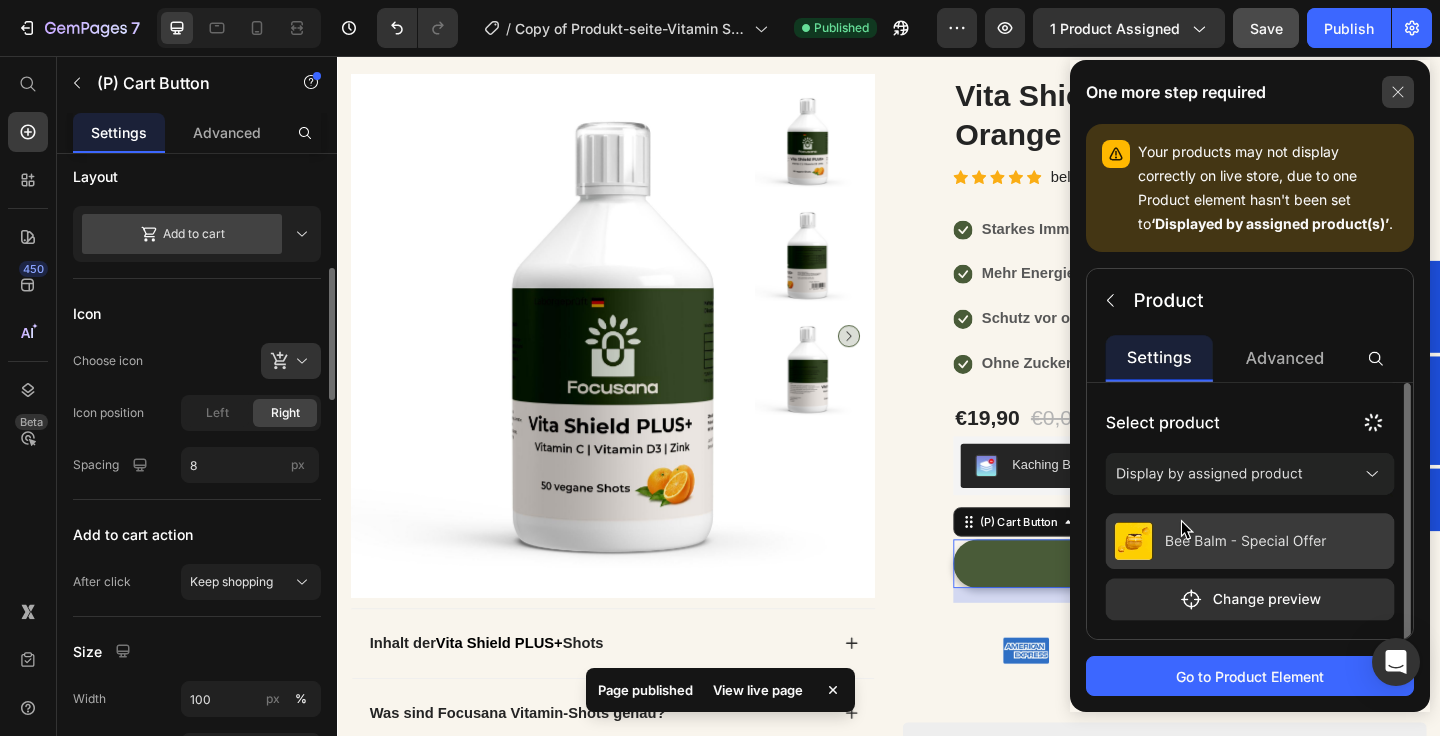 click 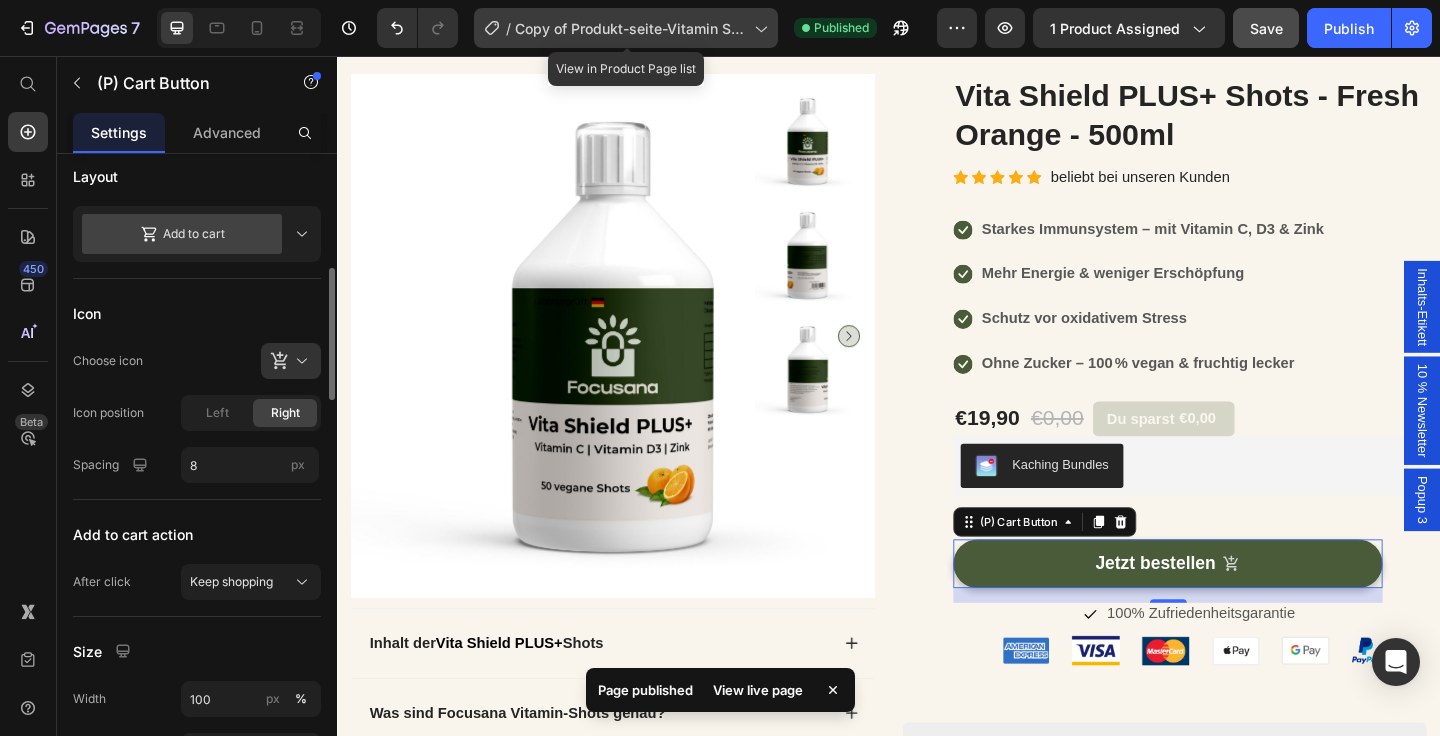 click on "Copy of Produkt-seite-Vitamin Shot C Zink" at bounding box center [630, 28] 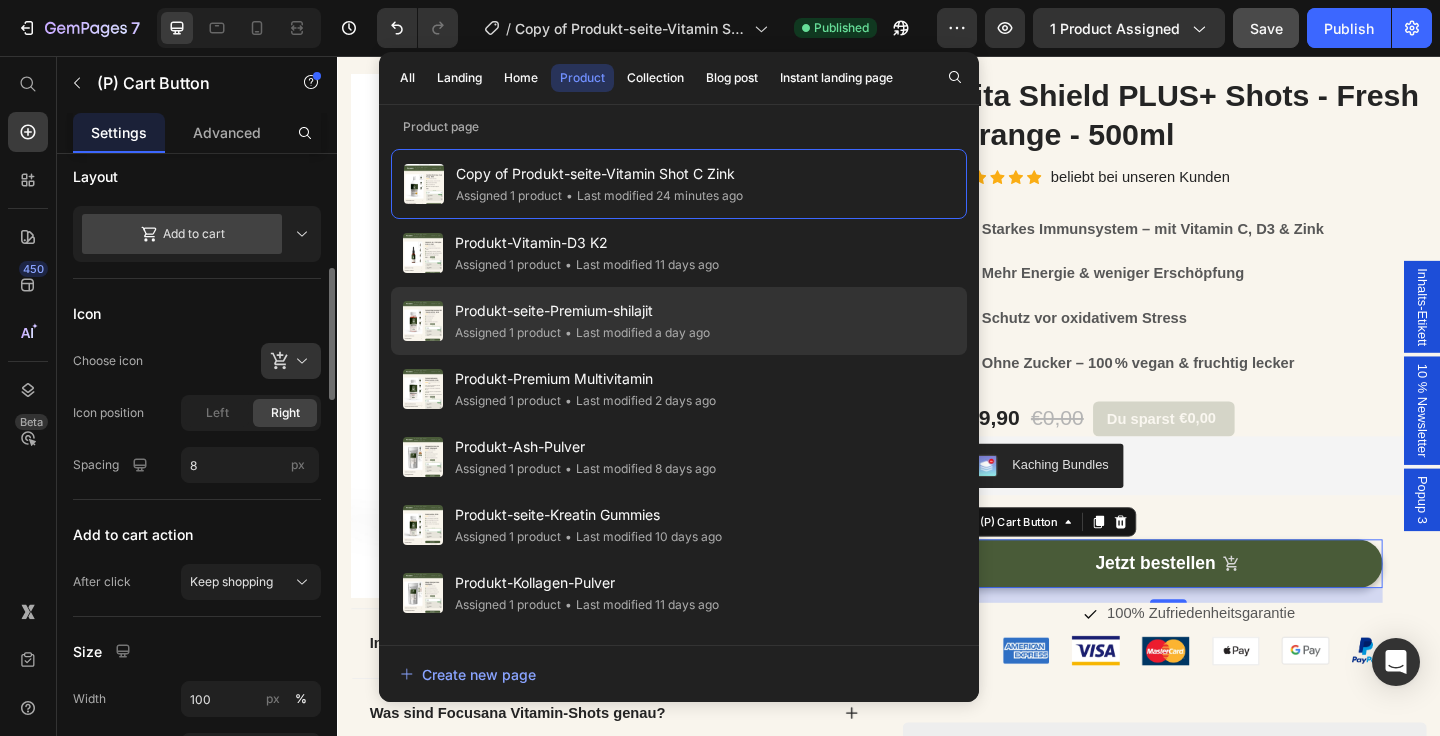 click on "Produkt-seite-Premium-shilajit Assigned 1 product • Last modified a day ago" 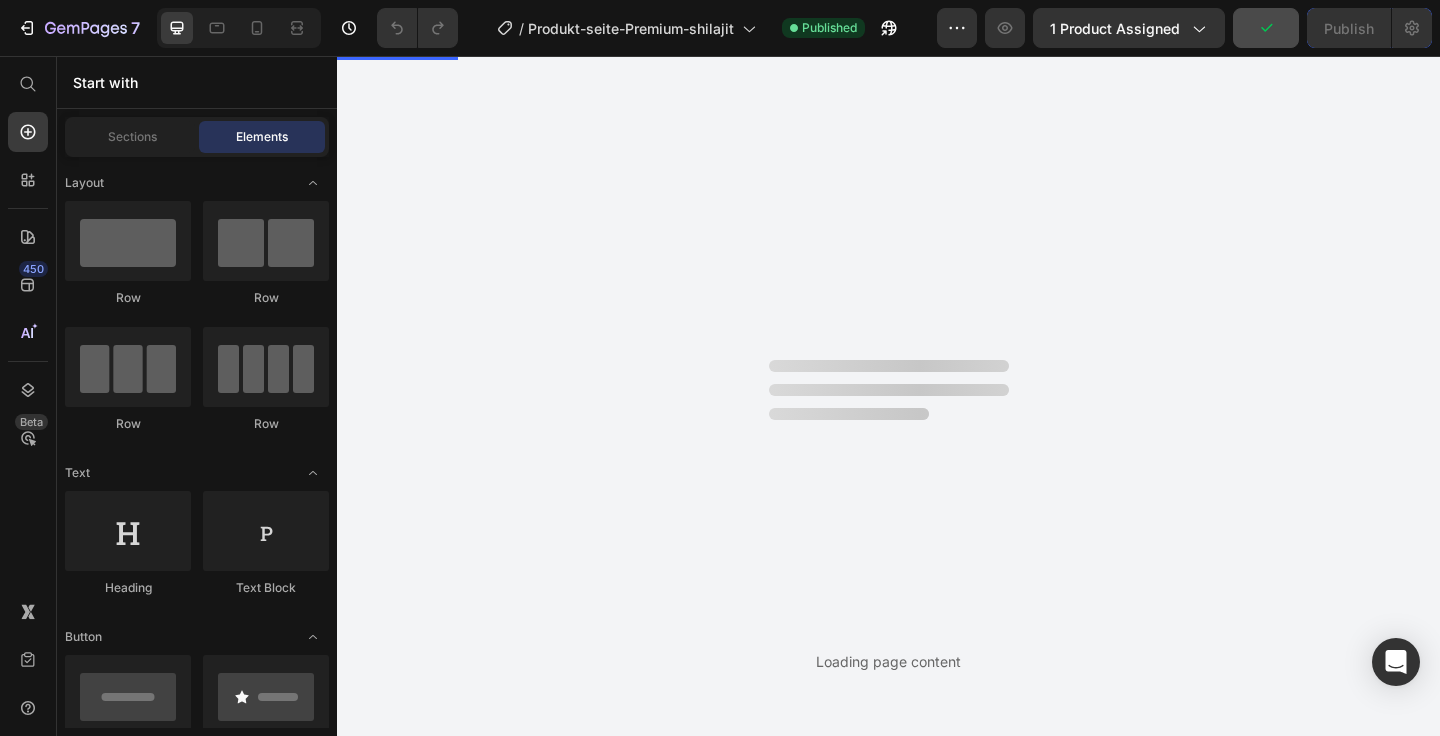 scroll, scrollTop: 0, scrollLeft: 0, axis: both 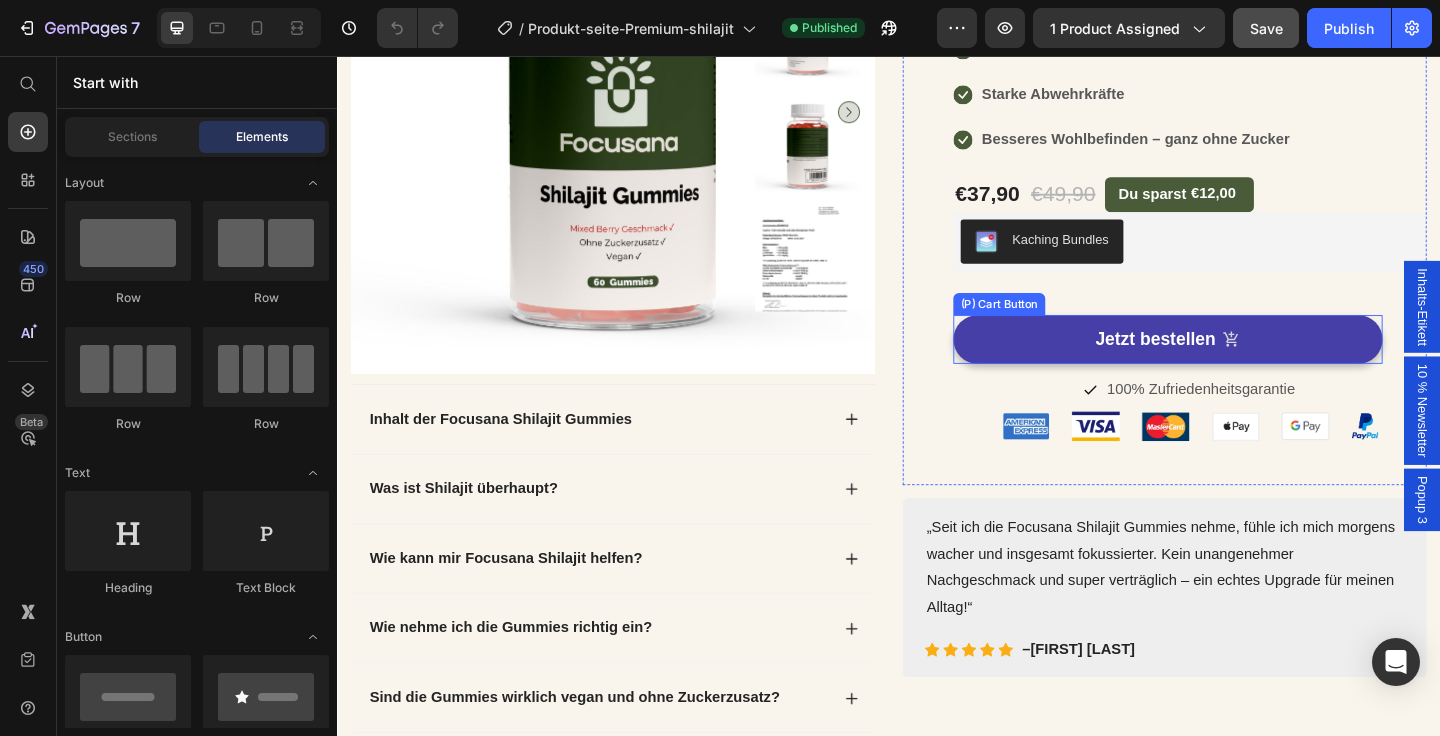 click on "Jetzt bestellen" at bounding box center (1240, 364) 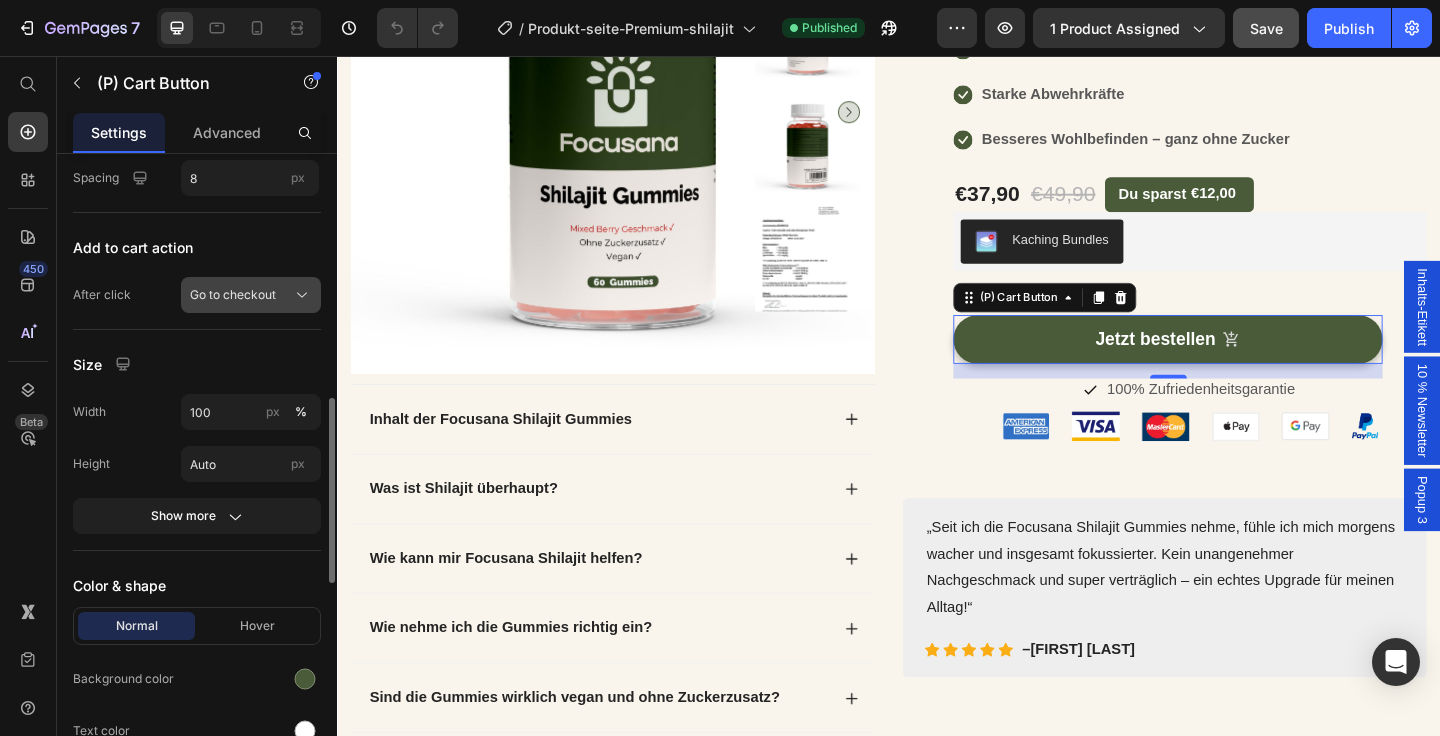scroll, scrollTop: 840, scrollLeft: 0, axis: vertical 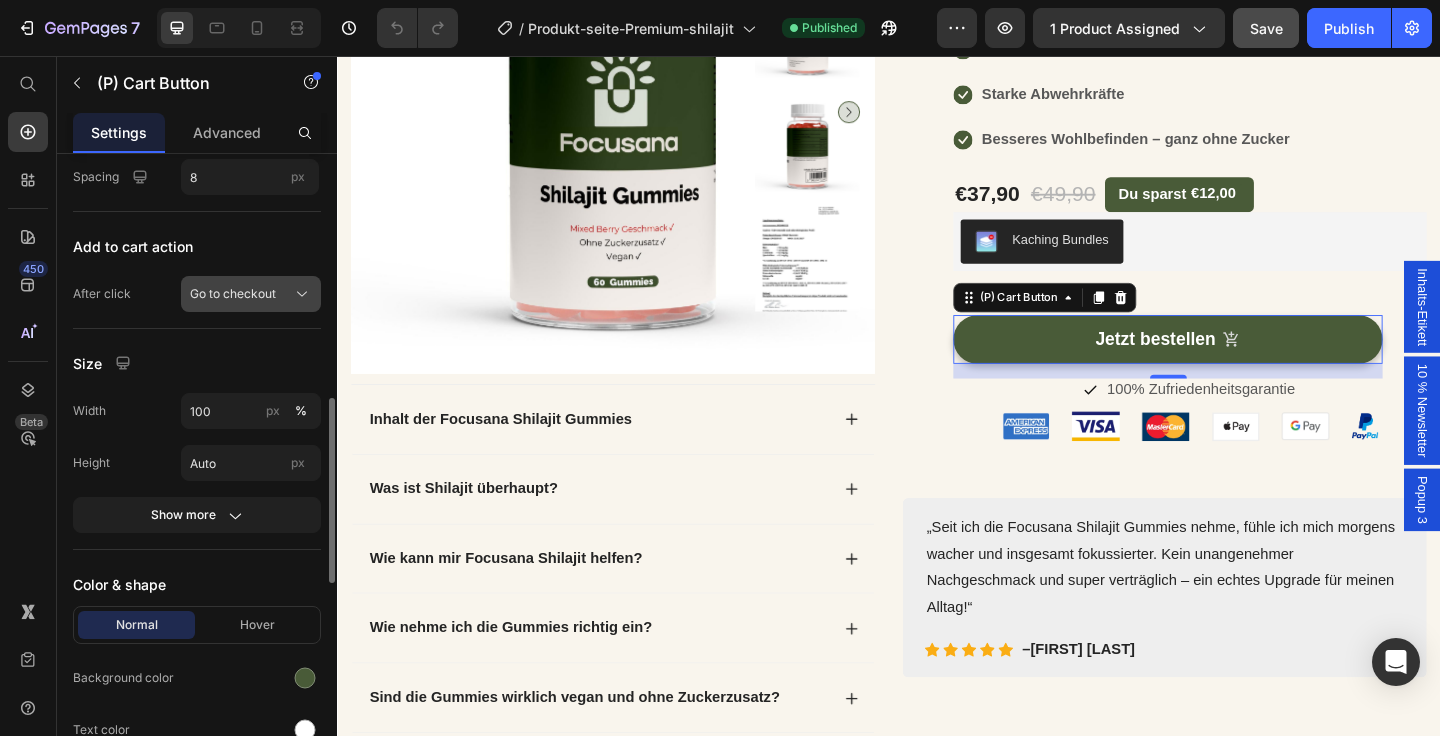 click on "Go to checkout" at bounding box center [233, 294] 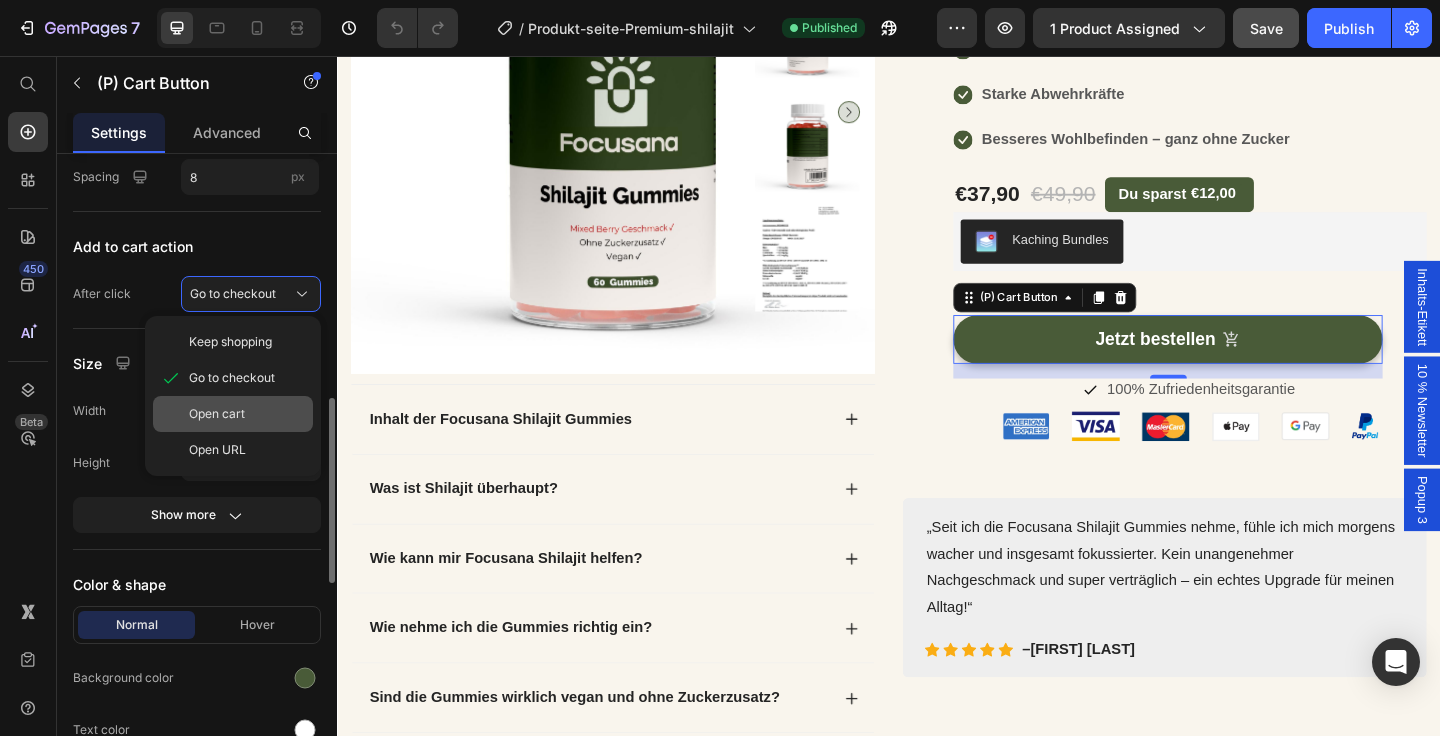 click on "Open cart" at bounding box center (247, 414) 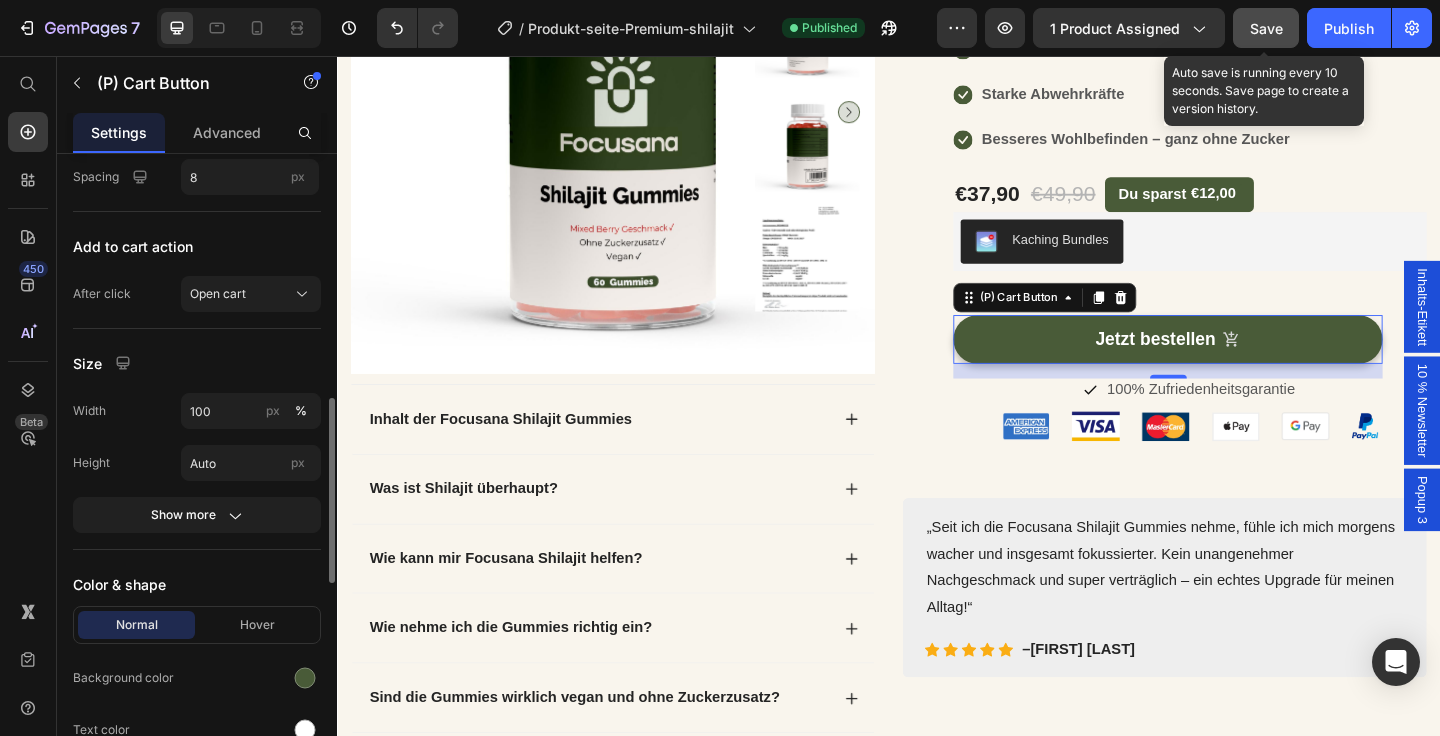 click on "Save" at bounding box center (1266, 28) 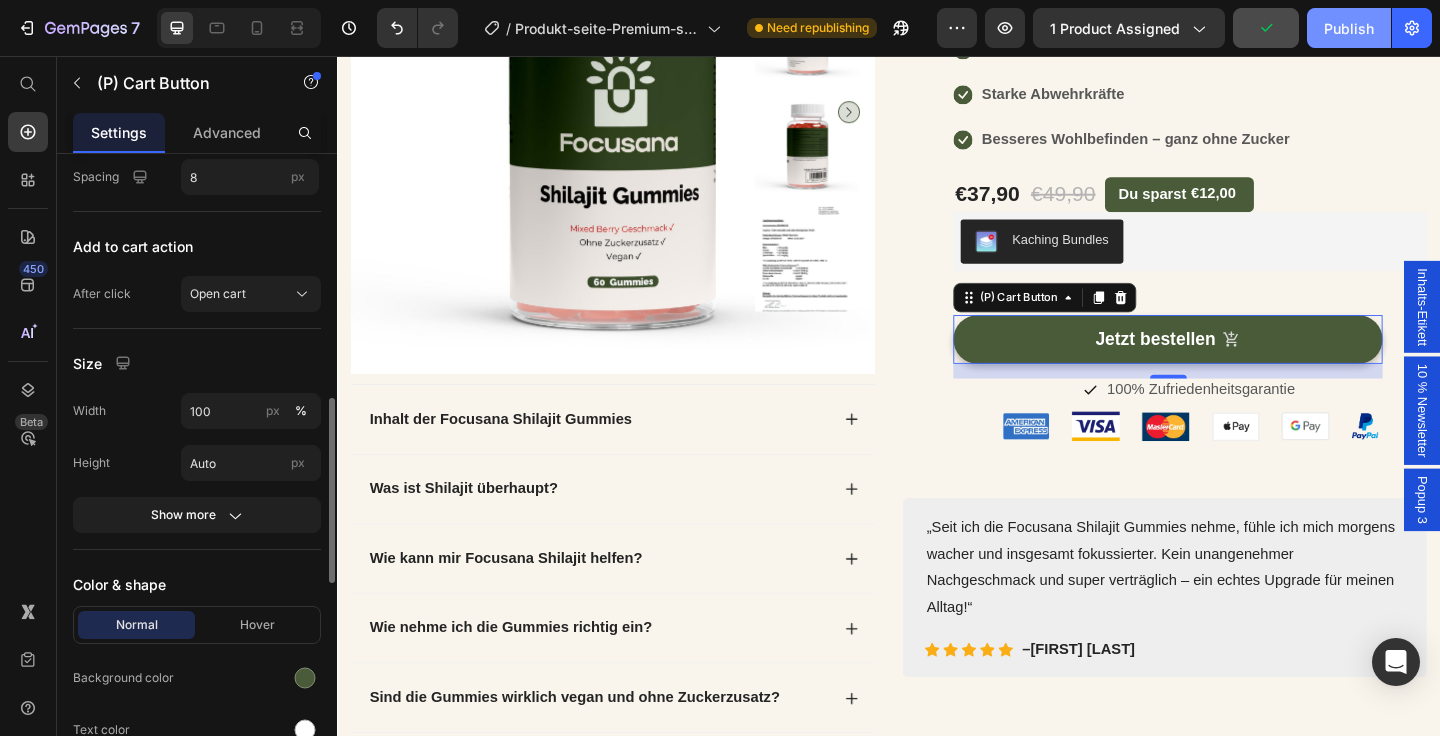 click on "Publish" at bounding box center [1349, 28] 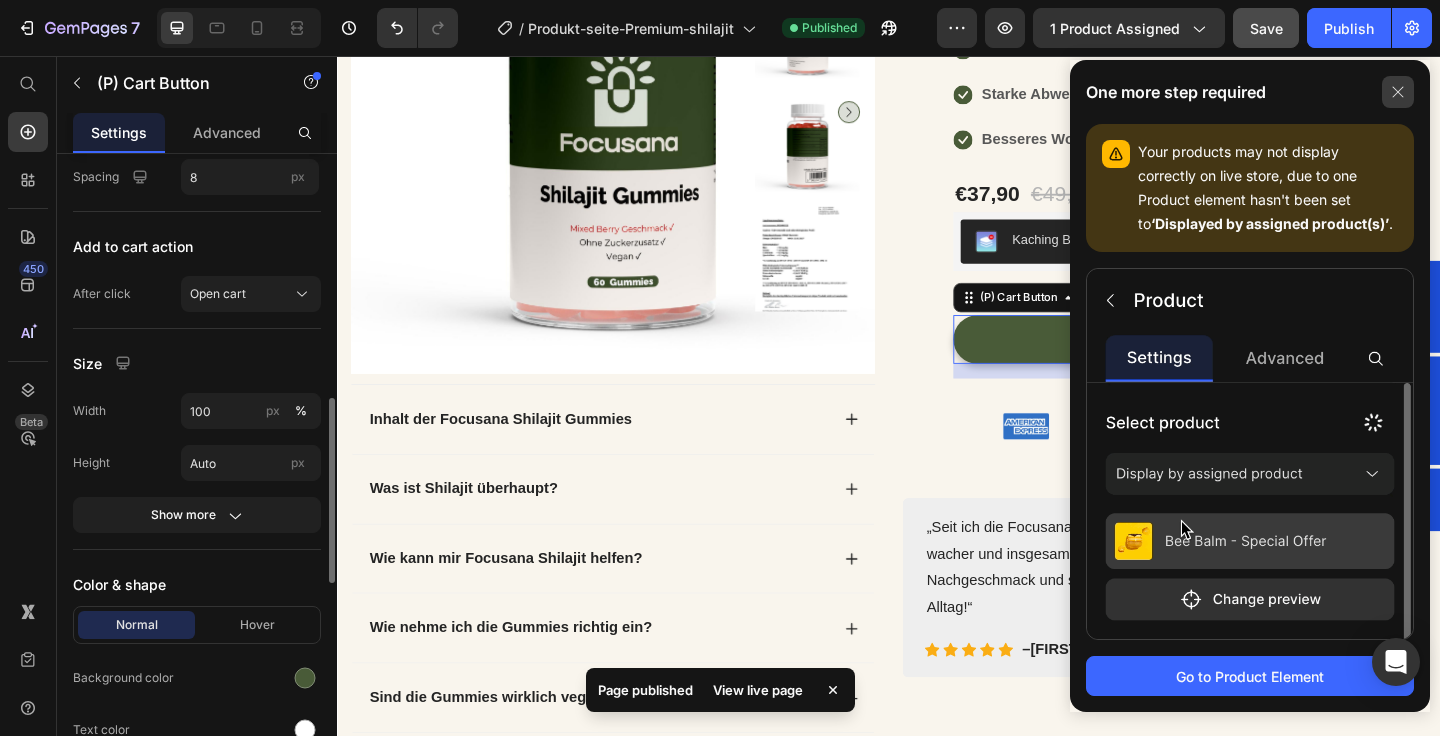 click 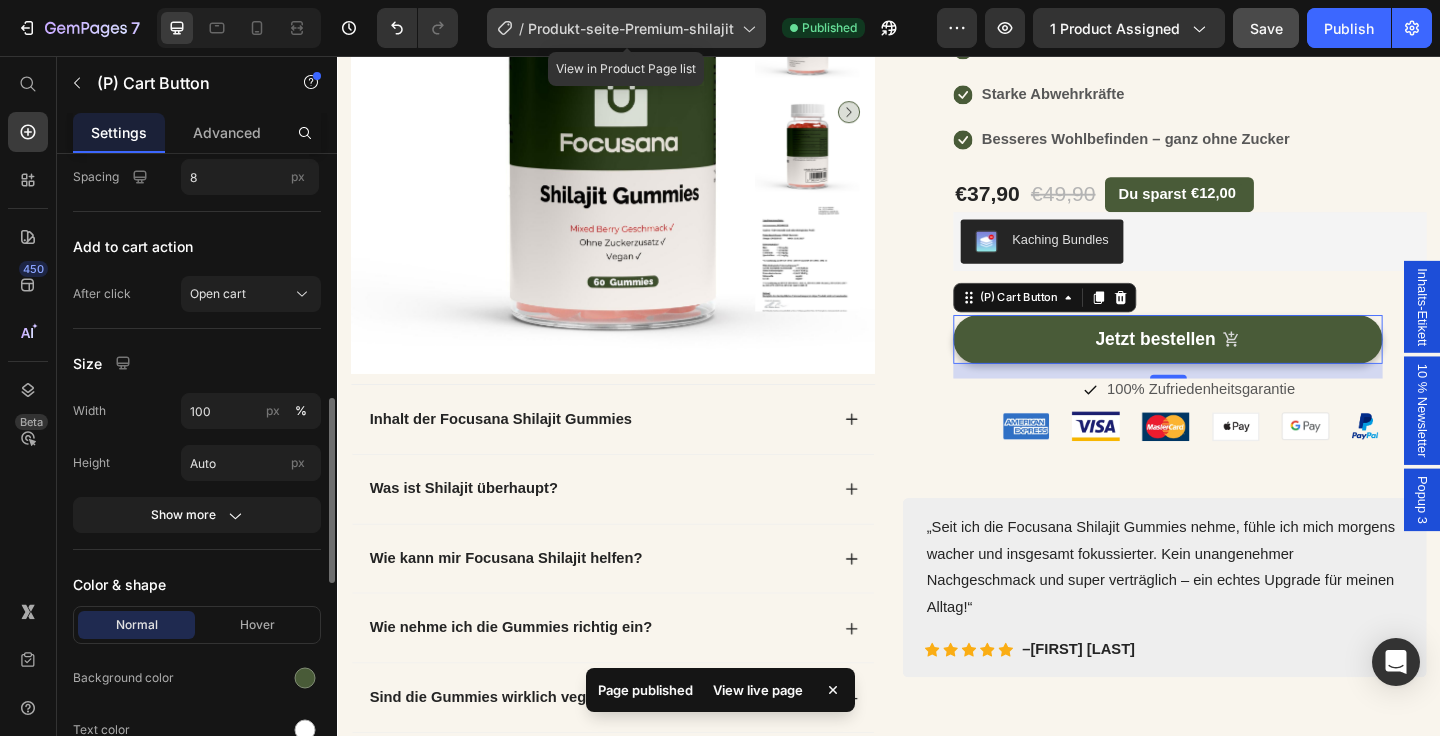 click on "Produkt-seite-Premium-shilajit" at bounding box center (631, 28) 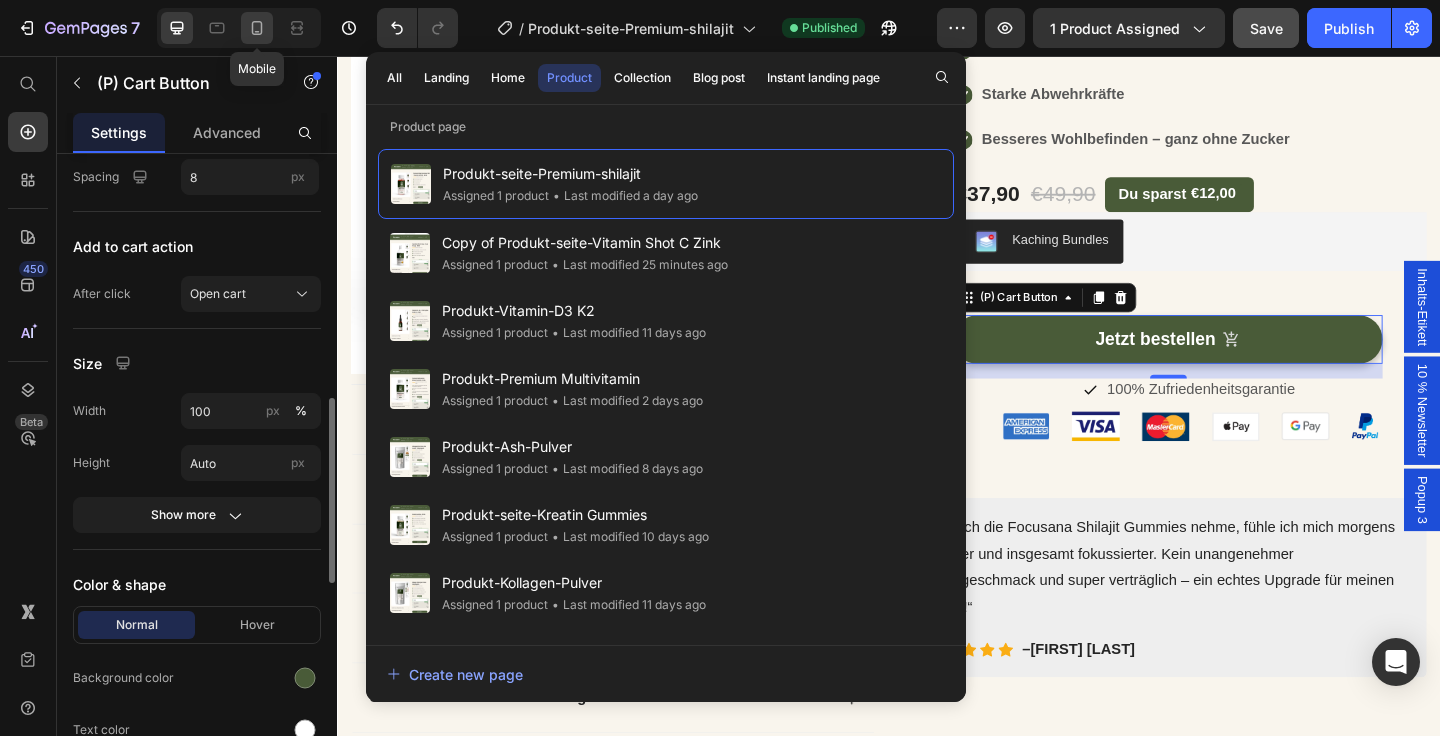 click 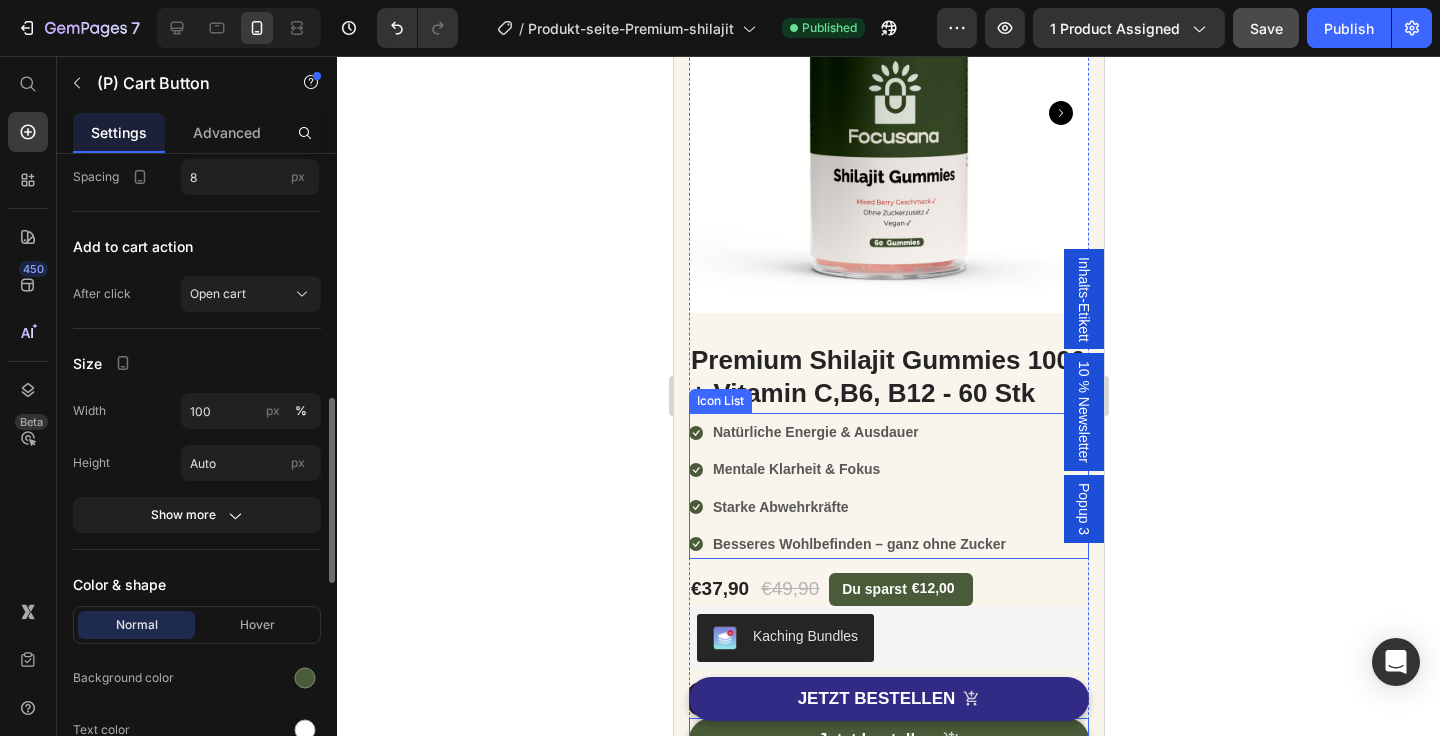 scroll, scrollTop: 453, scrollLeft: 0, axis: vertical 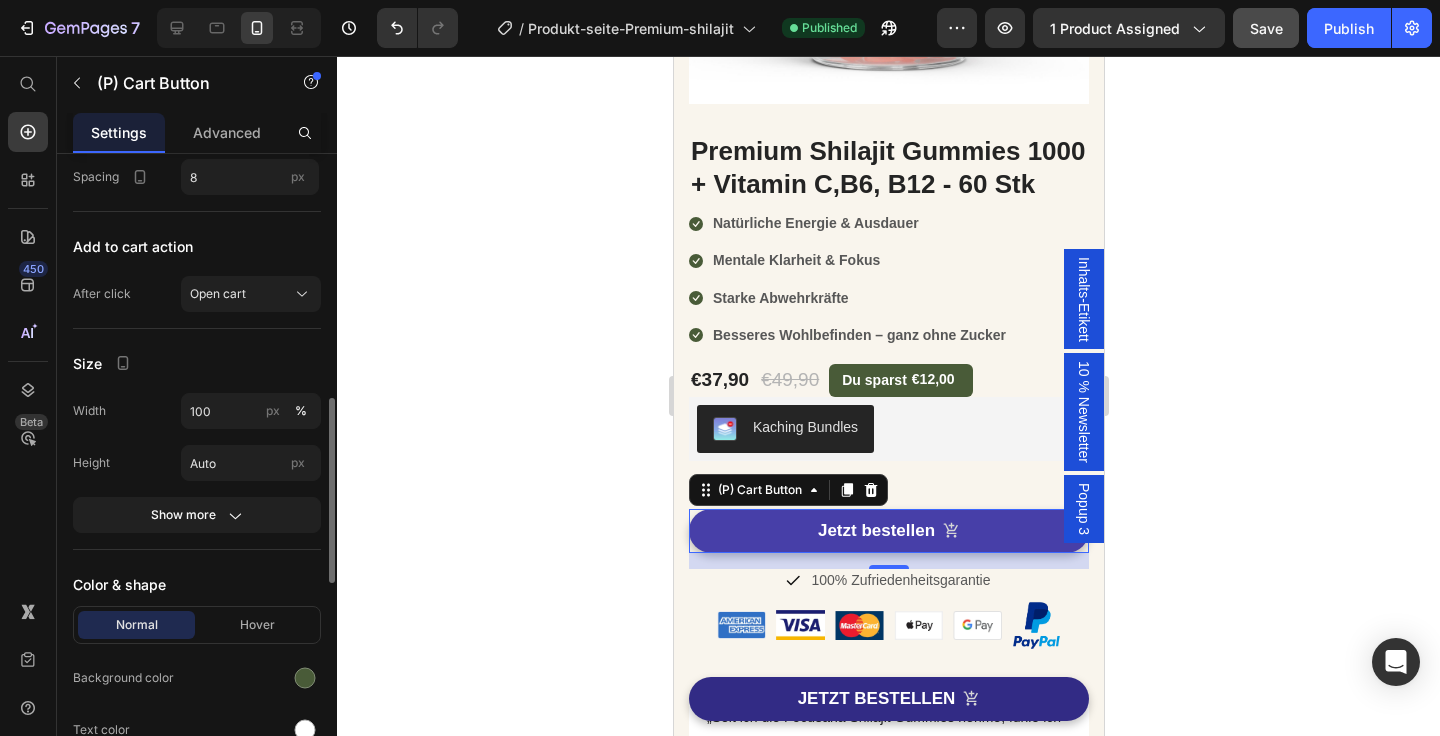 click on "Jetzt bestellen" at bounding box center [888, 531] 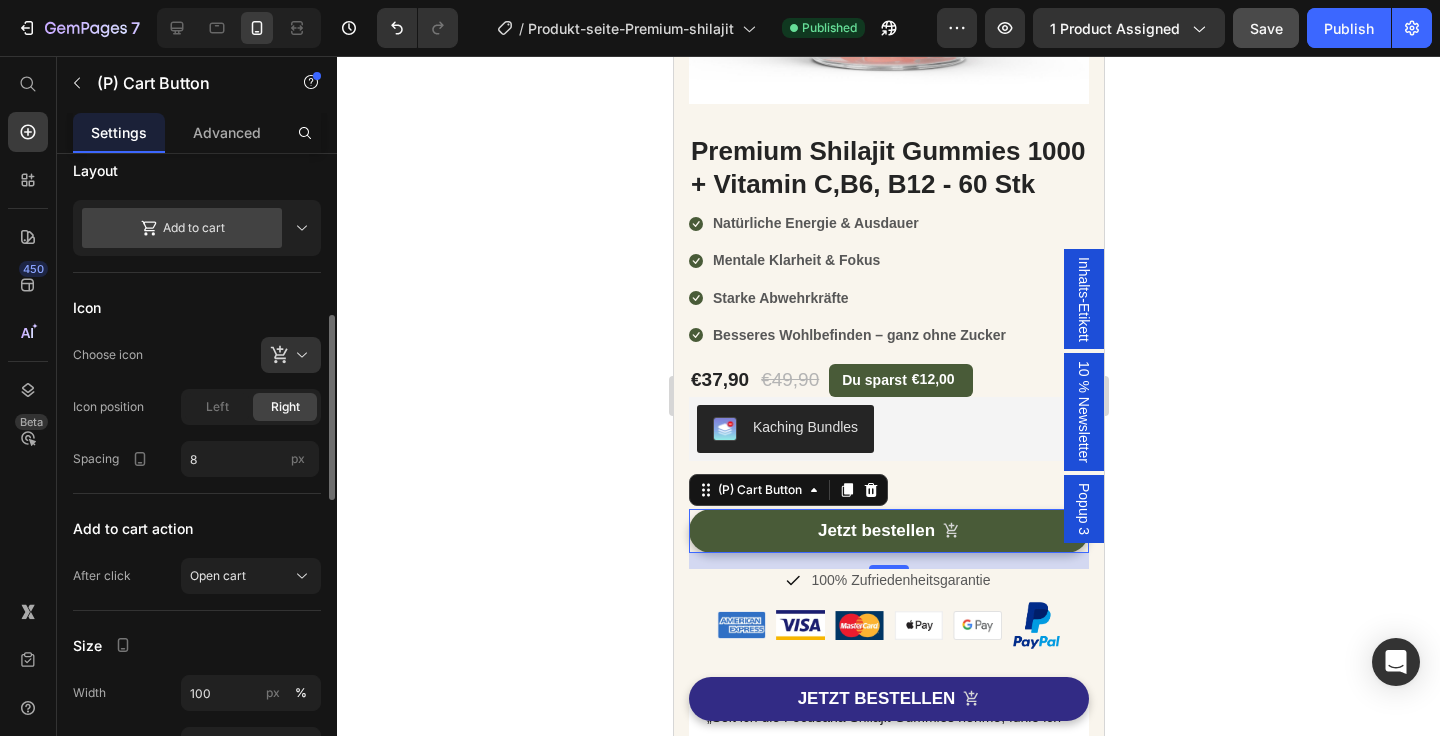 scroll, scrollTop: 557, scrollLeft: 0, axis: vertical 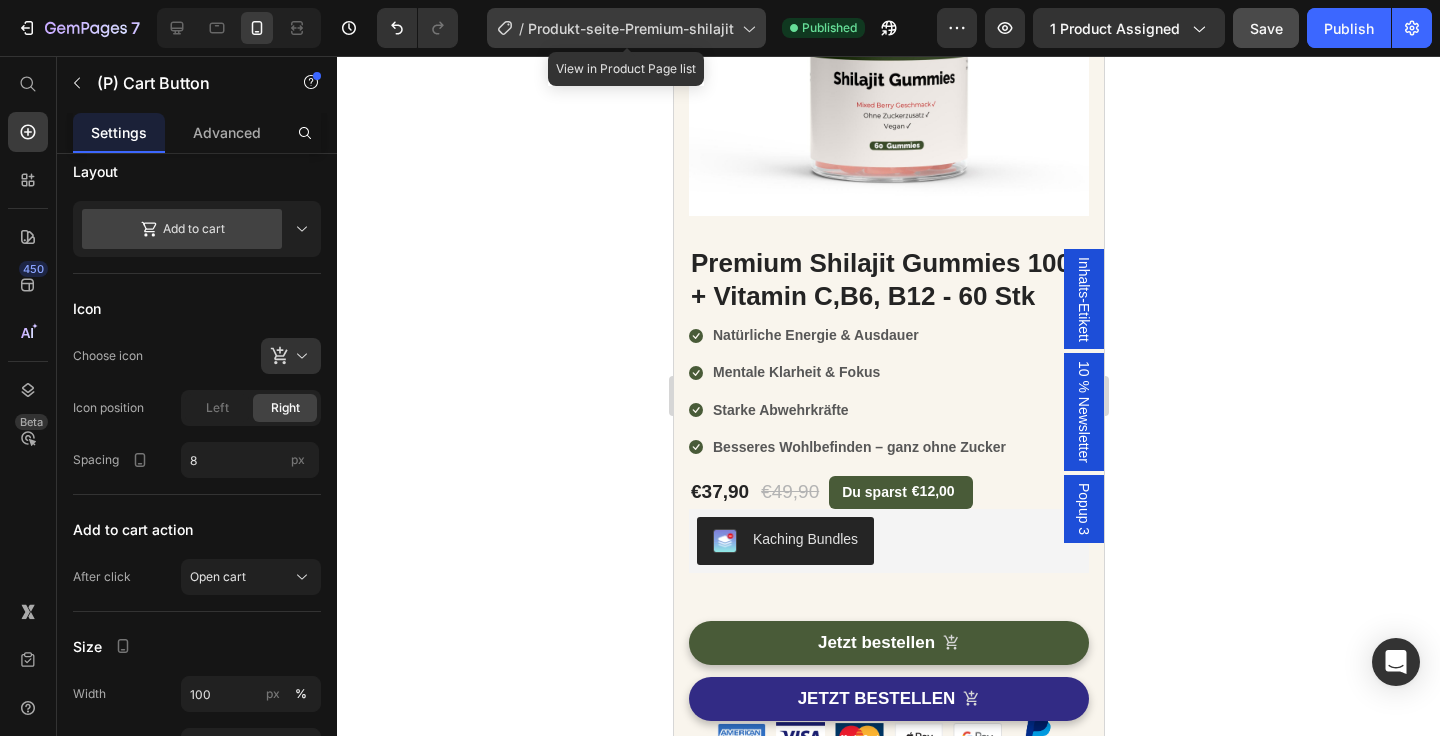 click on "/  Produkt-seite-Premium-shilajit" 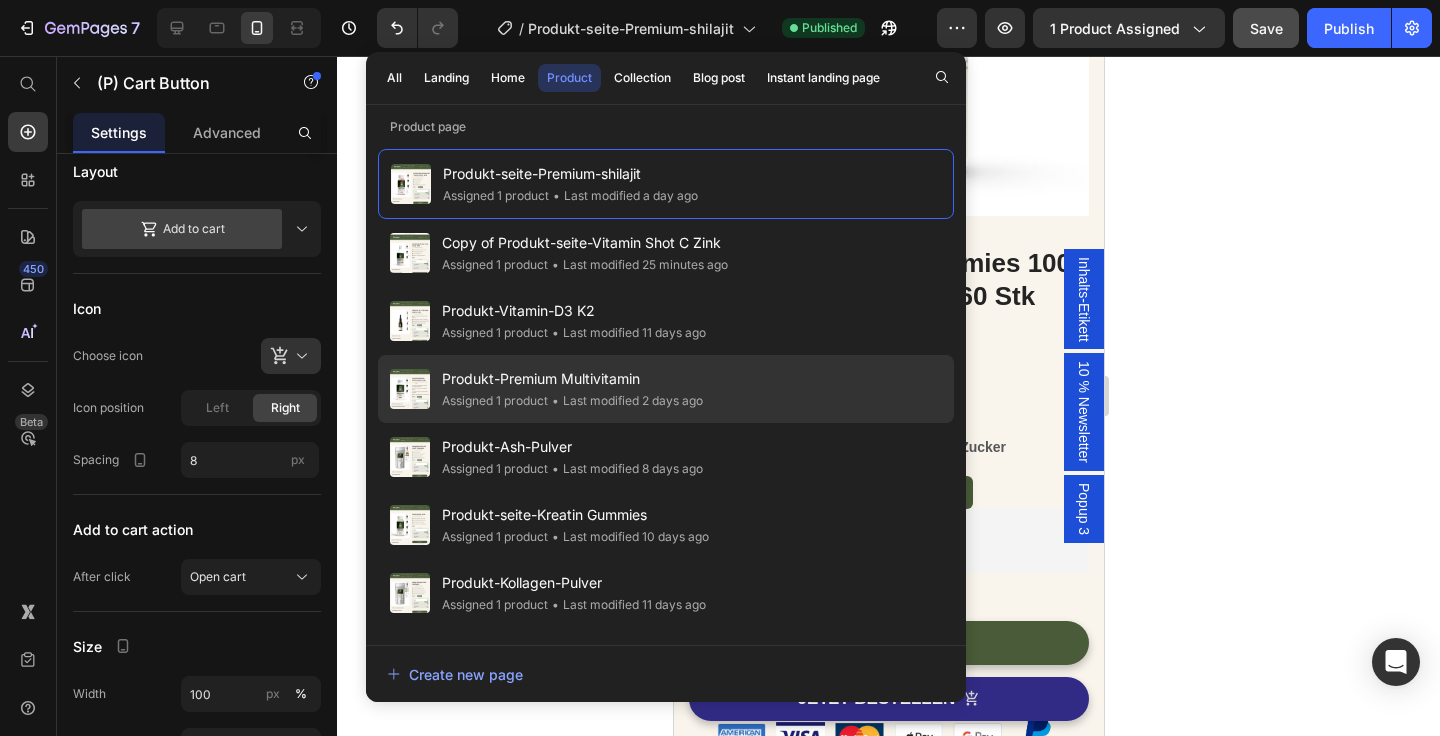 click on "Produkt-Premium Multivitamin Assigned 1 product • Last modified 2 days ago" 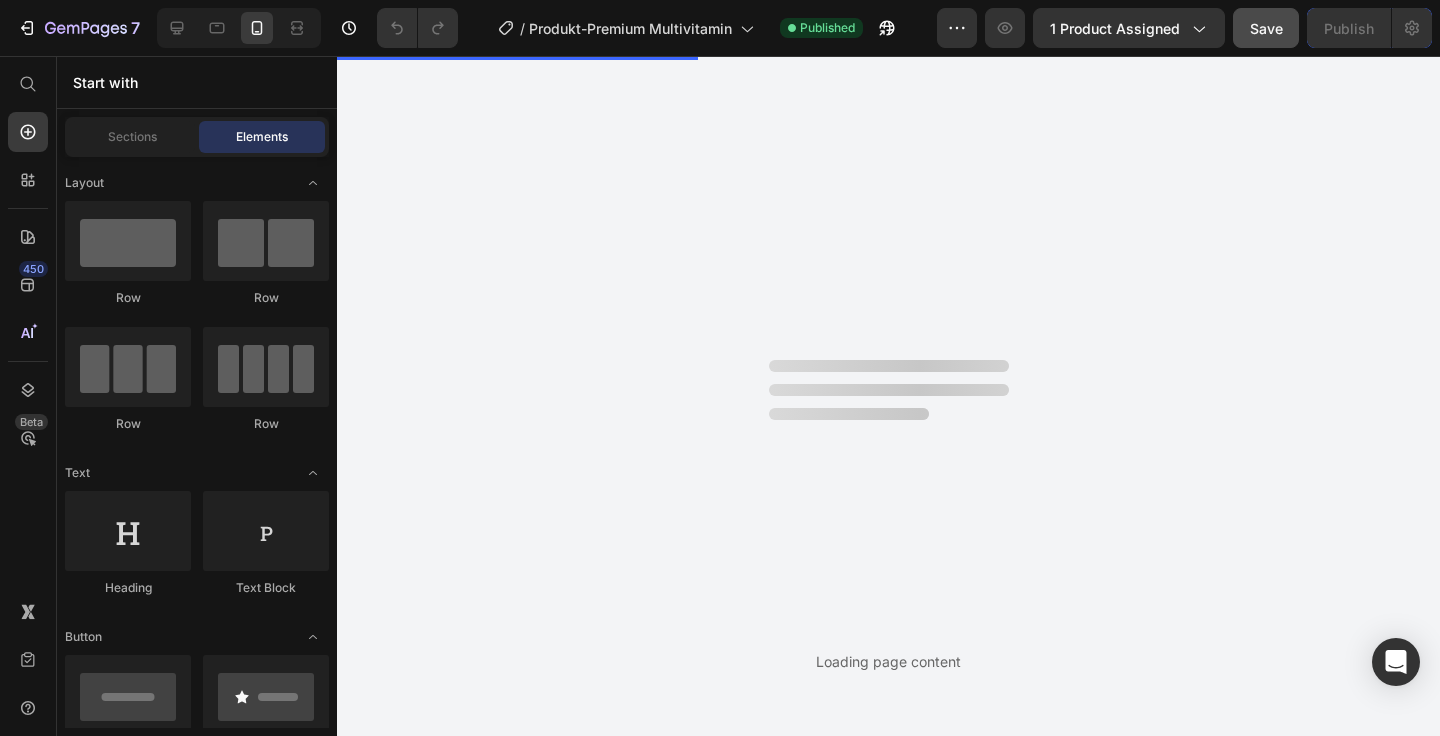 scroll, scrollTop: 0, scrollLeft: 0, axis: both 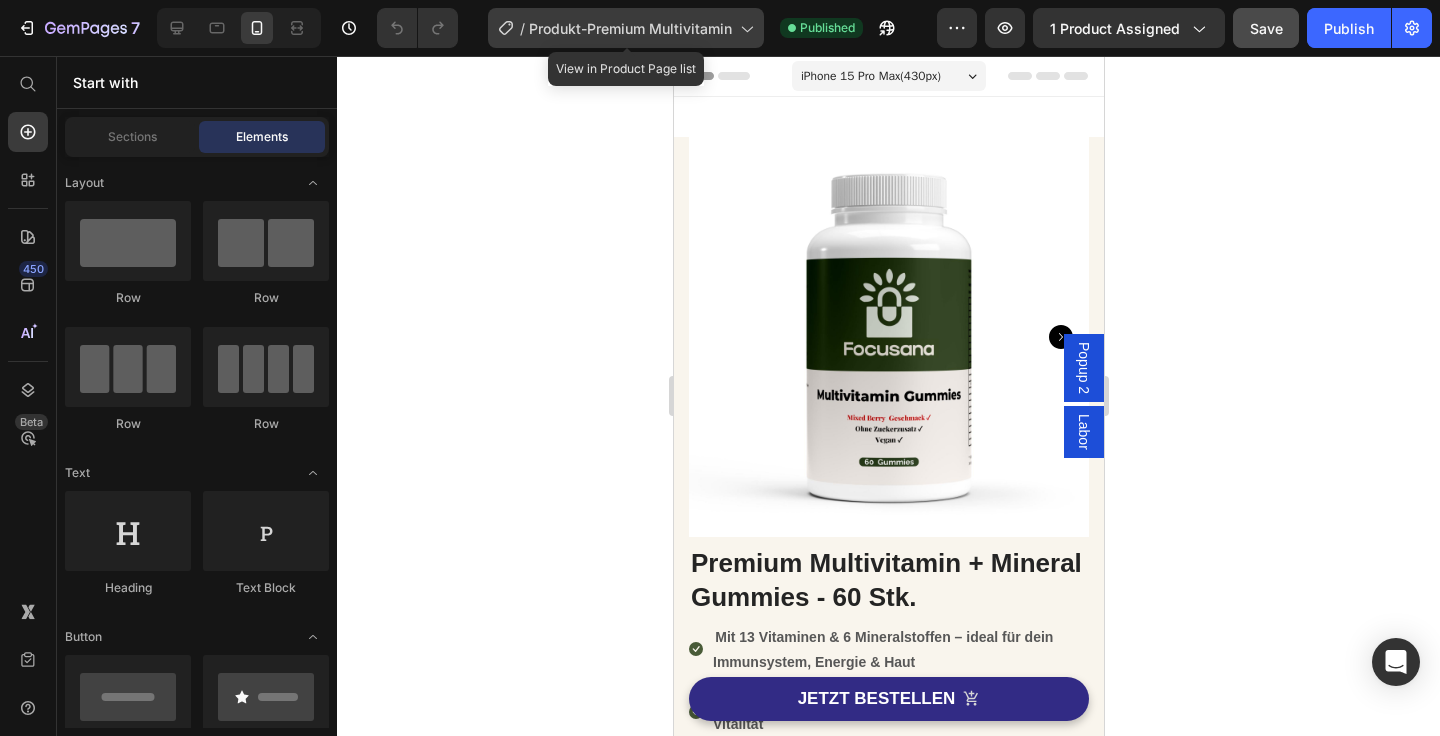 click on "Produkt-Premium Multivitamin" at bounding box center (630, 28) 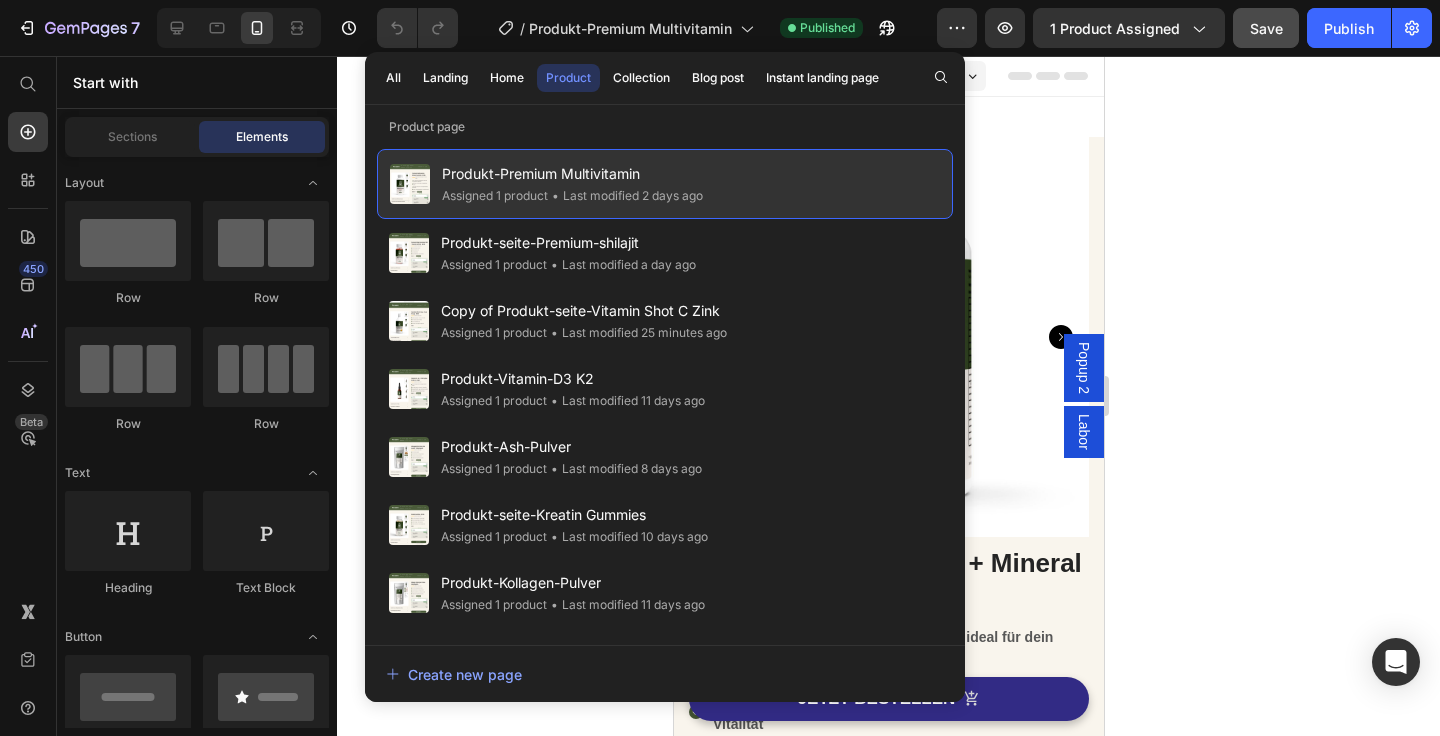 click on "Produkt-Premium Multivitamin" at bounding box center [572, 174] 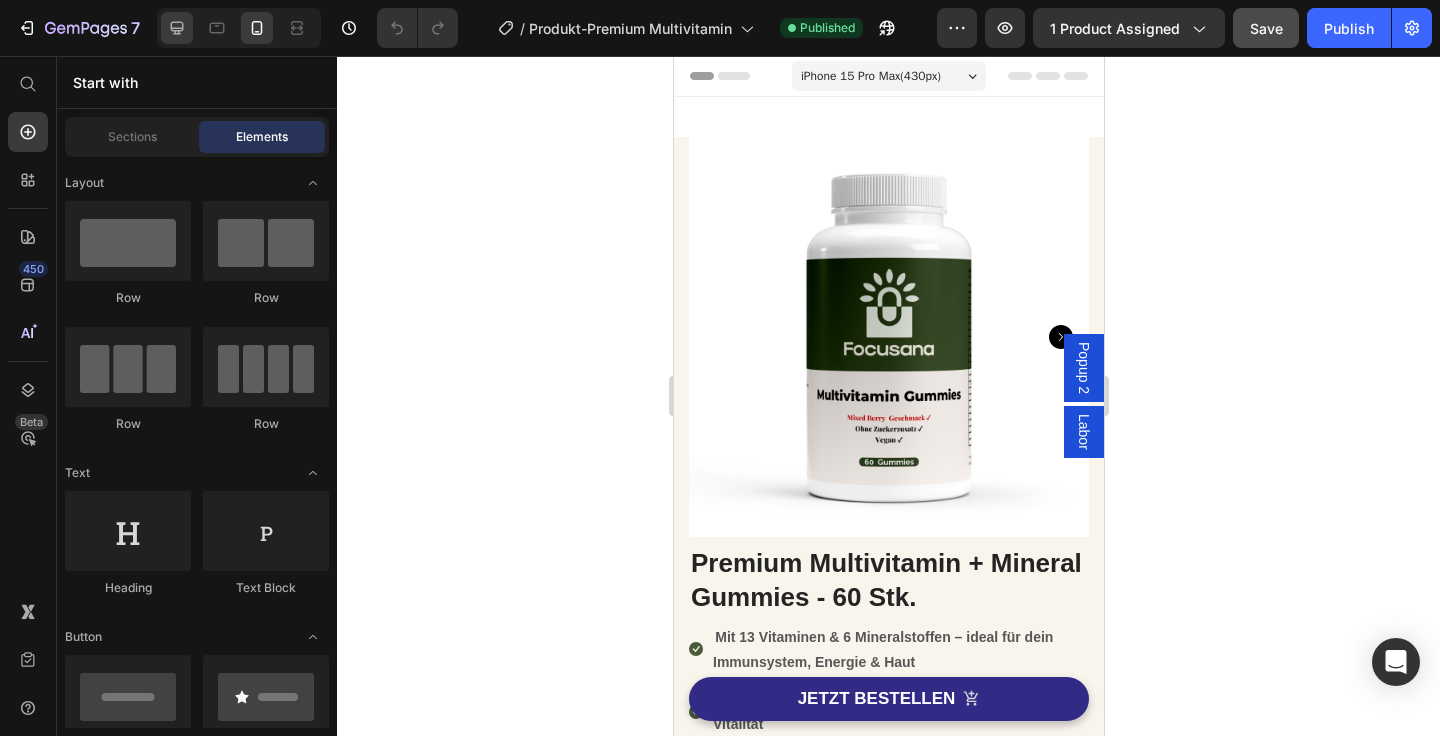 click 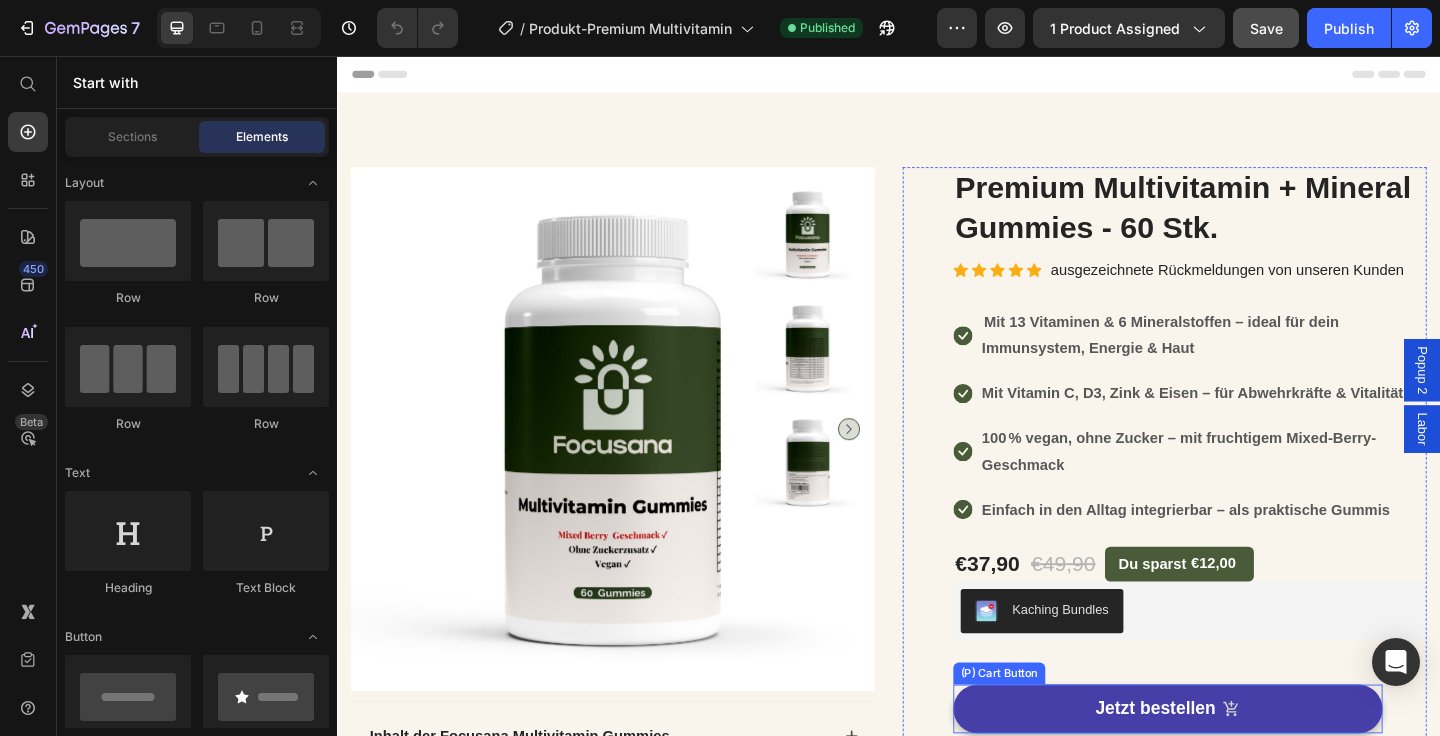 click on "Jetzt bestellen" at bounding box center (1240, 766) 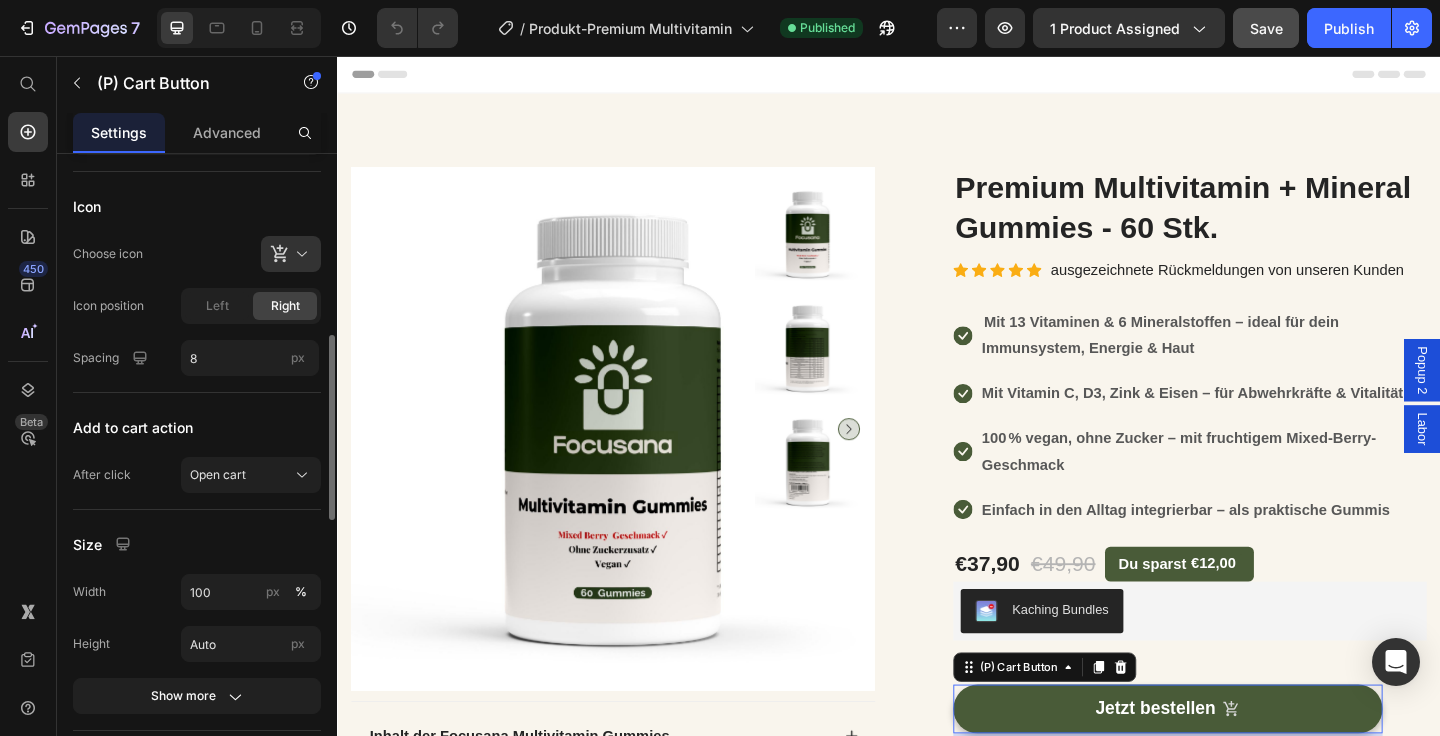 scroll, scrollTop: 651, scrollLeft: 0, axis: vertical 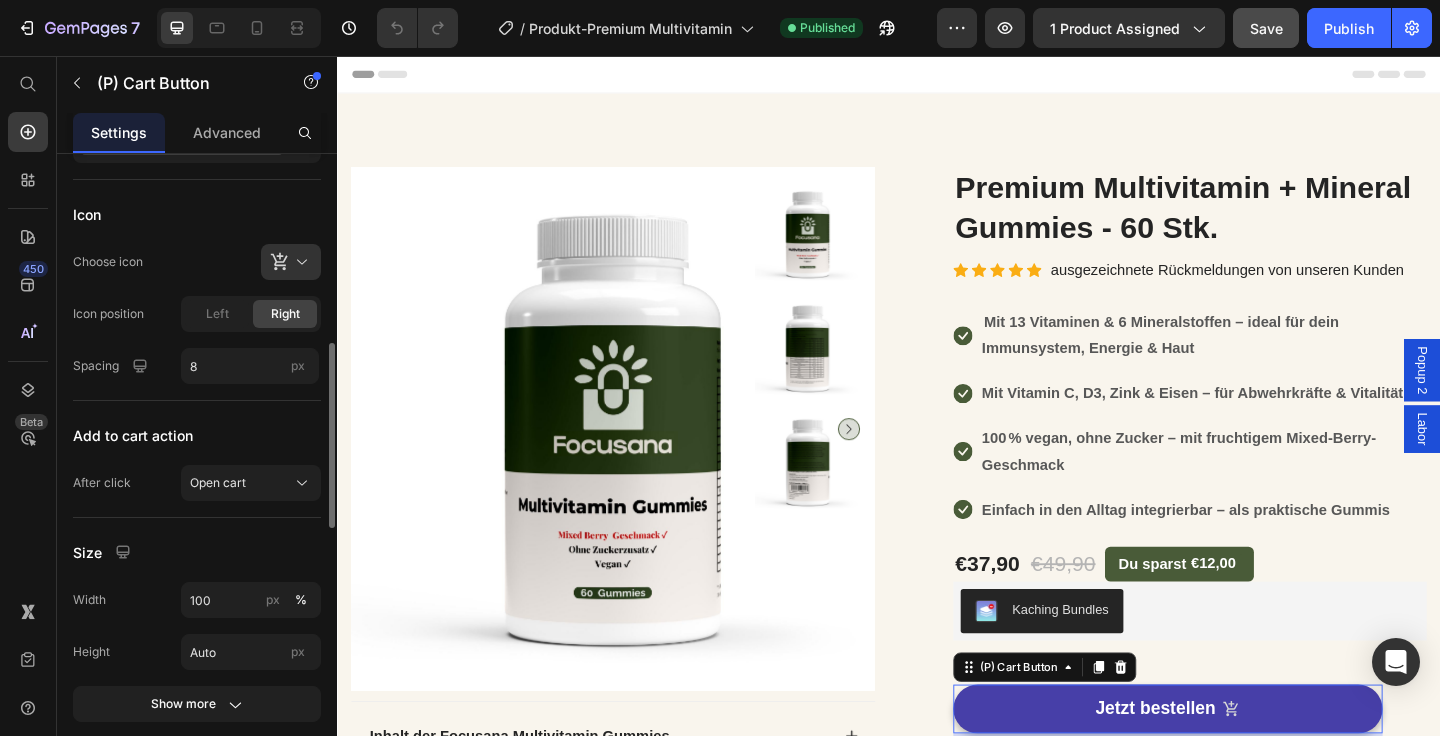click on "Jetzt bestellen" at bounding box center [1240, 766] 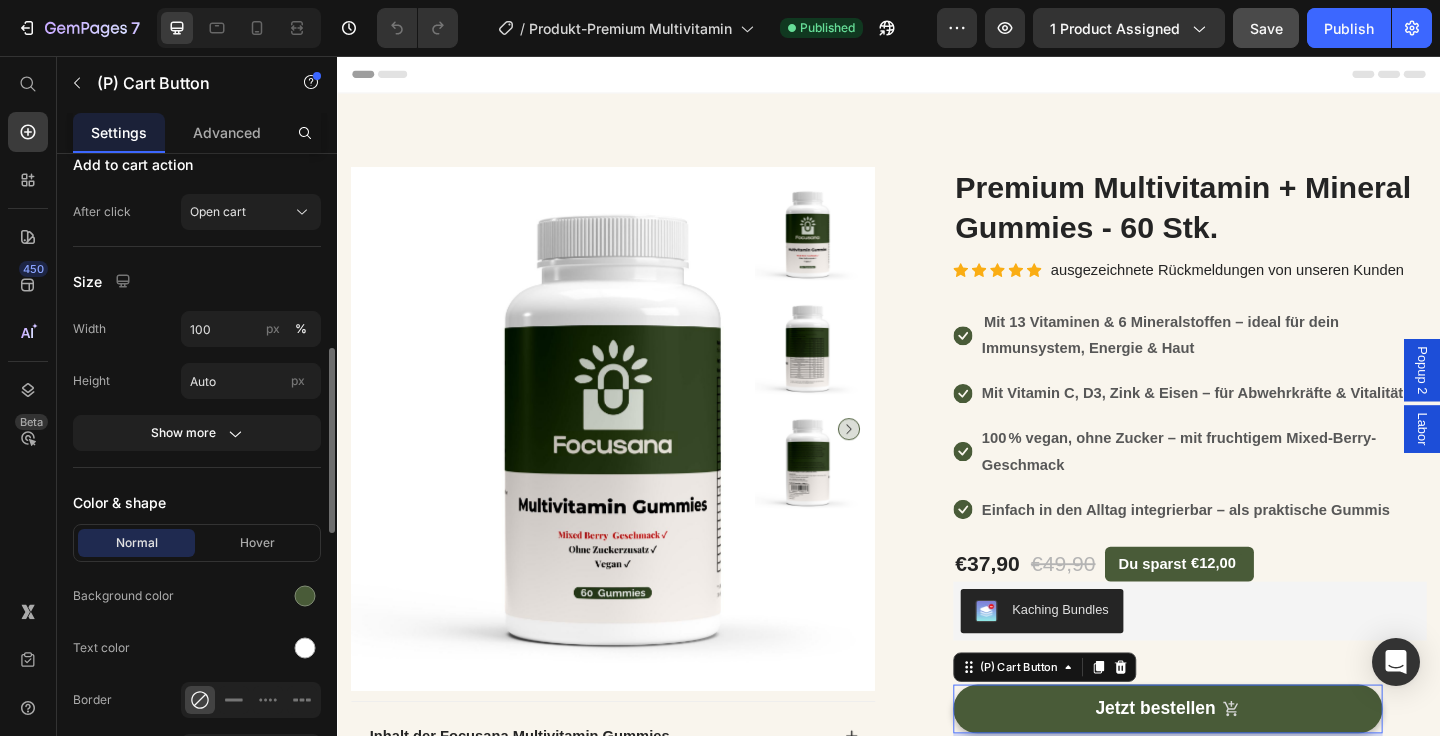 scroll, scrollTop: 859, scrollLeft: 0, axis: vertical 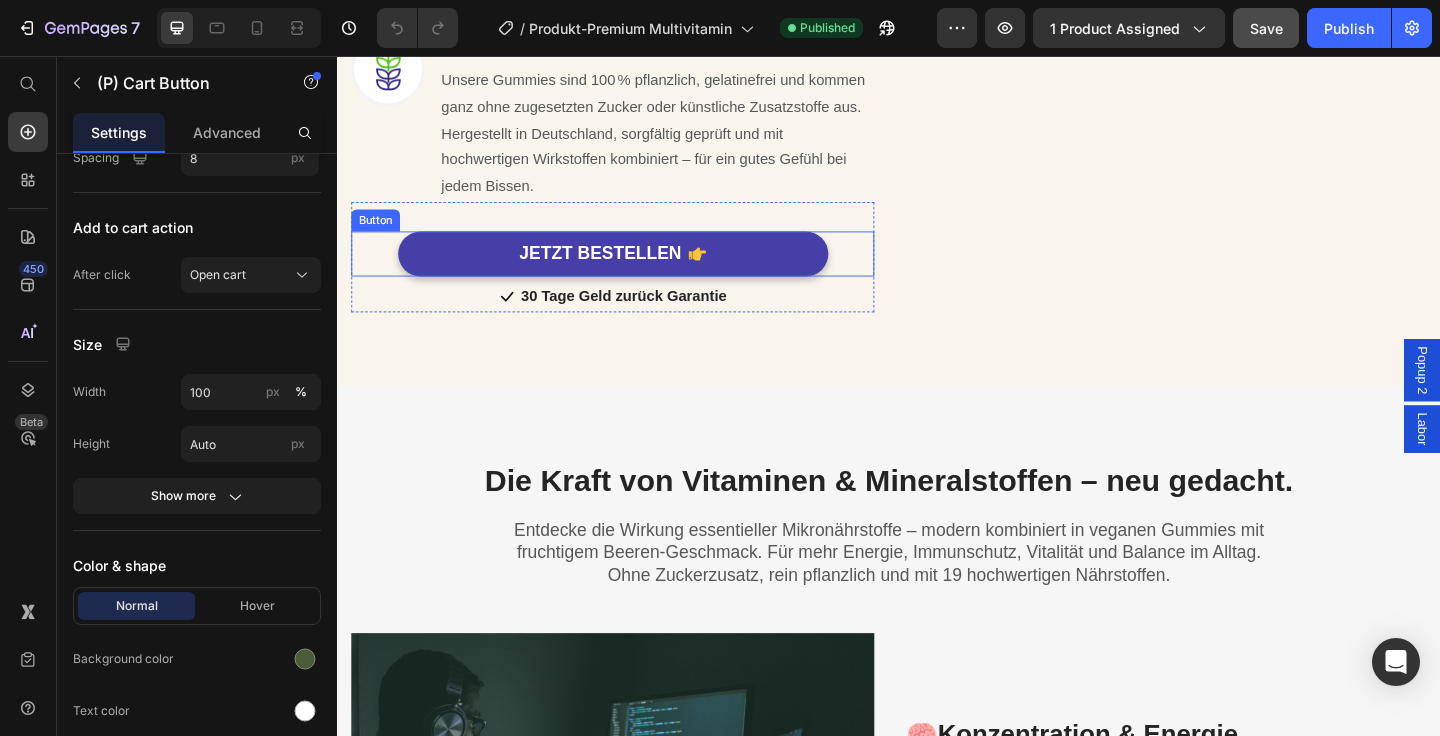 click on "JETZT BESTELLEN" at bounding box center [637, 271] 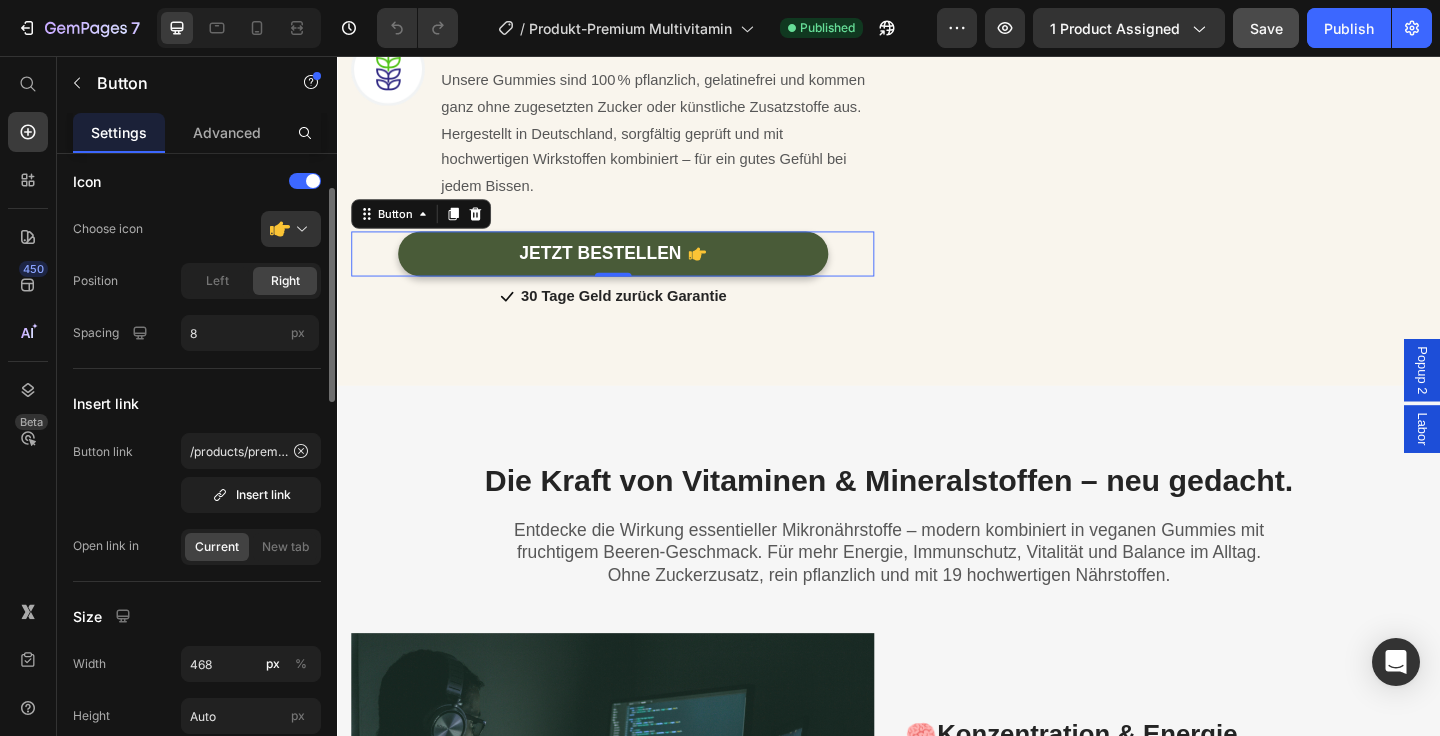 scroll, scrollTop: 0, scrollLeft: 0, axis: both 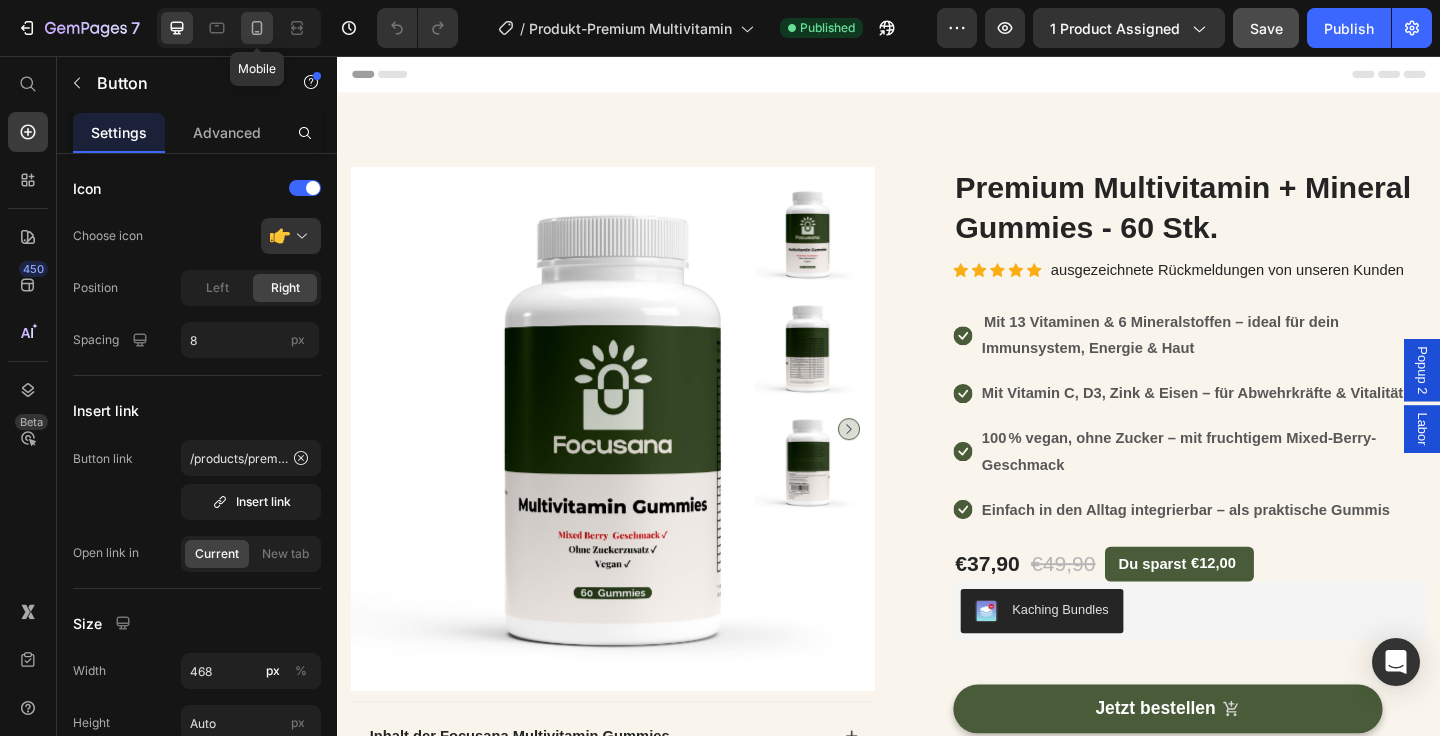 click 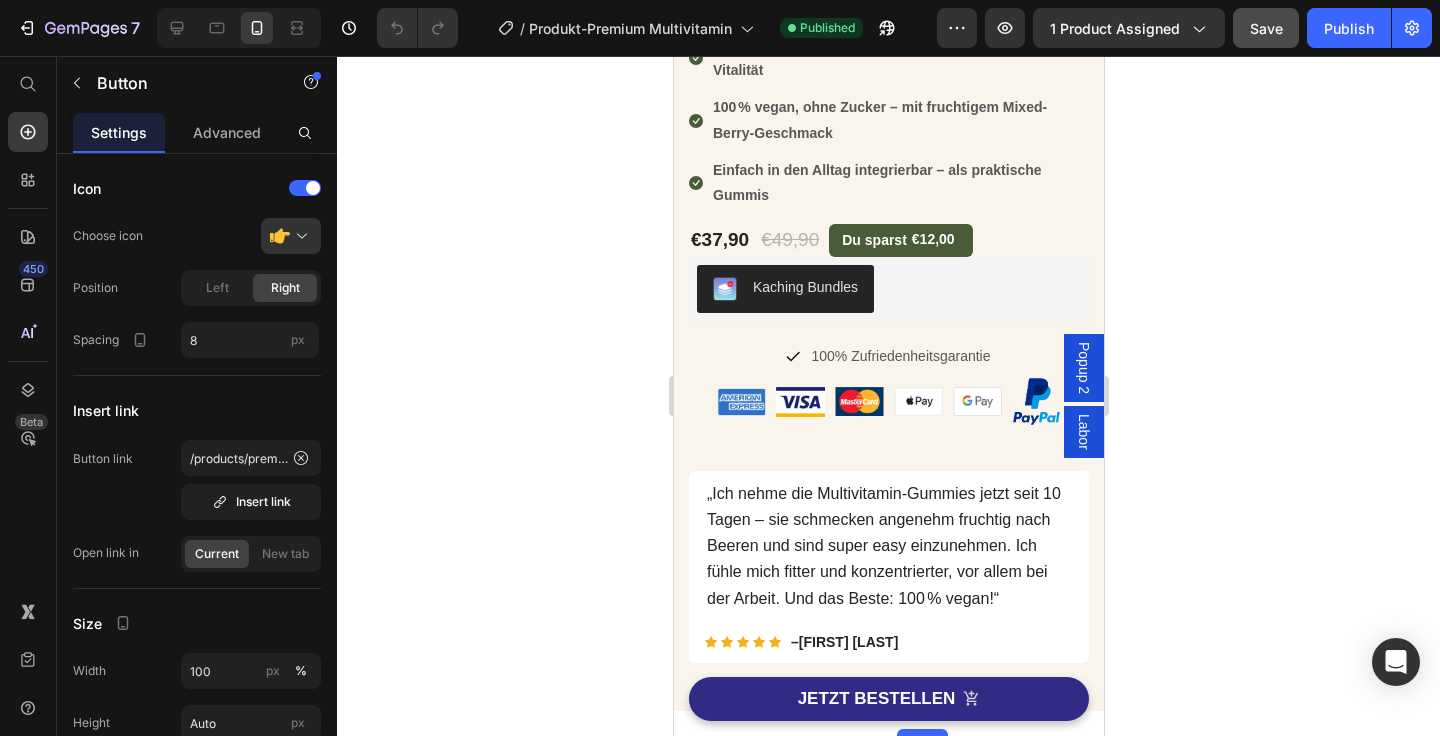 scroll, scrollTop: 531, scrollLeft: 0, axis: vertical 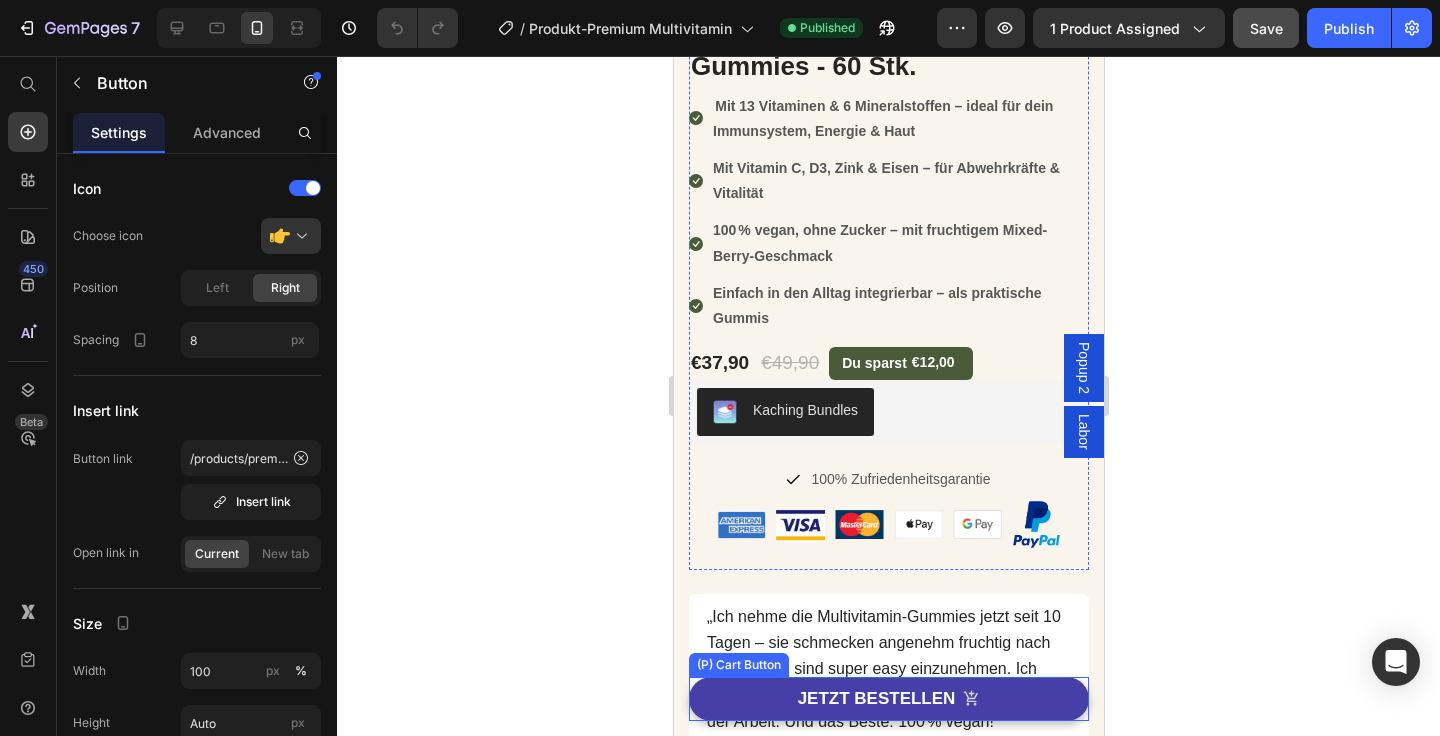 click on "JETZT BESTELLEN" at bounding box center [888, 699] 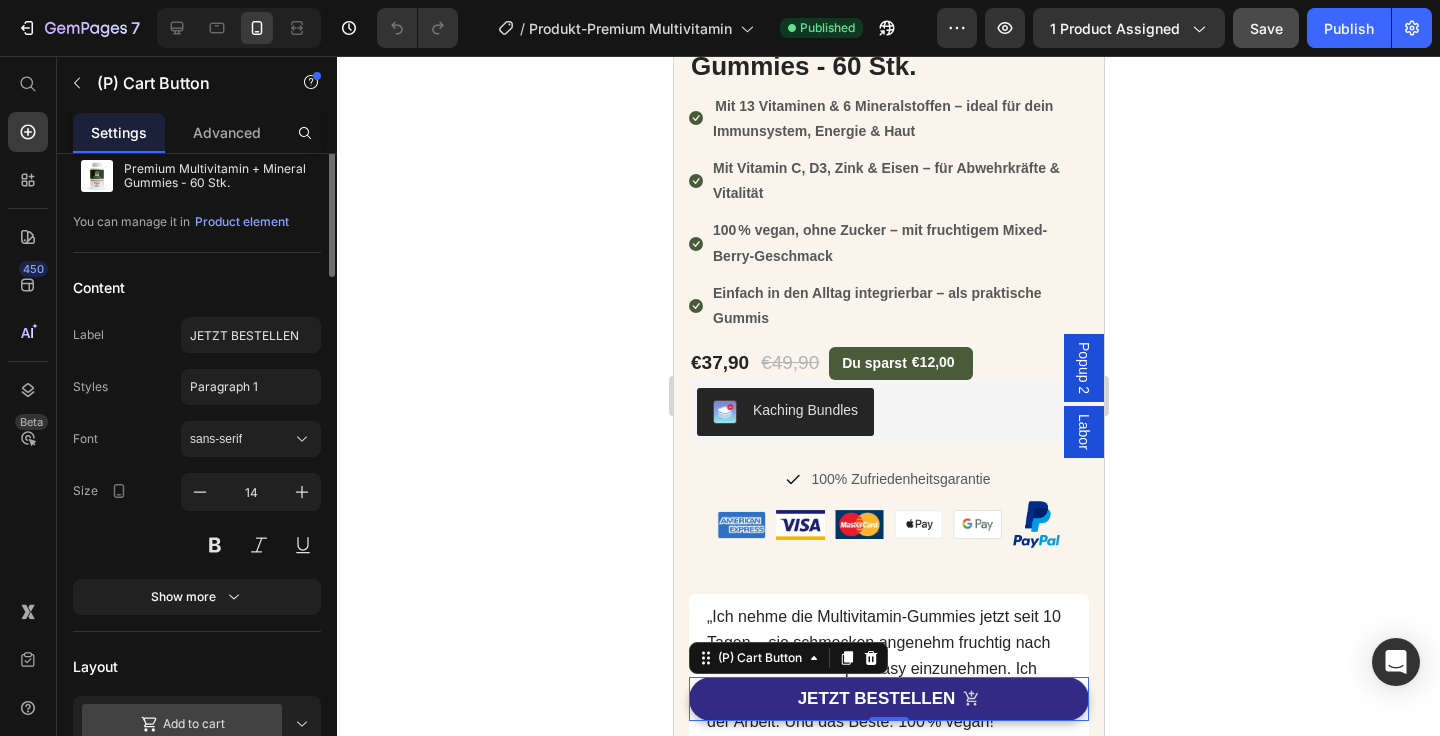 scroll, scrollTop: 0, scrollLeft: 0, axis: both 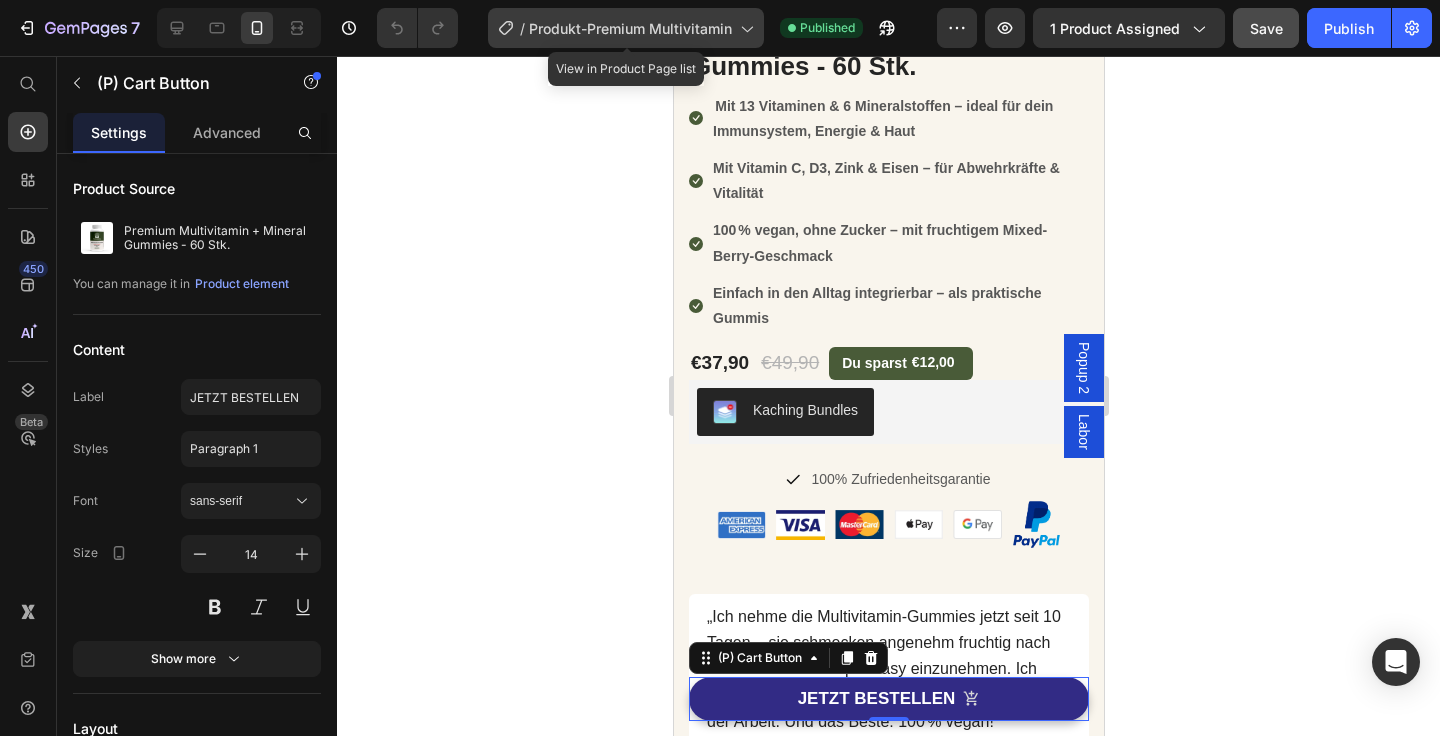 click on "Produkt-Premium Multivitamin" at bounding box center [630, 28] 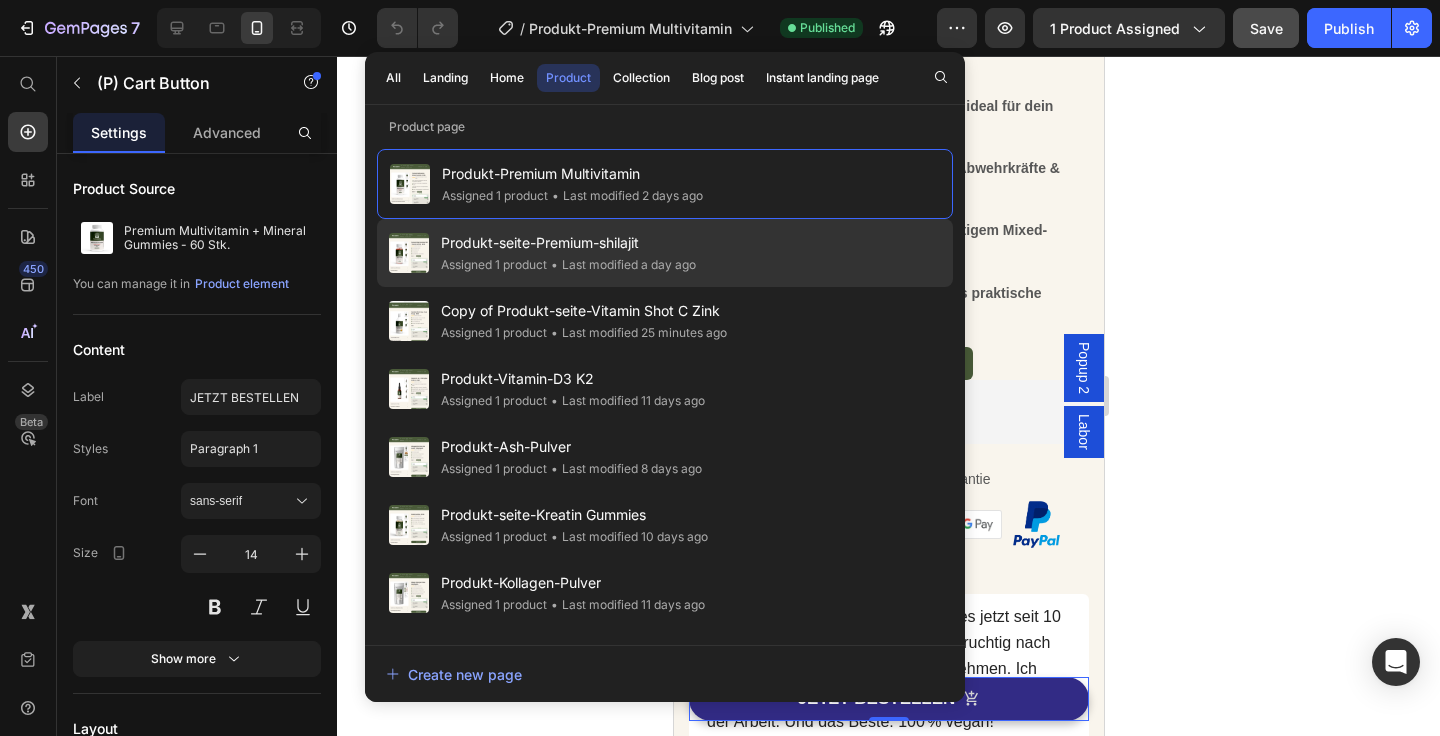 click on "Produkt-seite-Premium-shilajit Assigned 1 product • Last modified a day ago" 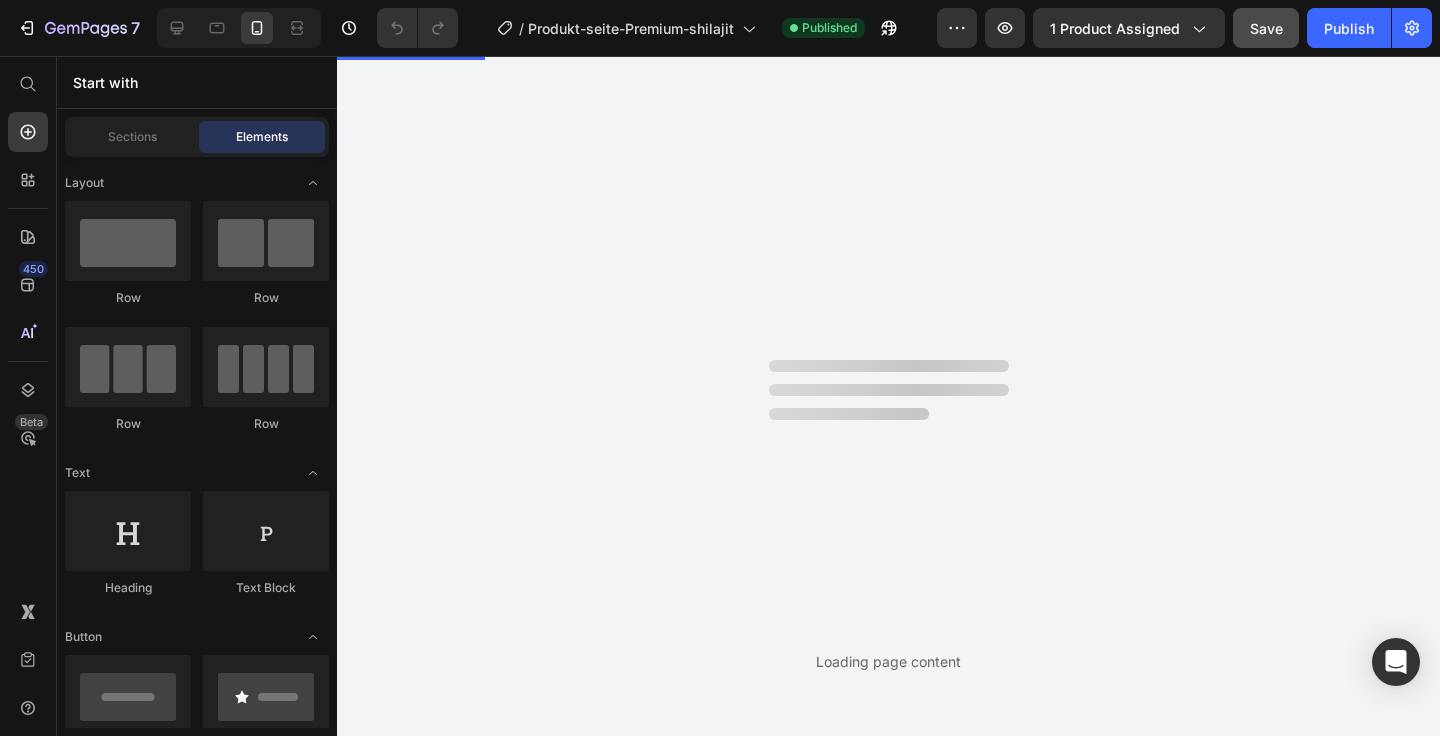 scroll, scrollTop: 0, scrollLeft: 0, axis: both 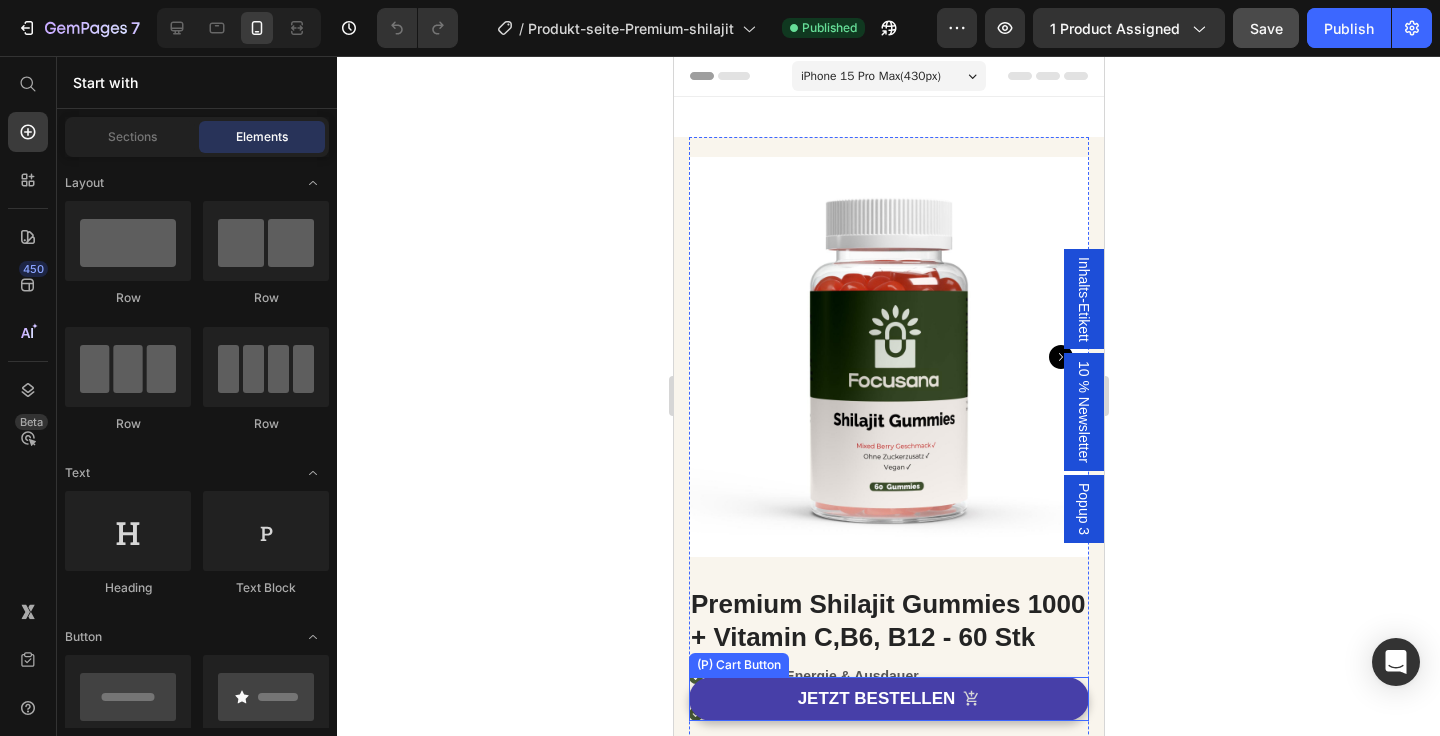 click on "JETZT BESTELLEN" at bounding box center [888, 699] 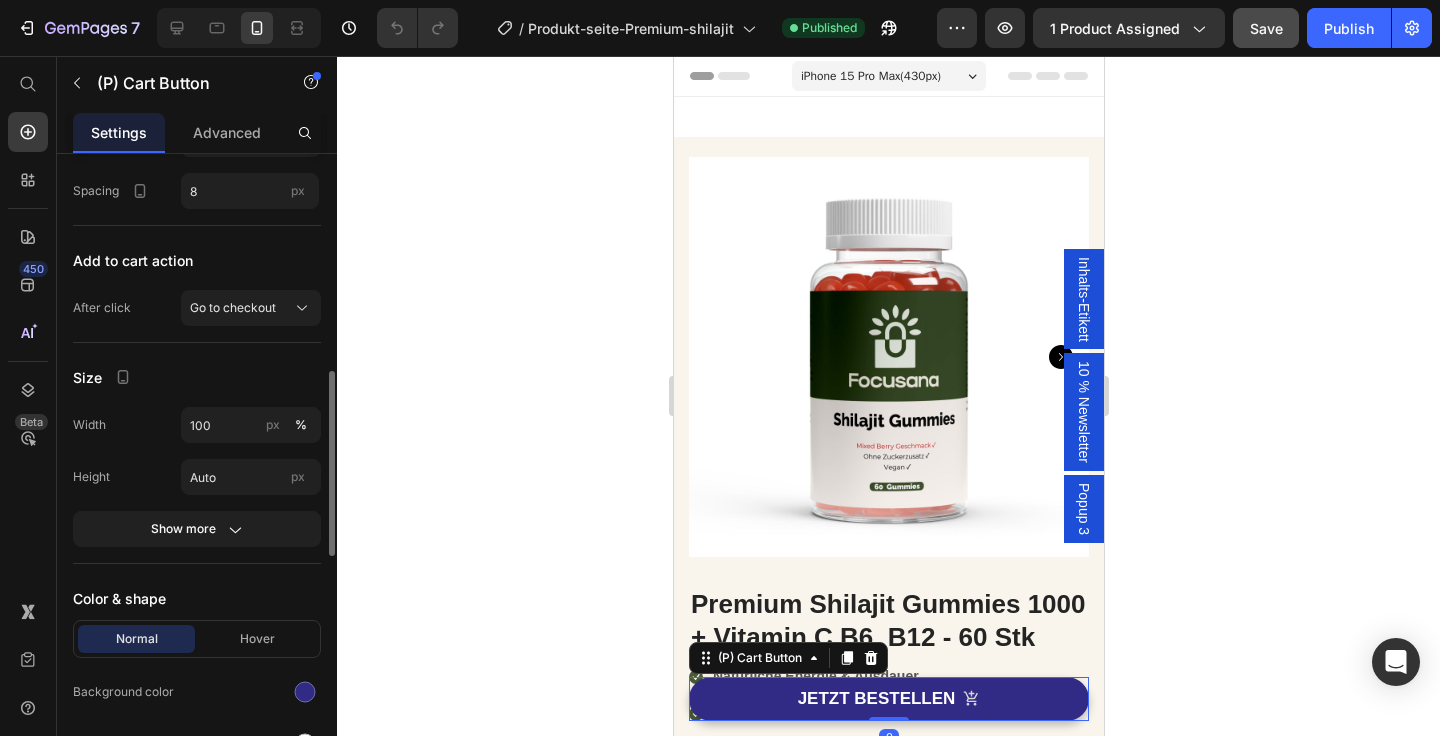 scroll, scrollTop: 831, scrollLeft: 0, axis: vertical 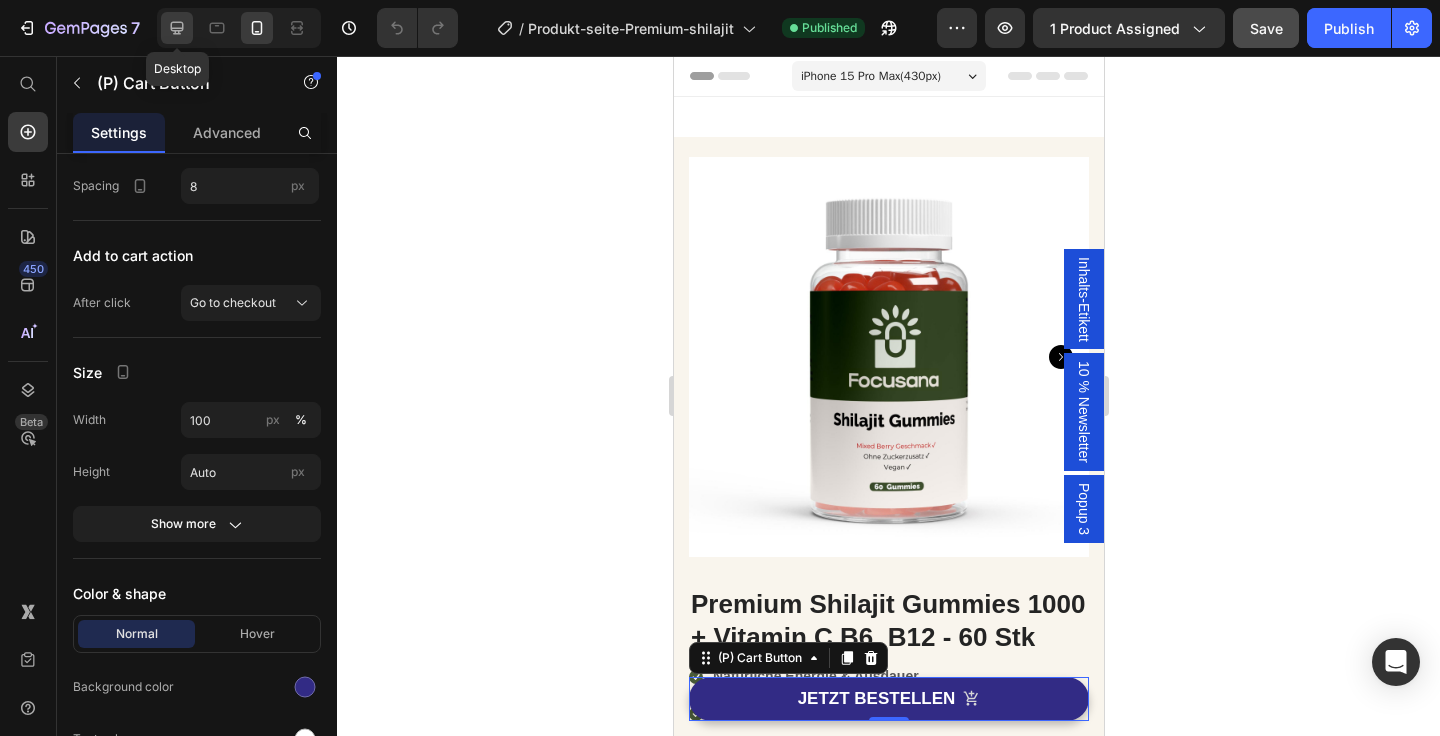 click 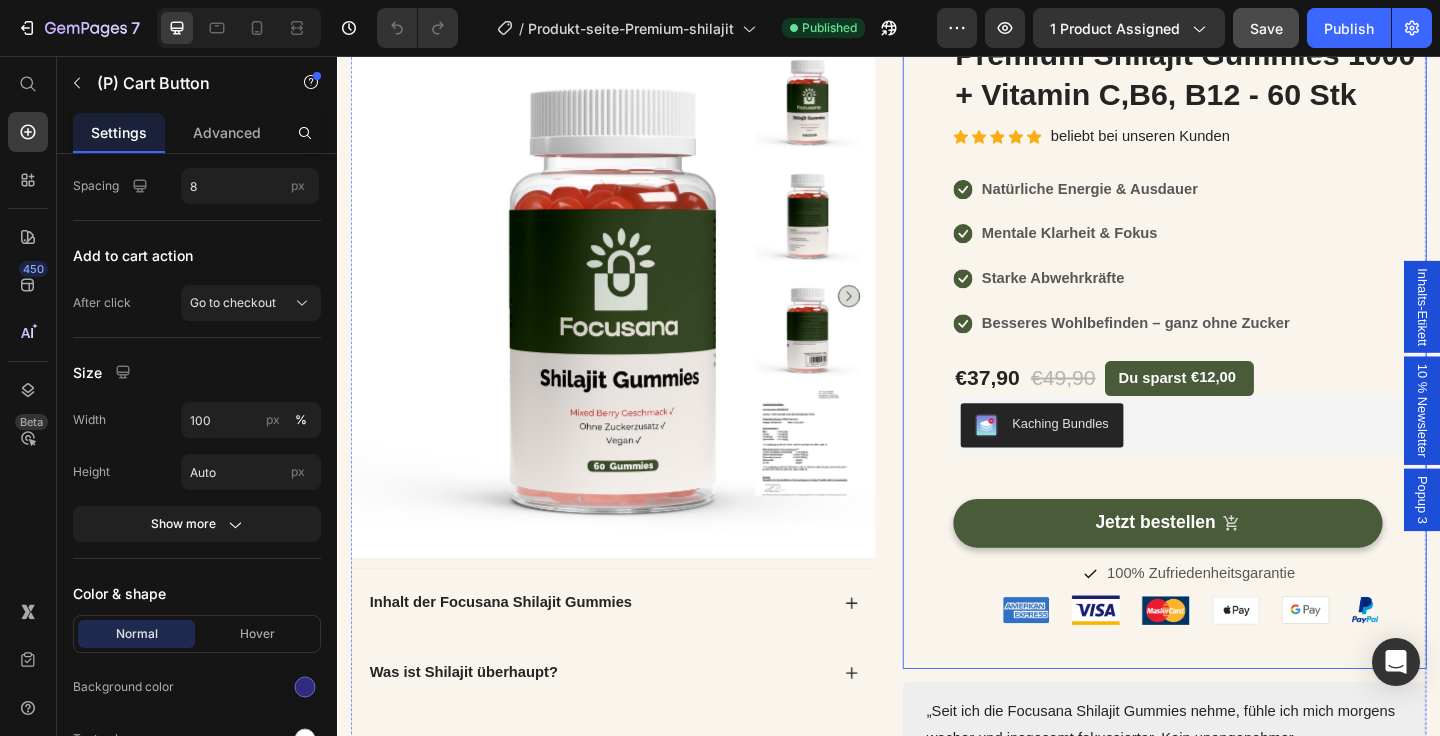 scroll, scrollTop: 183, scrollLeft: 0, axis: vertical 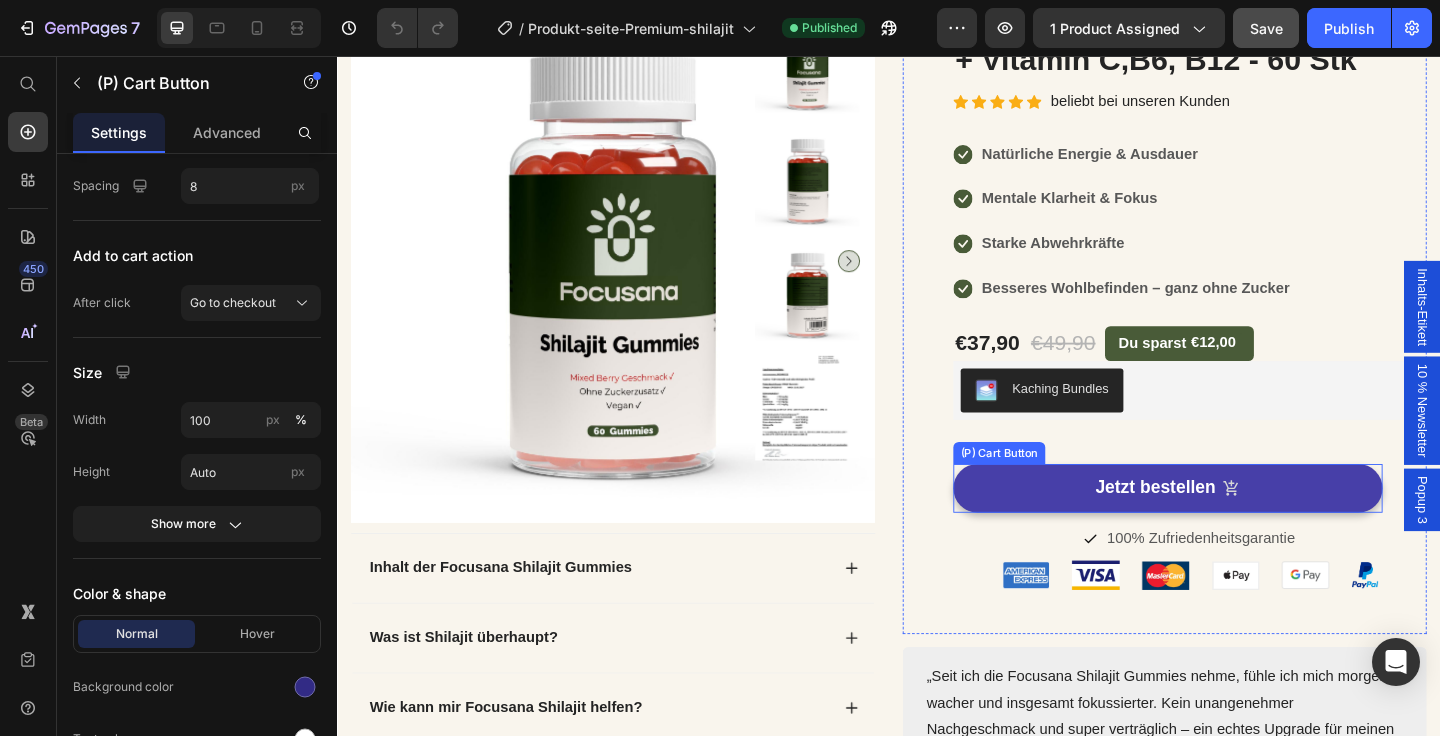 click on "Jetzt bestellen" at bounding box center [1240, 526] 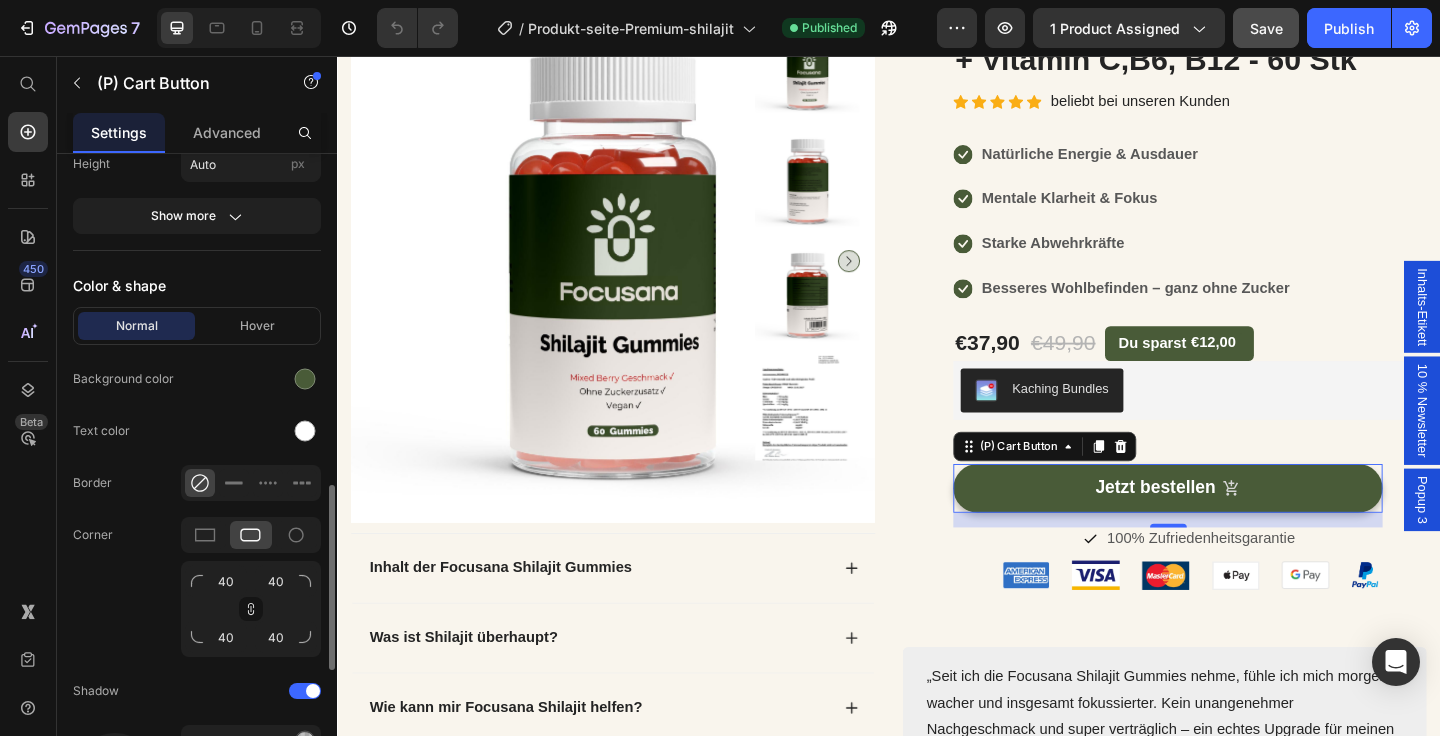 scroll, scrollTop: 1129, scrollLeft: 0, axis: vertical 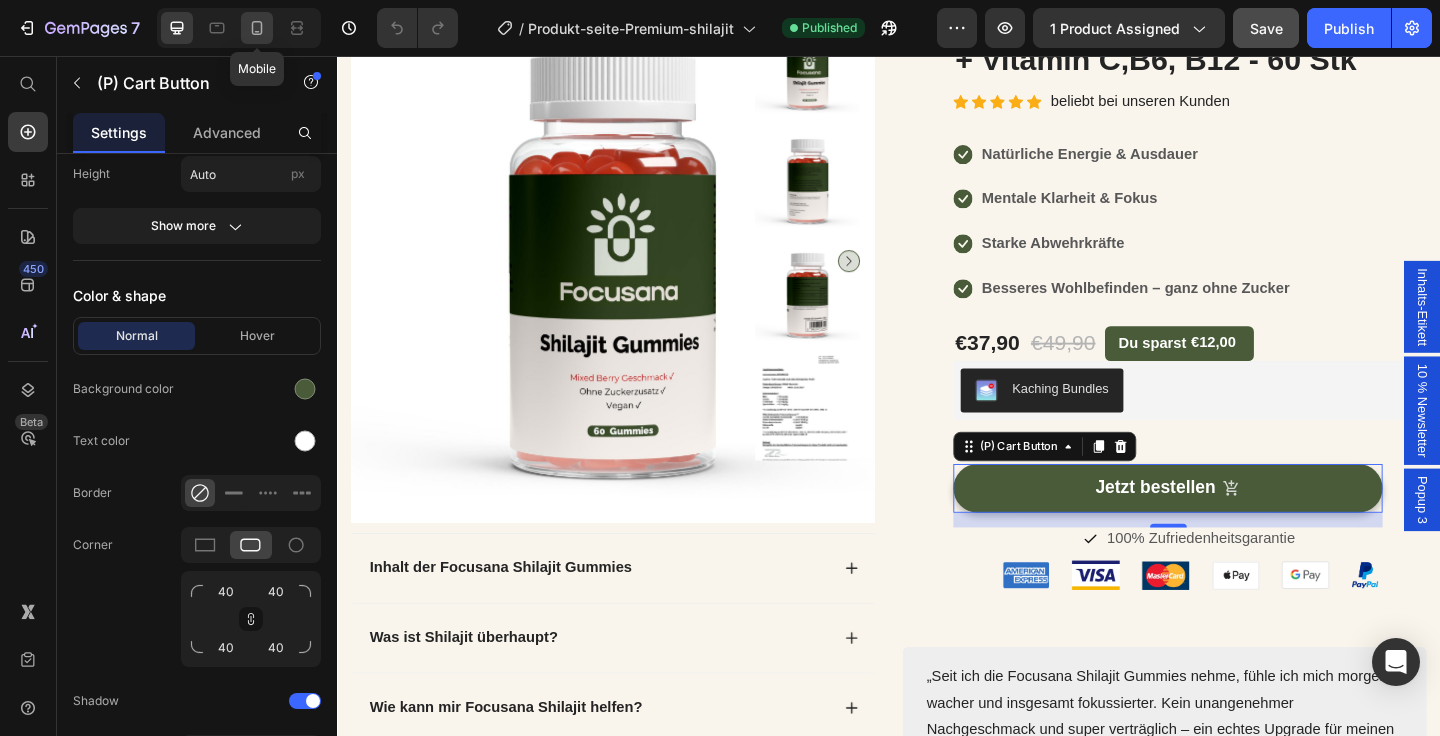 click 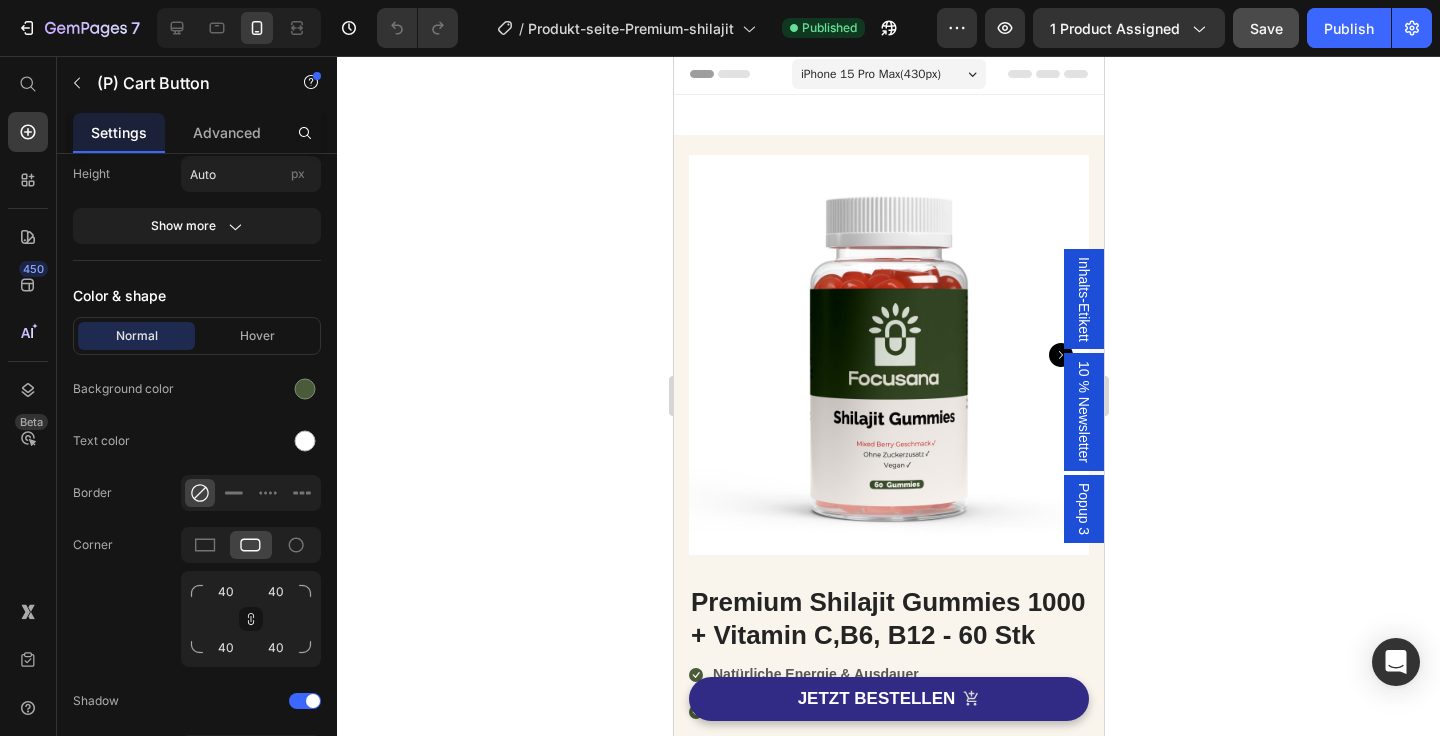 scroll, scrollTop: 0, scrollLeft: 0, axis: both 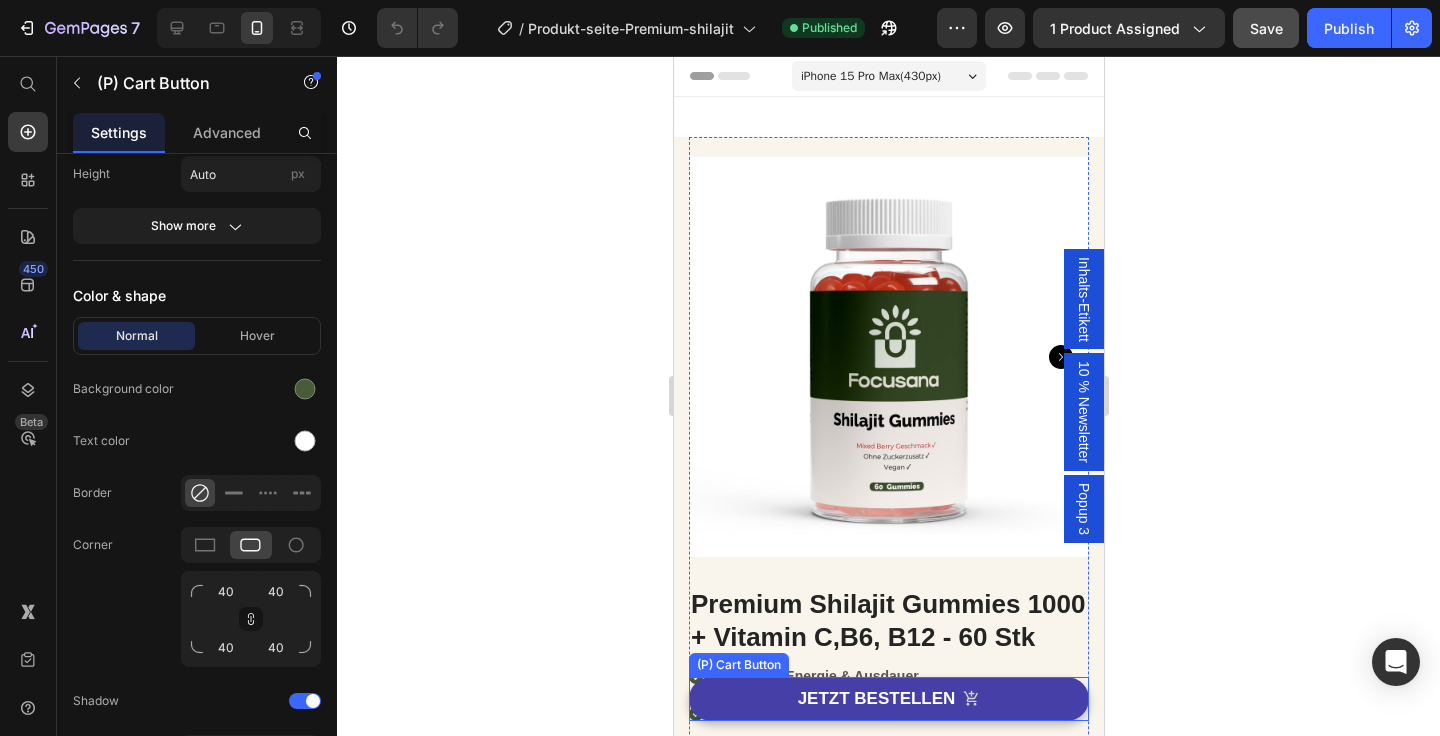 click on "JETZT BESTELLEN" at bounding box center (888, 699) 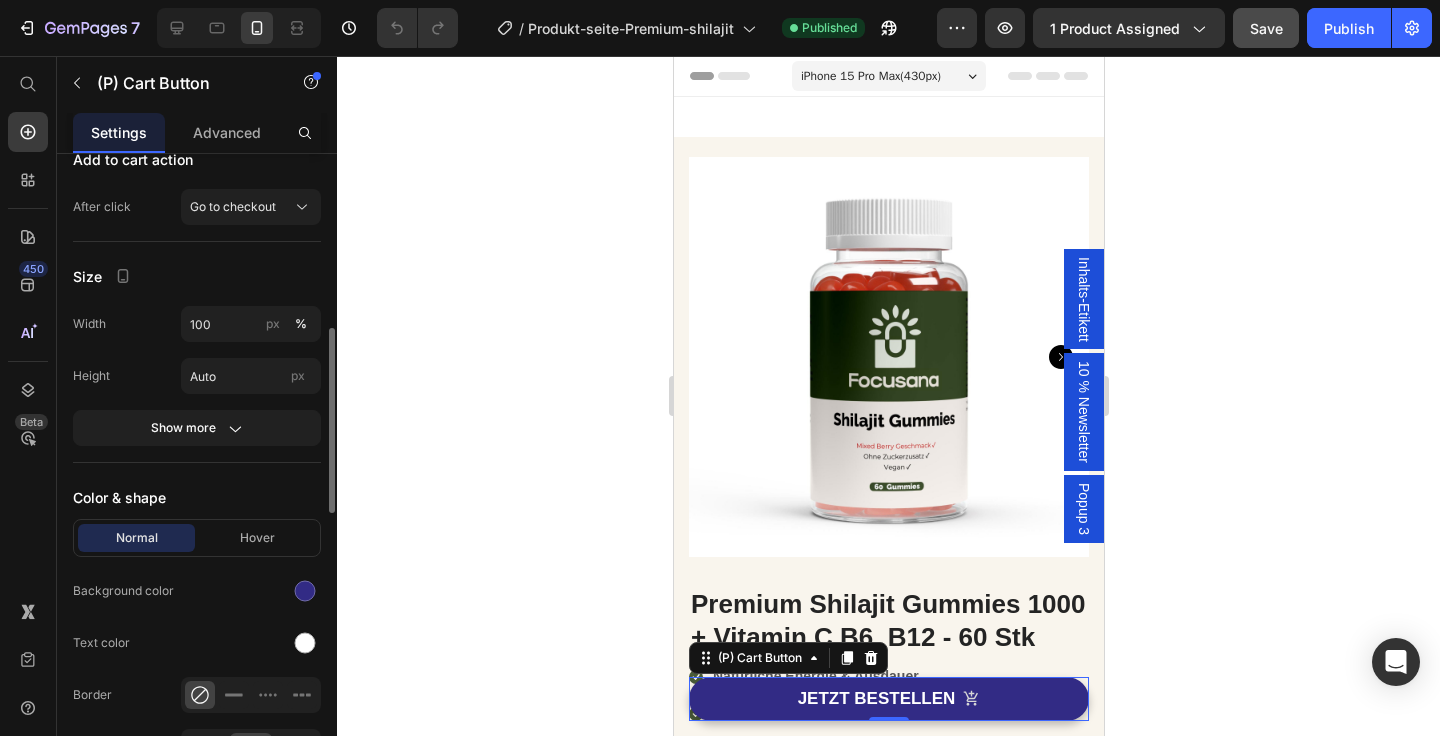 scroll, scrollTop: 806, scrollLeft: 0, axis: vertical 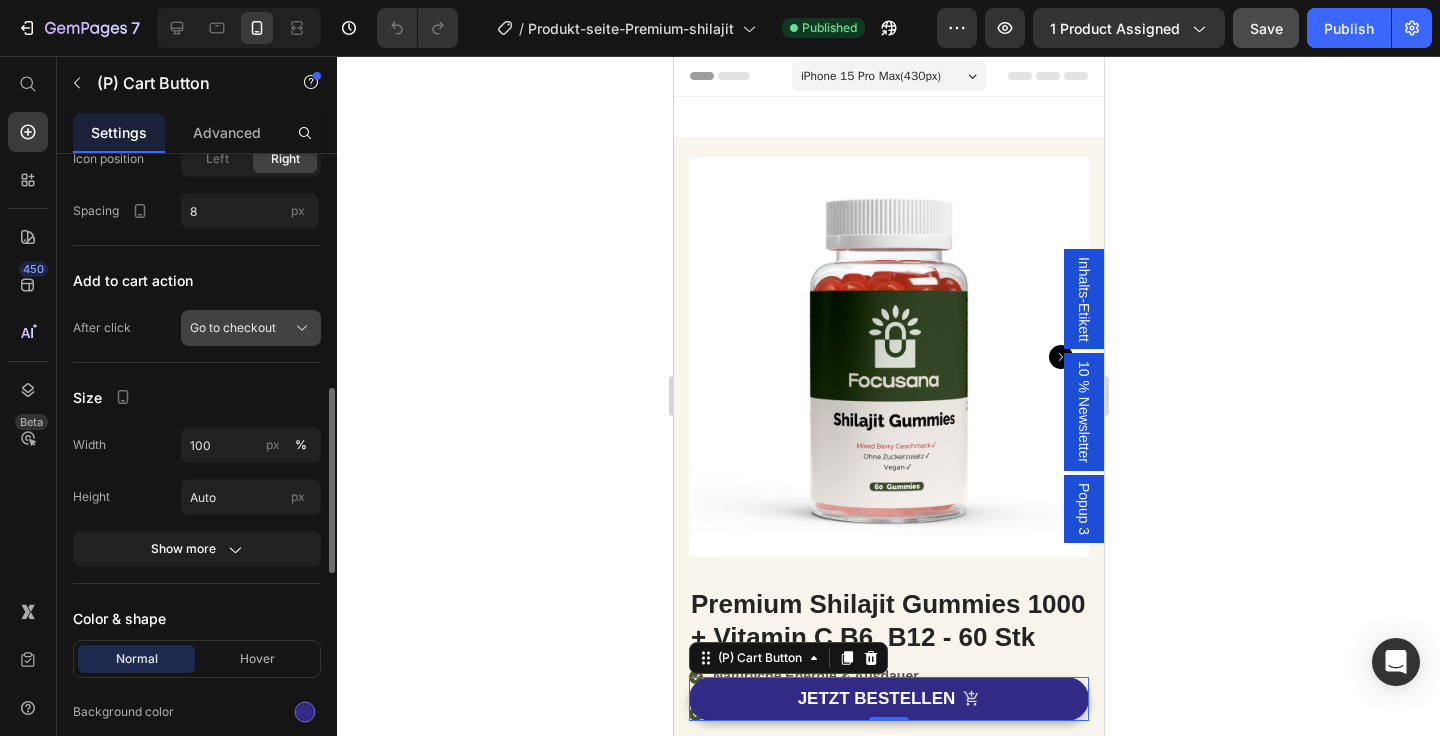 click 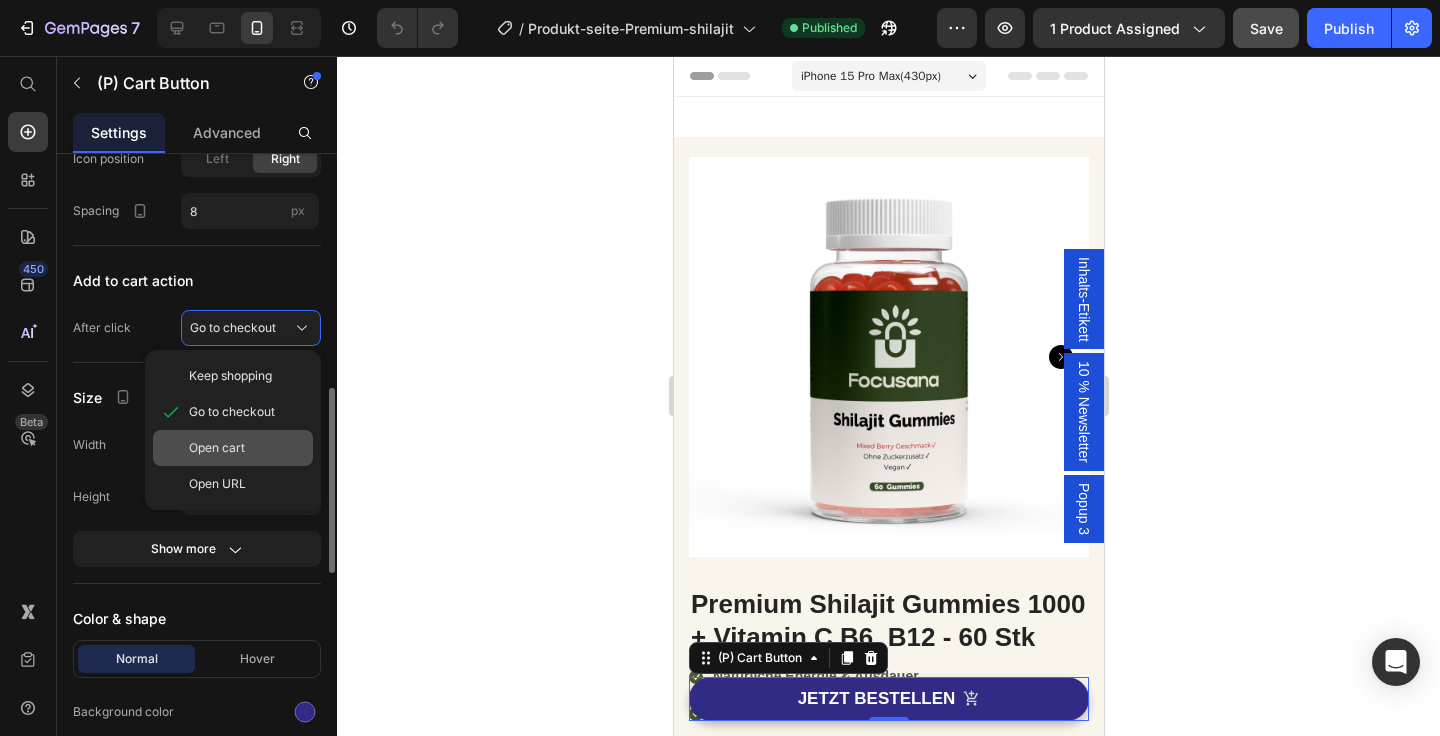click on "Open cart" at bounding box center [247, 448] 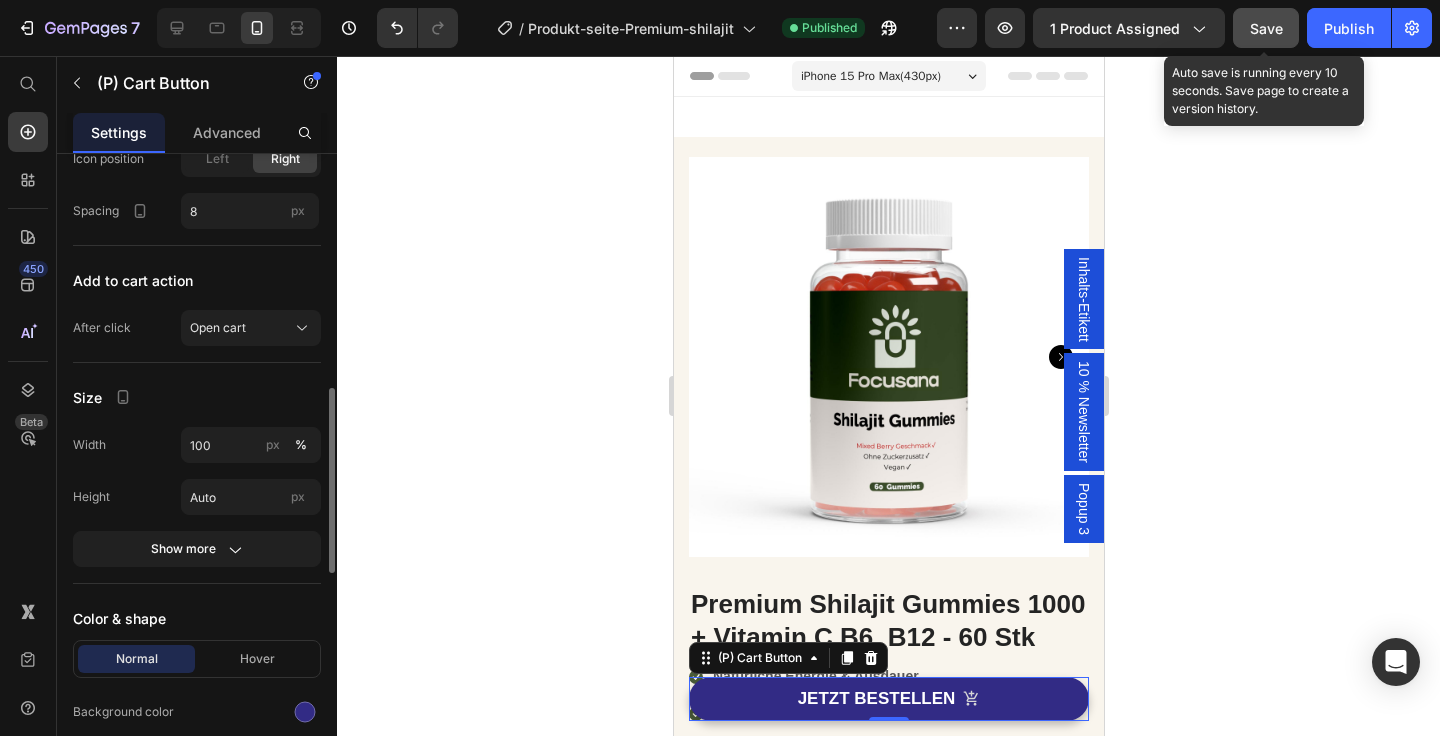click on "Save" 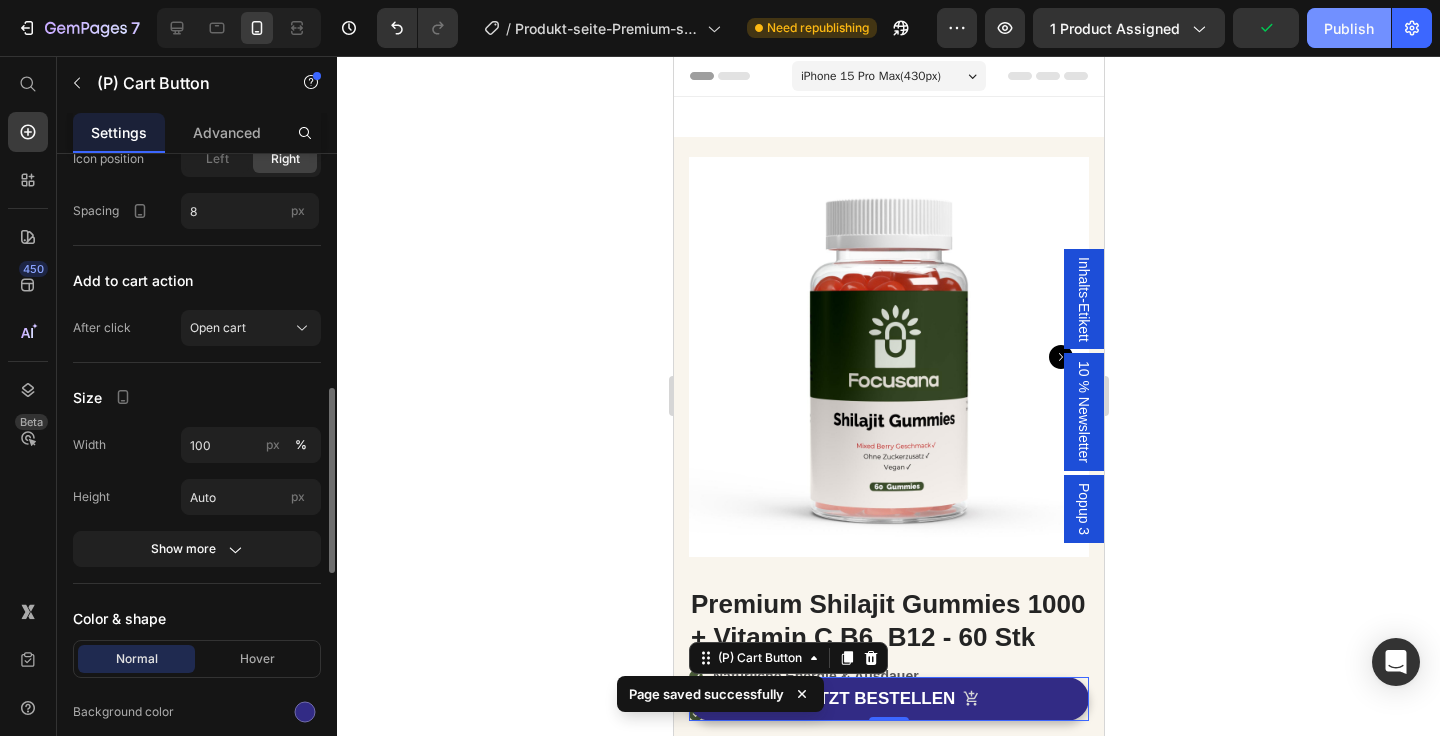 click on "Publish" at bounding box center (1349, 28) 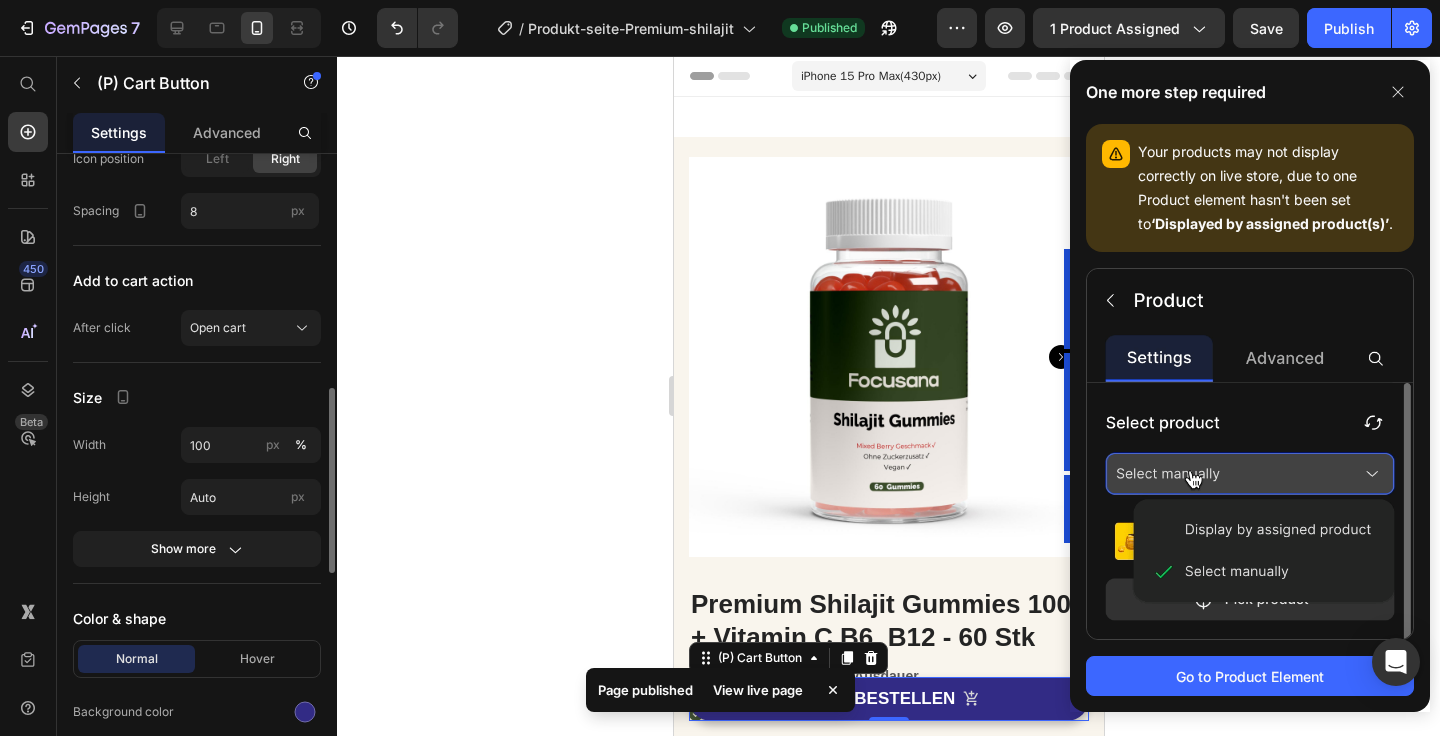 click 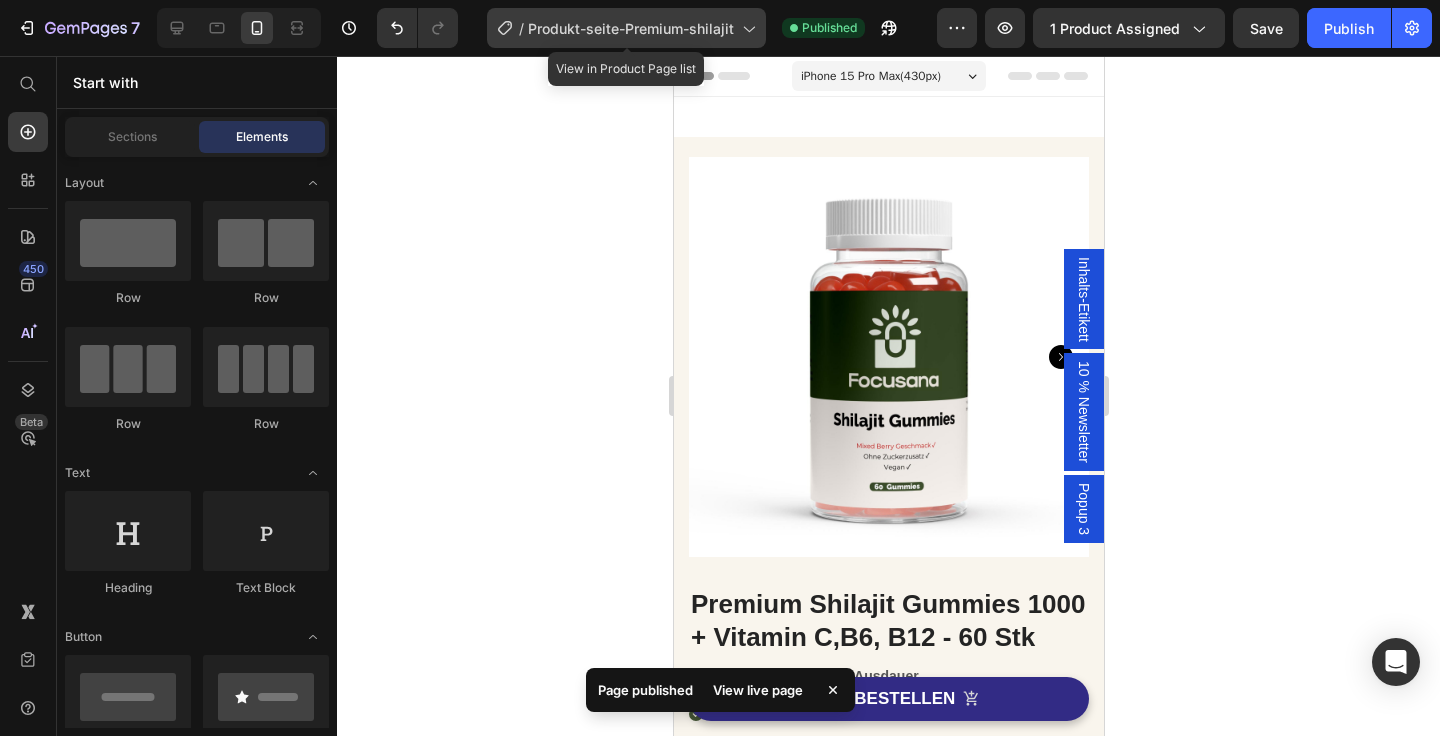 click on "Produkt-seite-Premium-shilajit" at bounding box center (631, 28) 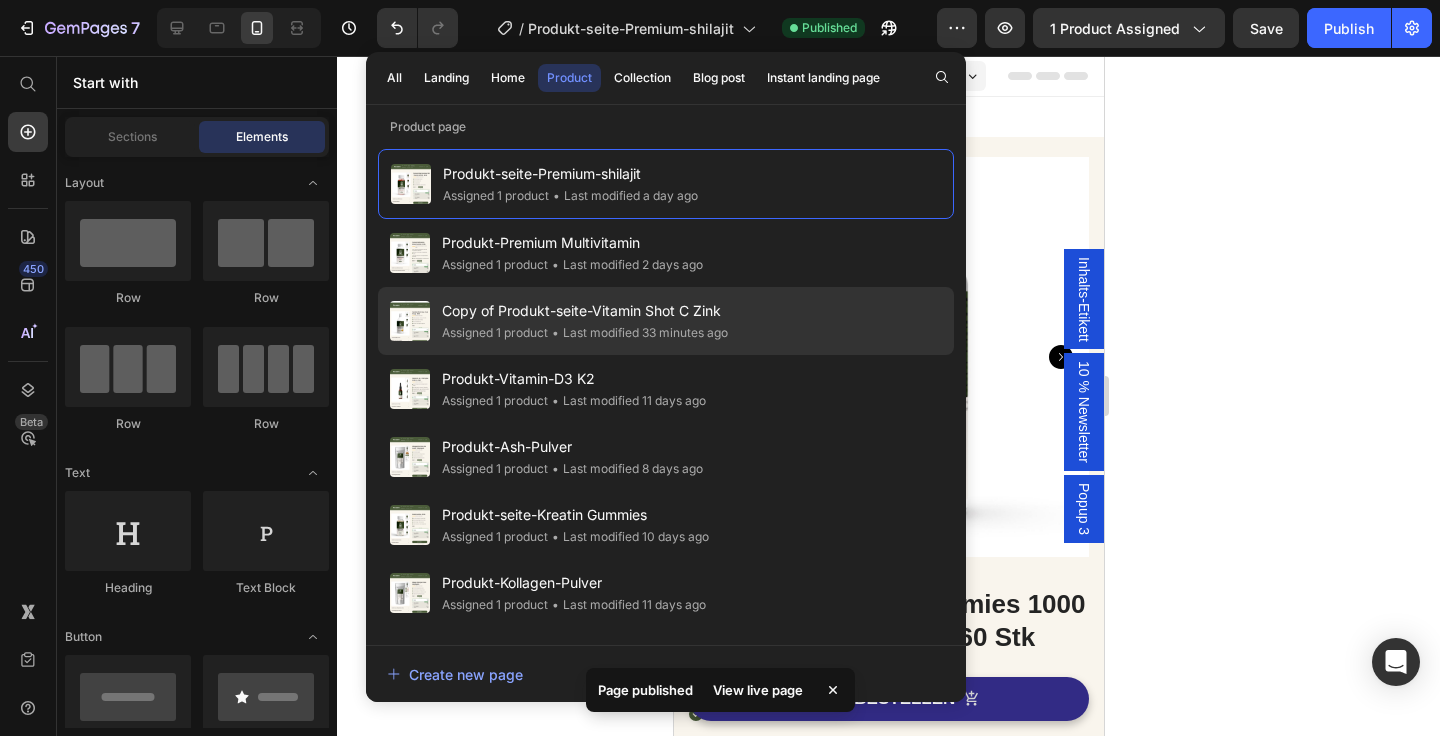 click on "Copy of Produkt-seite-Vitamin Shot C Zink Assigned 1 product • Last modified 33 minutes ago" 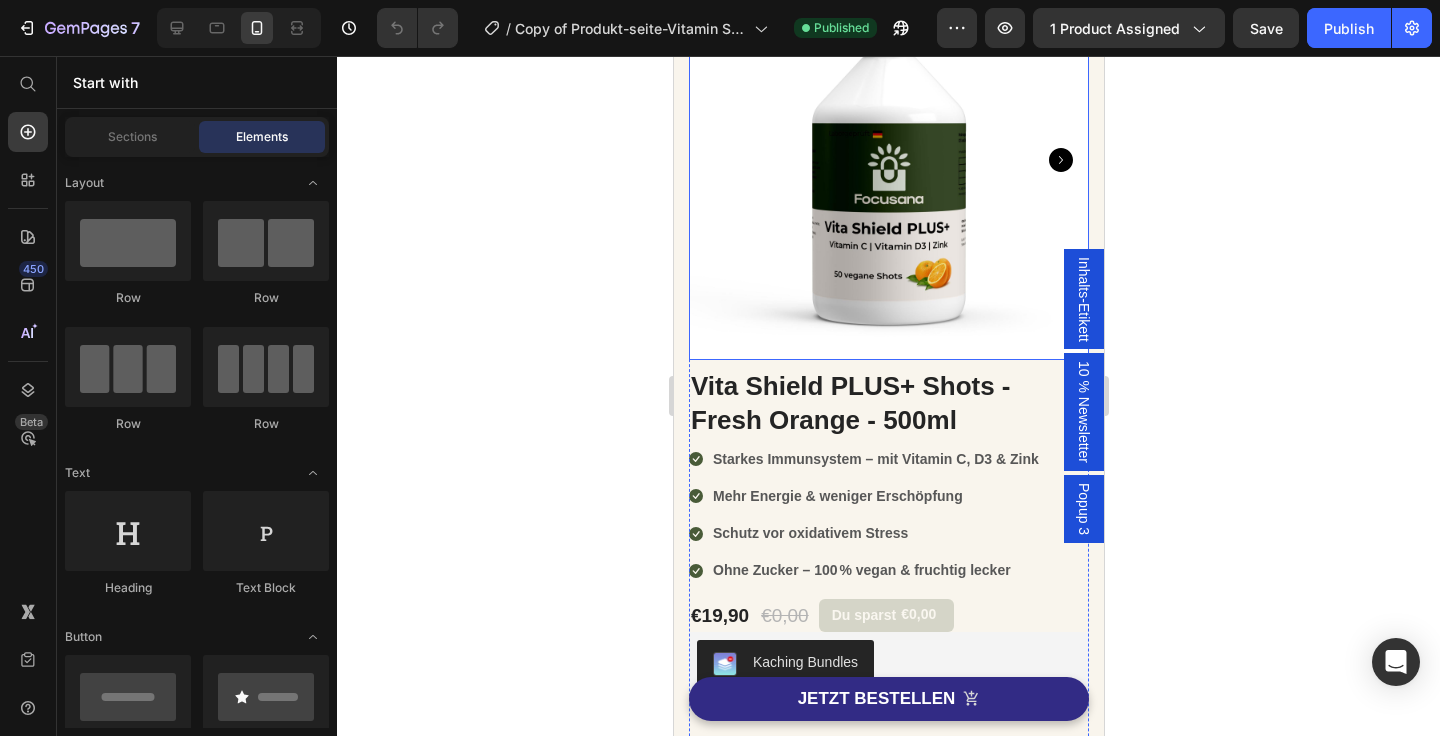 scroll, scrollTop: 188, scrollLeft: 0, axis: vertical 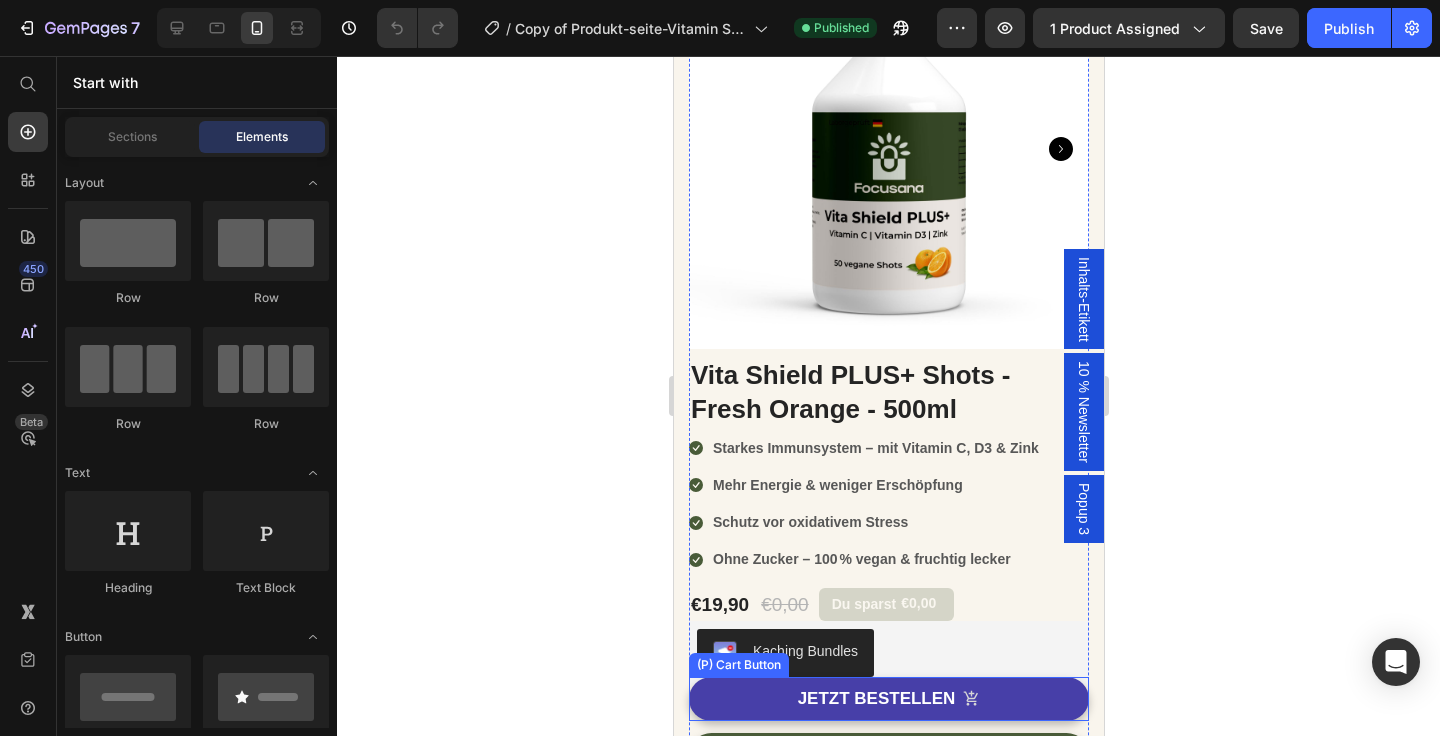 click on "JETZT BESTELLEN" at bounding box center [888, 699] 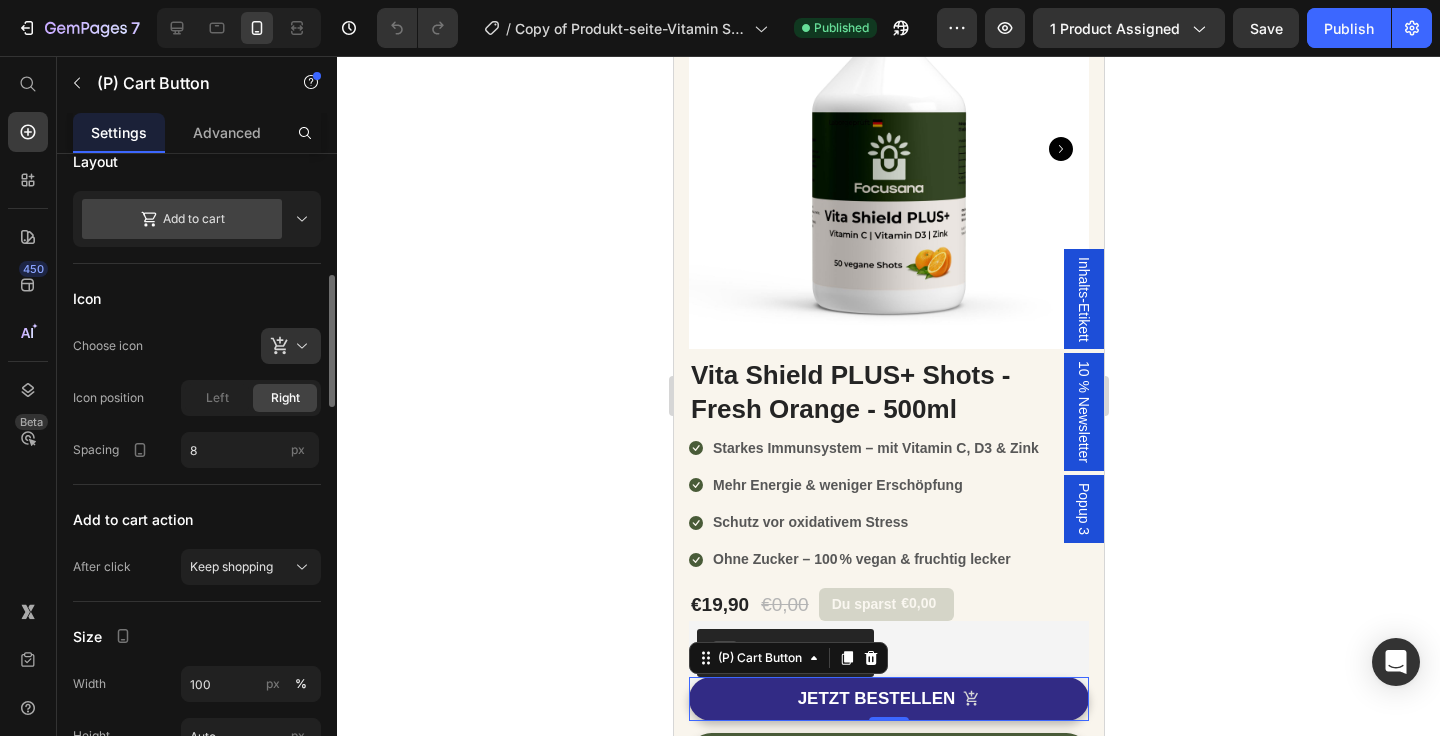 scroll, scrollTop: 570, scrollLeft: 0, axis: vertical 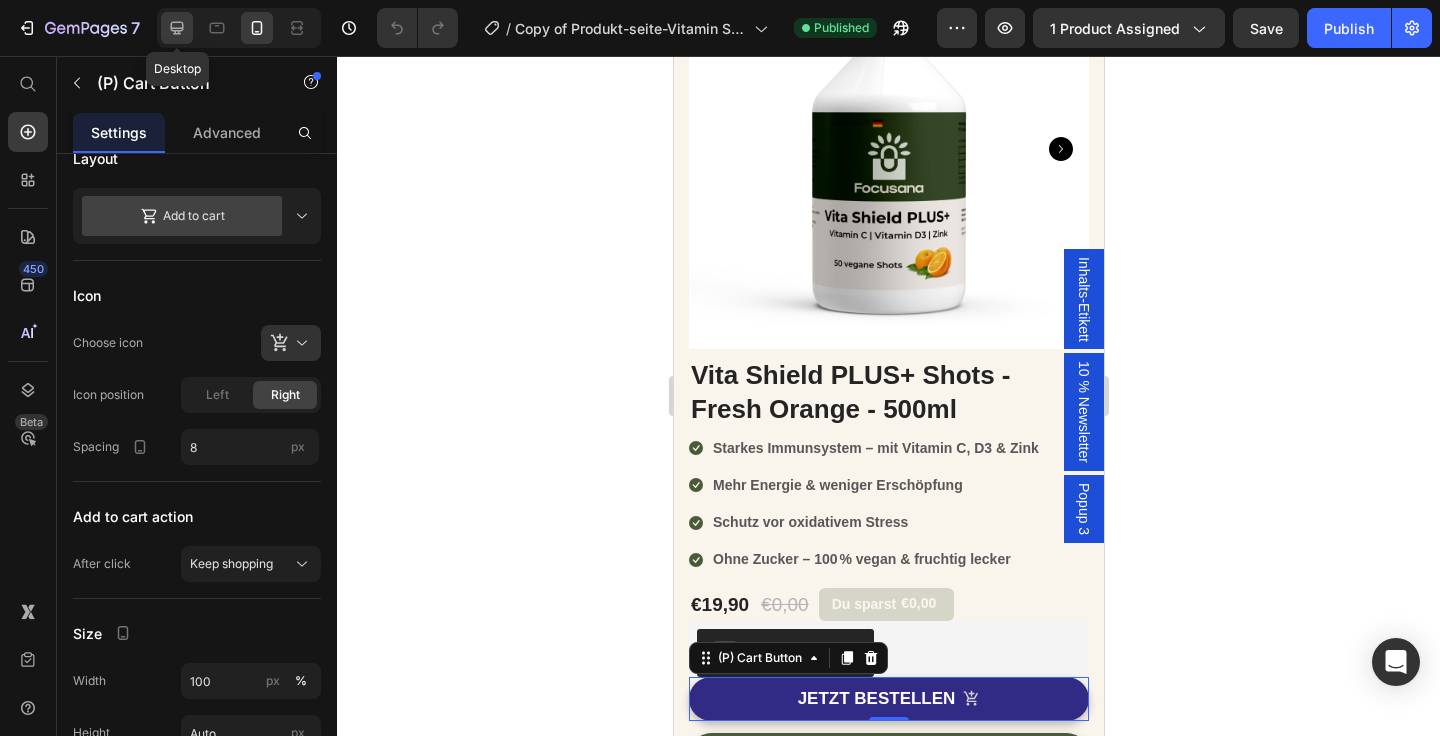 click 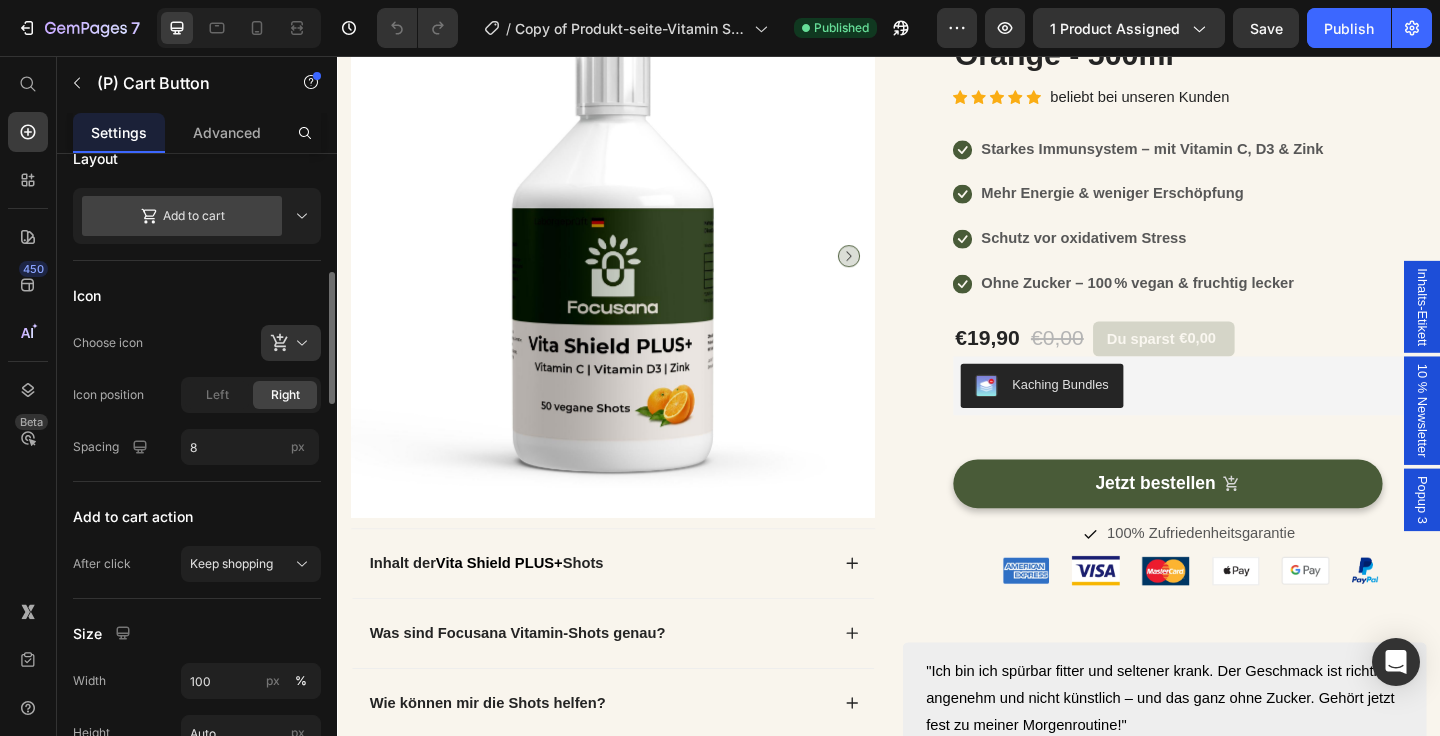 scroll, scrollTop: 142, scrollLeft: 0, axis: vertical 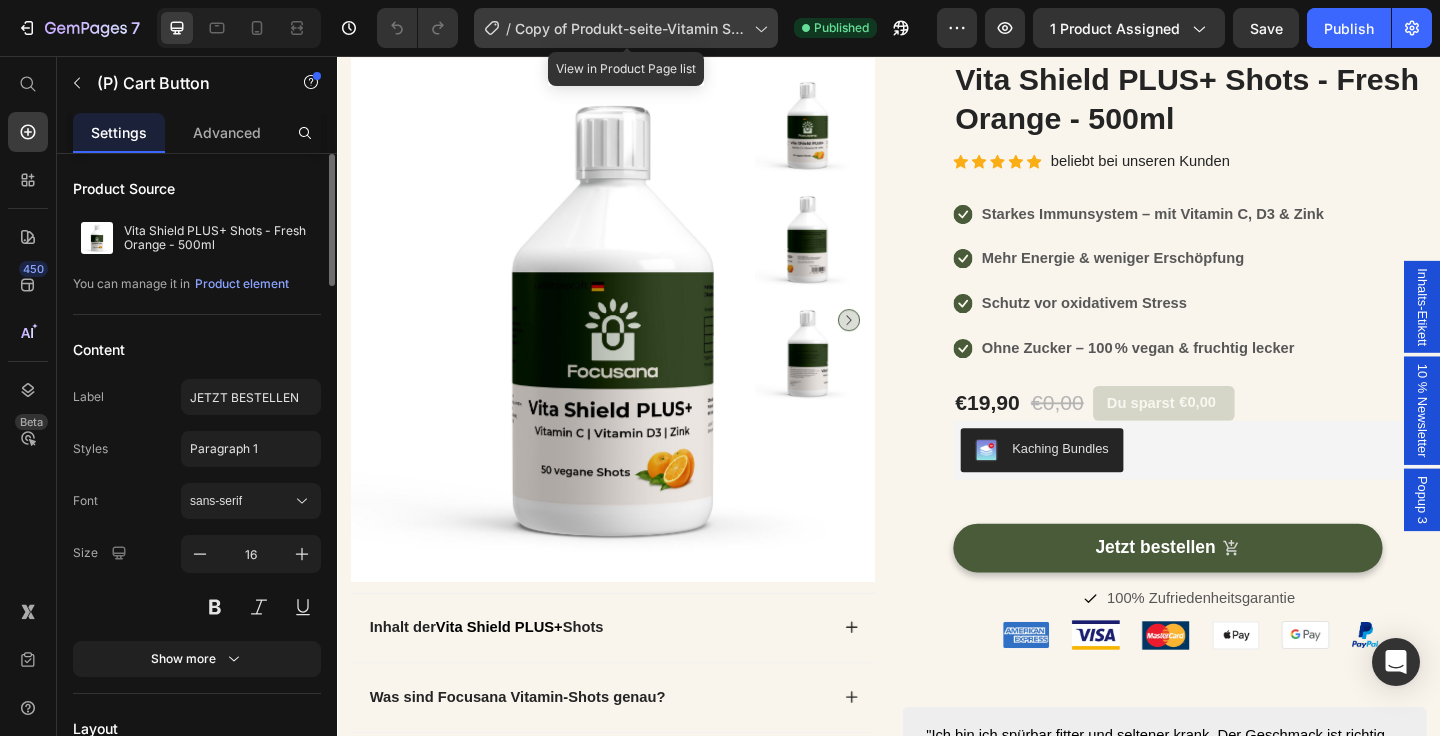 click on "Copy of Produkt-seite-Vitamin Shot C Zink" at bounding box center (630, 28) 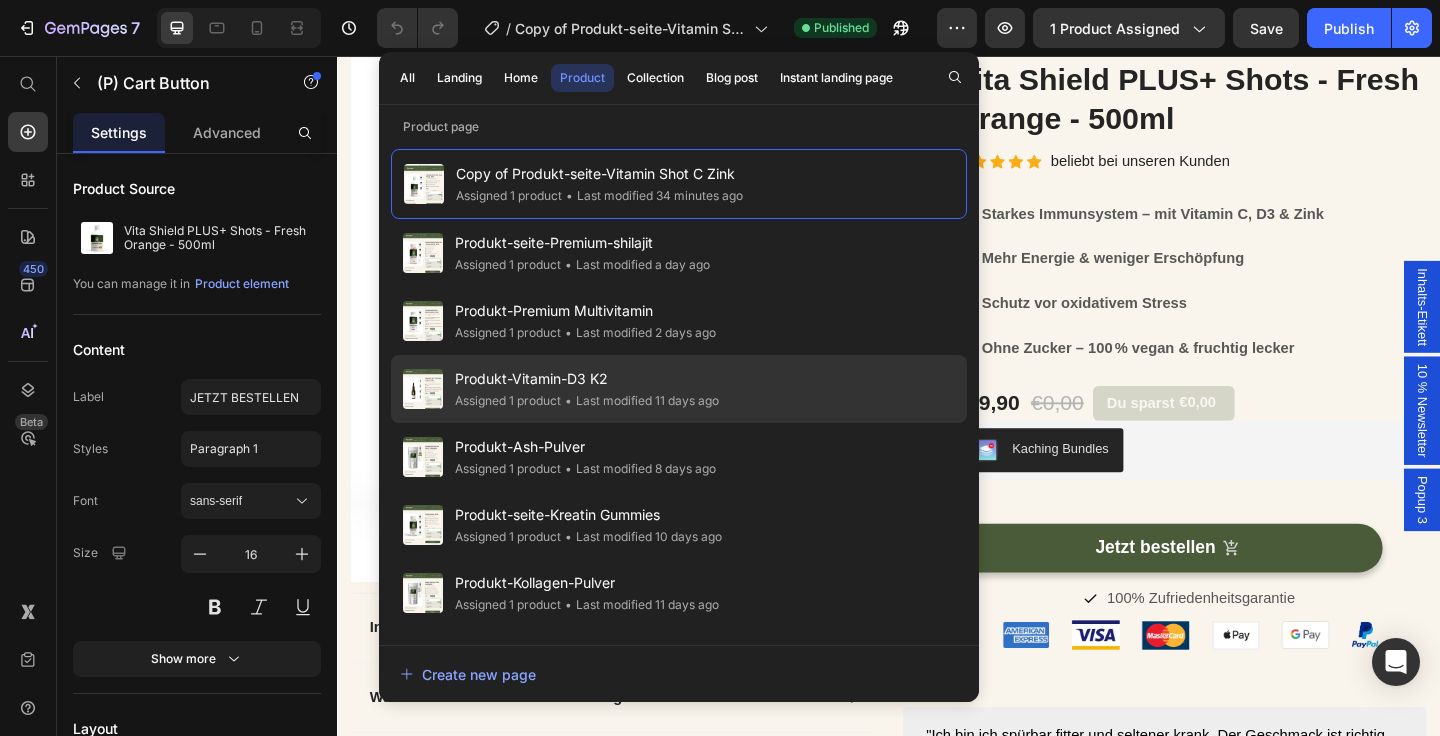 click on "Produkt-Vitamin-D3 K2 Assigned 1 product • Last modified 11 days ago" 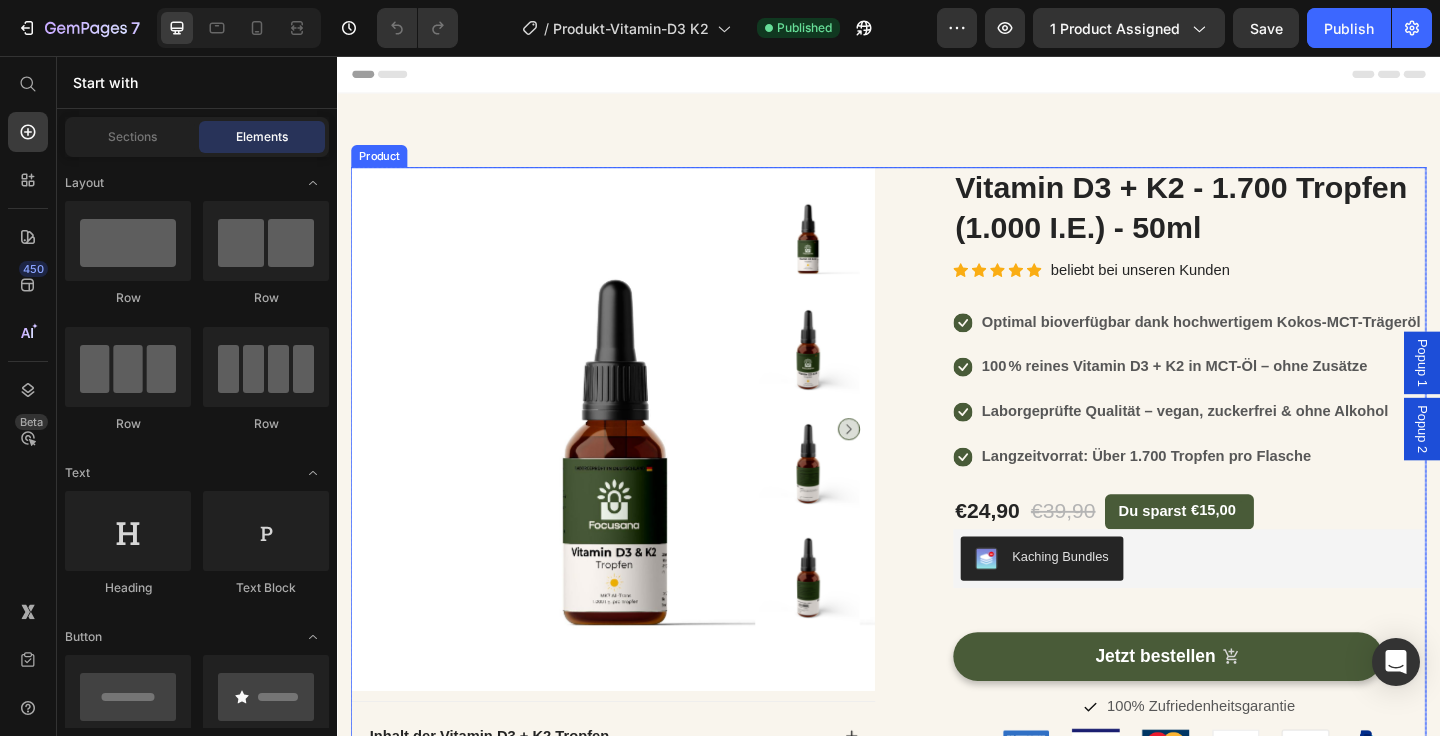 scroll, scrollTop: 165, scrollLeft: 0, axis: vertical 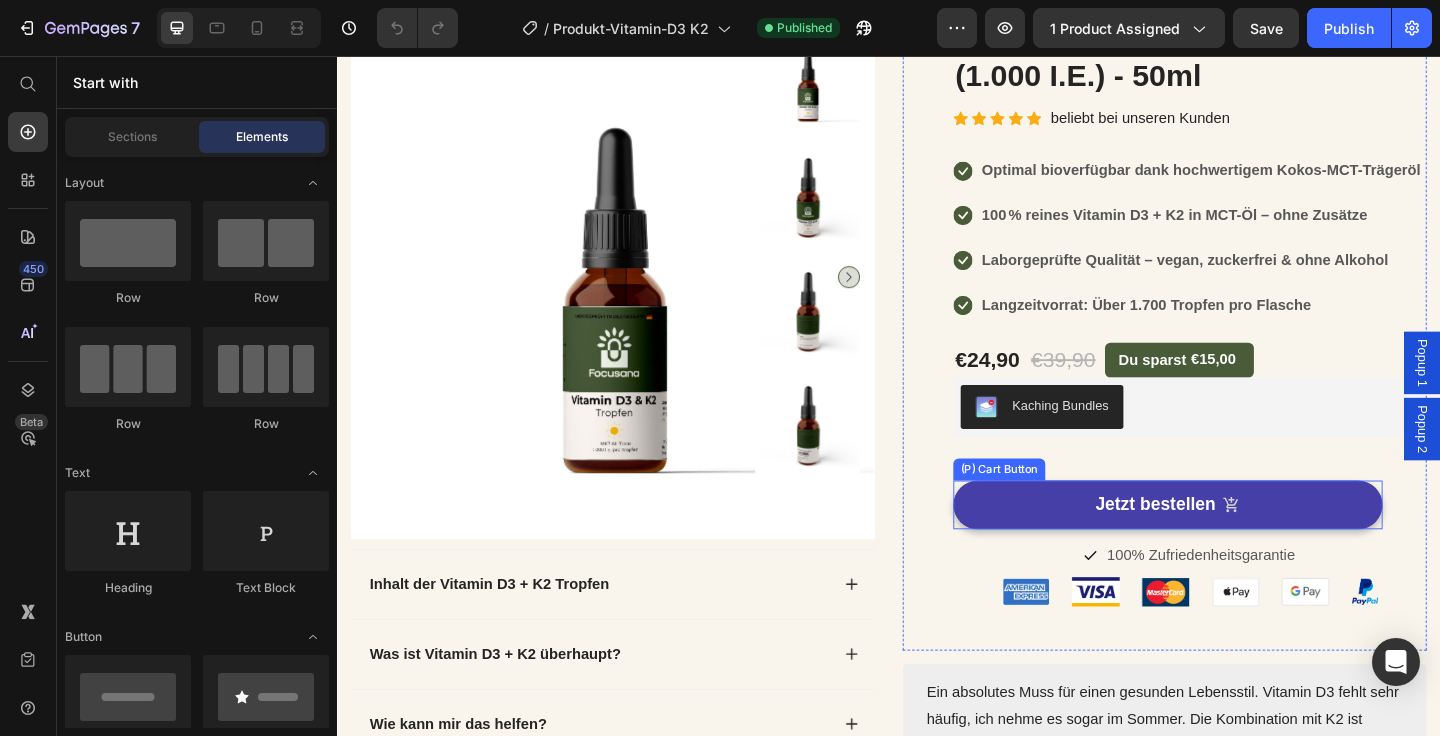 click on "Jetzt bestellen" at bounding box center [1240, 544] 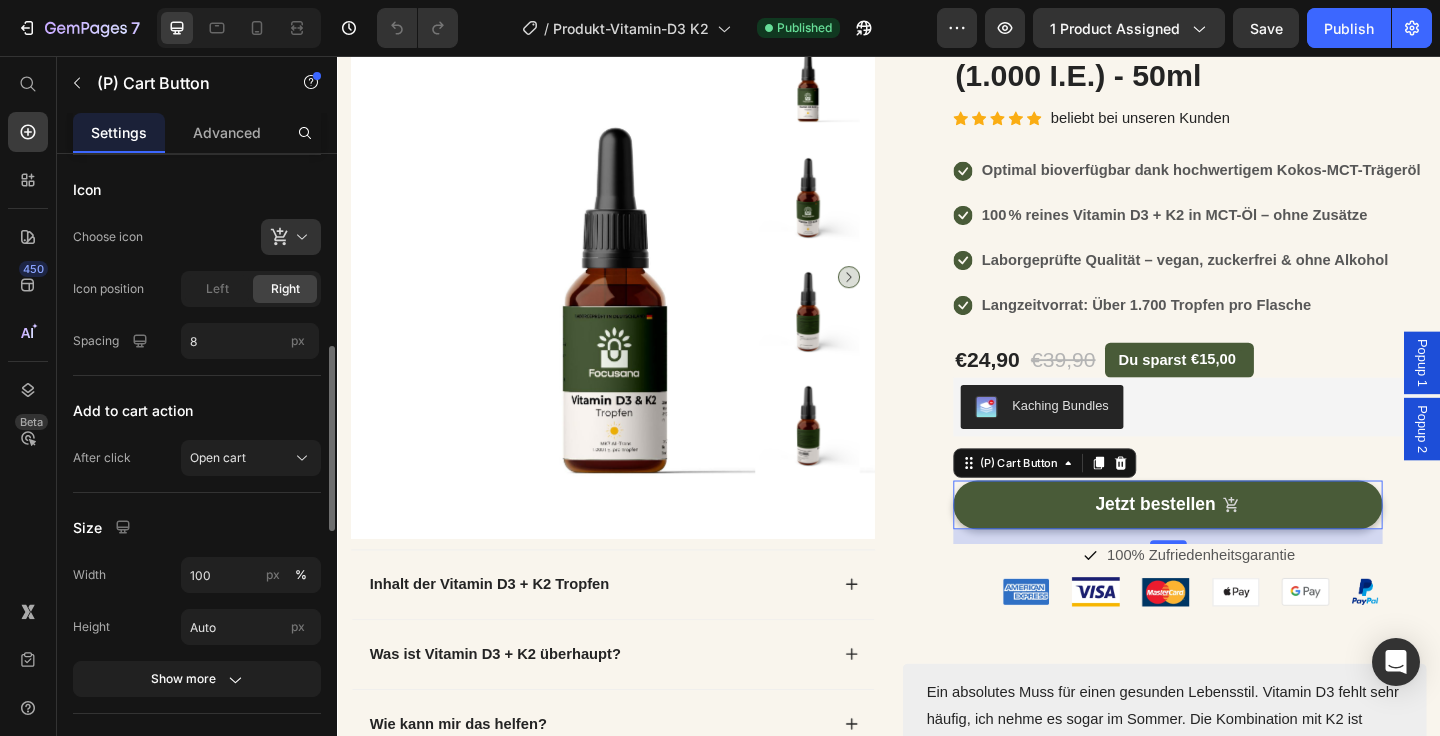 scroll, scrollTop: 677, scrollLeft: 0, axis: vertical 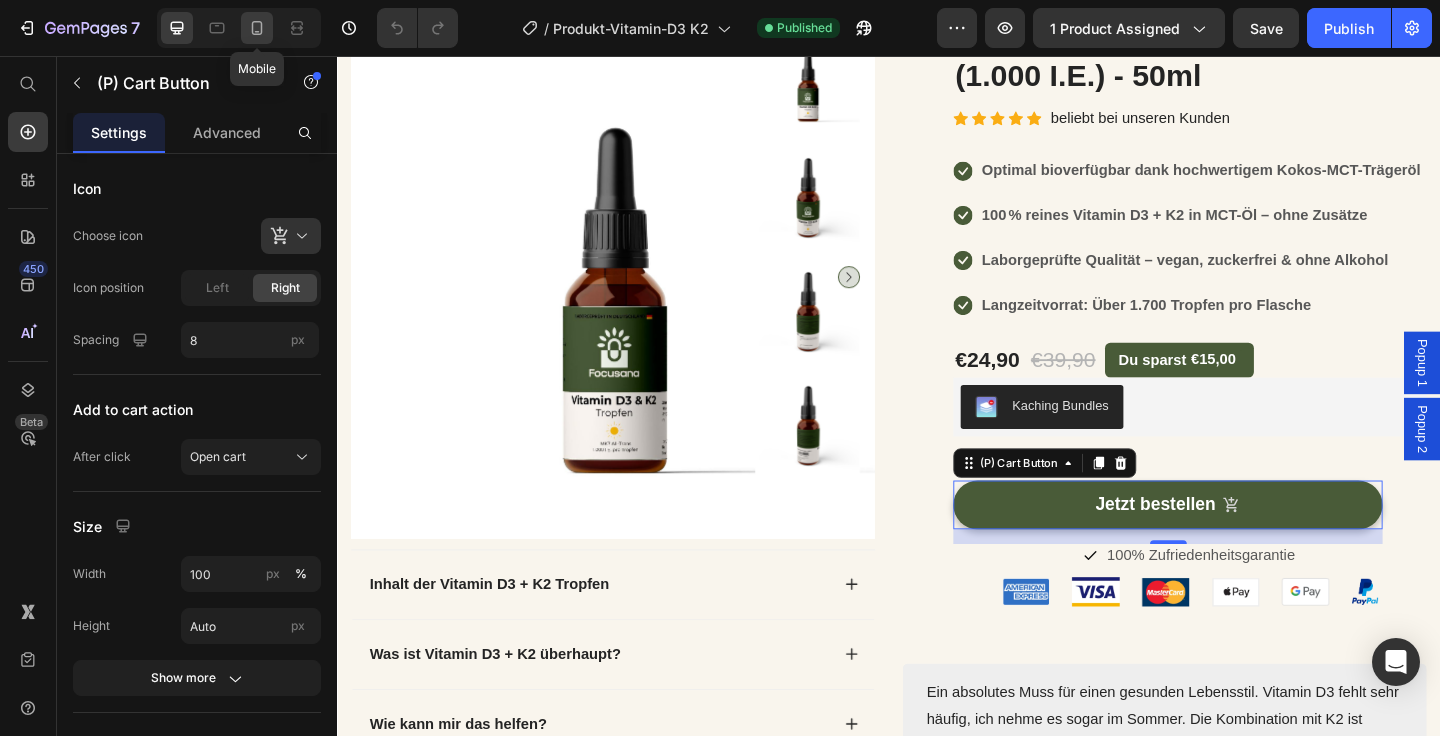 click 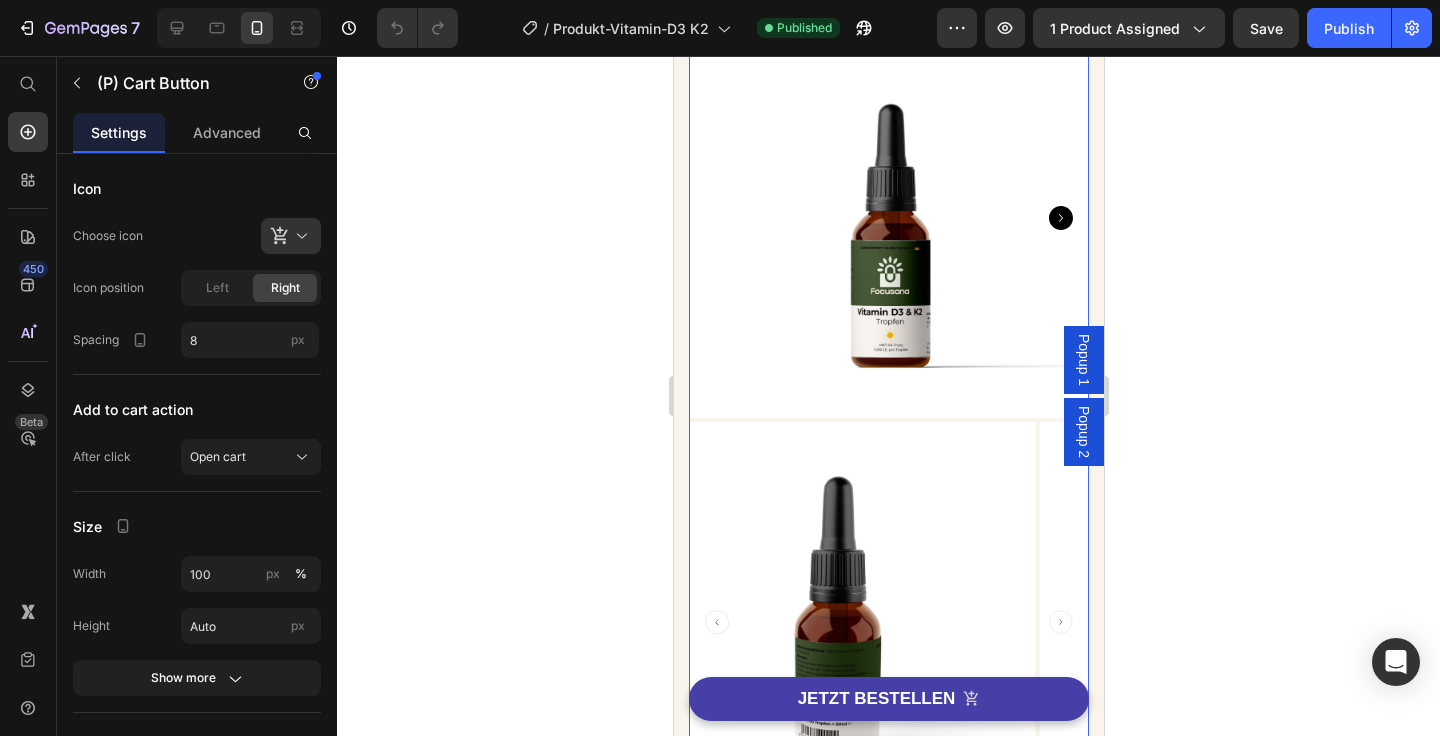scroll, scrollTop: 95, scrollLeft: 0, axis: vertical 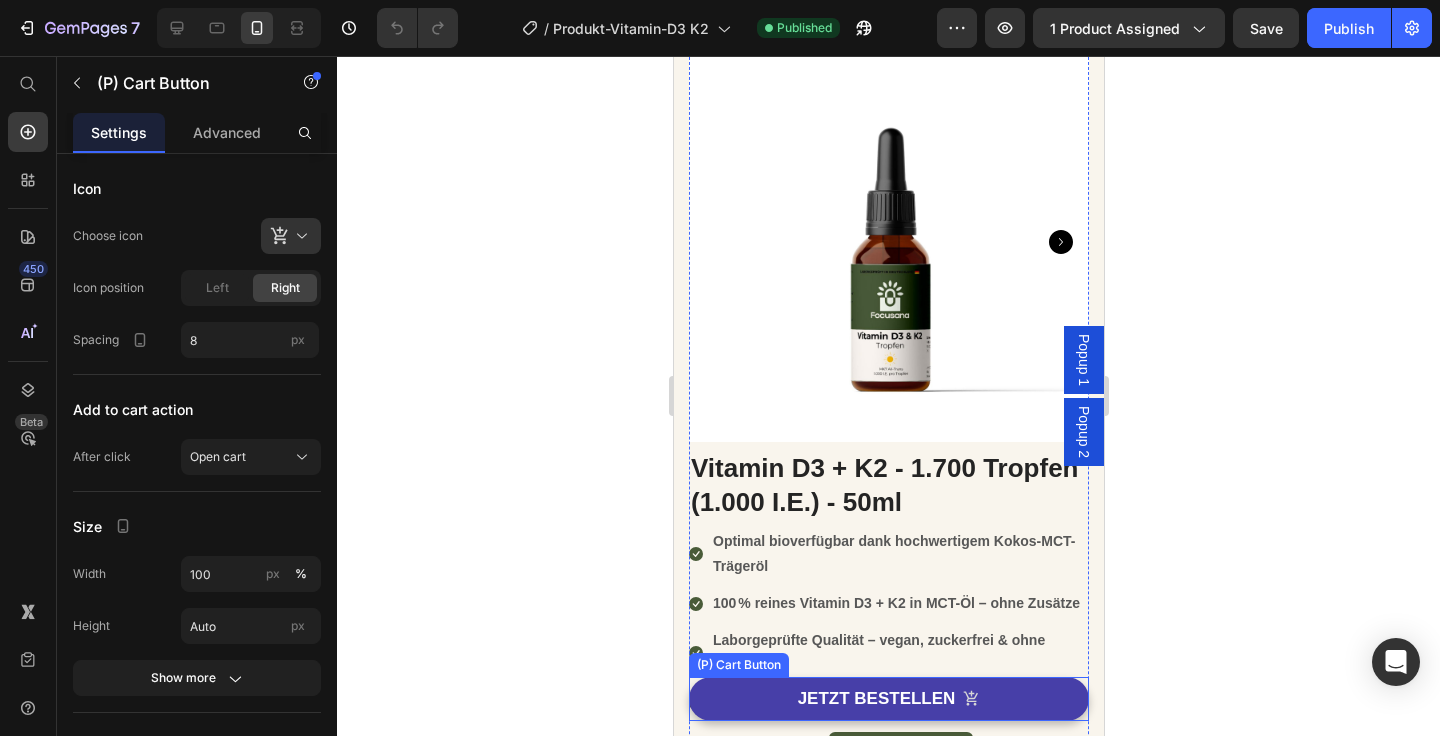 click on "JETZT BESTELLEN" at bounding box center (888, 699) 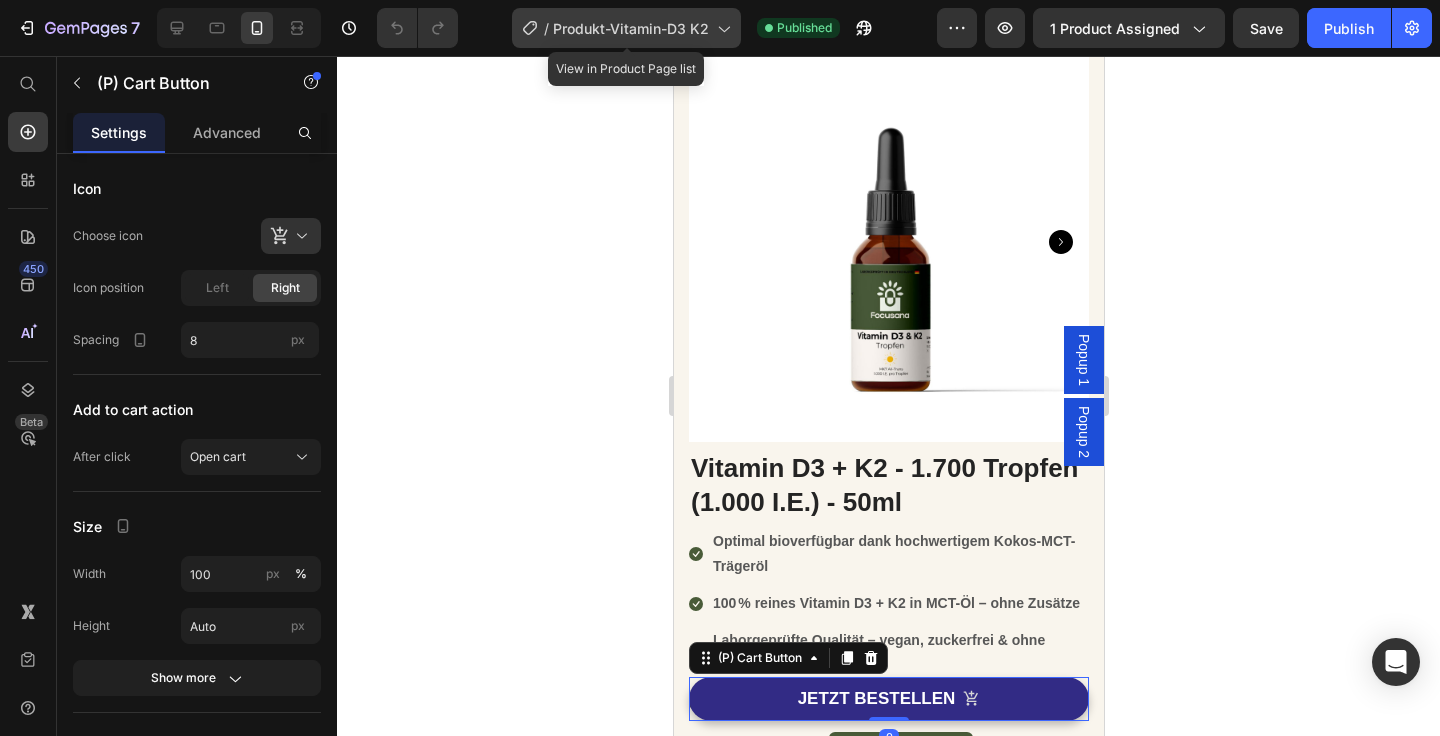click on "Produkt-Vitamin-D3 K2" at bounding box center [631, 28] 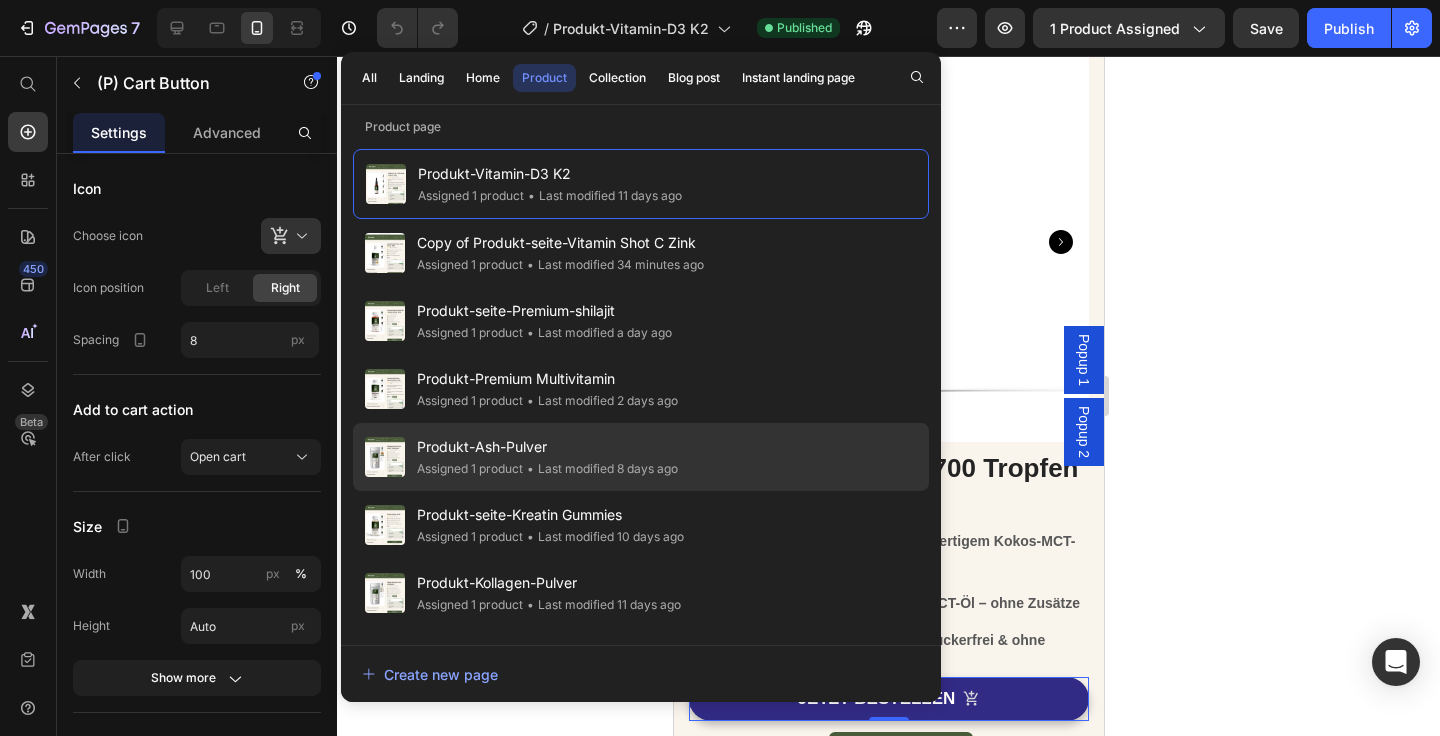 click on "• Last modified 8 days ago" 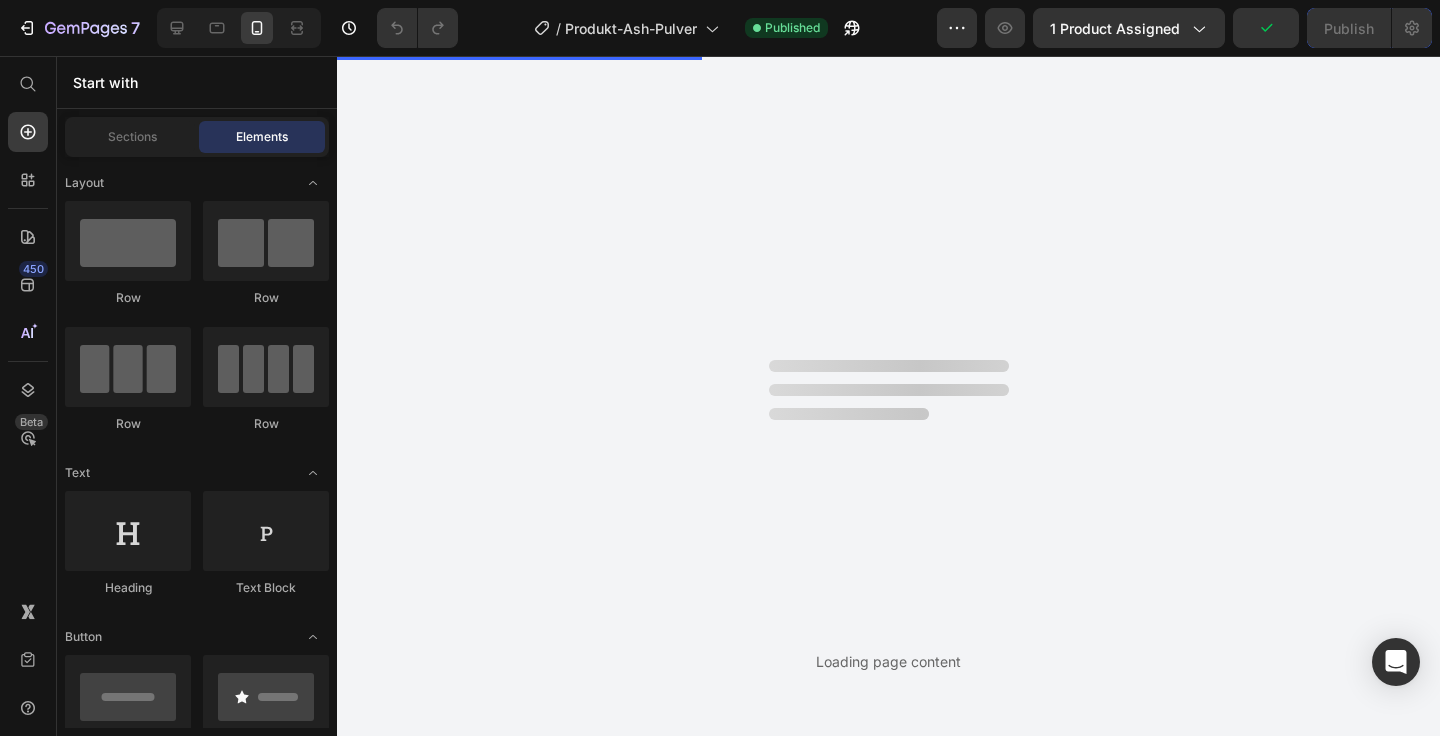 scroll, scrollTop: 0, scrollLeft: 0, axis: both 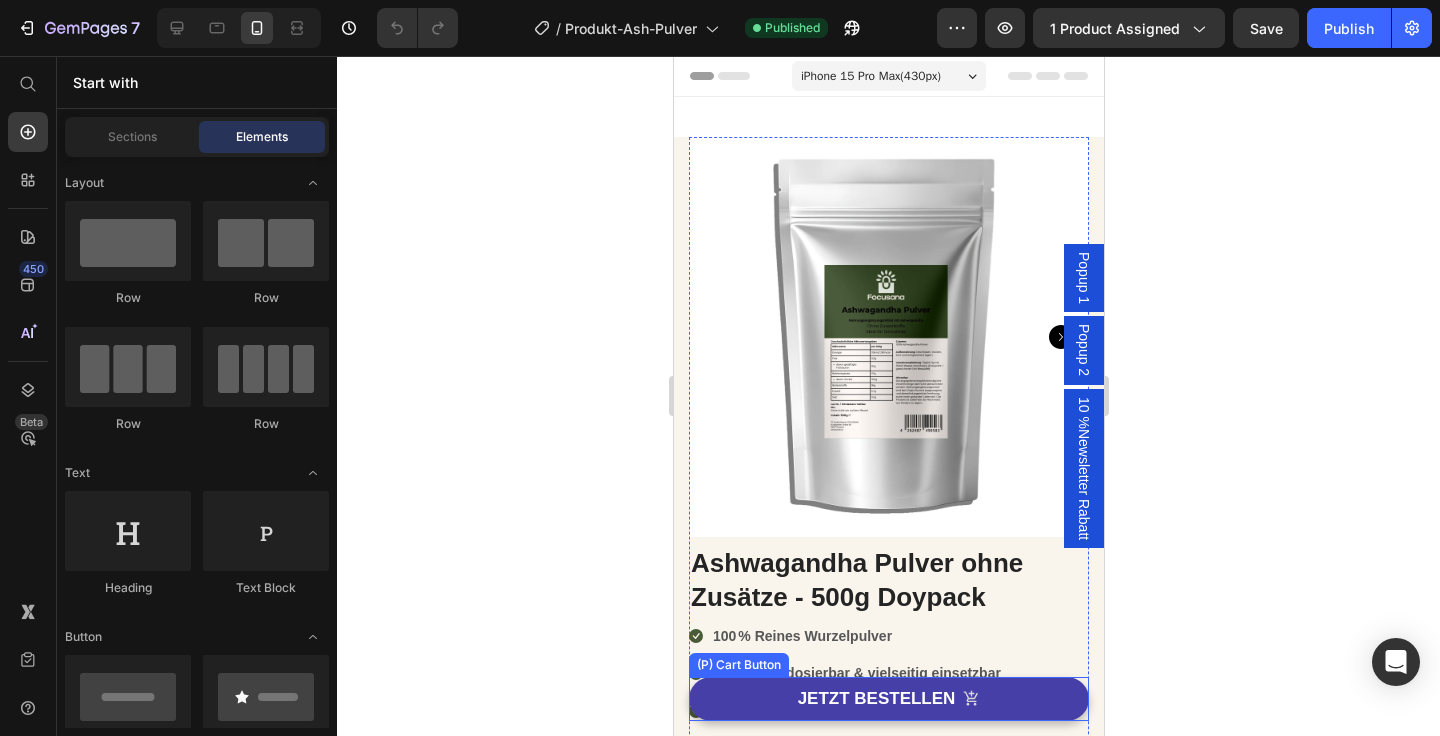 click on "JETZT BESTELLEN" at bounding box center (888, 699) 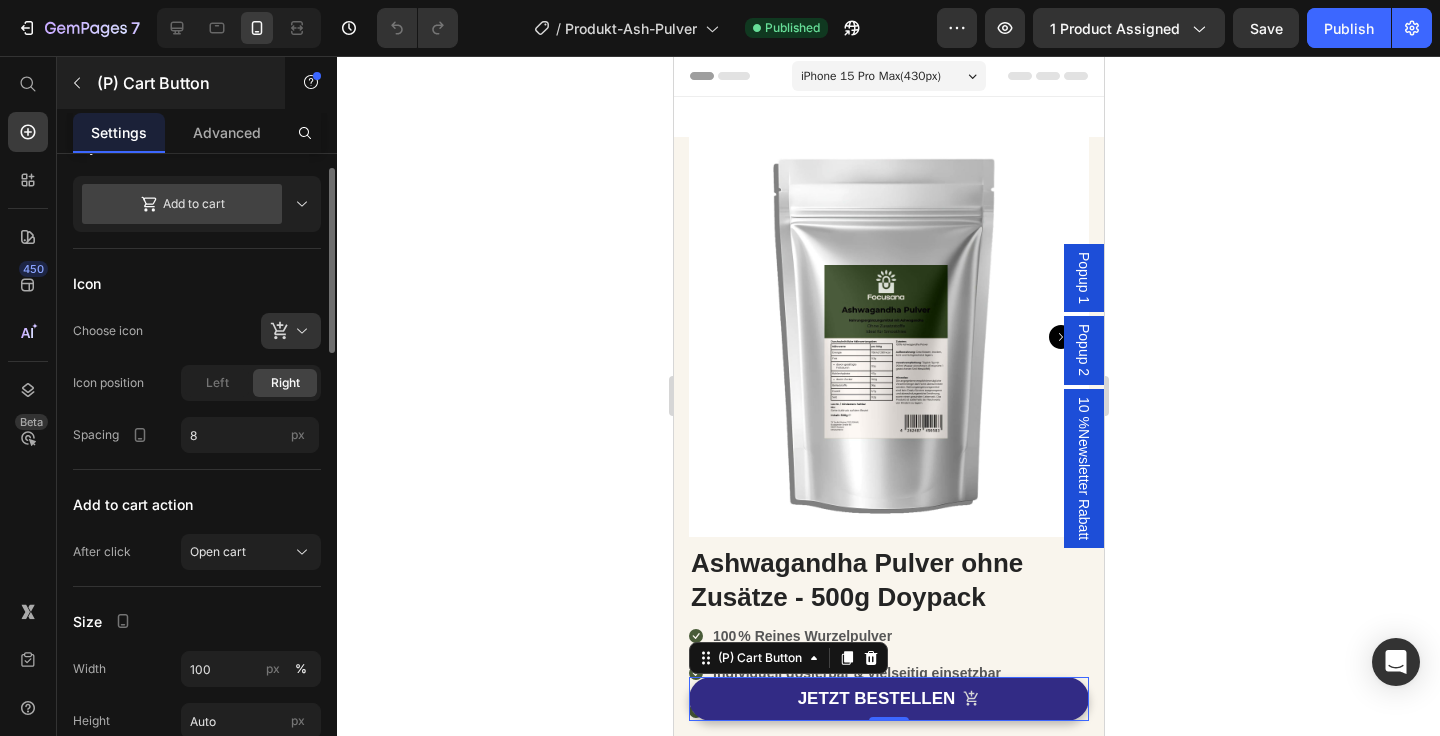 scroll, scrollTop: 462, scrollLeft: 0, axis: vertical 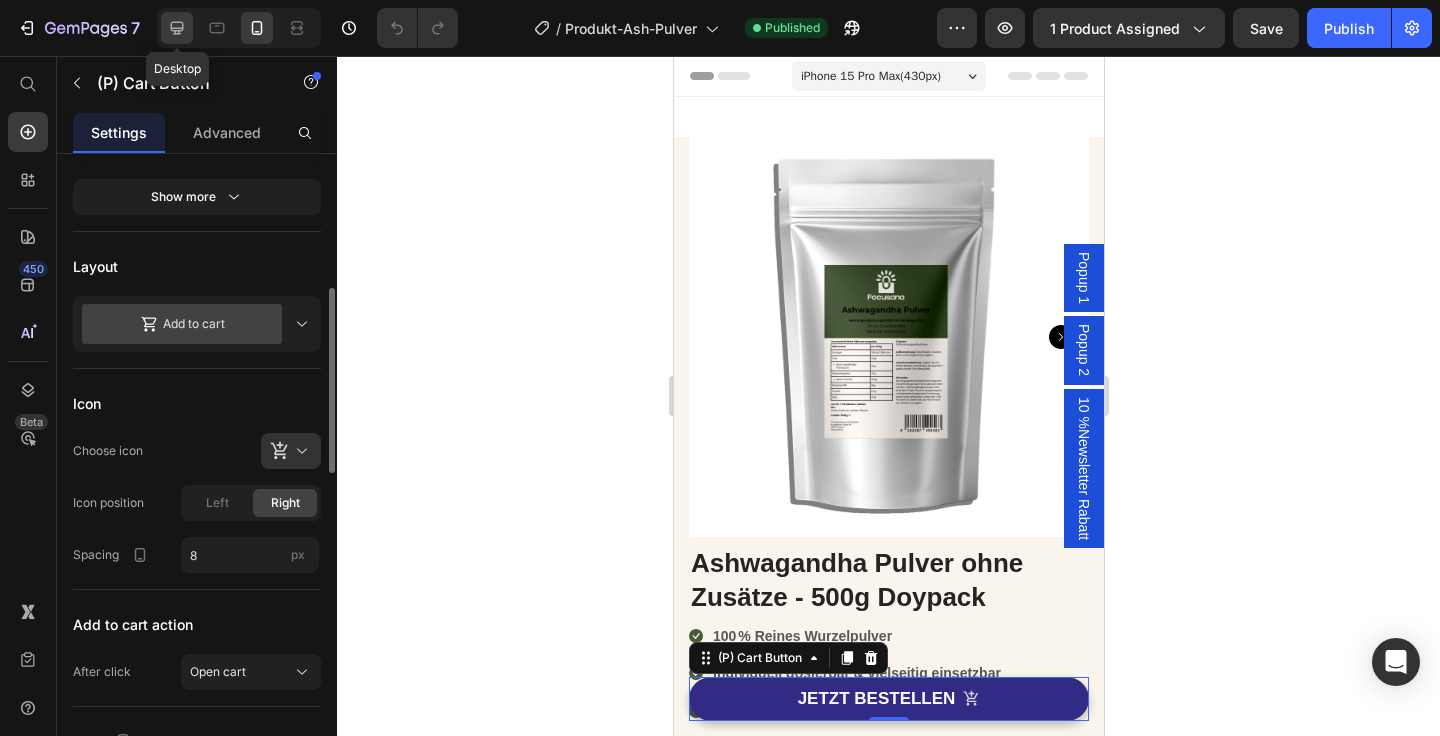 click 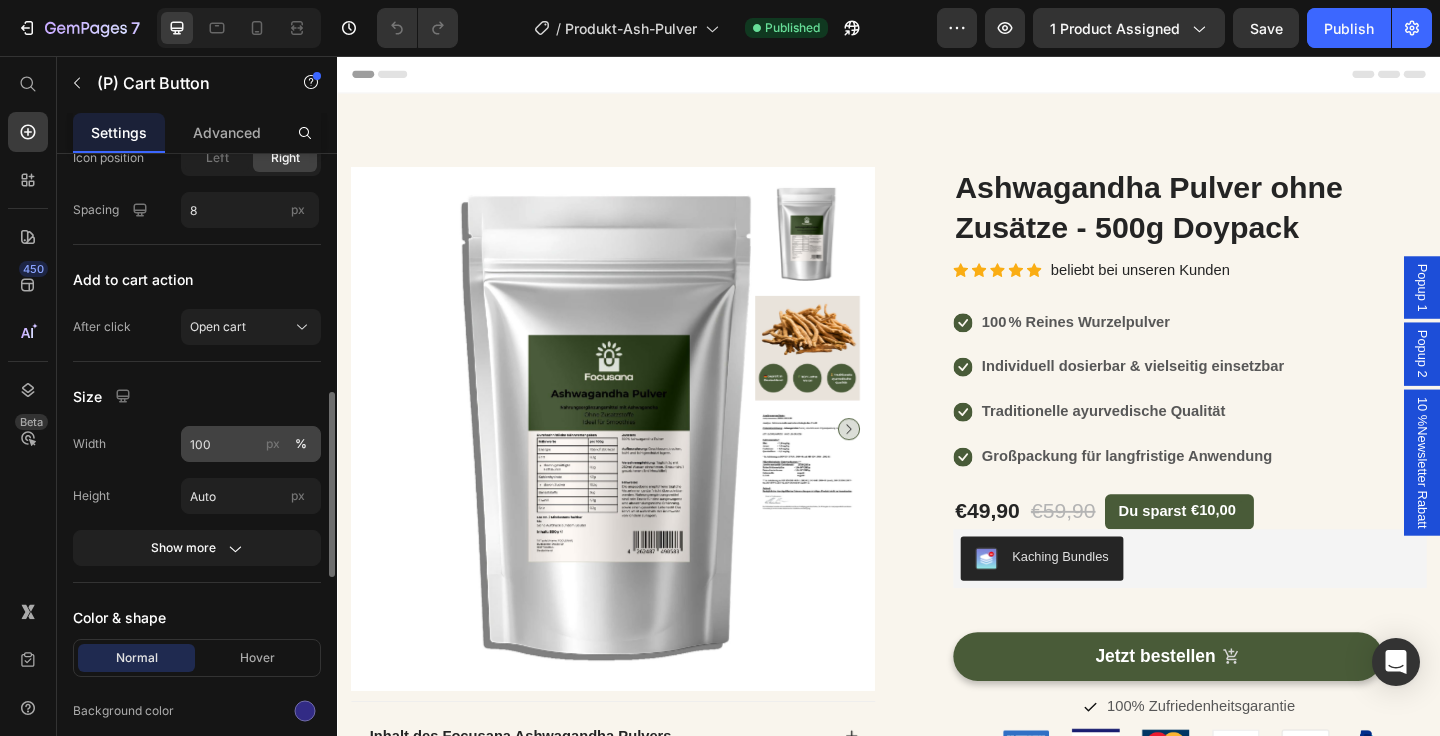 scroll, scrollTop: 810, scrollLeft: 0, axis: vertical 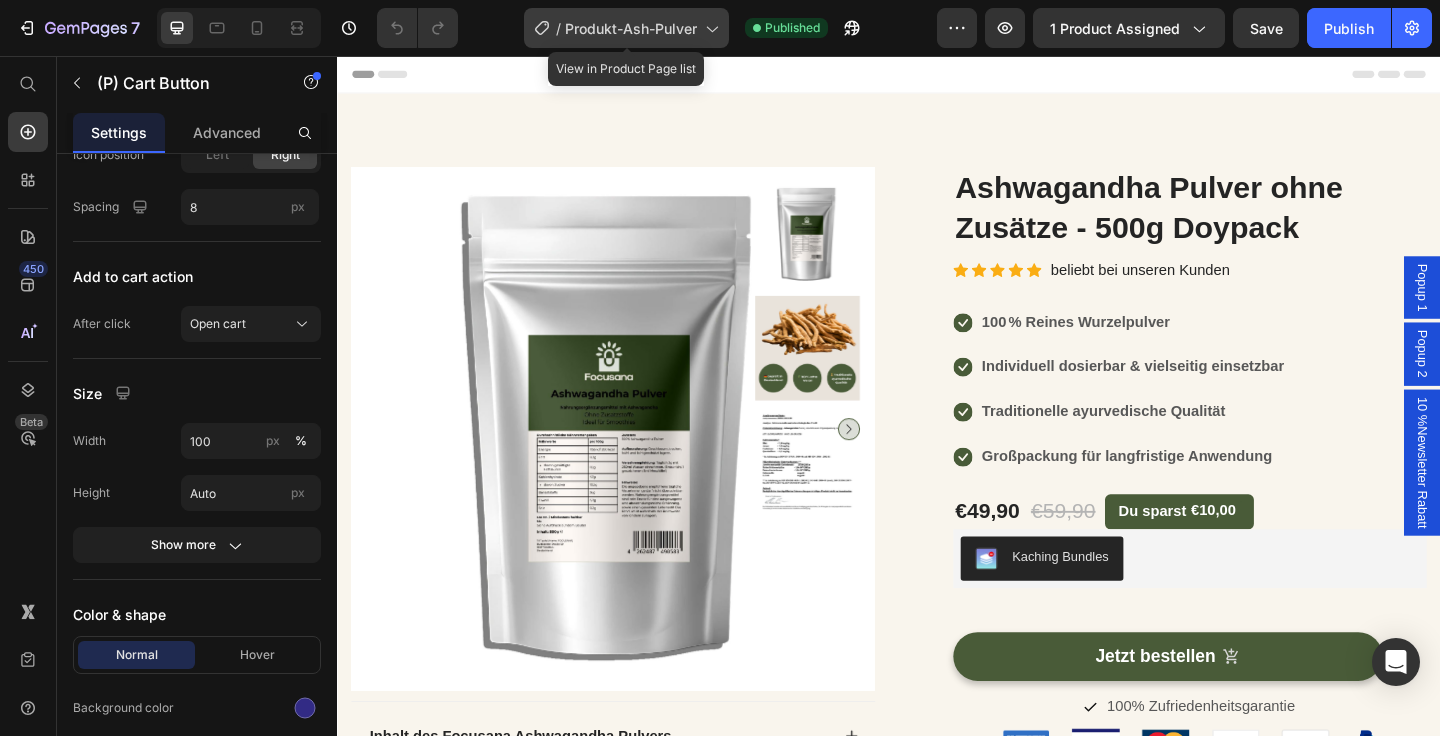 click on "Produkt-Ash-Pulver" at bounding box center [631, 28] 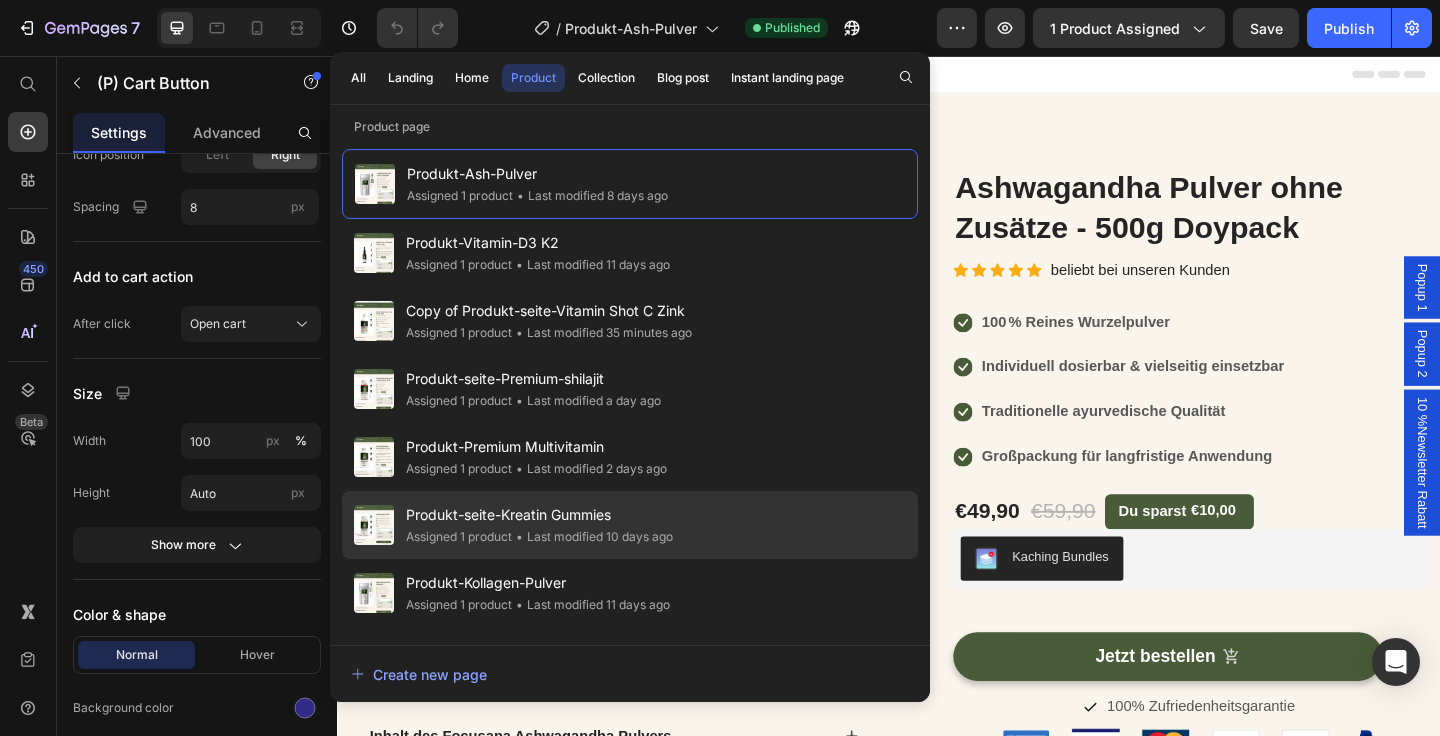 click on "Produkt-seite-Kreatin Gummies Assigned 1 product • Last modified 10 days ago" 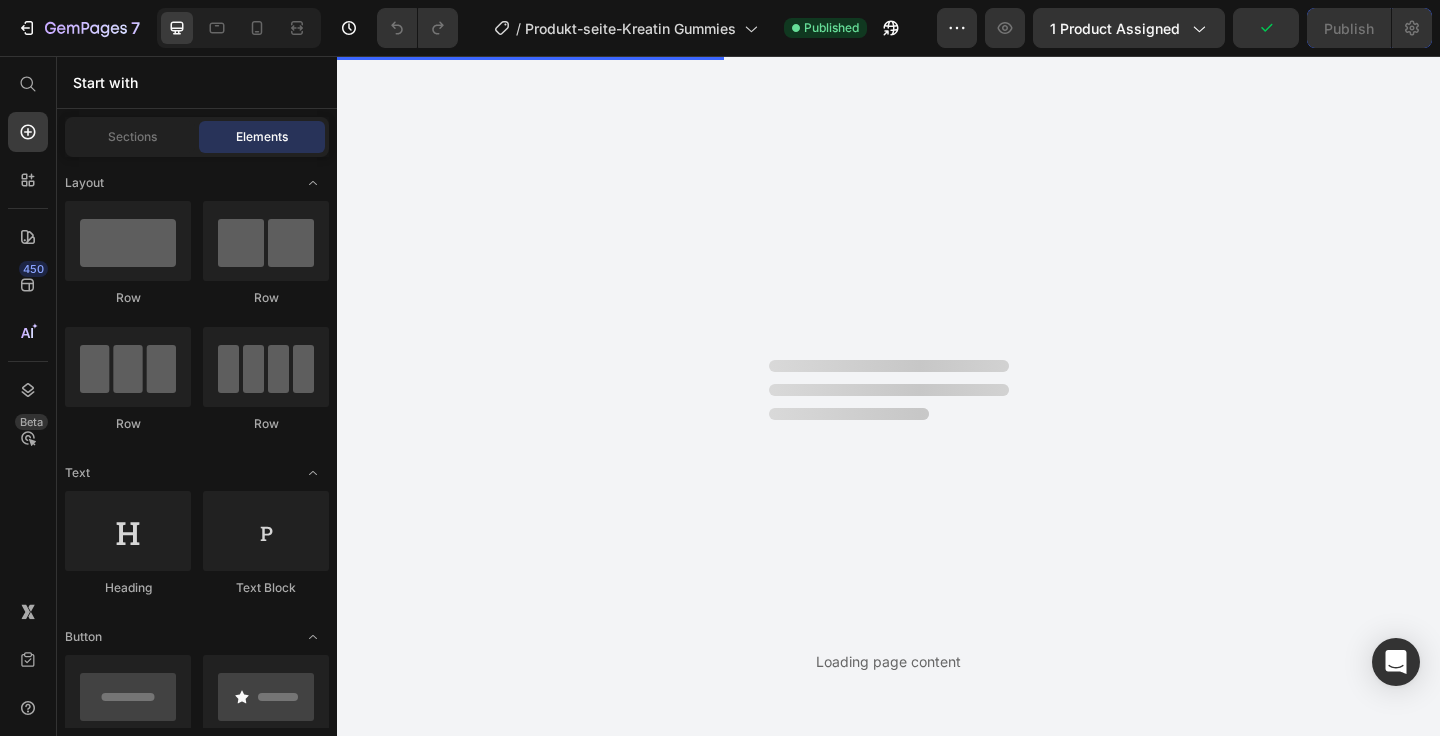 scroll, scrollTop: 0, scrollLeft: 0, axis: both 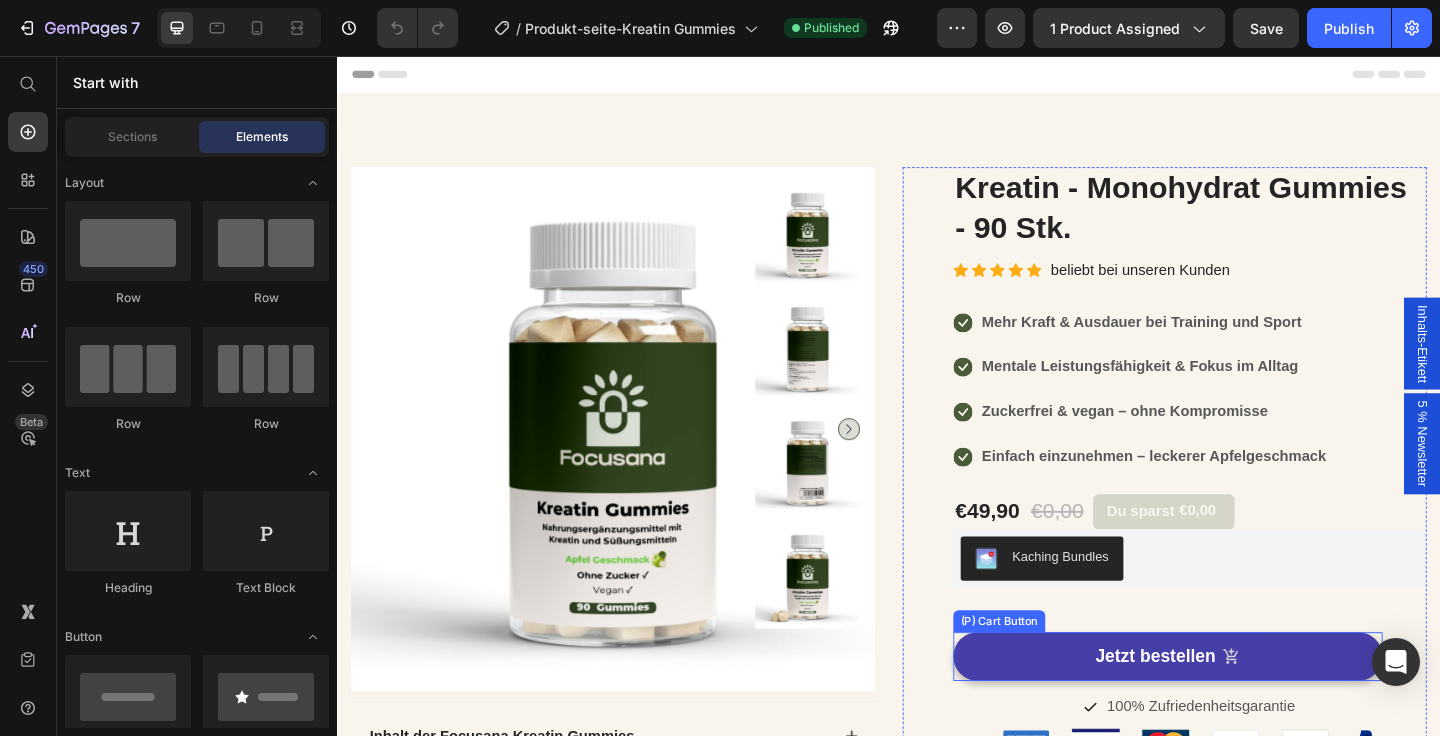 click on "Jetzt bestellen" at bounding box center [1240, 709] 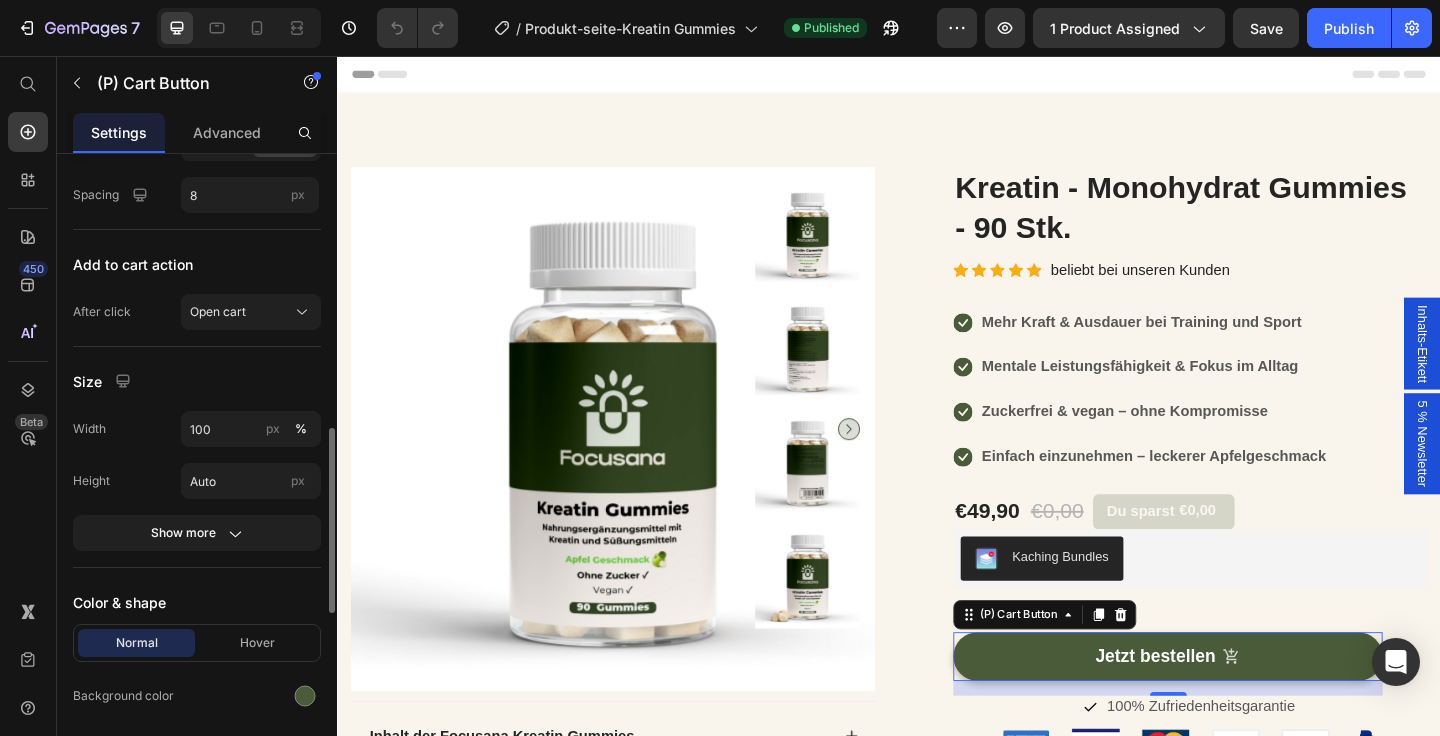 scroll, scrollTop: 803, scrollLeft: 0, axis: vertical 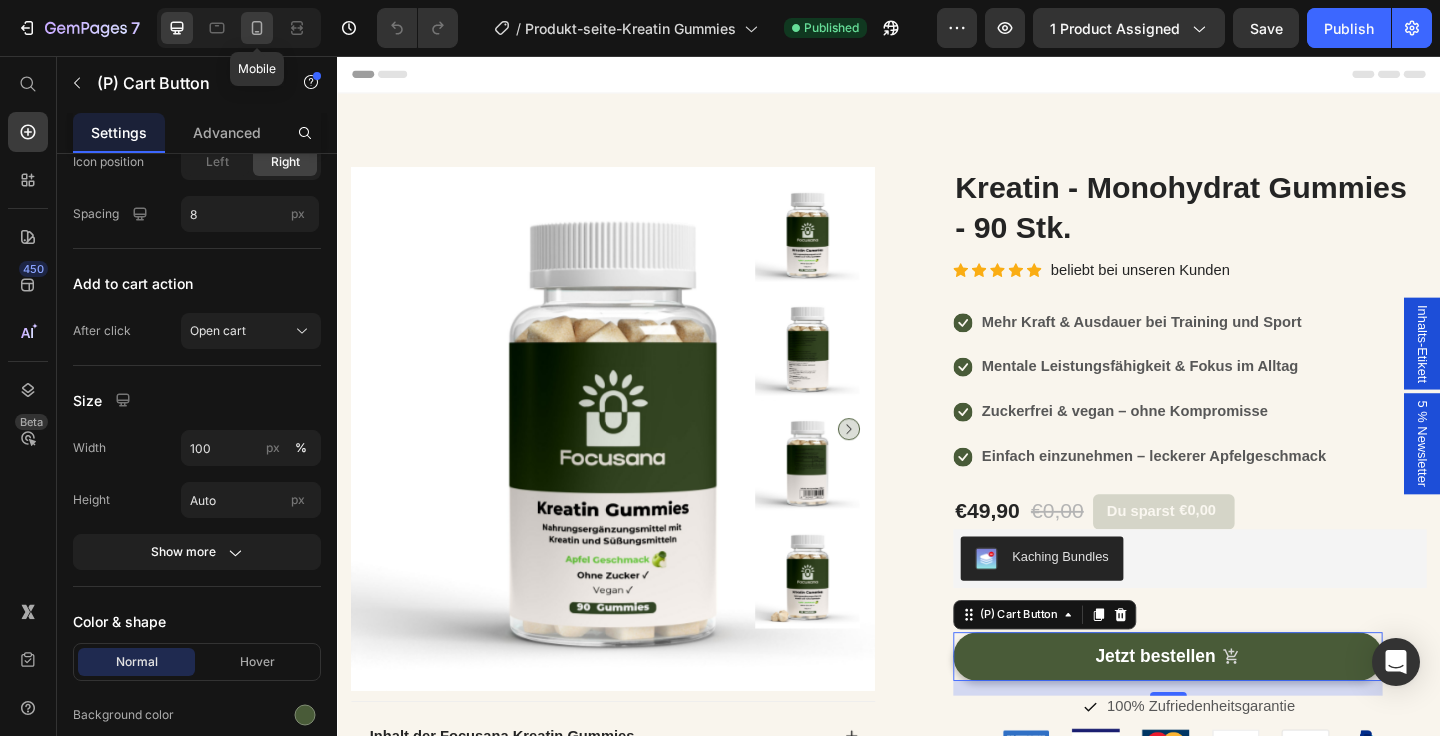 click 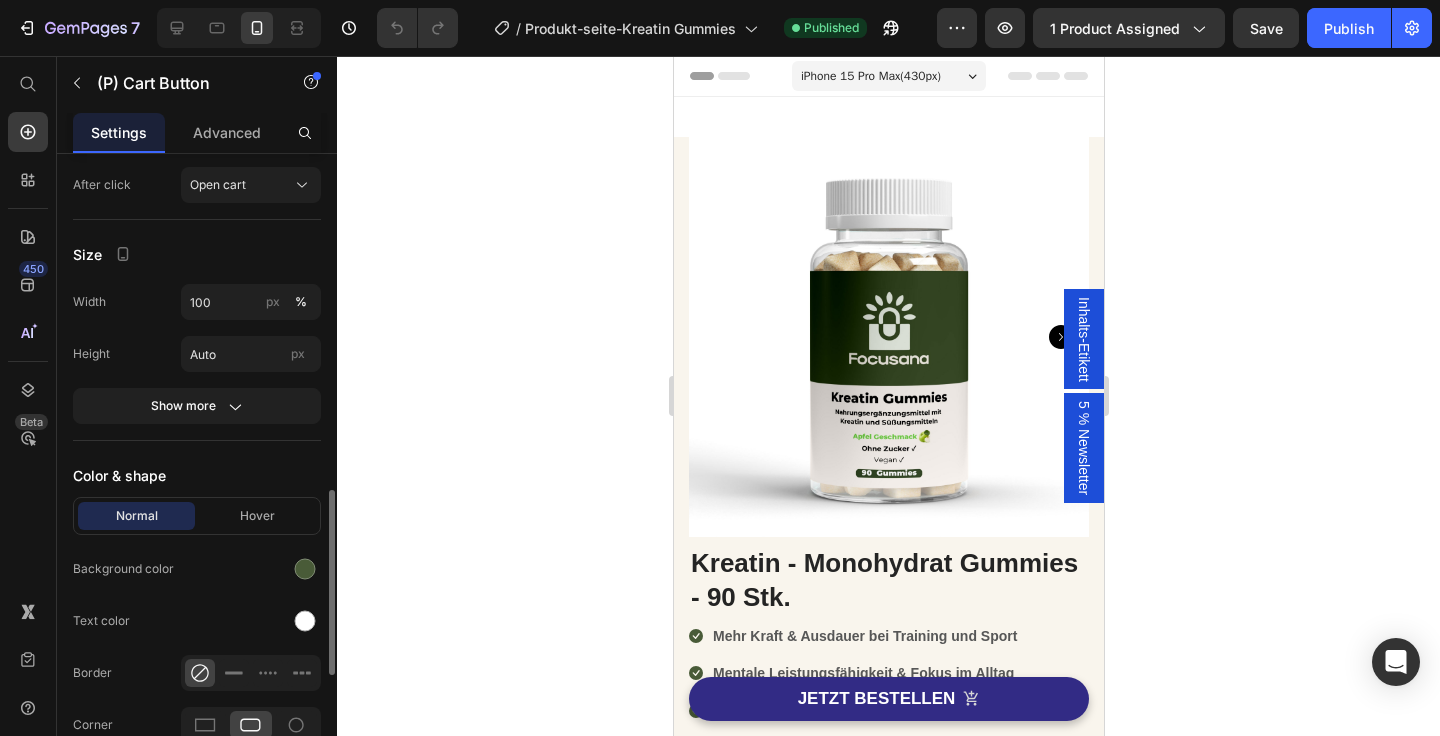scroll, scrollTop: 916, scrollLeft: 0, axis: vertical 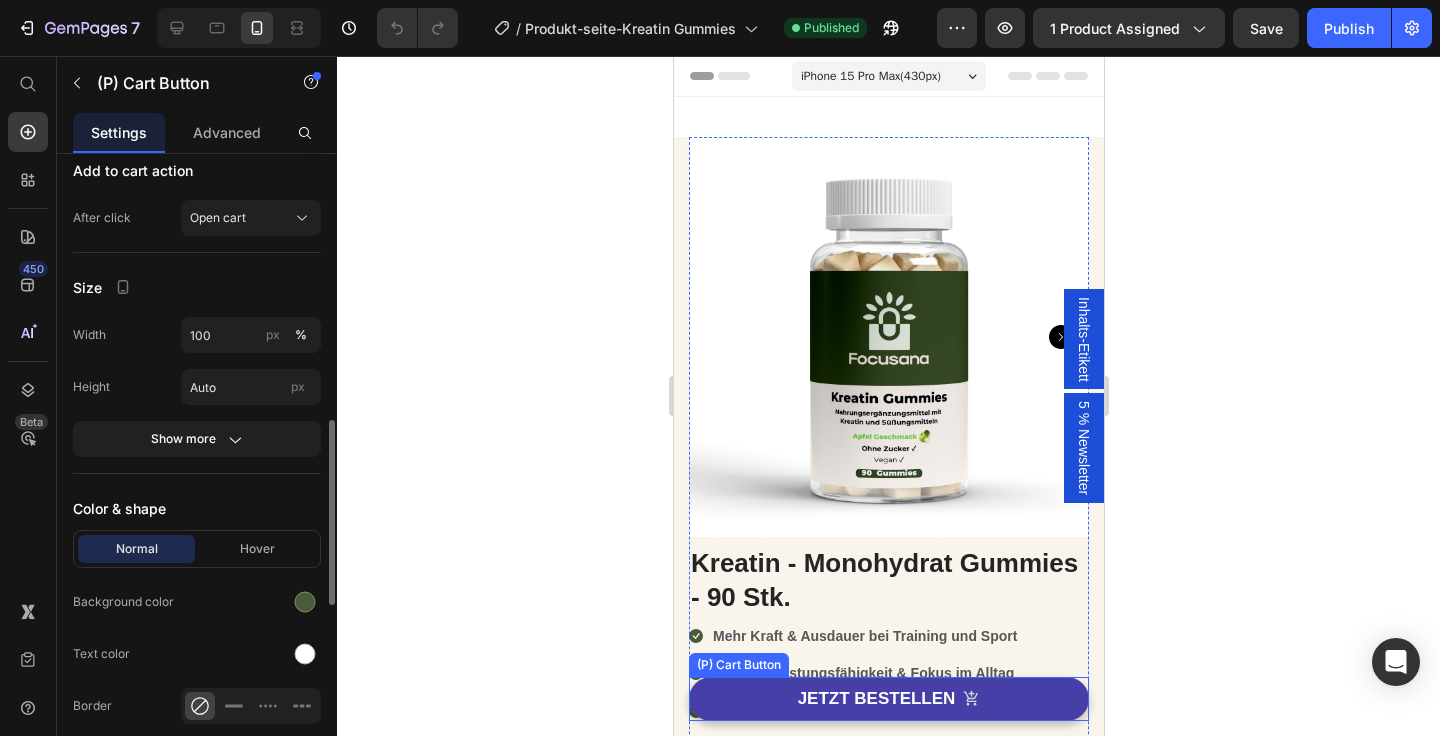 click on "JETZT BESTELLEN" at bounding box center (888, 699) 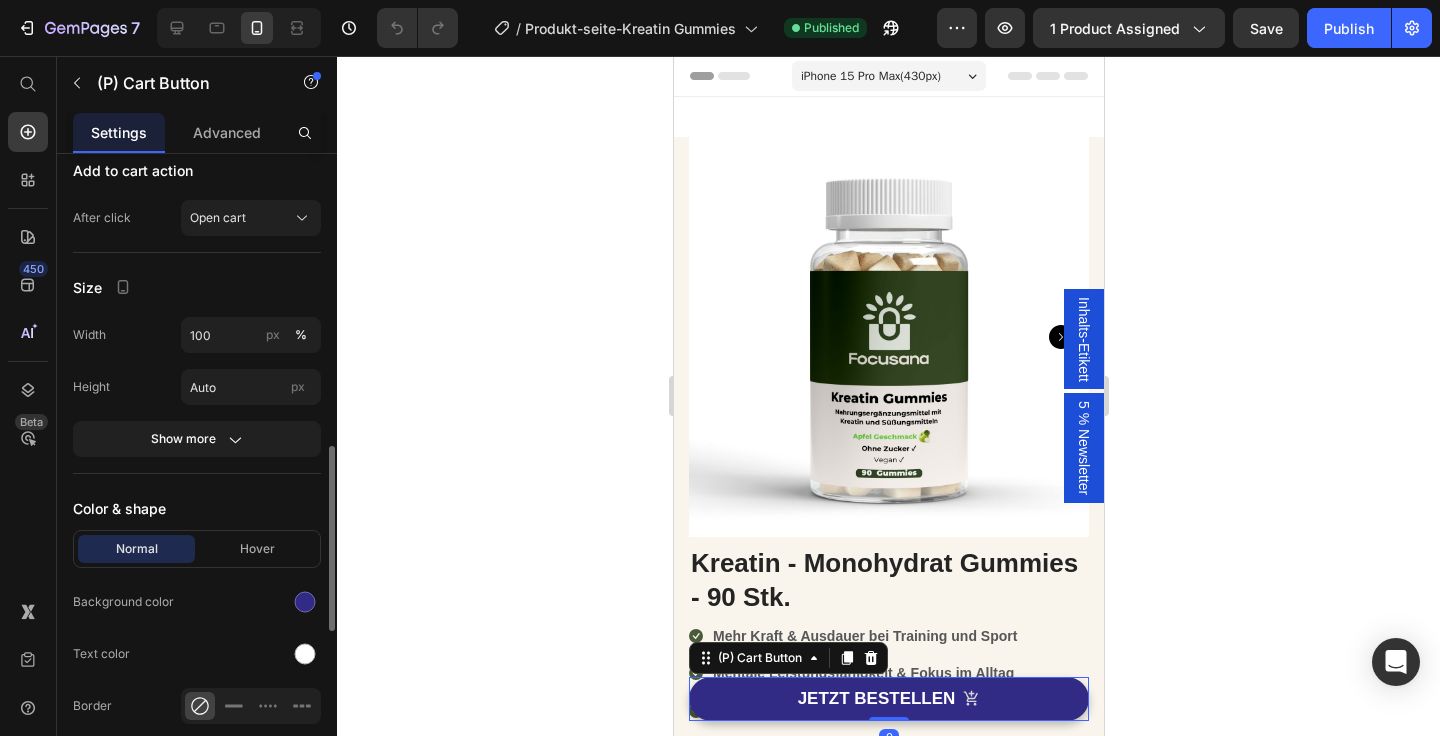 scroll, scrollTop: 931, scrollLeft: 0, axis: vertical 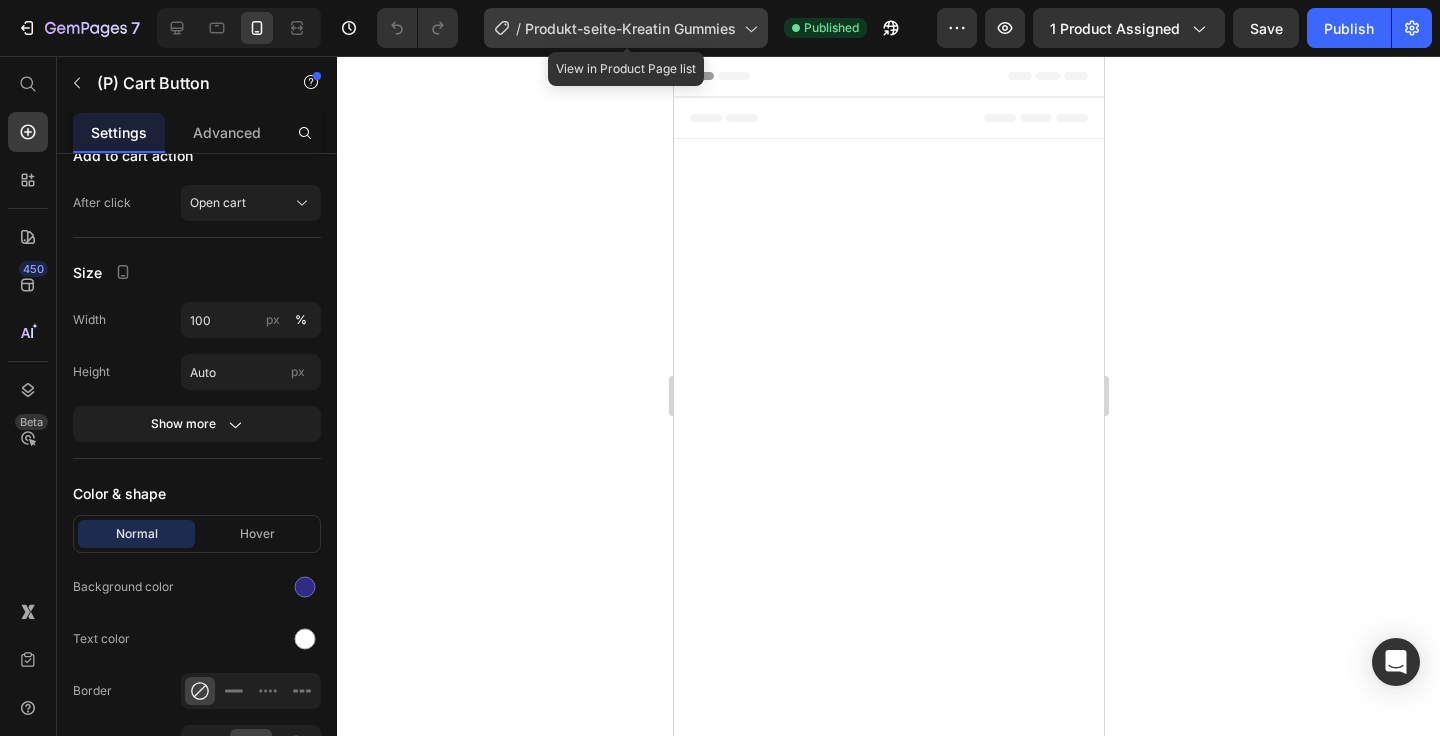 click on "/  Produkt-seite-Kreatin Gummies" 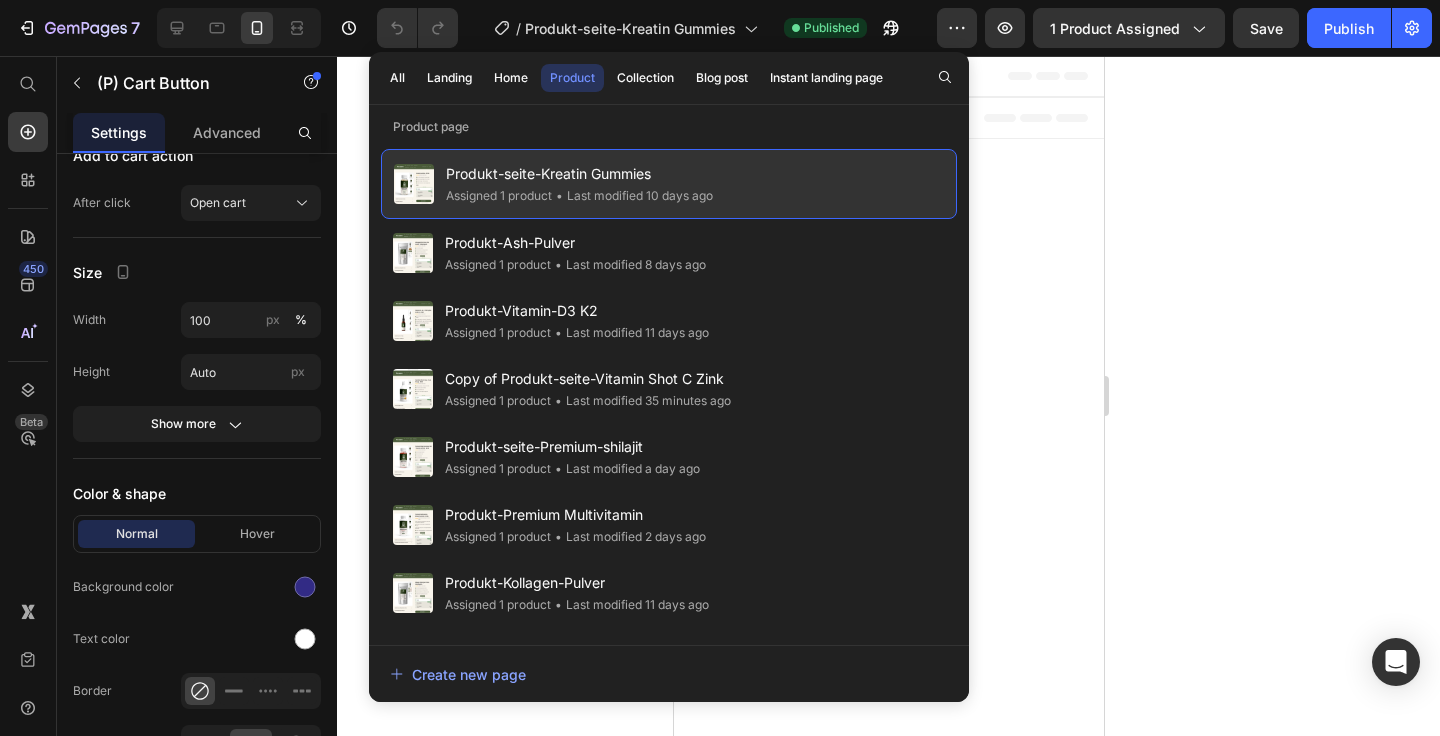 click on "Produkt-seite-Kreatin Gummies" at bounding box center [579, 174] 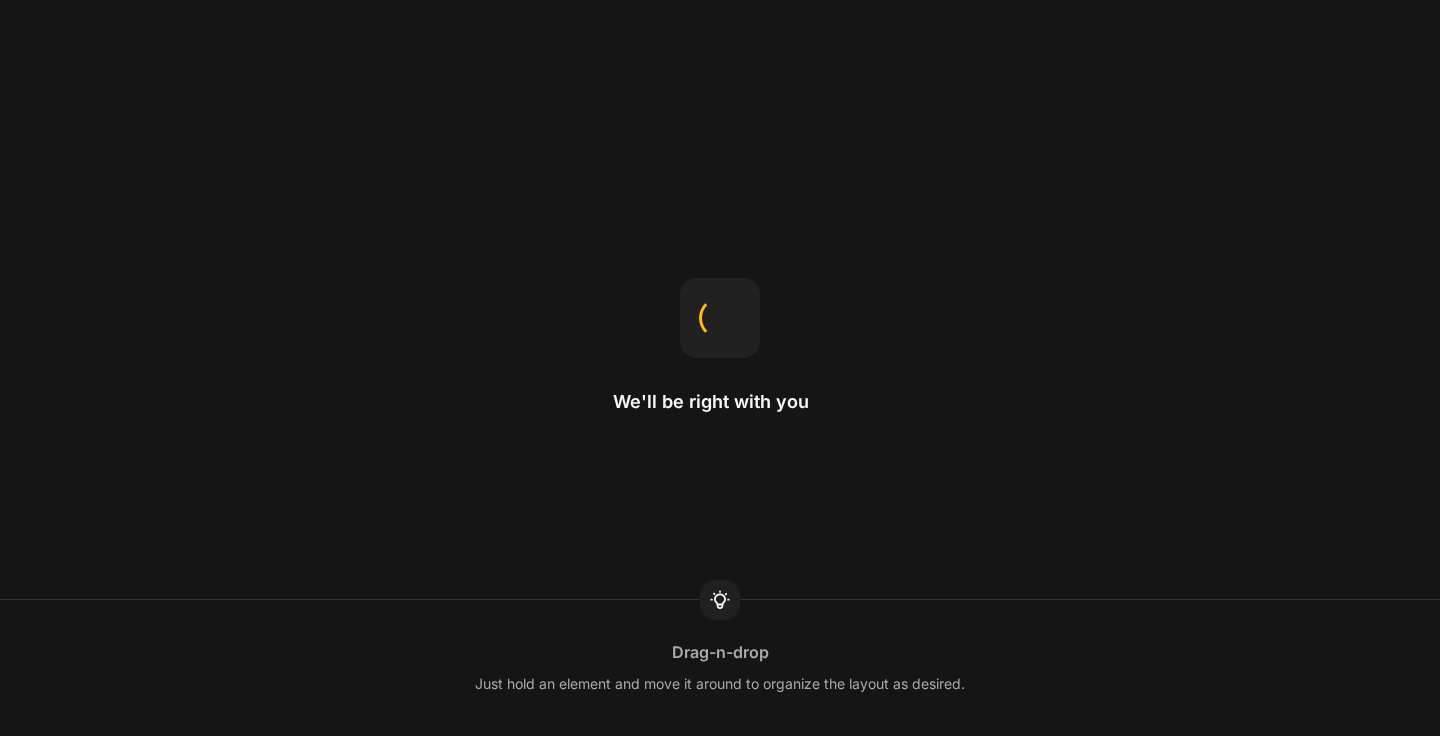 scroll, scrollTop: 0, scrollLeft: 0, axis: both 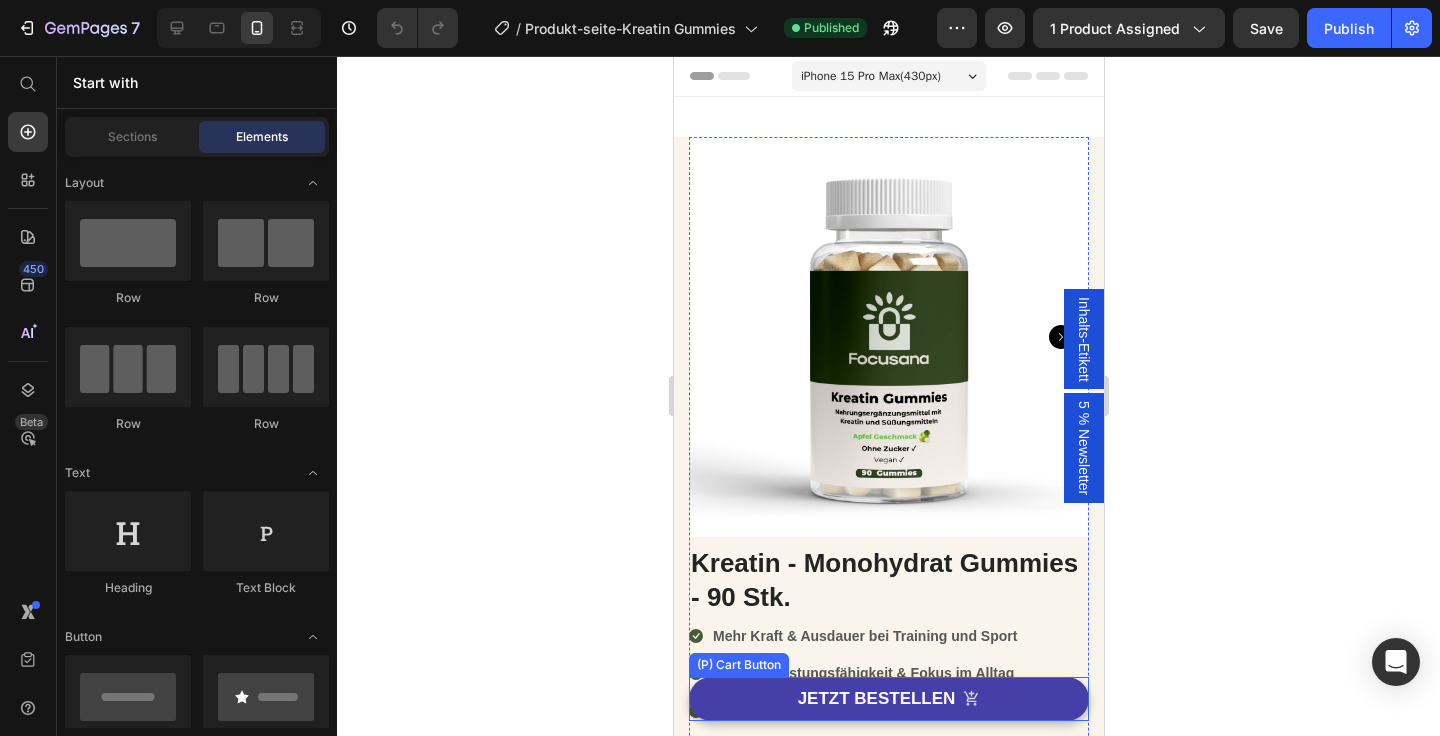 click on "JETZT BESTELLEN" at bounding box center (888, 699) 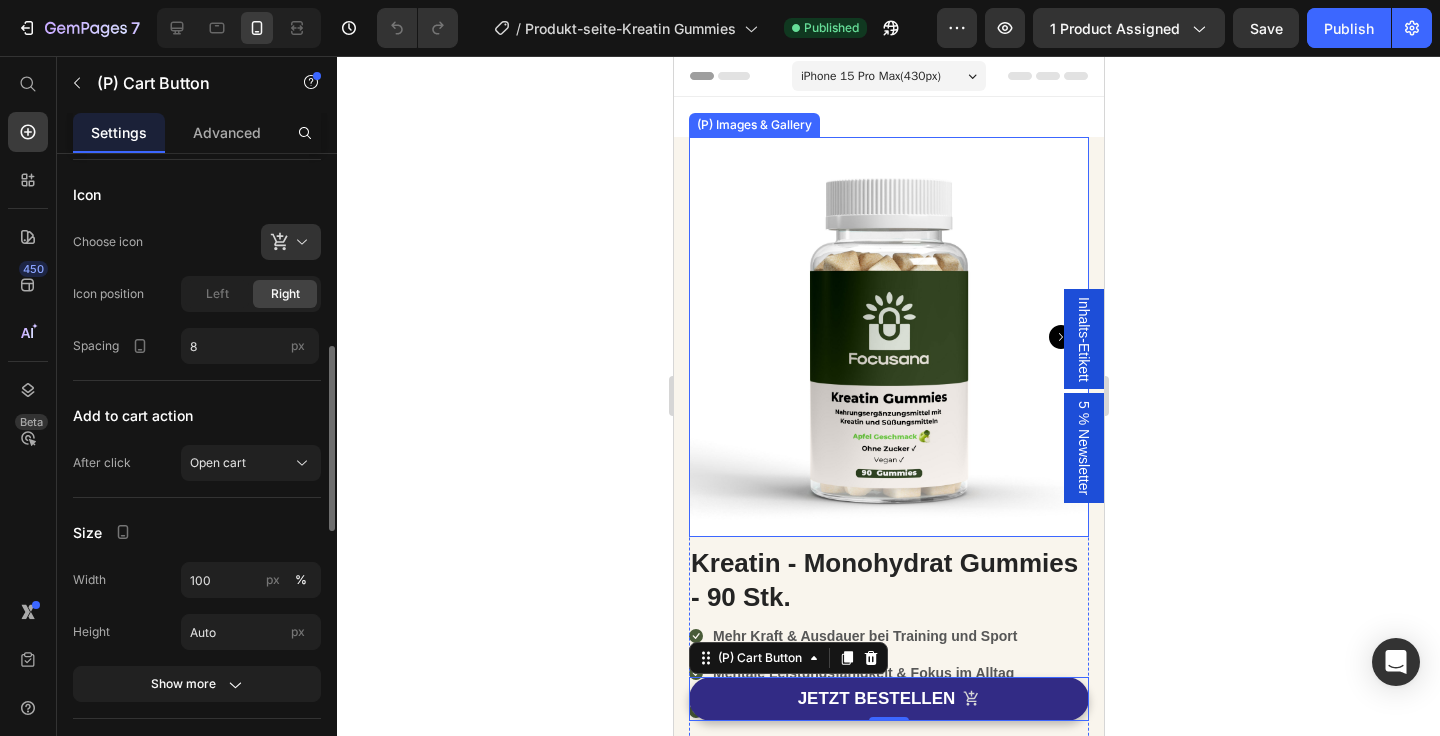 scroll, scrollTop: 672, scrollLeft: 0, axis: vertical 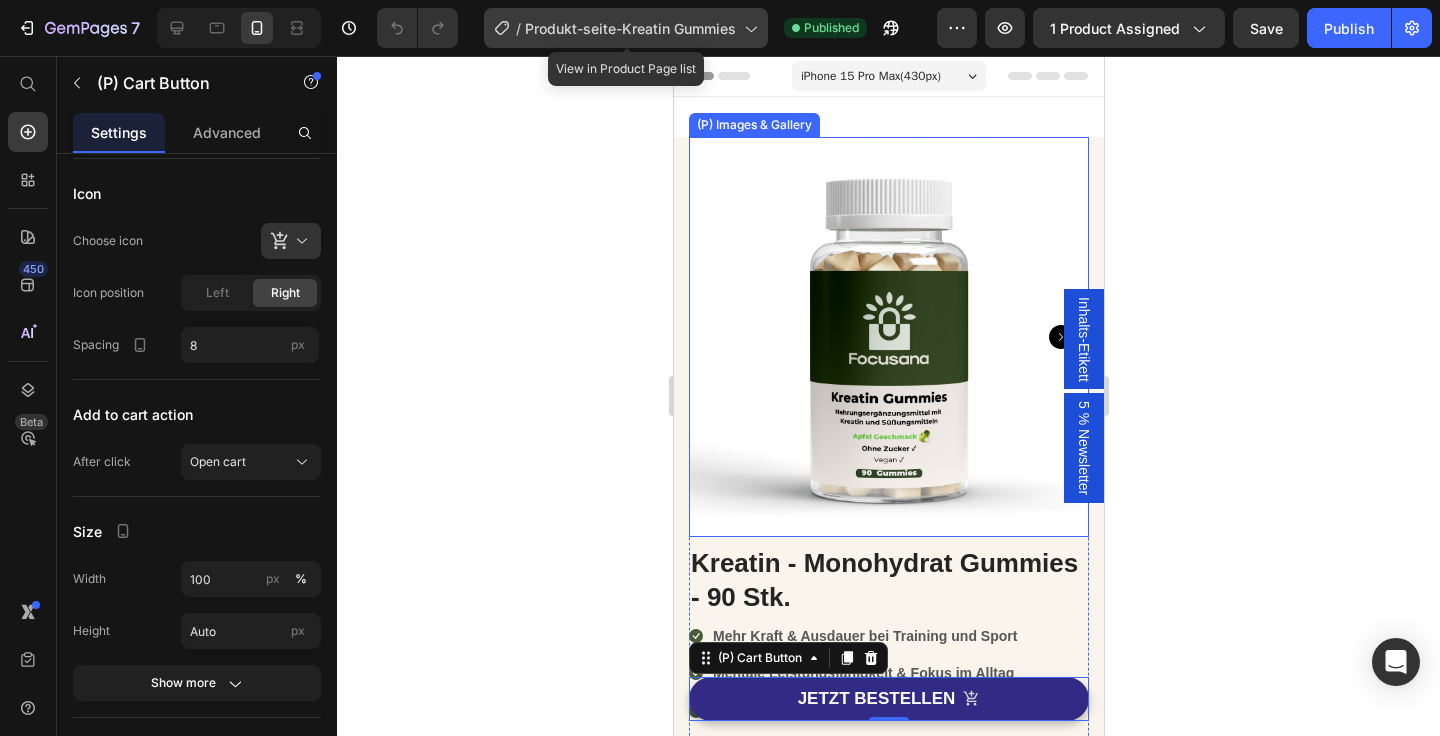 click on "Produkt-seite-Kreatin Gummies" at bounding box center [630, 28] 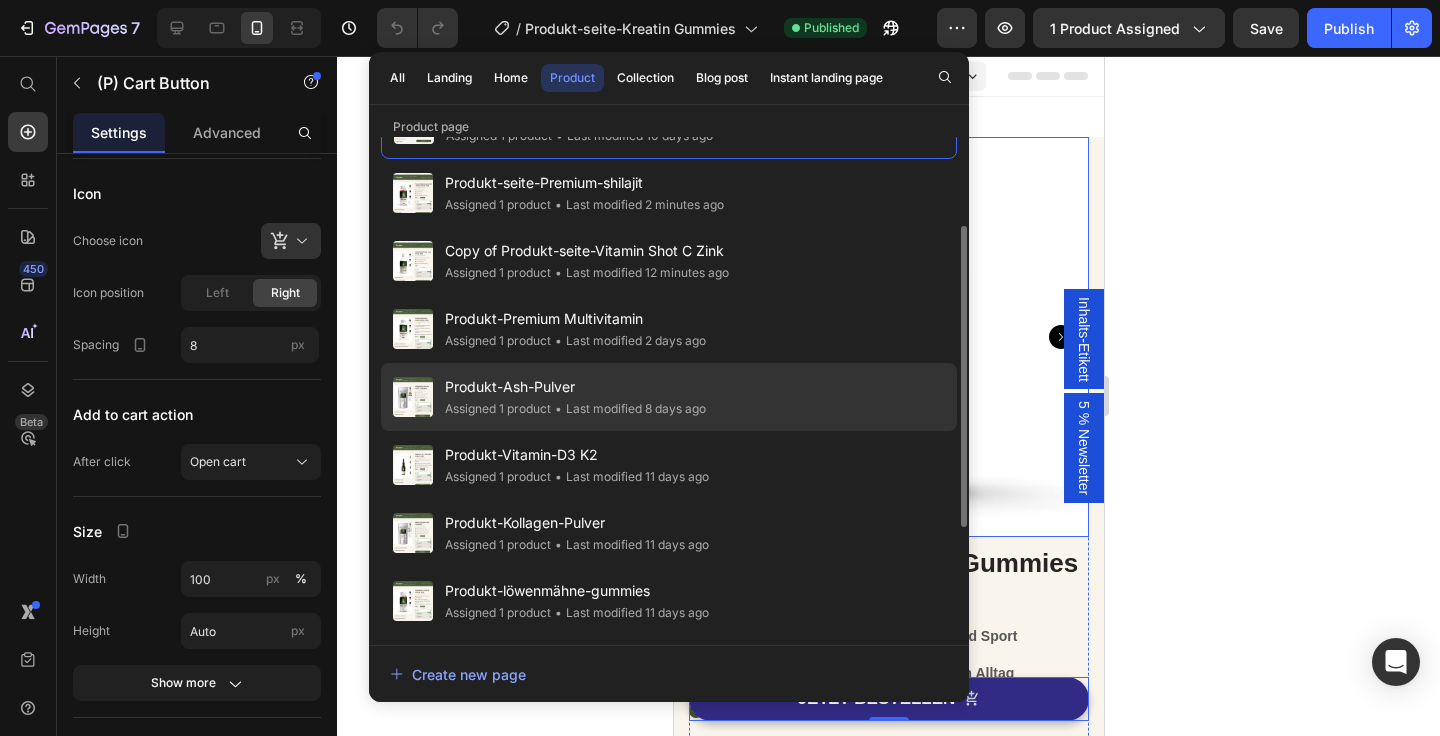 scroll, scrollTop: 94, scrollLeft: 0, axis: vertical 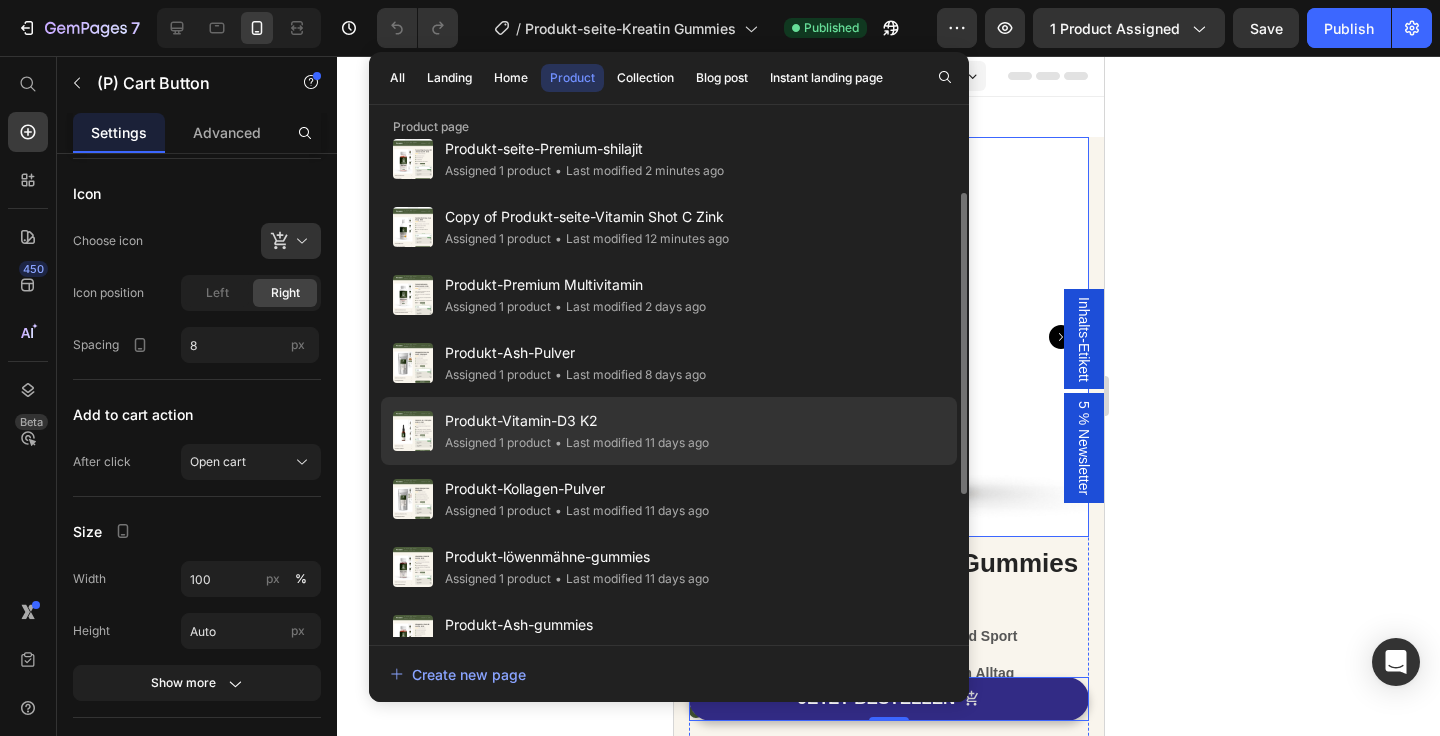 click on "Produkt-Vitamin-D3 K2 Assigned 1 product • Last modified 11 days ago" 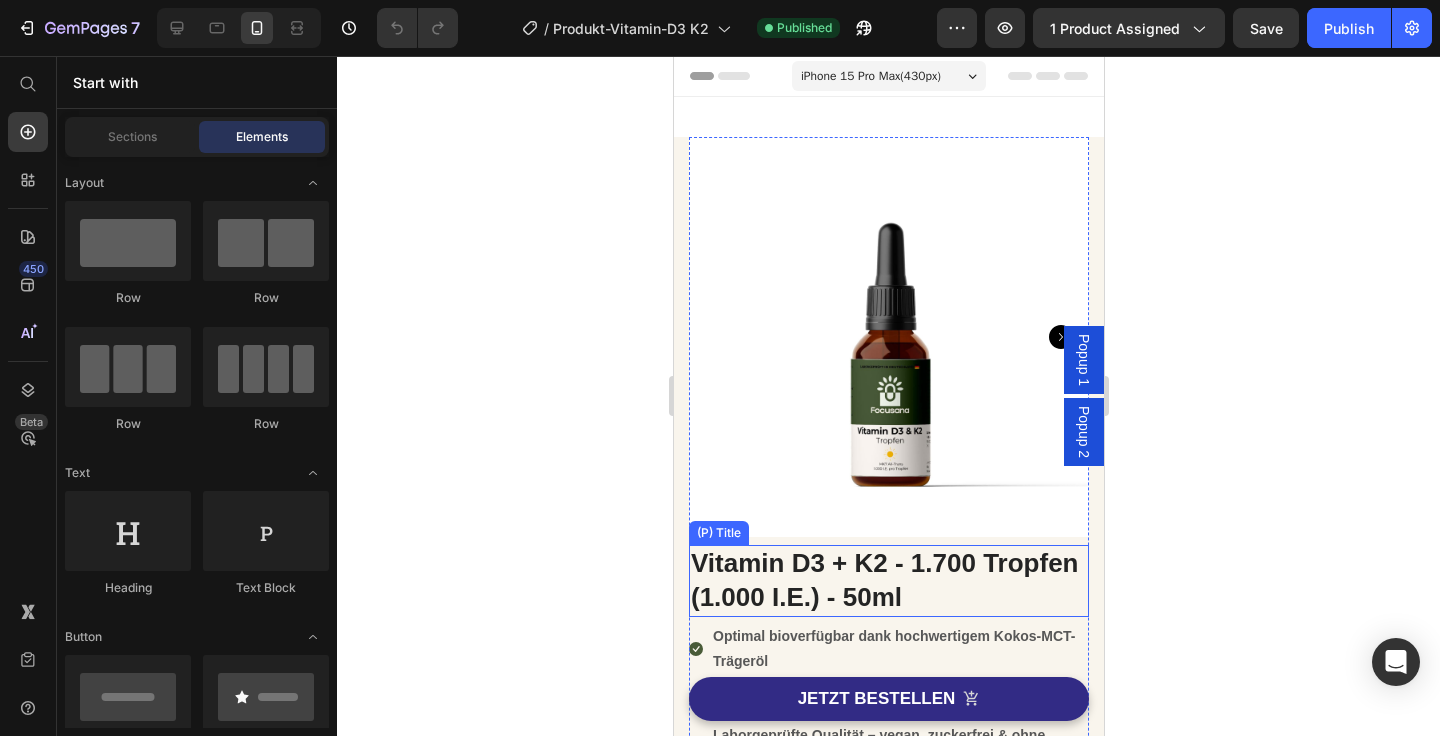 scroll, scrollTop: 79, scrollLeft: 0, axis: vertical 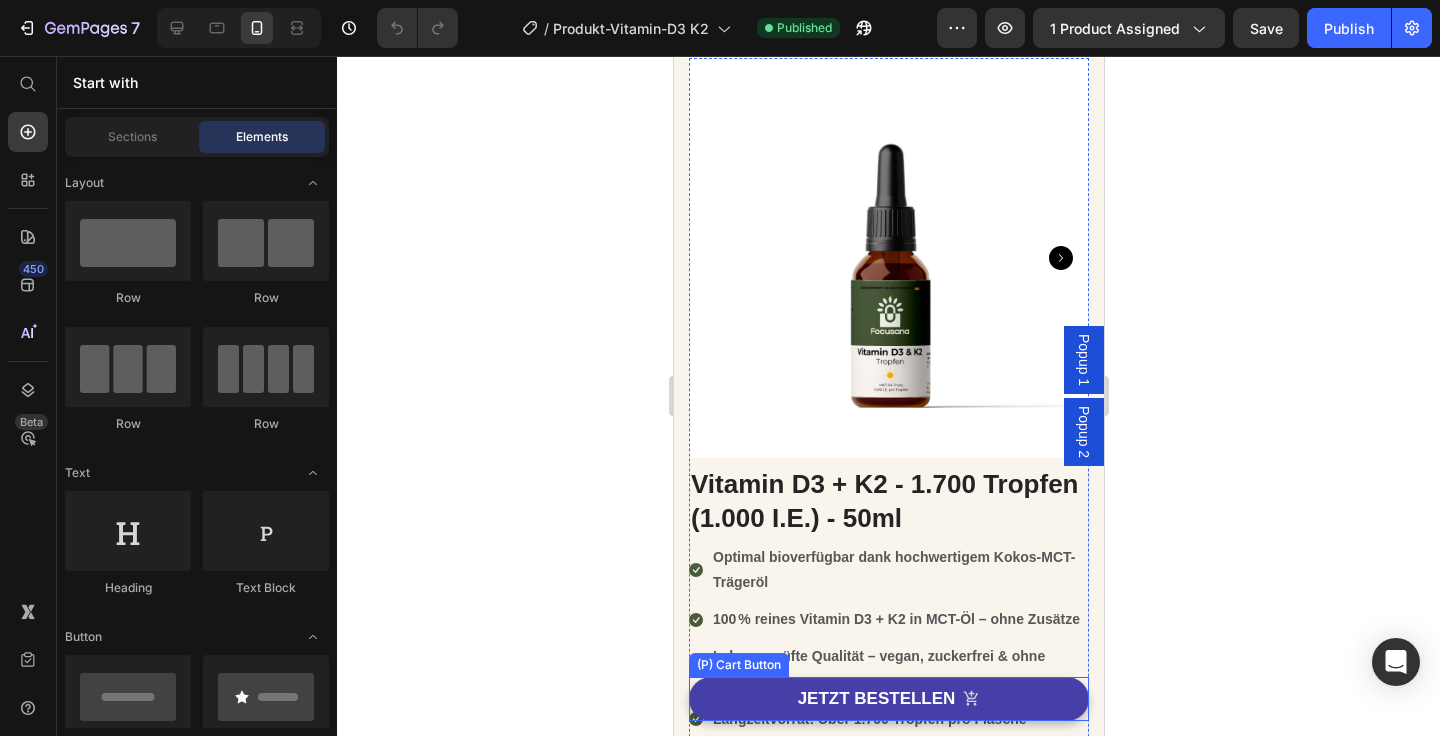 click on "JETZT BESTELLEN" at bounding box center (888, 699) 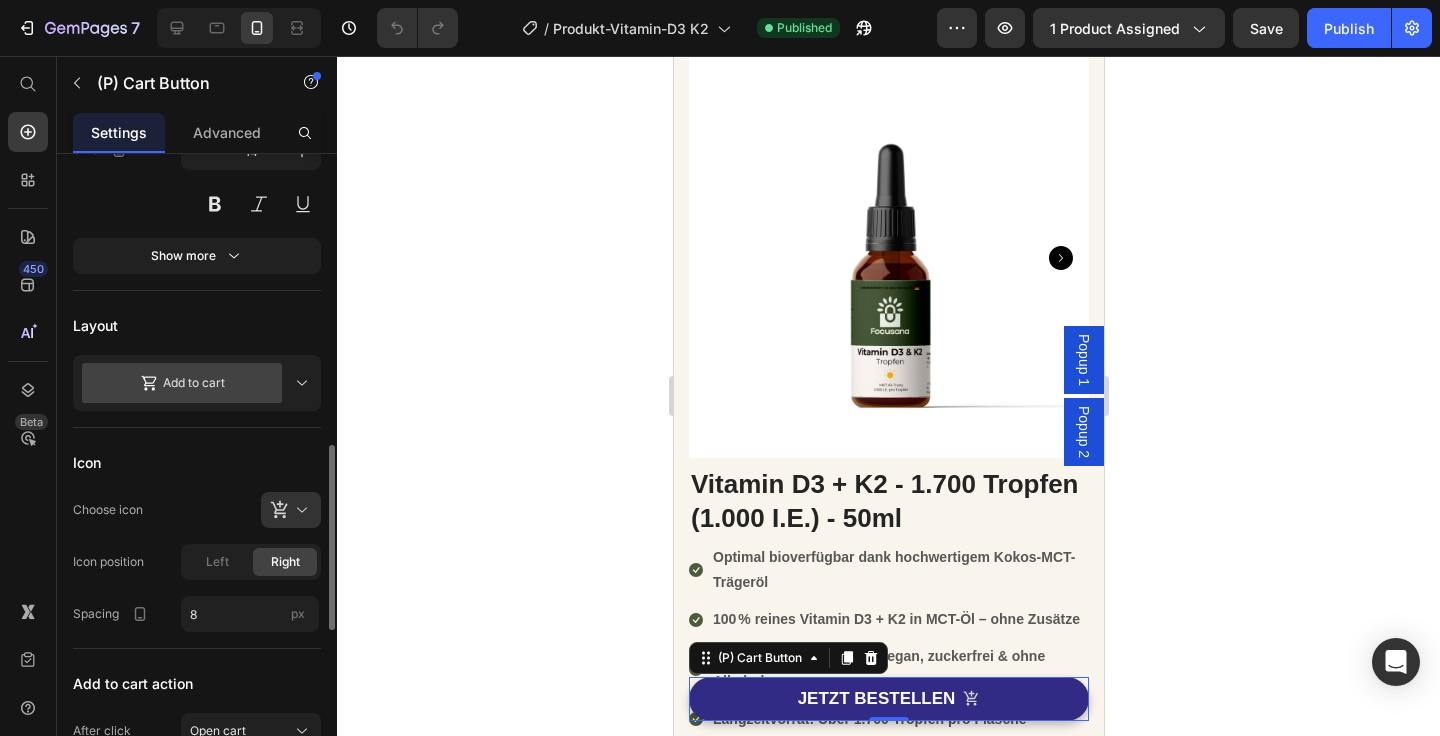 scroll, scrollTop: 188, scrollLeft: 0, axis: vertical 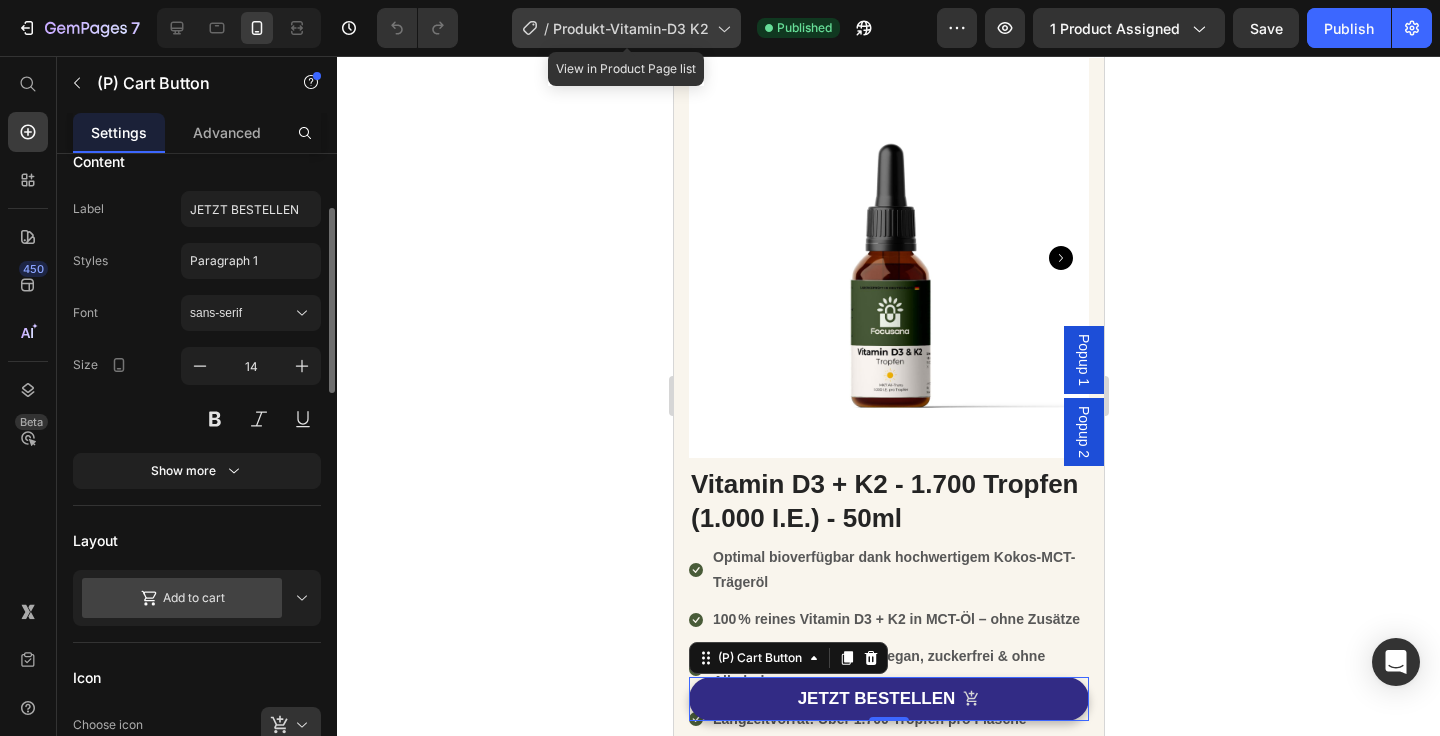 click on "Produkt-Vitamin-D3 K2" at bounding box center [631, 28] 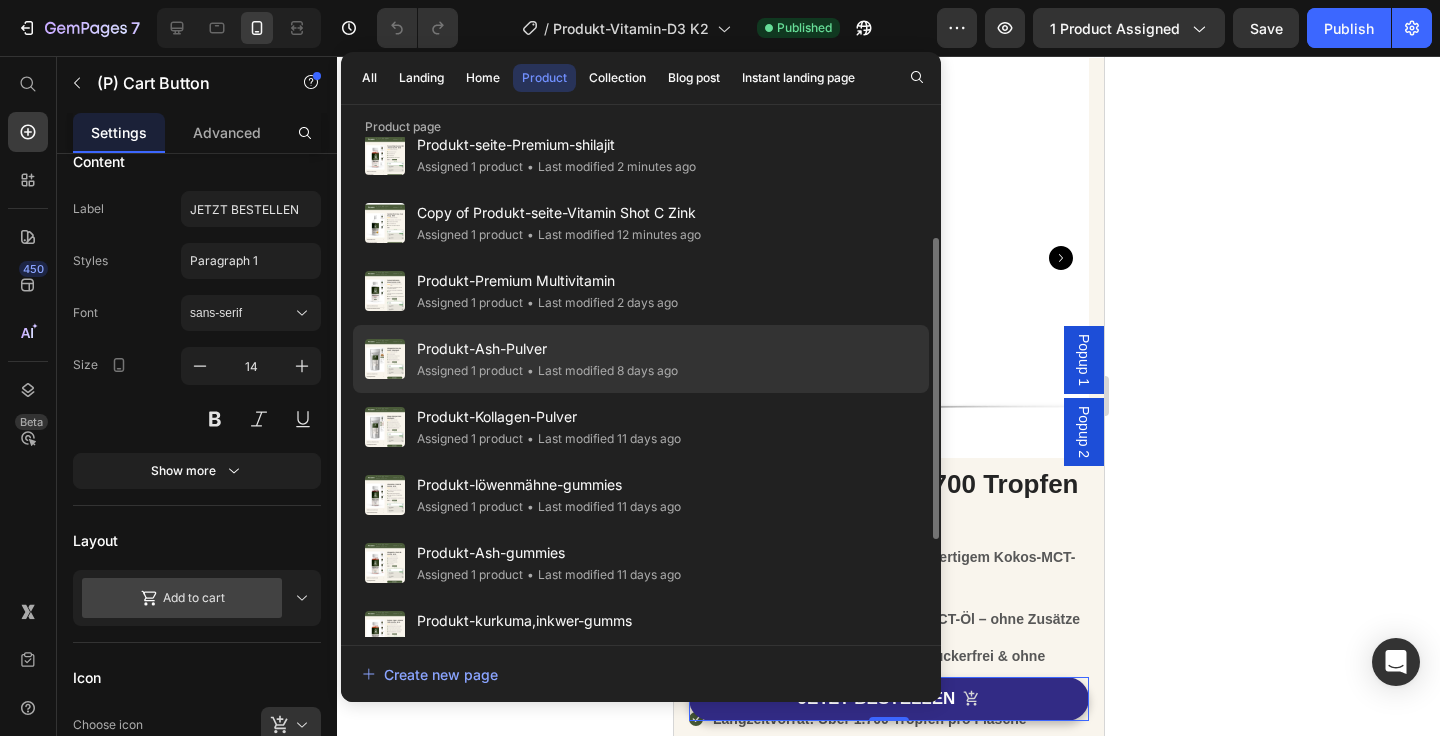 scroll, scrollTop: 167, scrollLeft: 0, axis: vertical 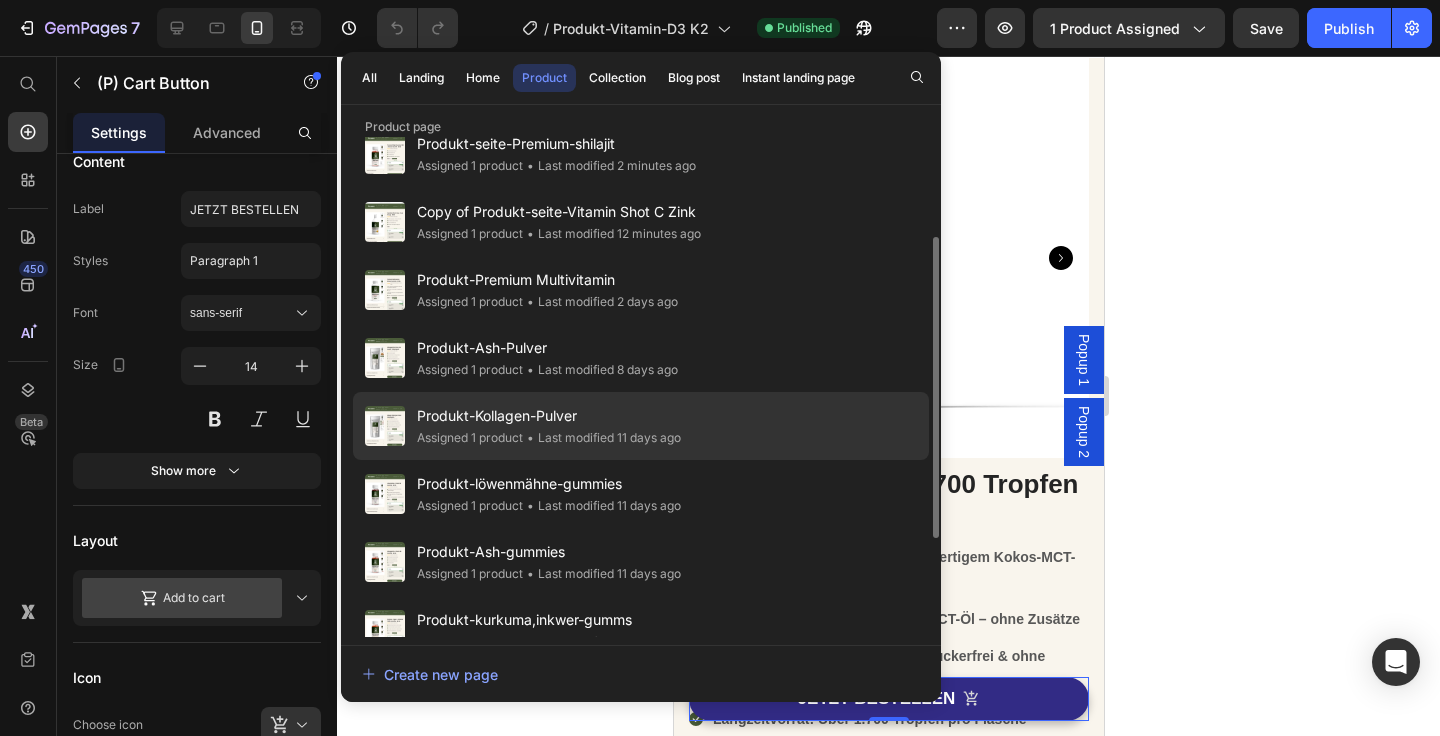 click on "Produkt-Kollagen-Pulver Assigned 1 product • Last modified 11 days ago" 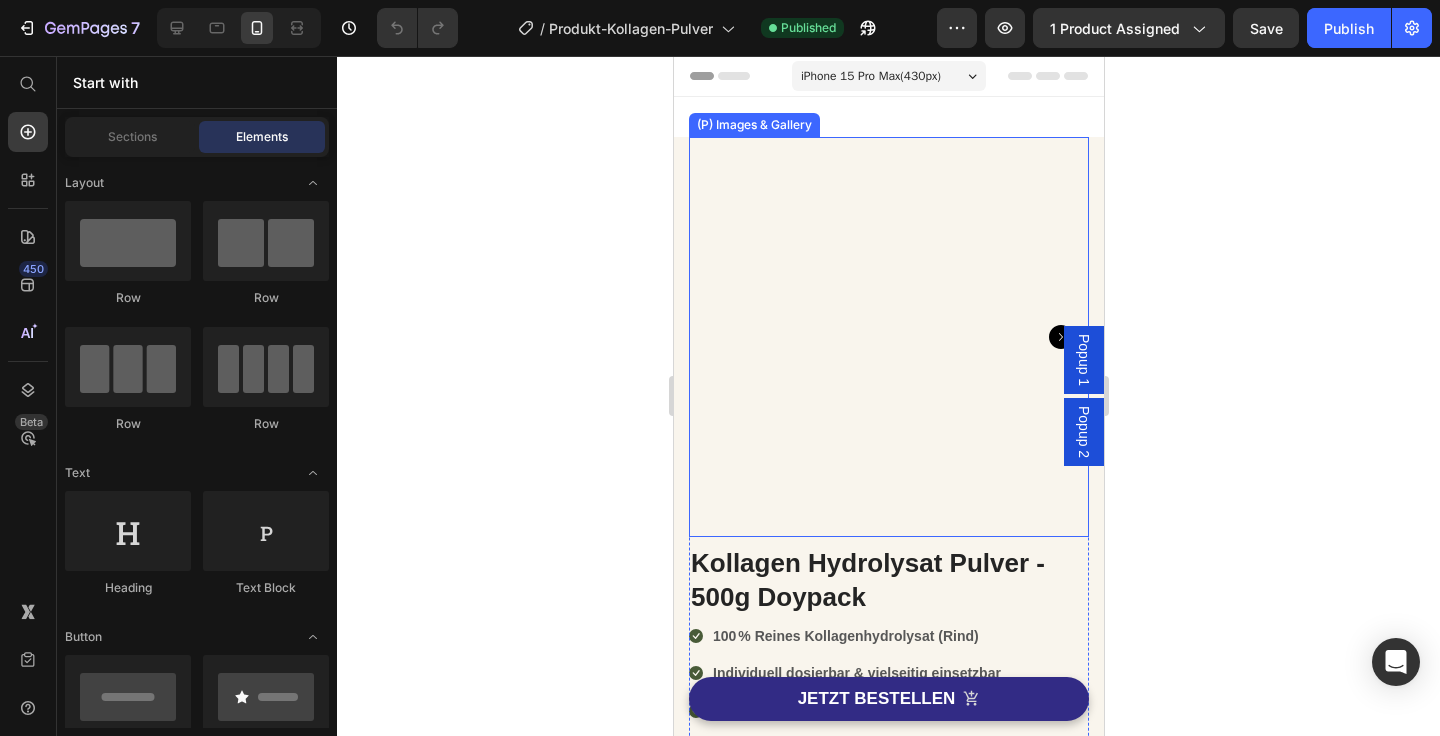 scroll, scrollTop: 54, scrollLeft: 0, axis: vertical 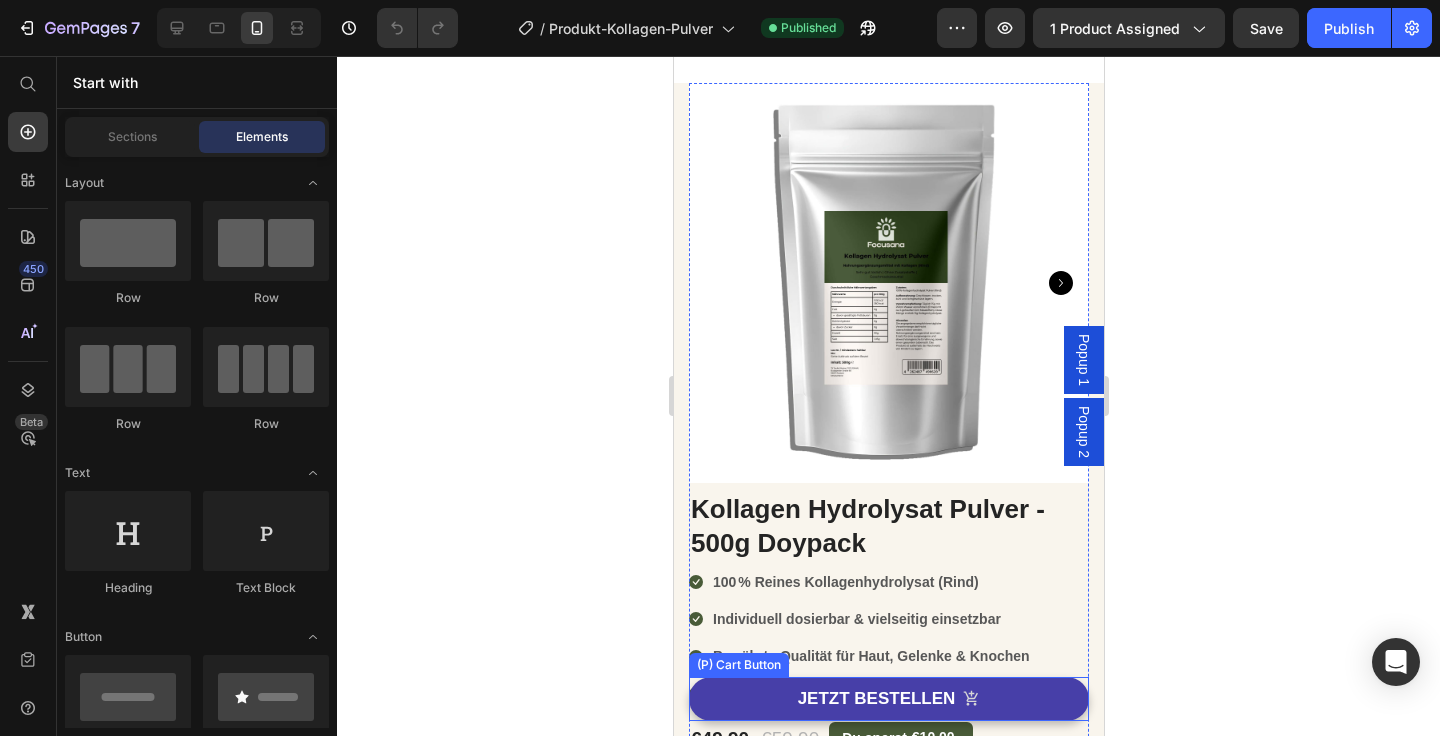 click on "JETZT BESTELLEN" at bounding box center (888, 699) 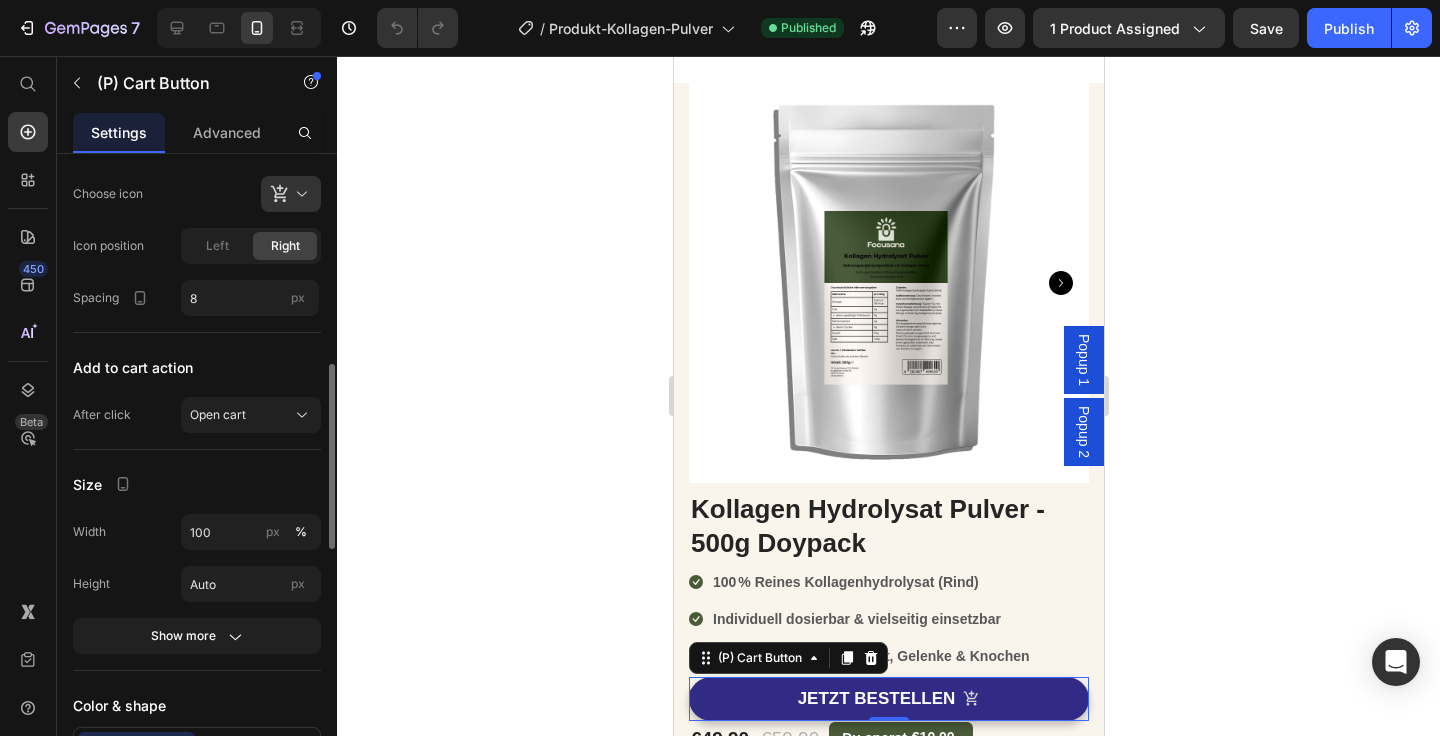 scroll, scrollTop: 720, scrollLeft: 0, axis: vertical 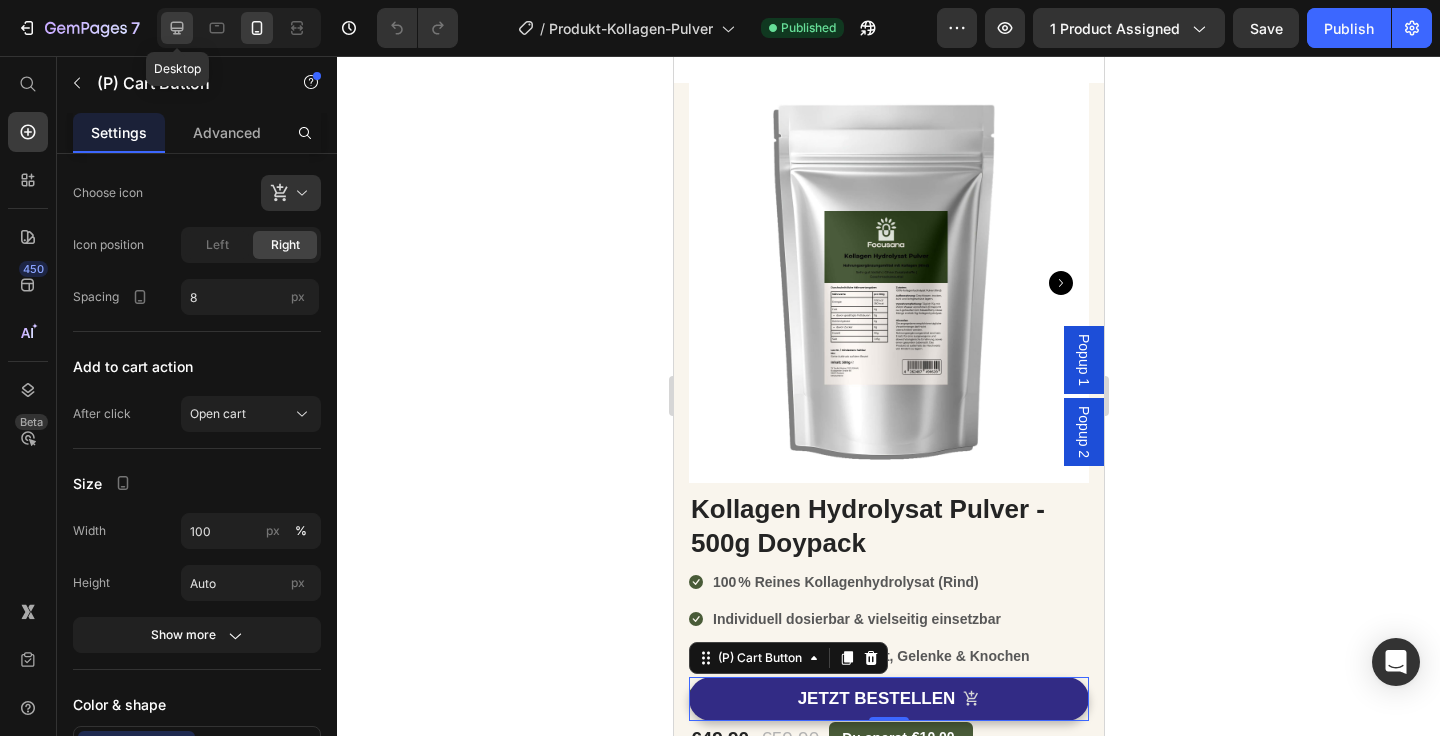 click 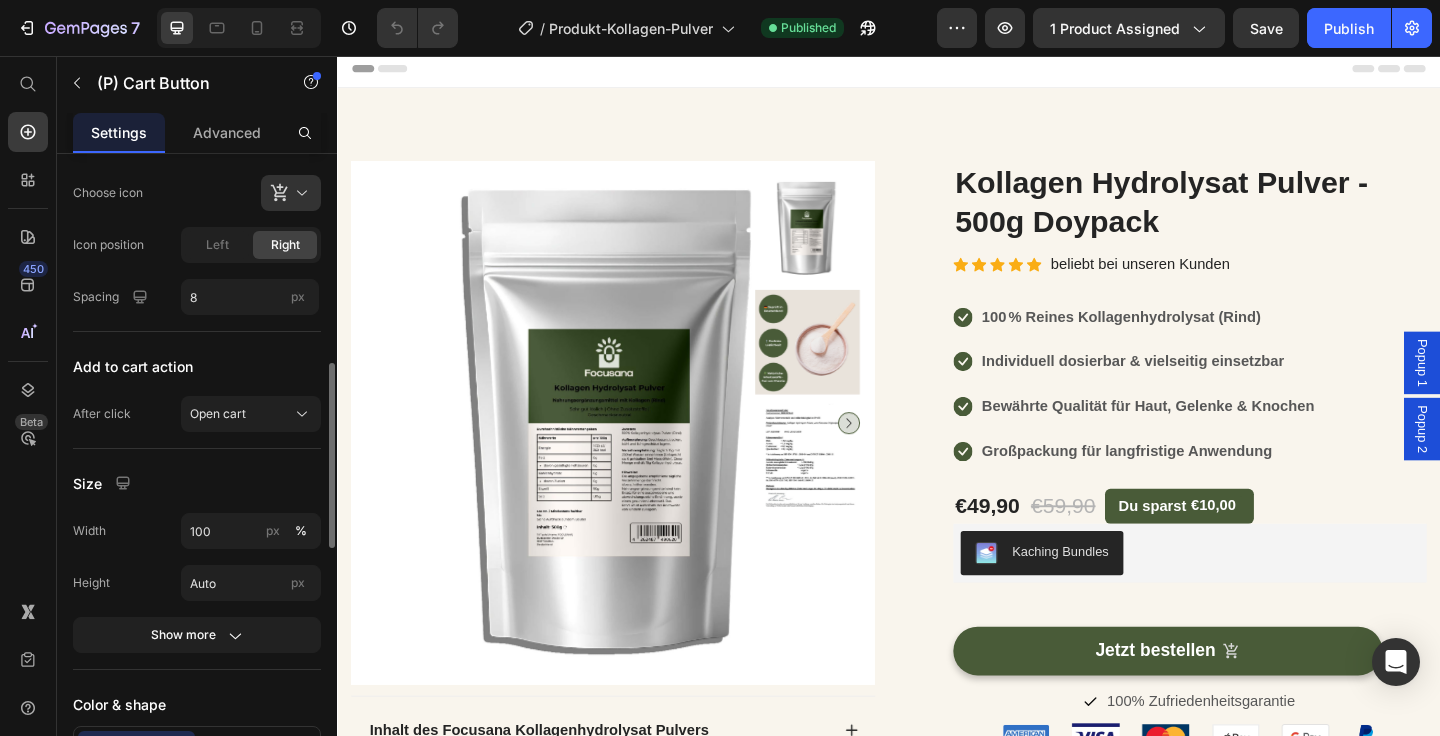 scroll, scrollTop: 0, scrollLeft: 0, axis: both 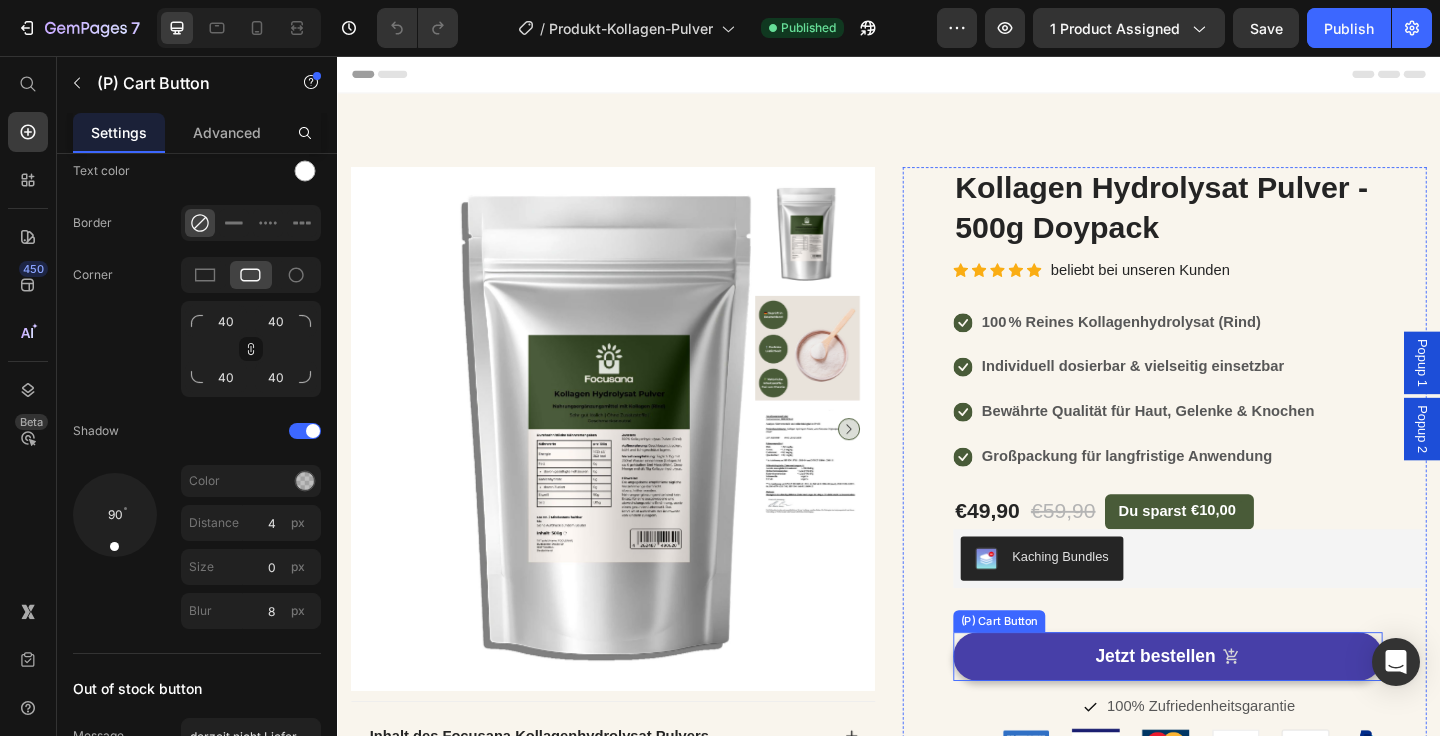 click on "Jetzt bestellen" at bounding box center (1240, 709) 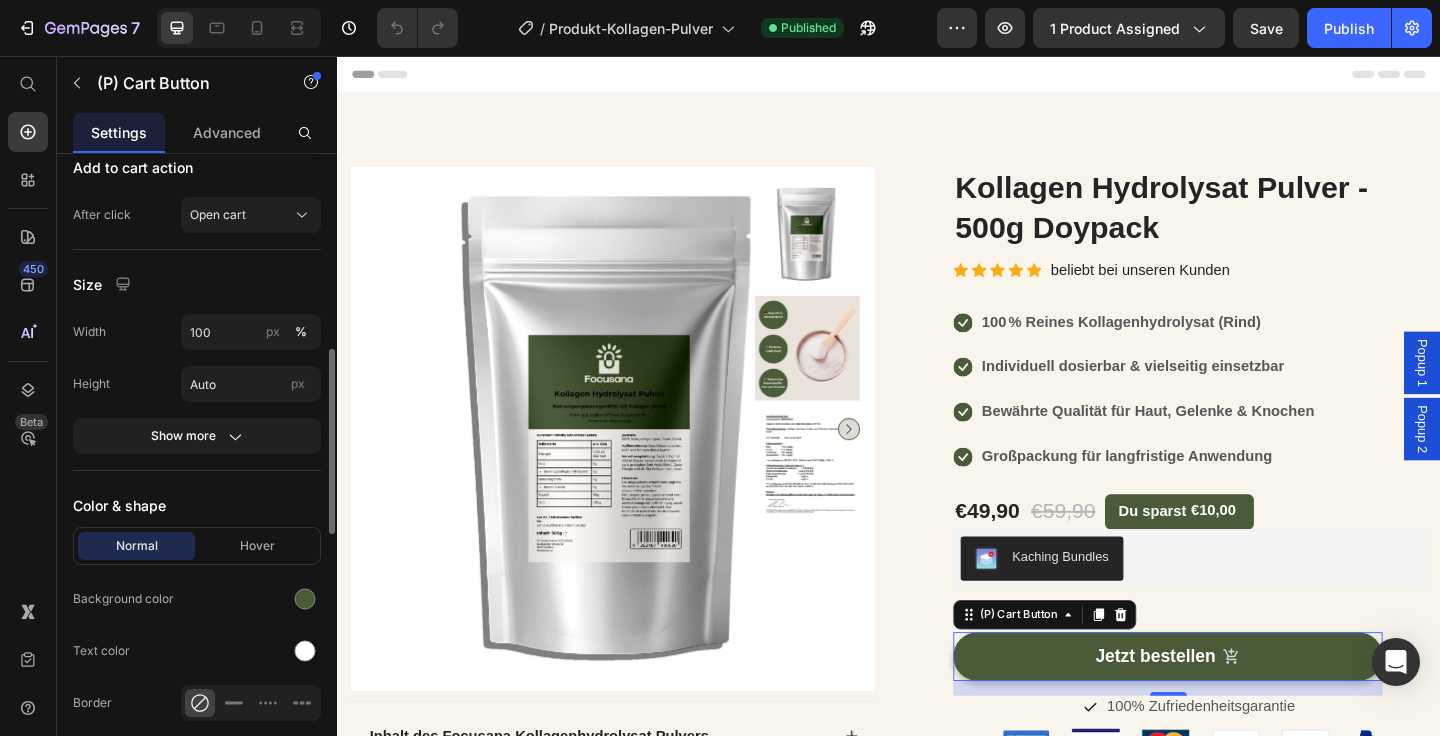 scroll, scrollTop: 861, scrollLeft: 0, axis: vertical 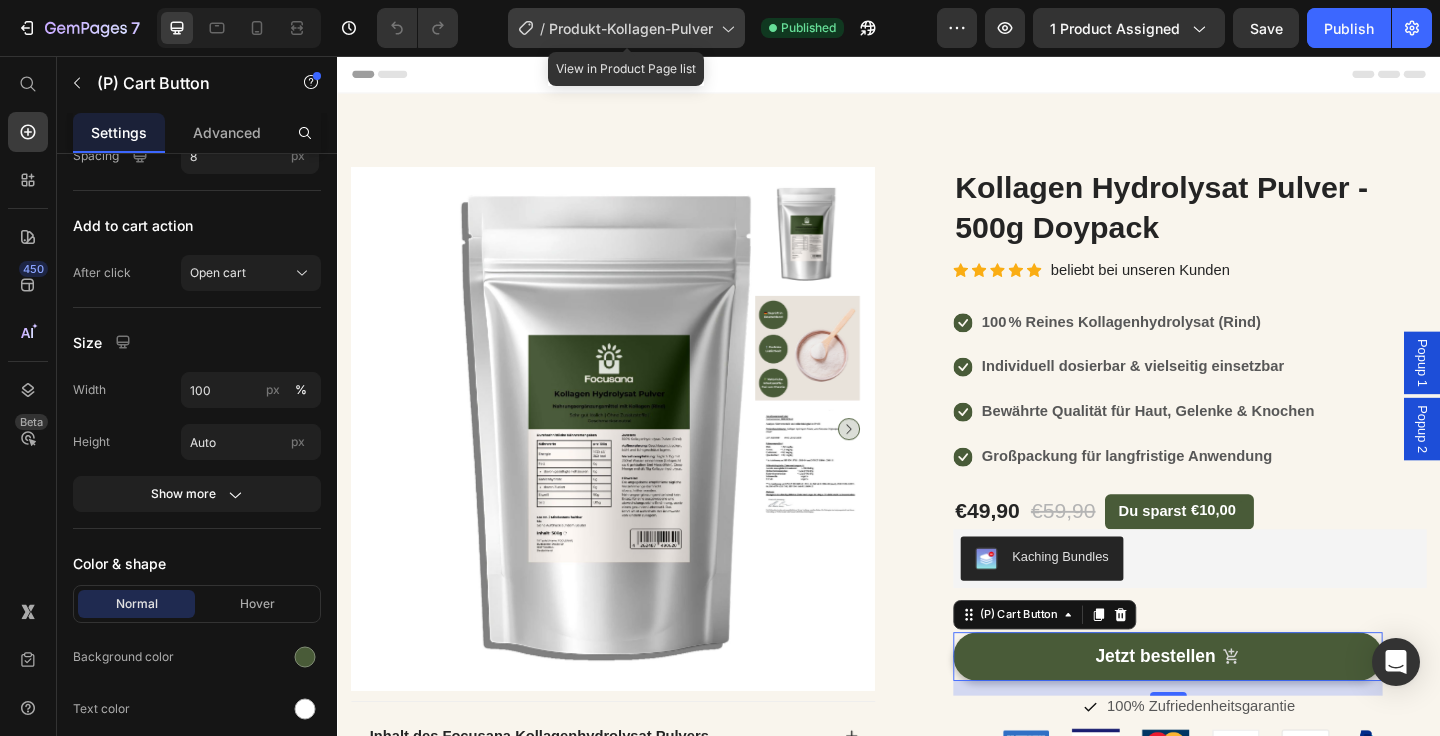 click on "/  Produkt-Kollagen-Pulver" 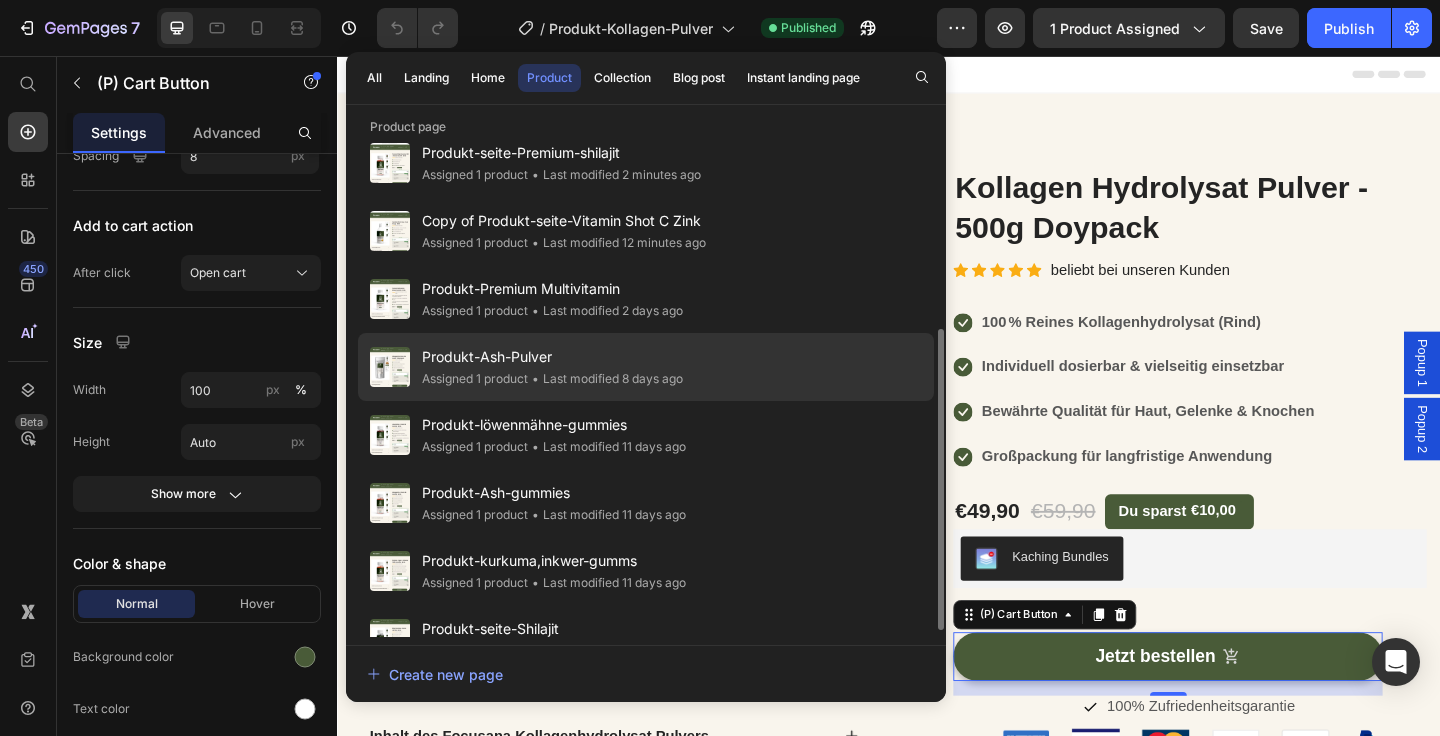 scroll, scrollTop: 264, scrollLeft: 0, axis: vertical 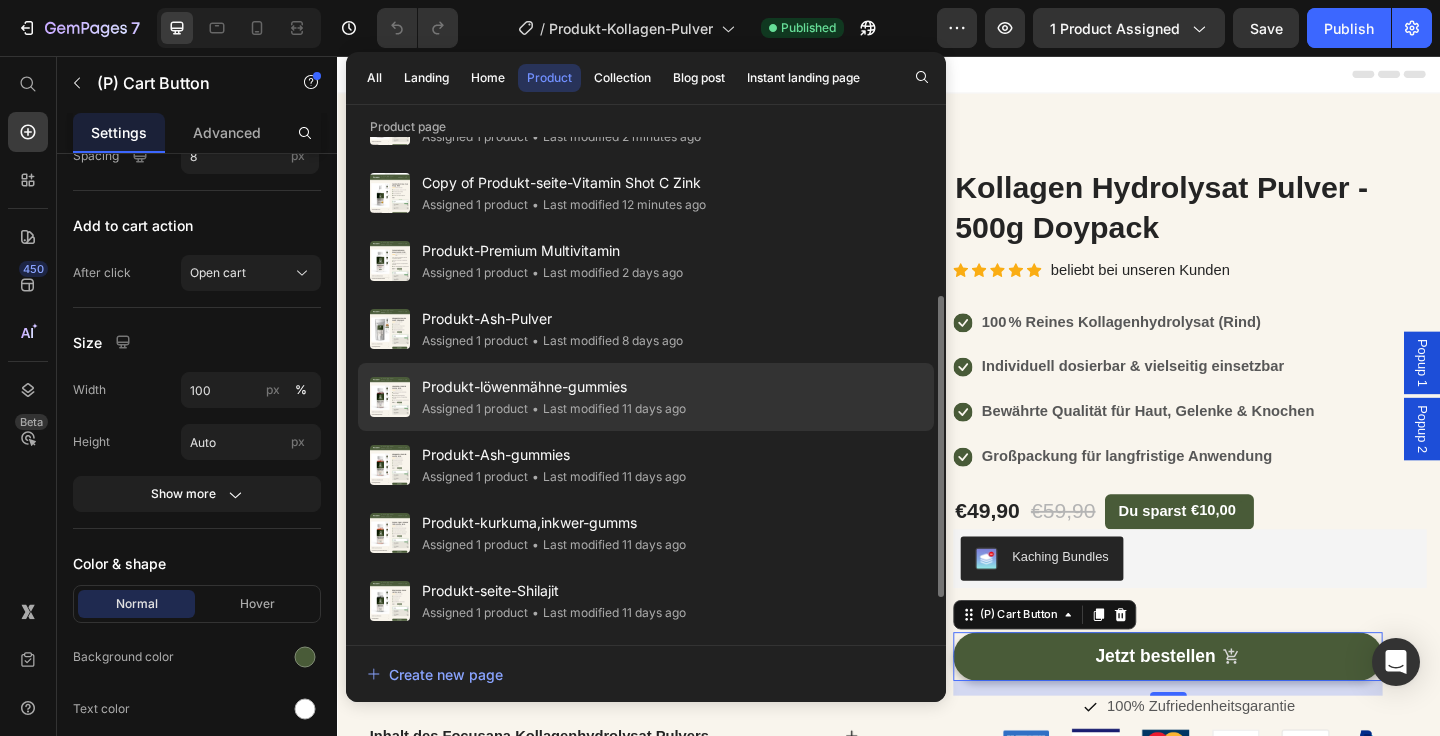 click on "Produkt-löwenmähne-gummies Assigned 1 product • Last modified 11 days ago" 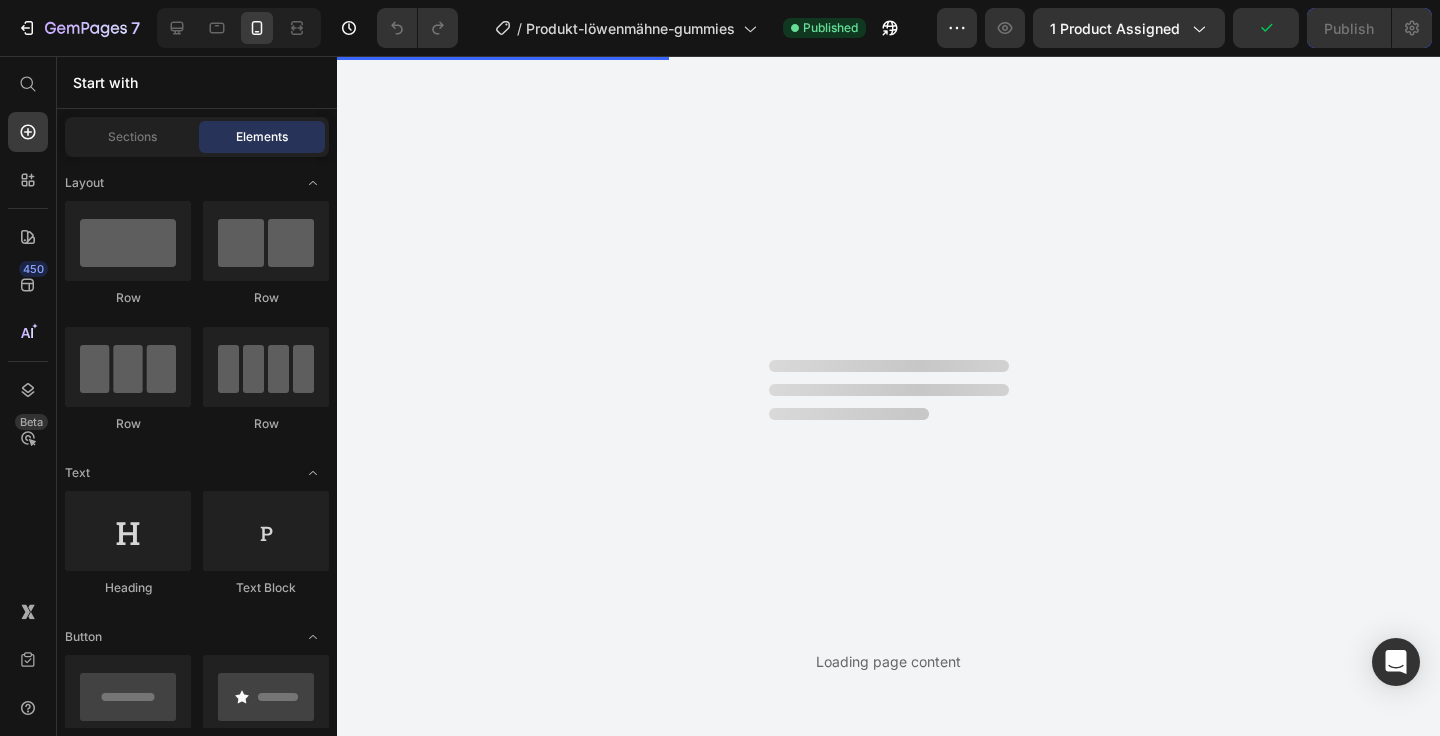 scroll, scrollTop: 0, scrollLeft: 0, axis: both 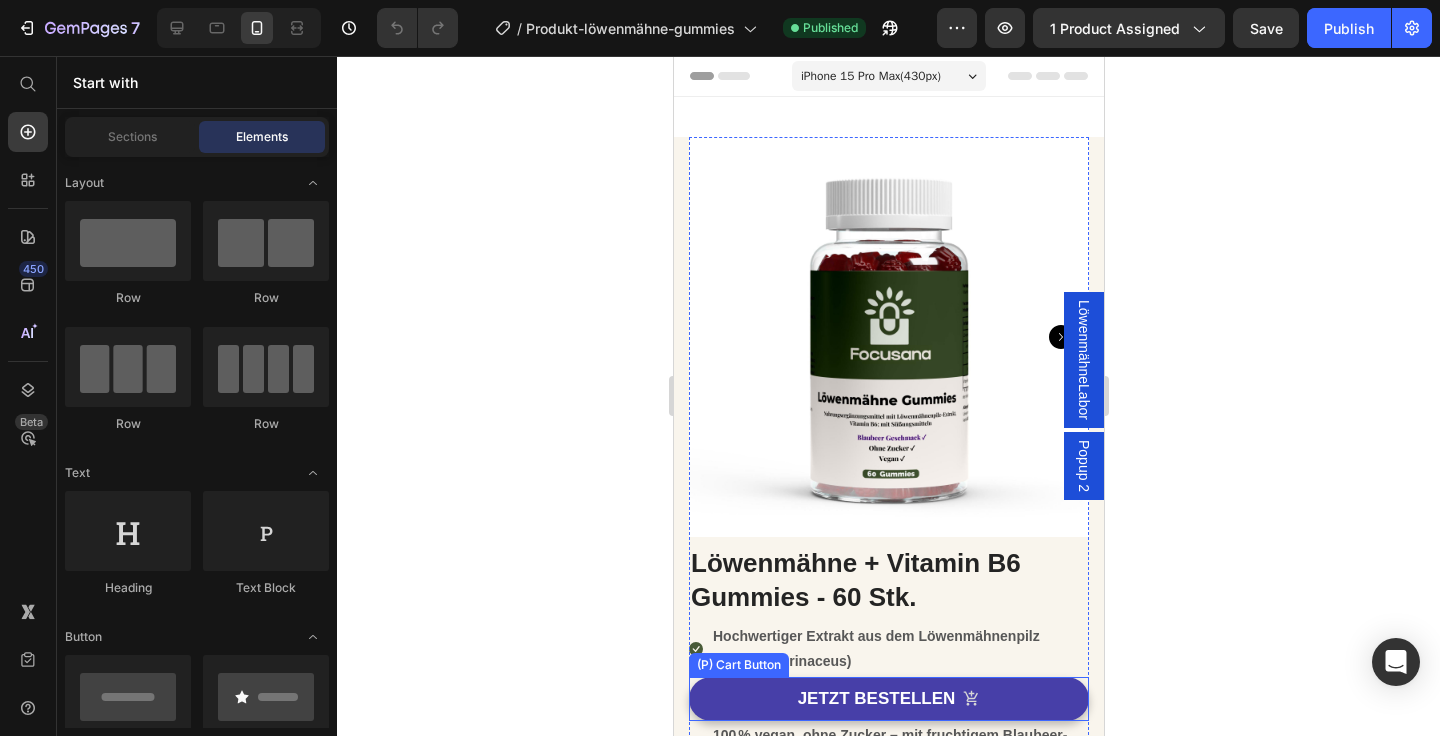 click on "JETZT BESTELLEN" at bounding box center [888, 699] 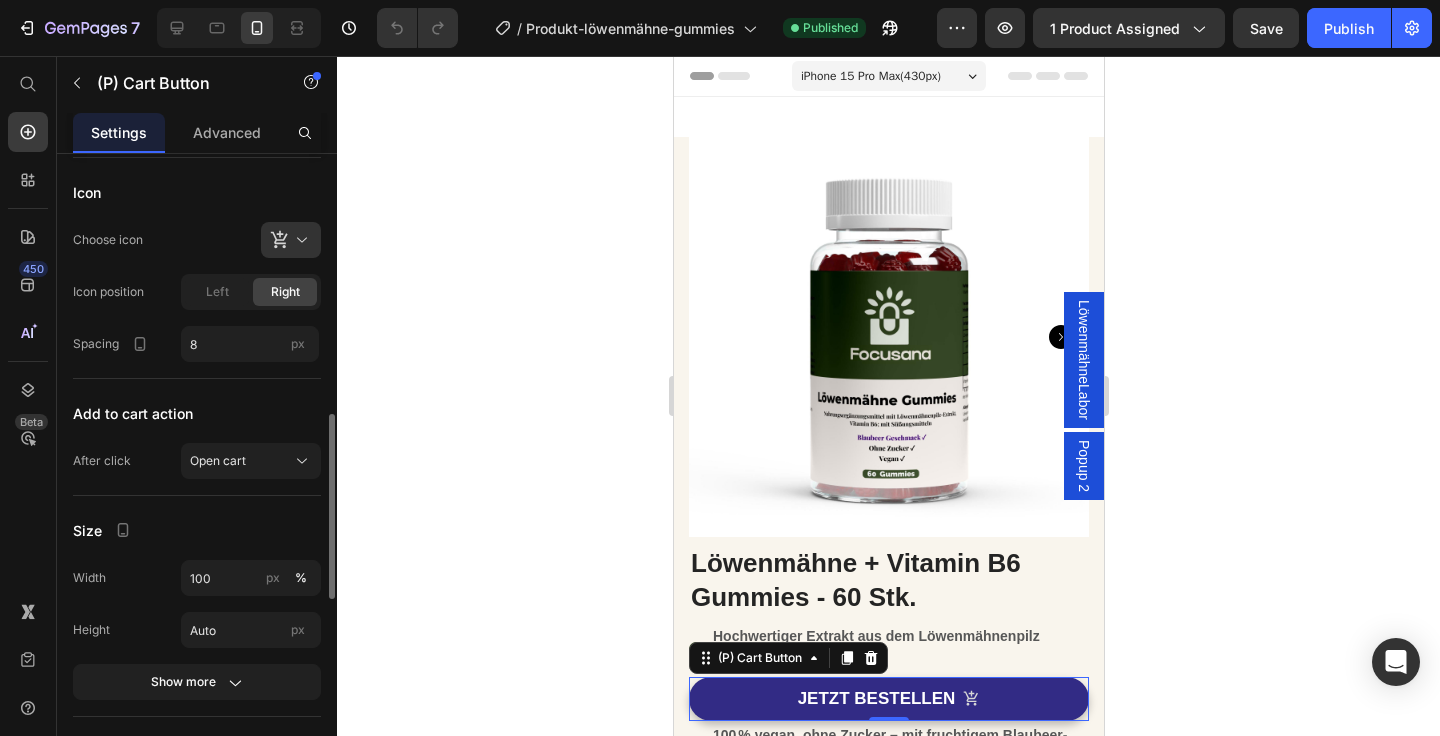 scroll, scrollTop: 500, scrollLeft: 0, axis: vertical 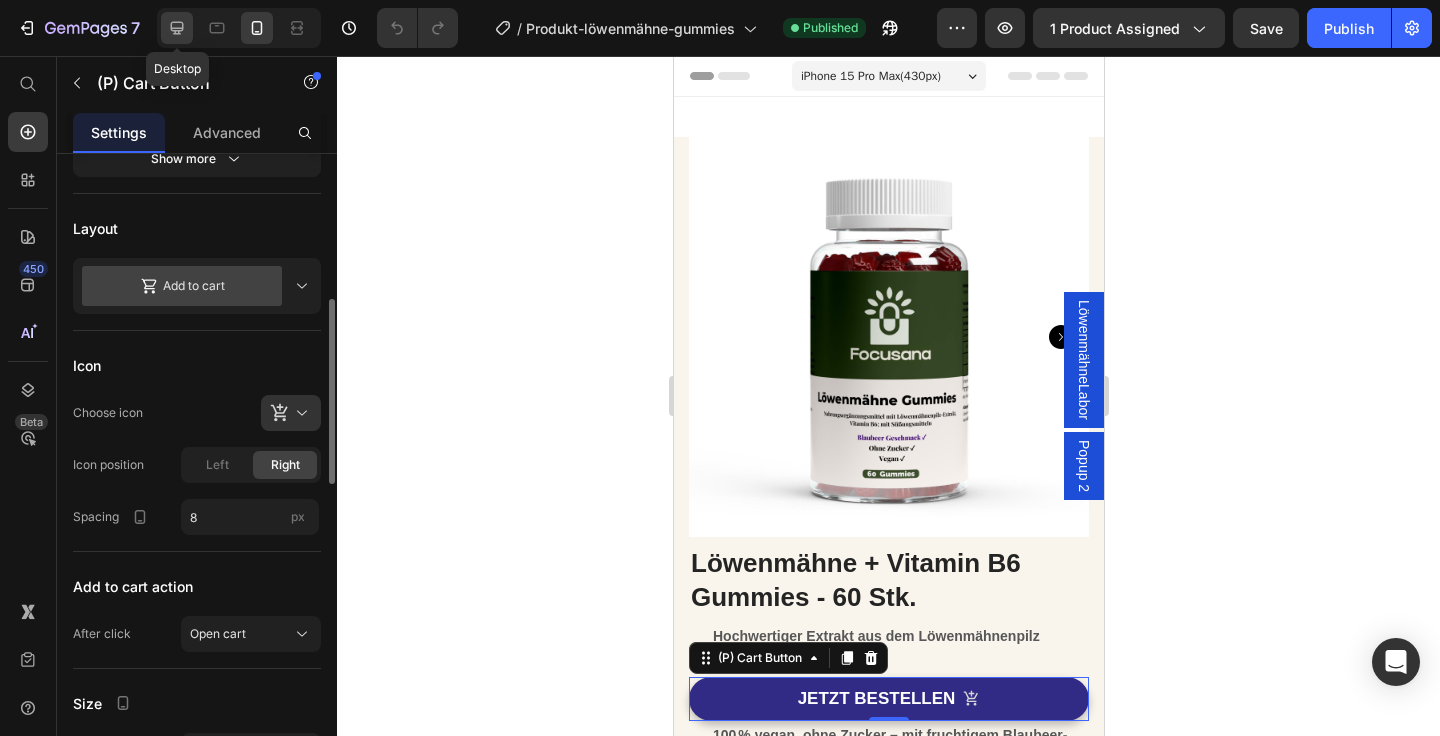 click 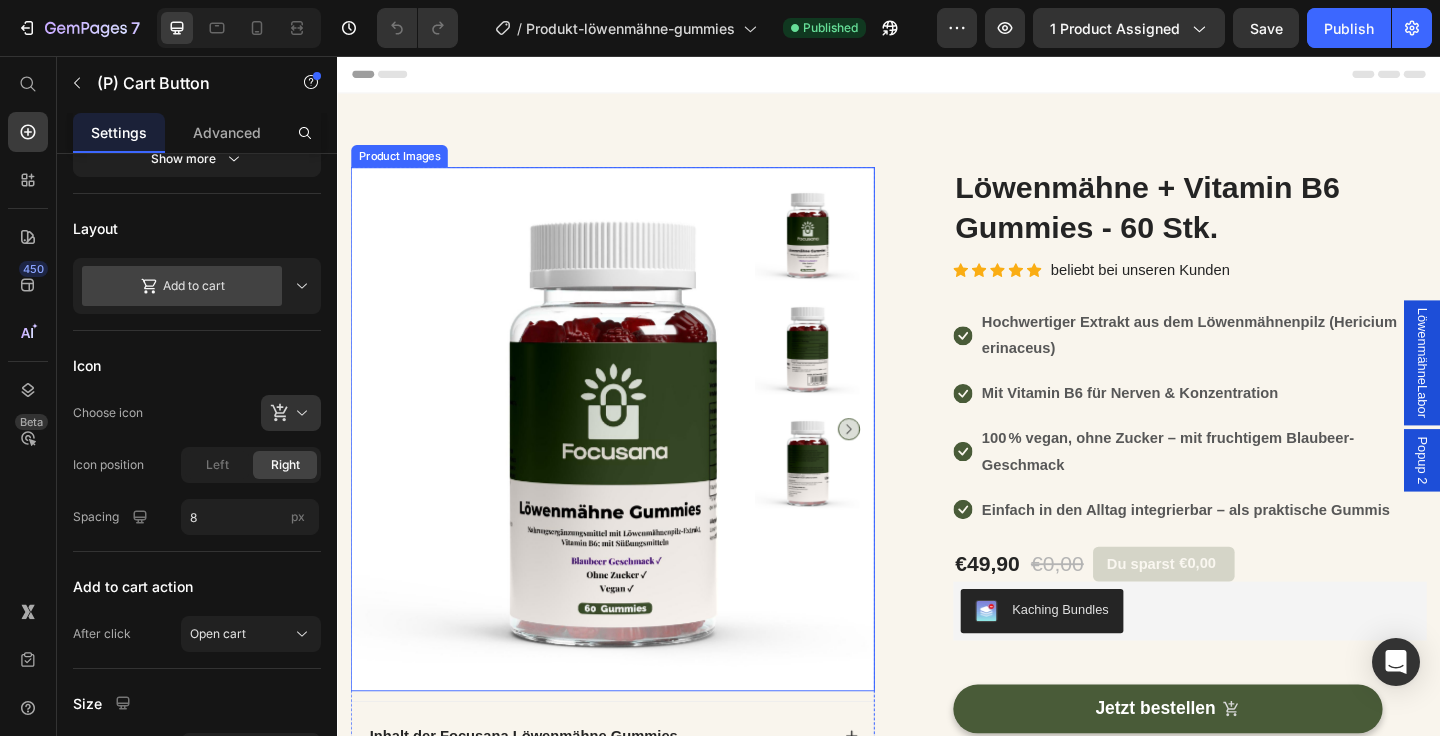 scroll, scrollTop: 73, scrollLeft: 0, axis: vertical 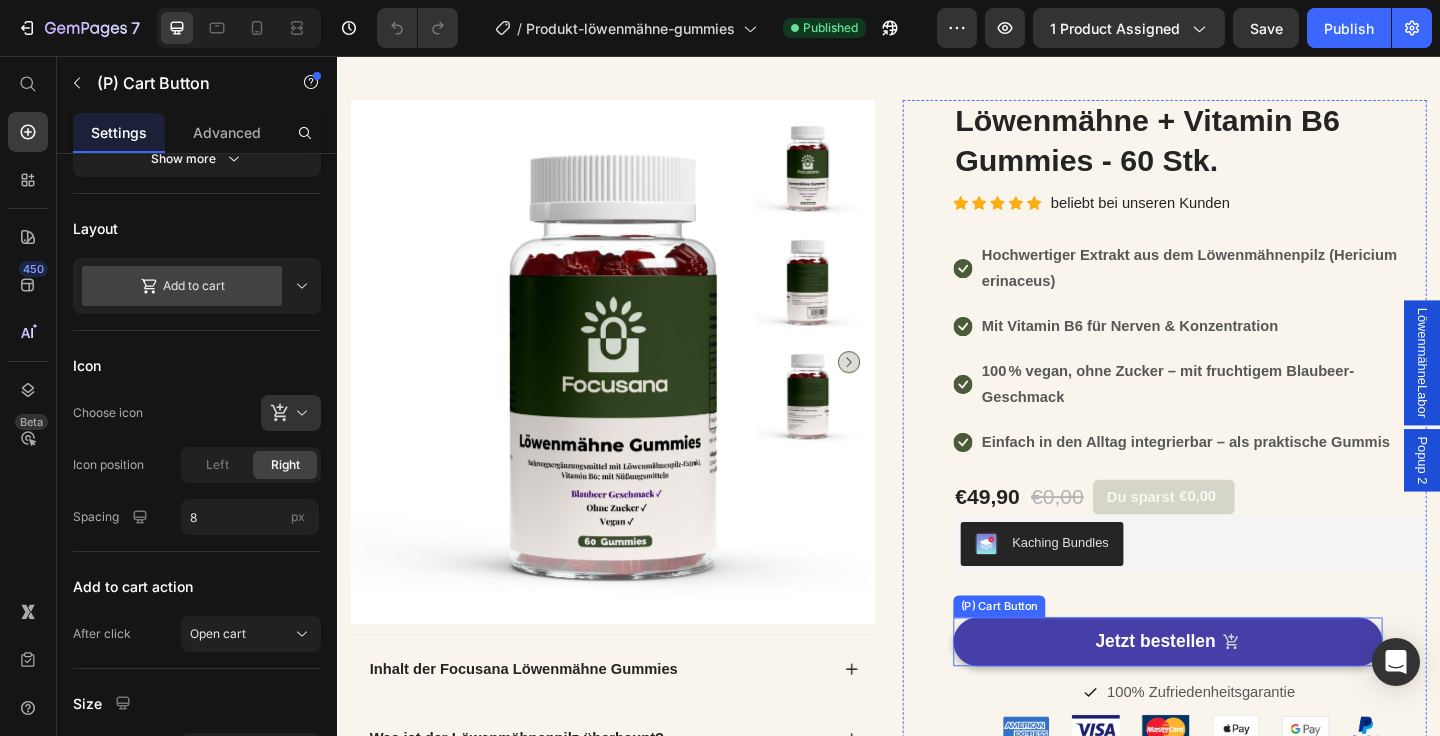 click on "Jetzt bestellen" at bounding box center [1240, 693] 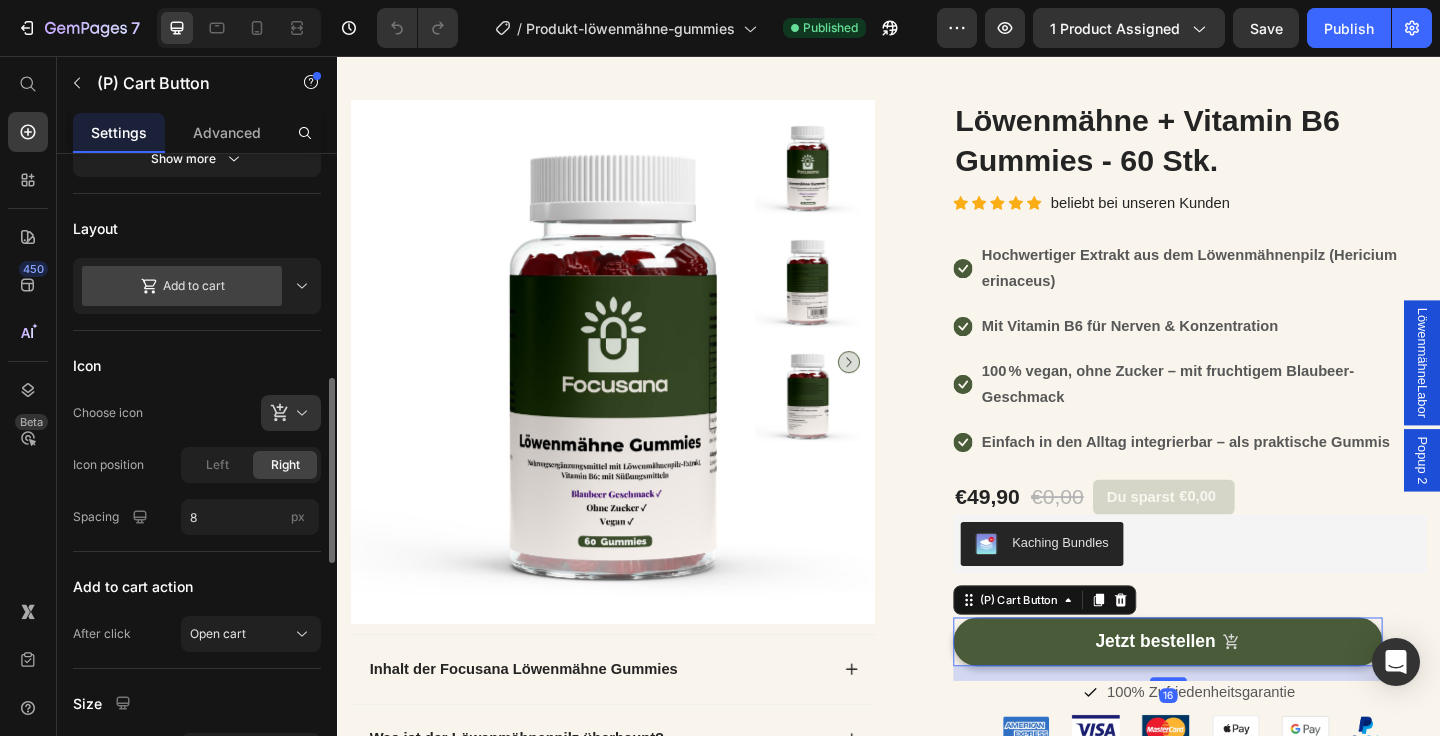 scroll, scrollTop: 871, scrollLeft: 0, axis: vertical 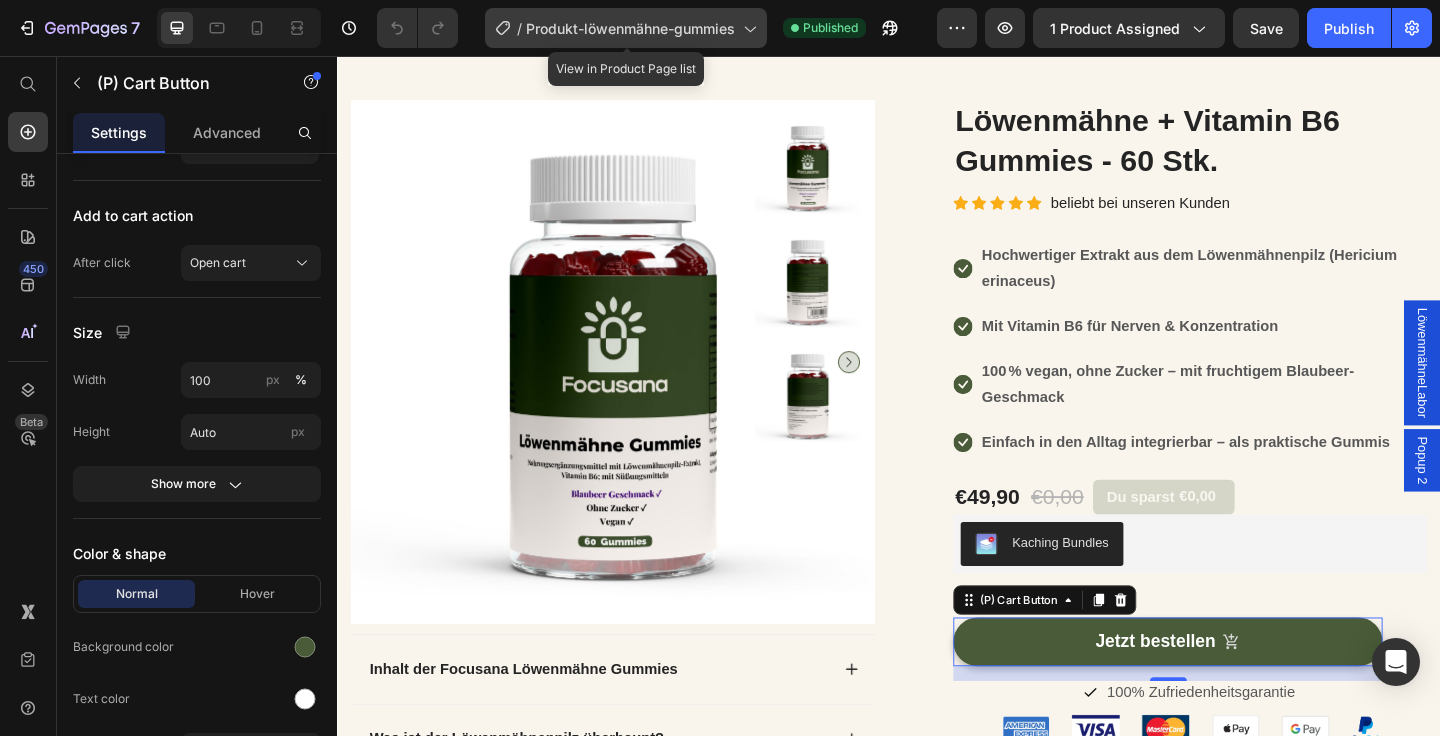 click on "Produkt-löwenmähne-gummies" at bounding box center [630, 28] 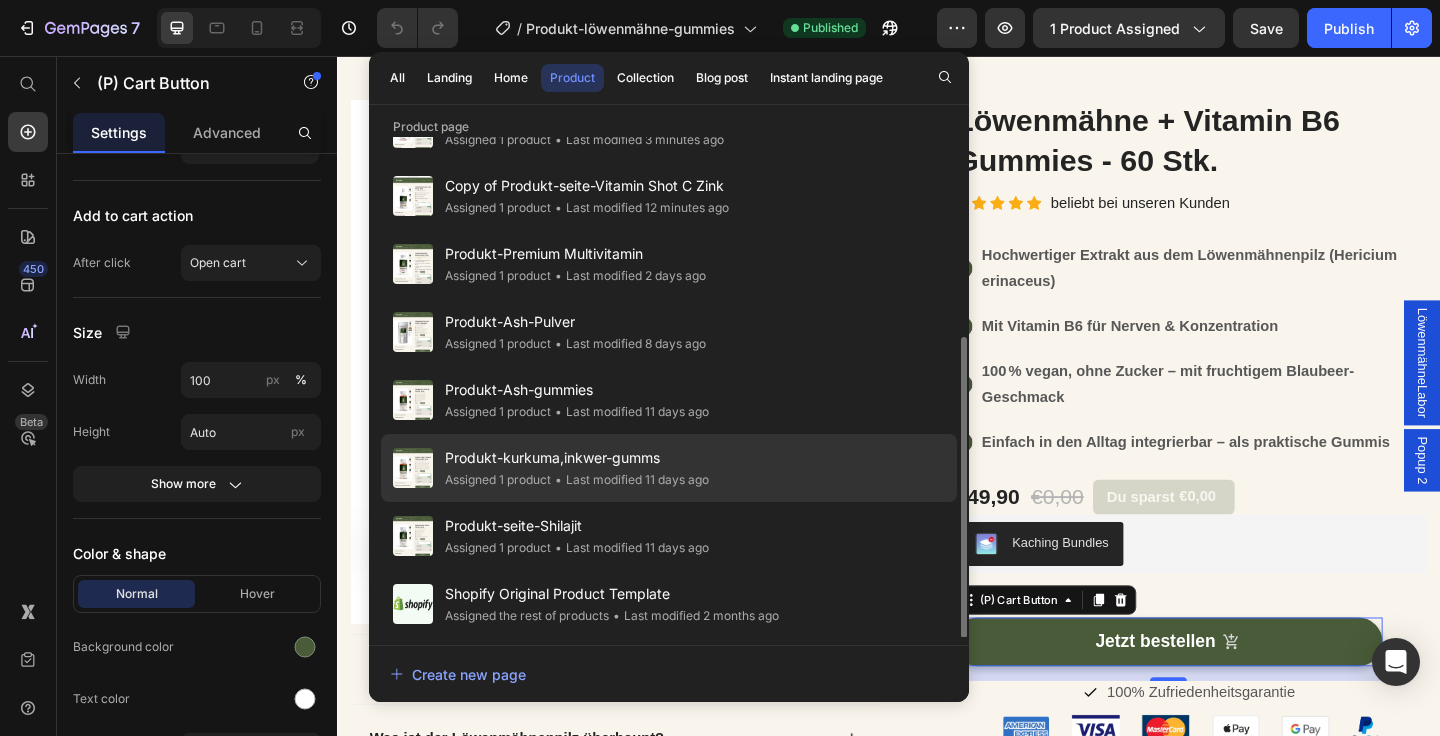 scroll, scrollTop: 330, scrollLeft: 0, axis: vertical 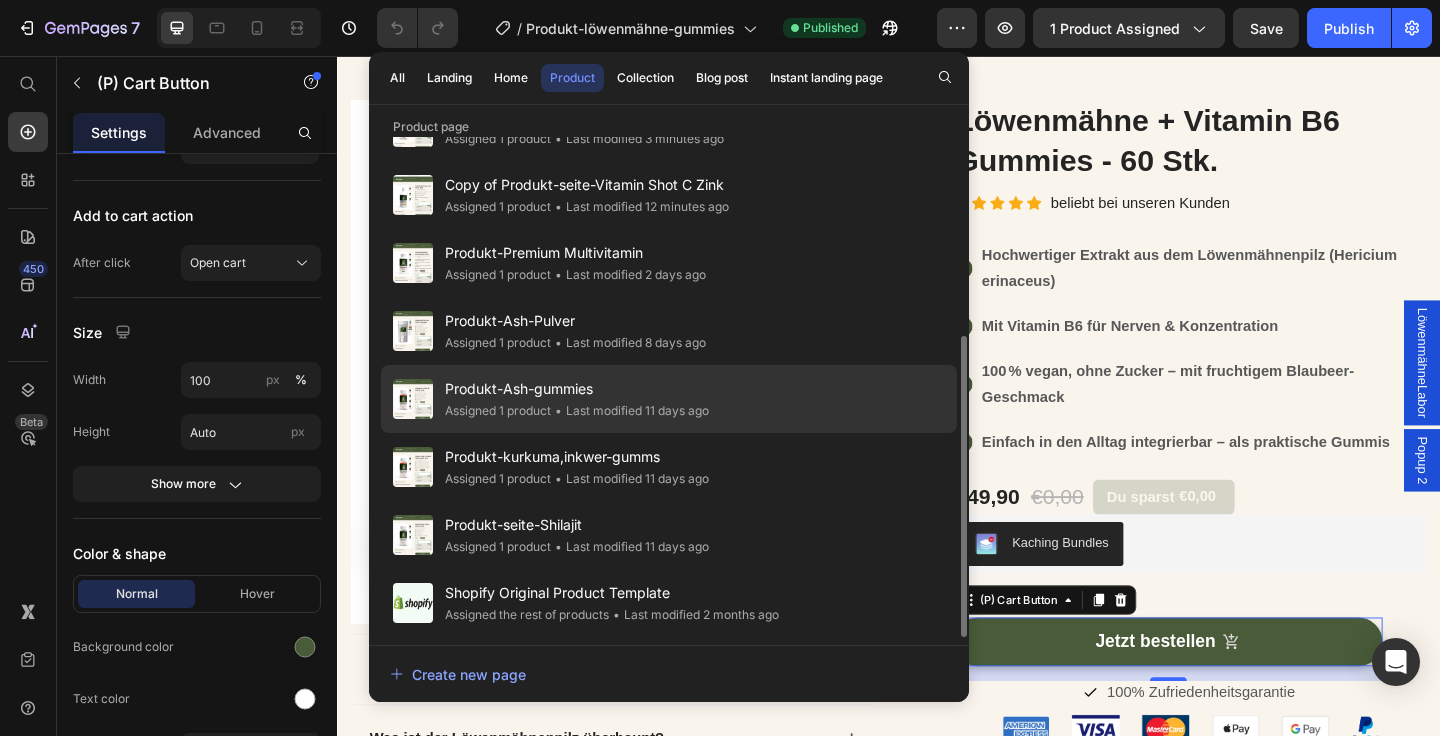 click on "Produkt-Ash-gummies Assigned 1 product • Last modified 11 days ago" 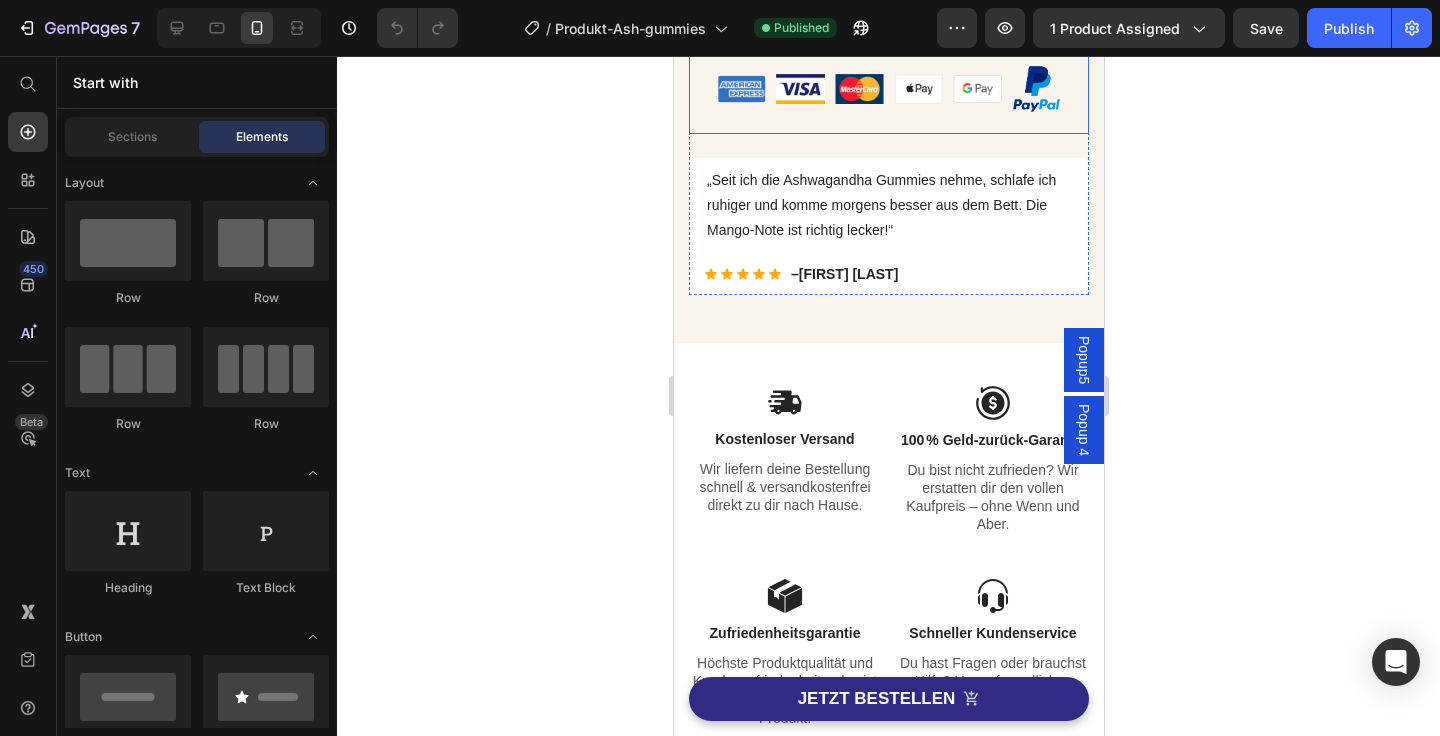 scroll, scrollTop: 903, scrollLeft: 0, axis: vertical 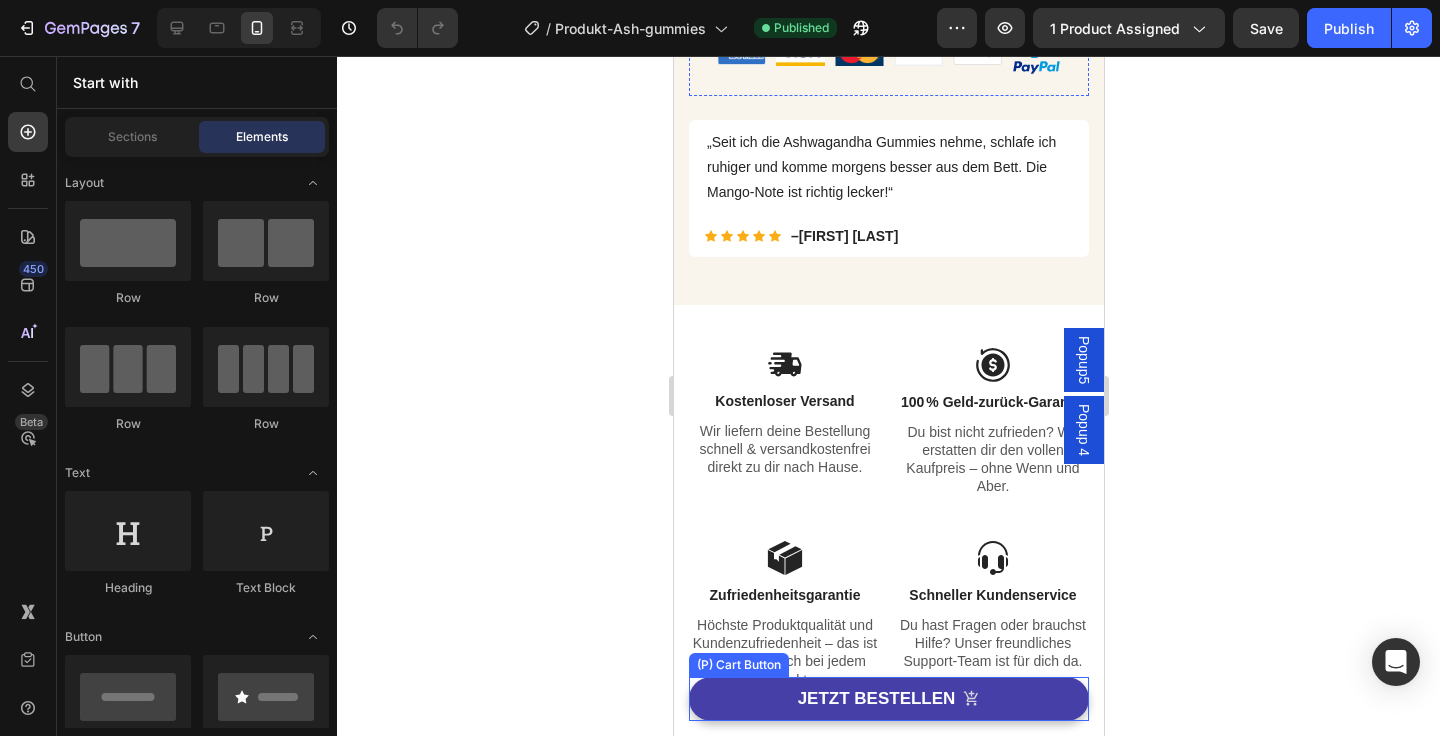 click on "JETZT BESTELLEN" at bounding box center (888, 699) 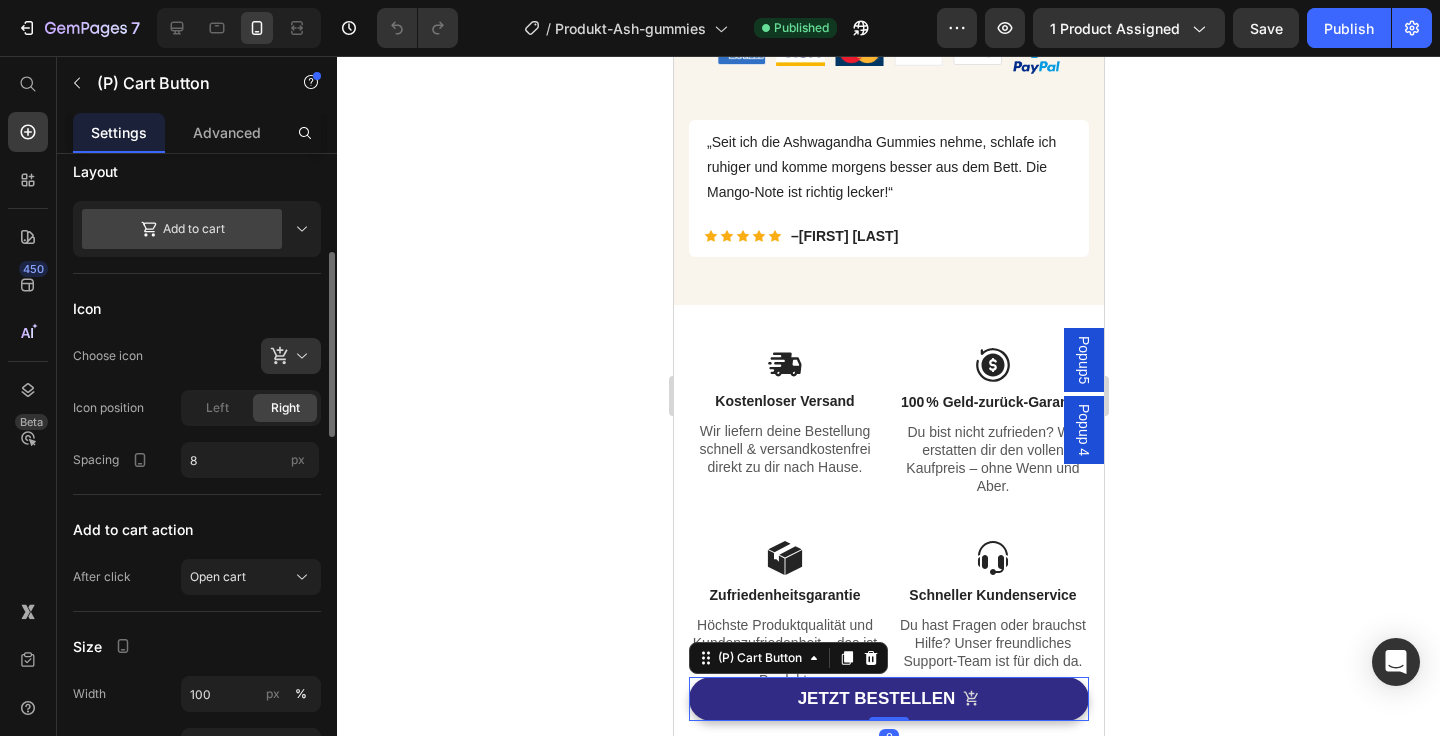 scroll, scrollTop: 508, scrollLeft: 0, axis: vertical 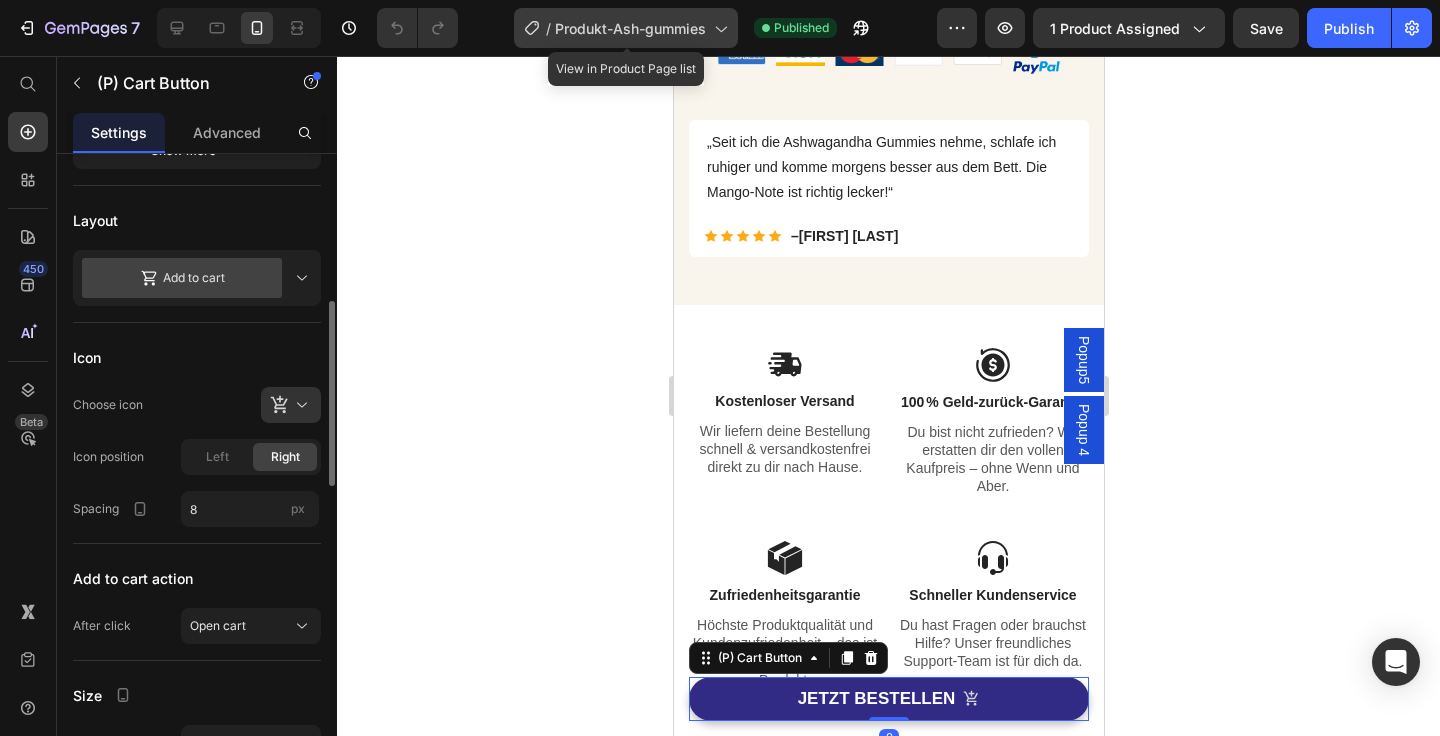click on "/  Produkt-Ash-gummies" 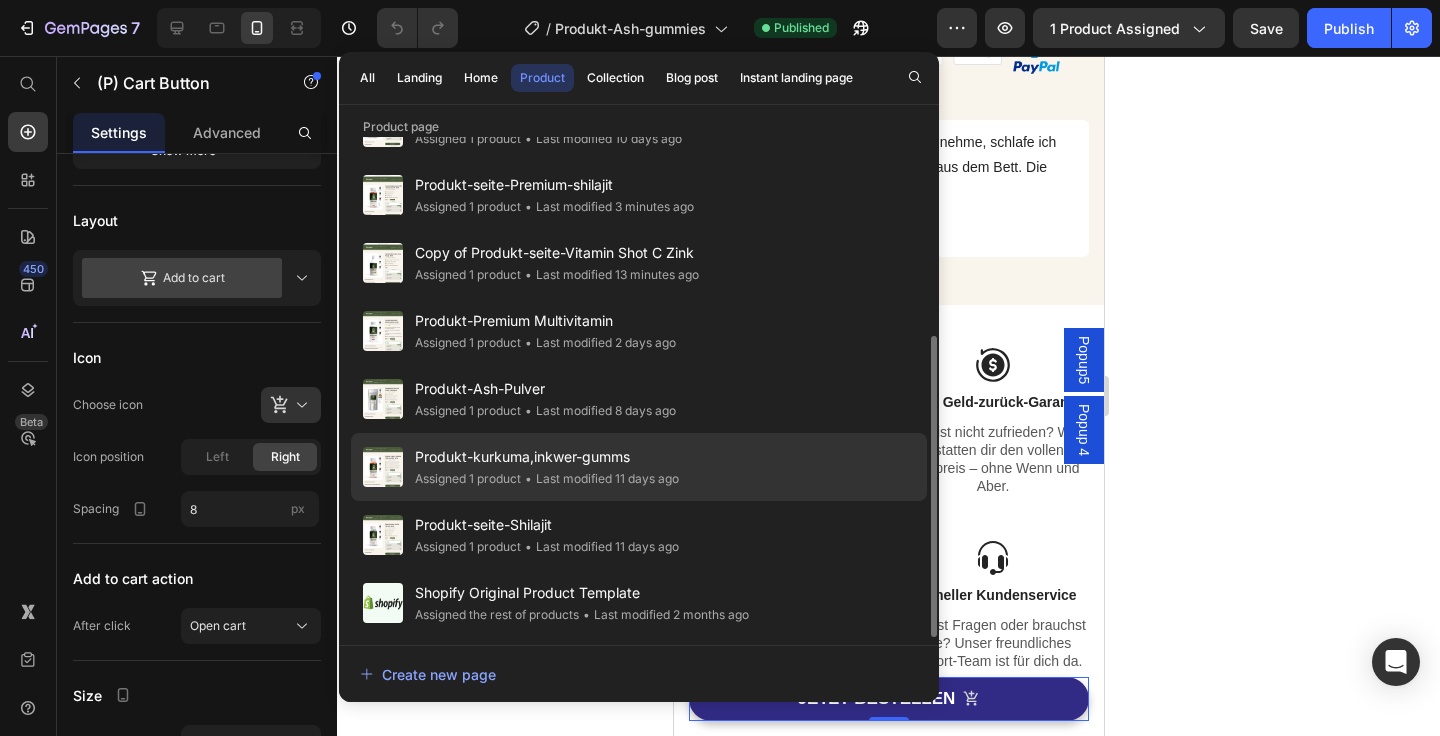 click on "Produkt-kurkuma,inkwer-gumms Assigned 1 product • Last modified 11 days ago" 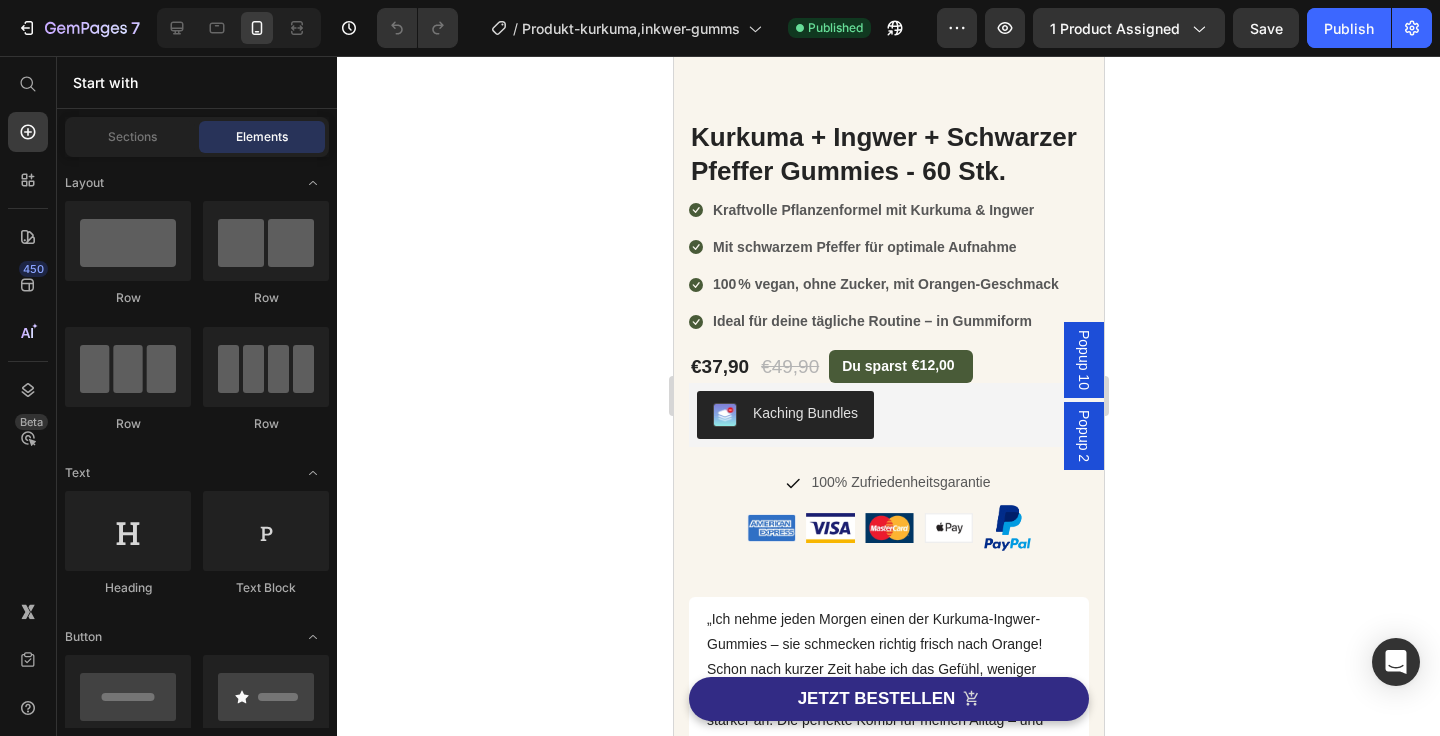 scroll, scrollTop: 404, scrollLeft: 0, axis: vertical 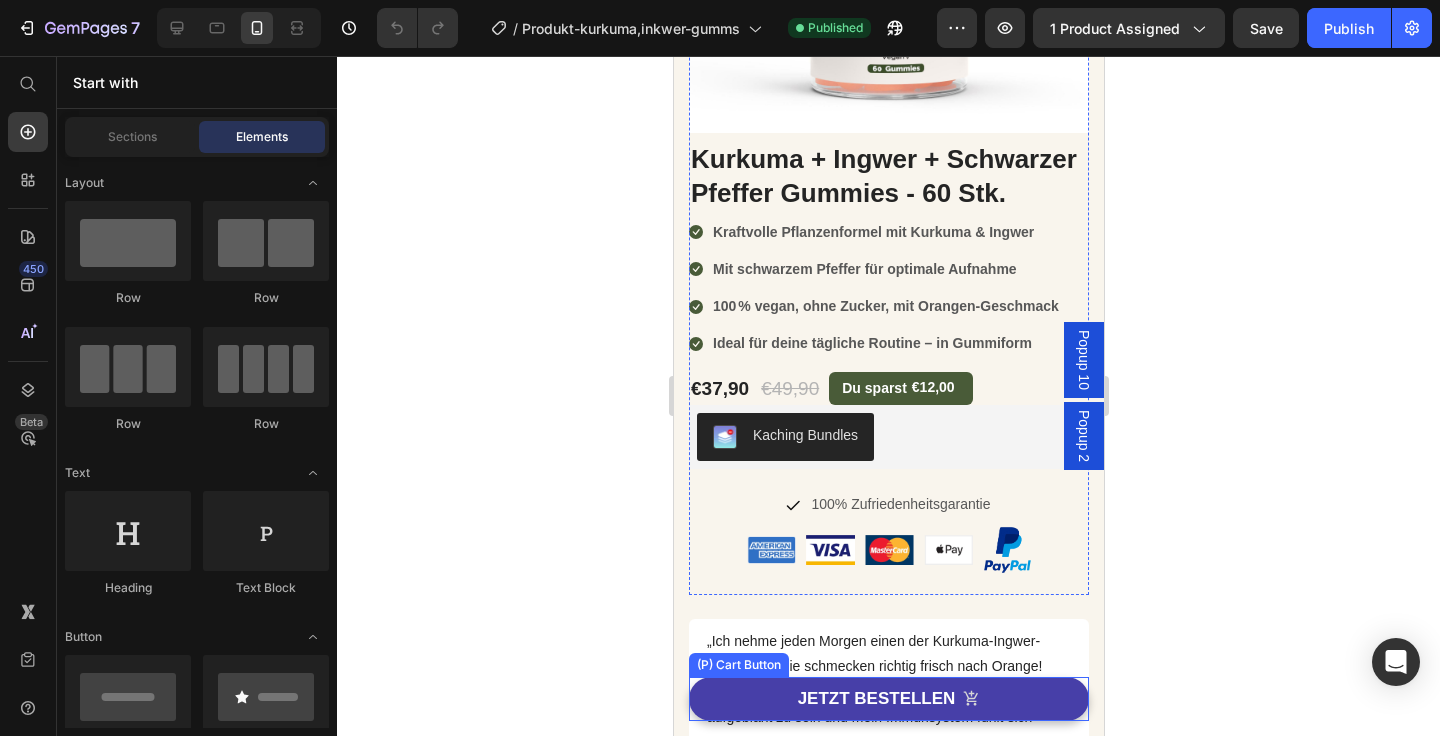 click on "JETZT BESTELLEN" at bounding box center (888, 699) 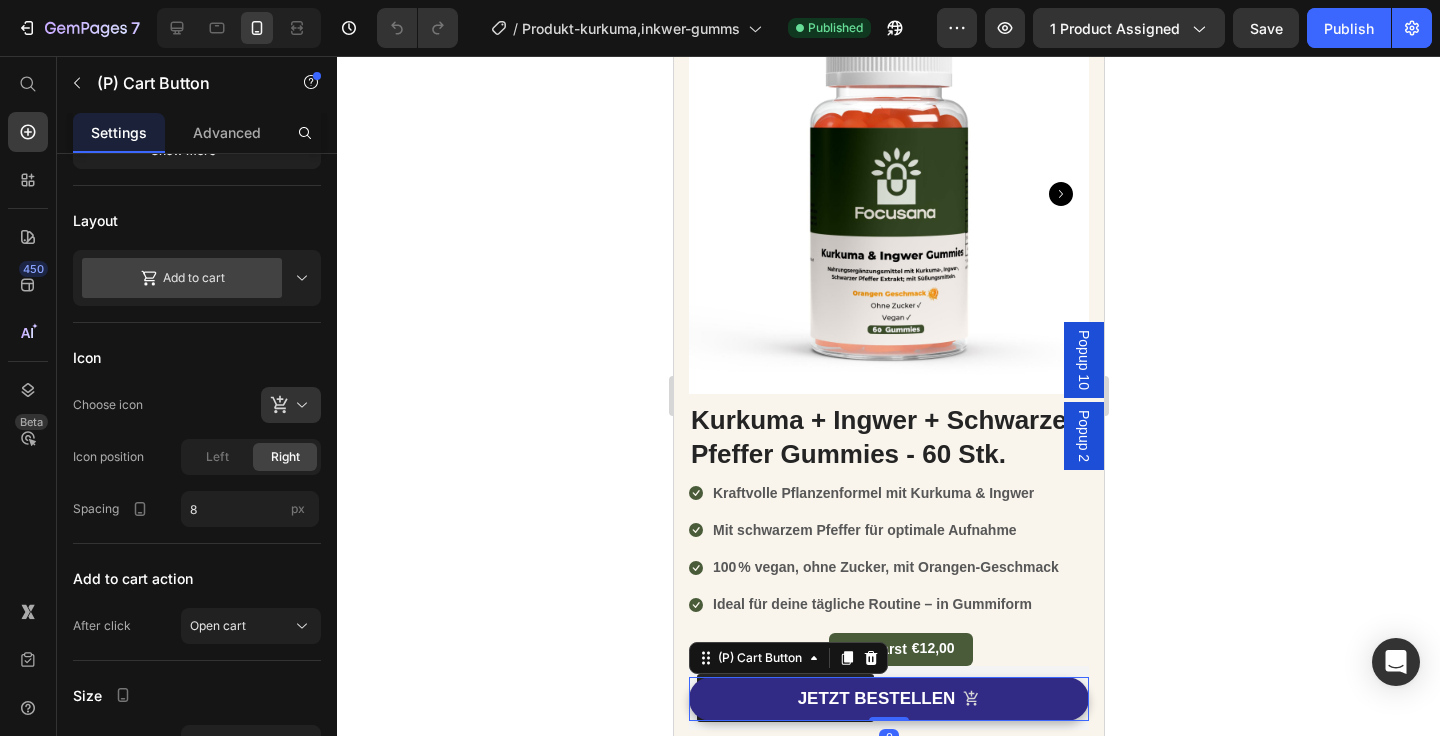 scroll, scrollTop: 84, scrollLeft: 0, axis: vertical 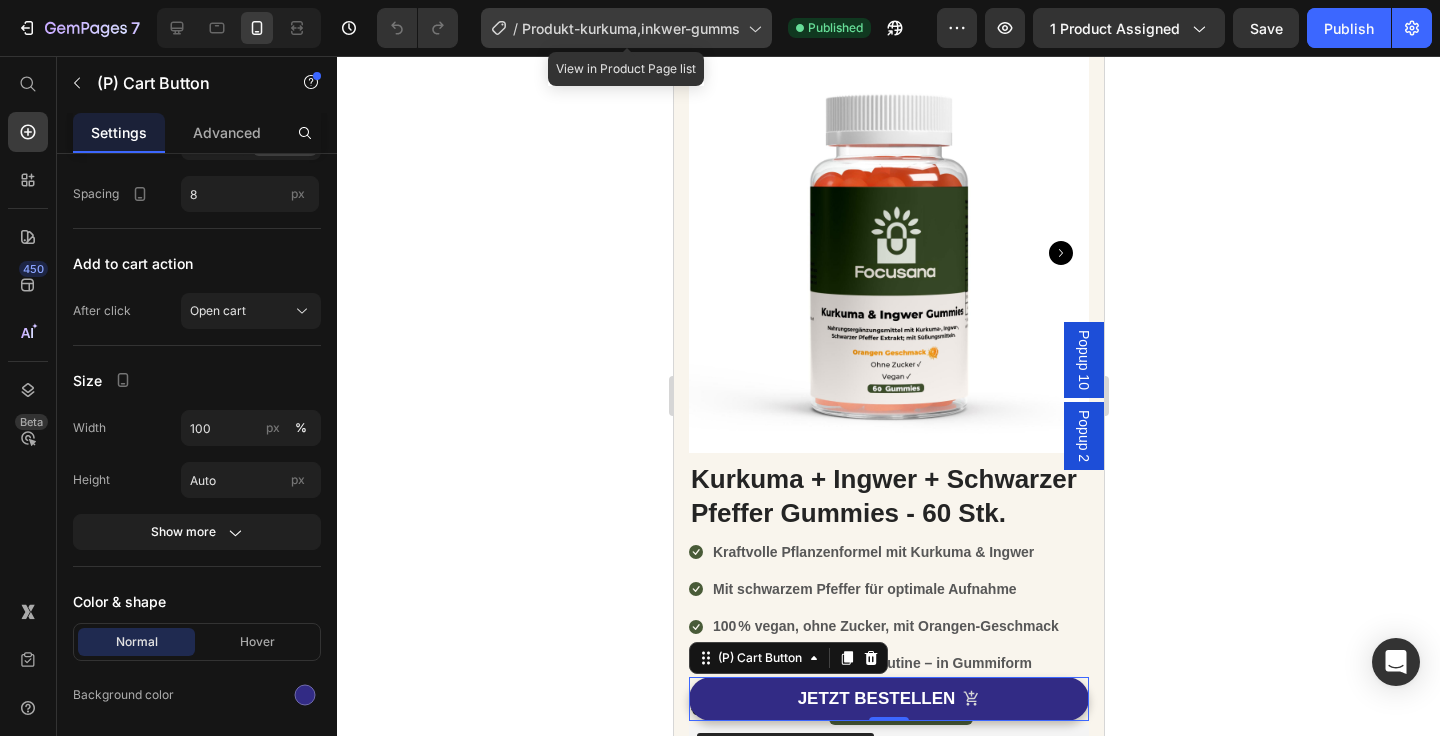 click on "Produkt-kurkuma,inkwer-gumms" at bounding box center [631, 28] 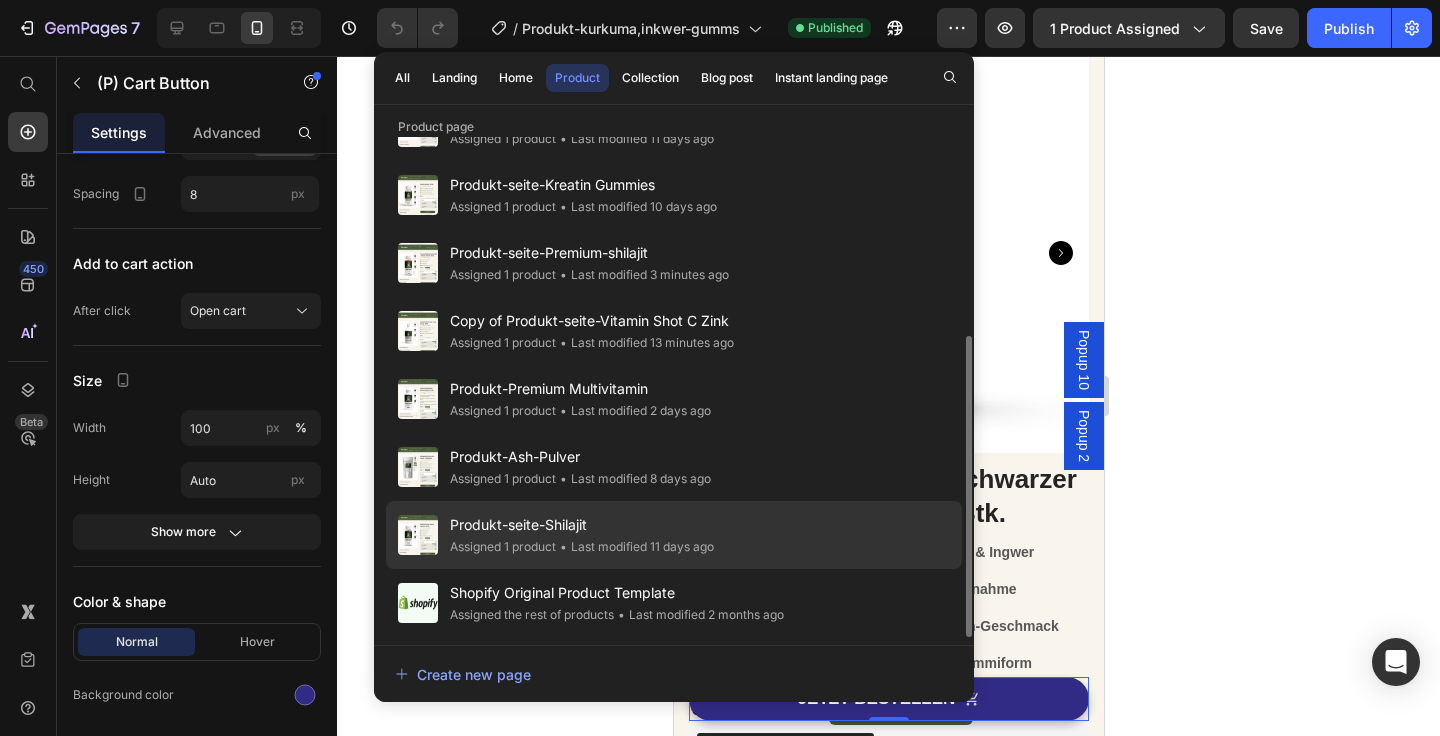 click on "Produkt-seite-Shilajit Assigned 1 product • Last modified 11 days ago" 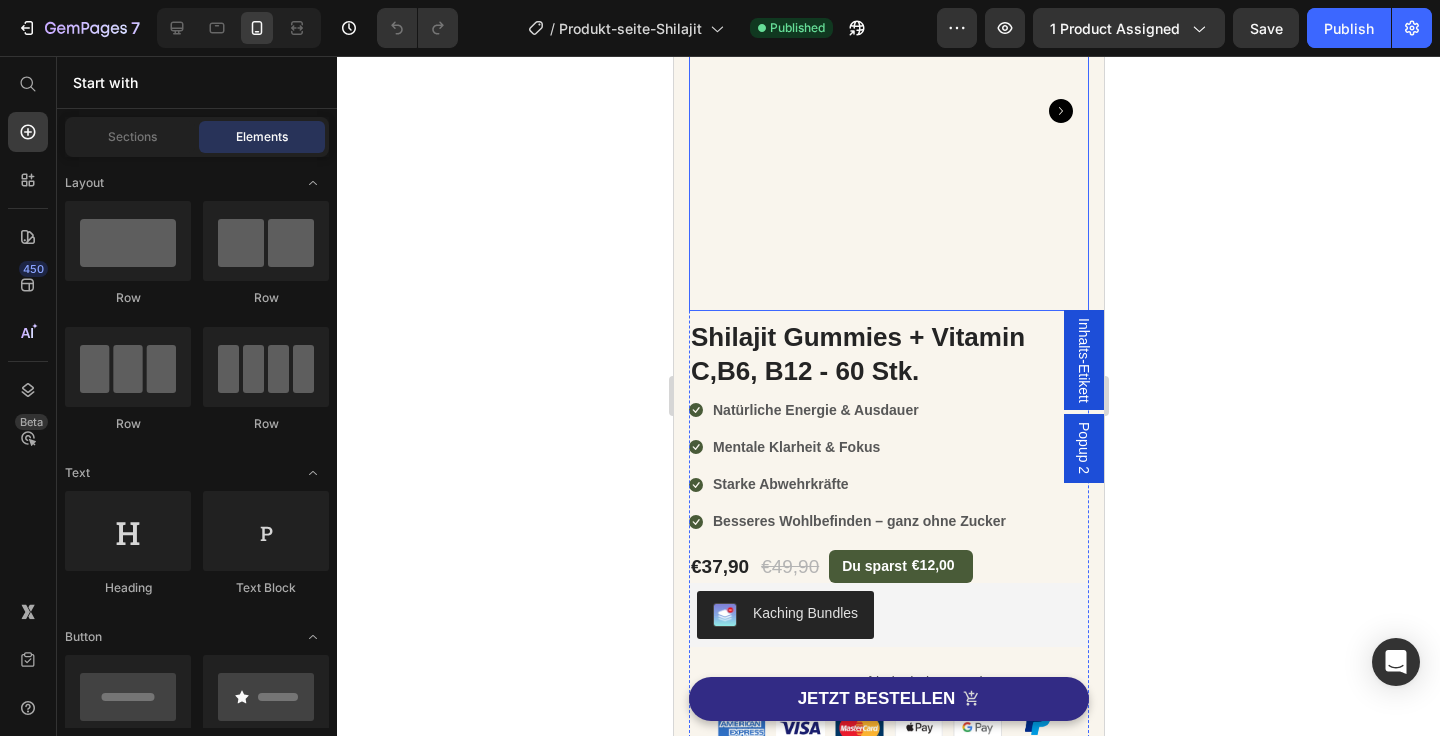 scroll, scrollTop: 0, scrollLeft: 0, axis: both 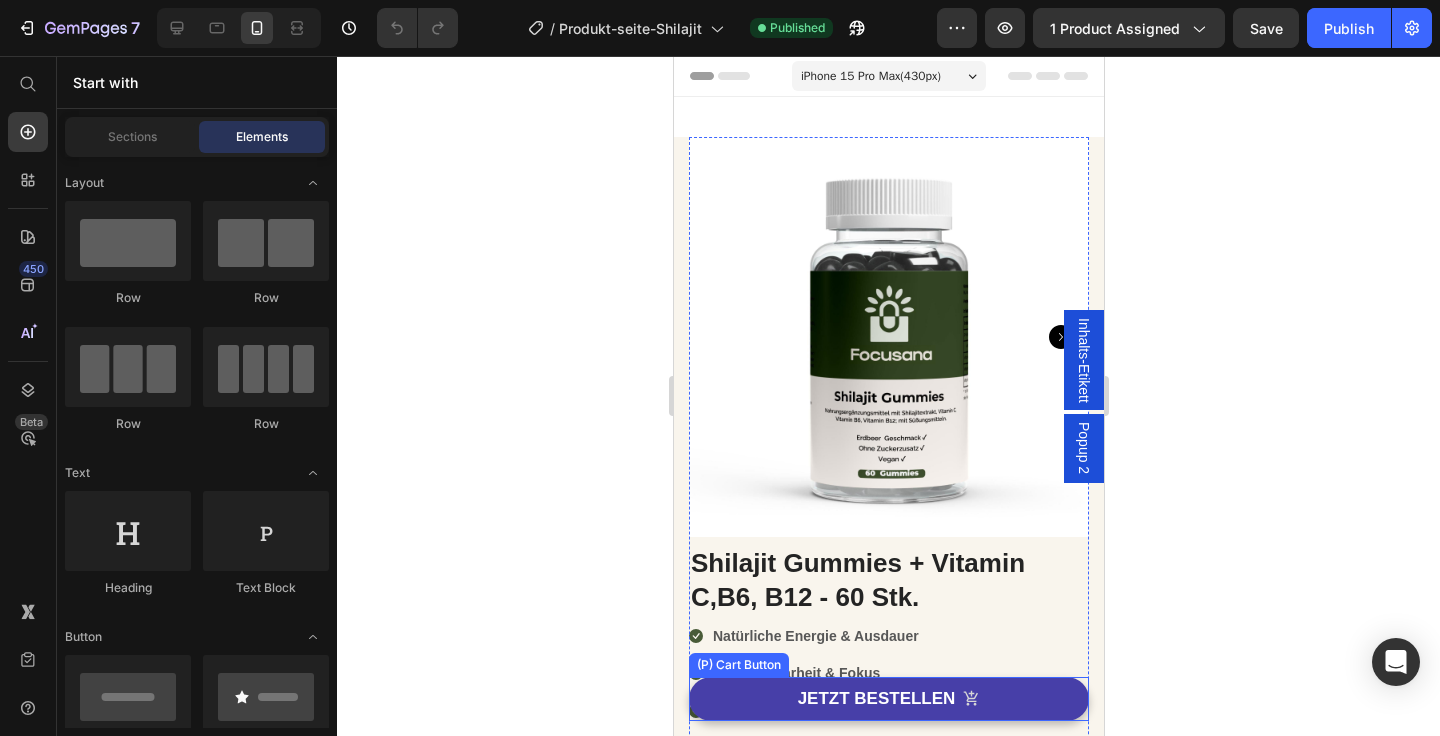 click on "JETZT BESTELLEN" at bounding box center [888, 699] 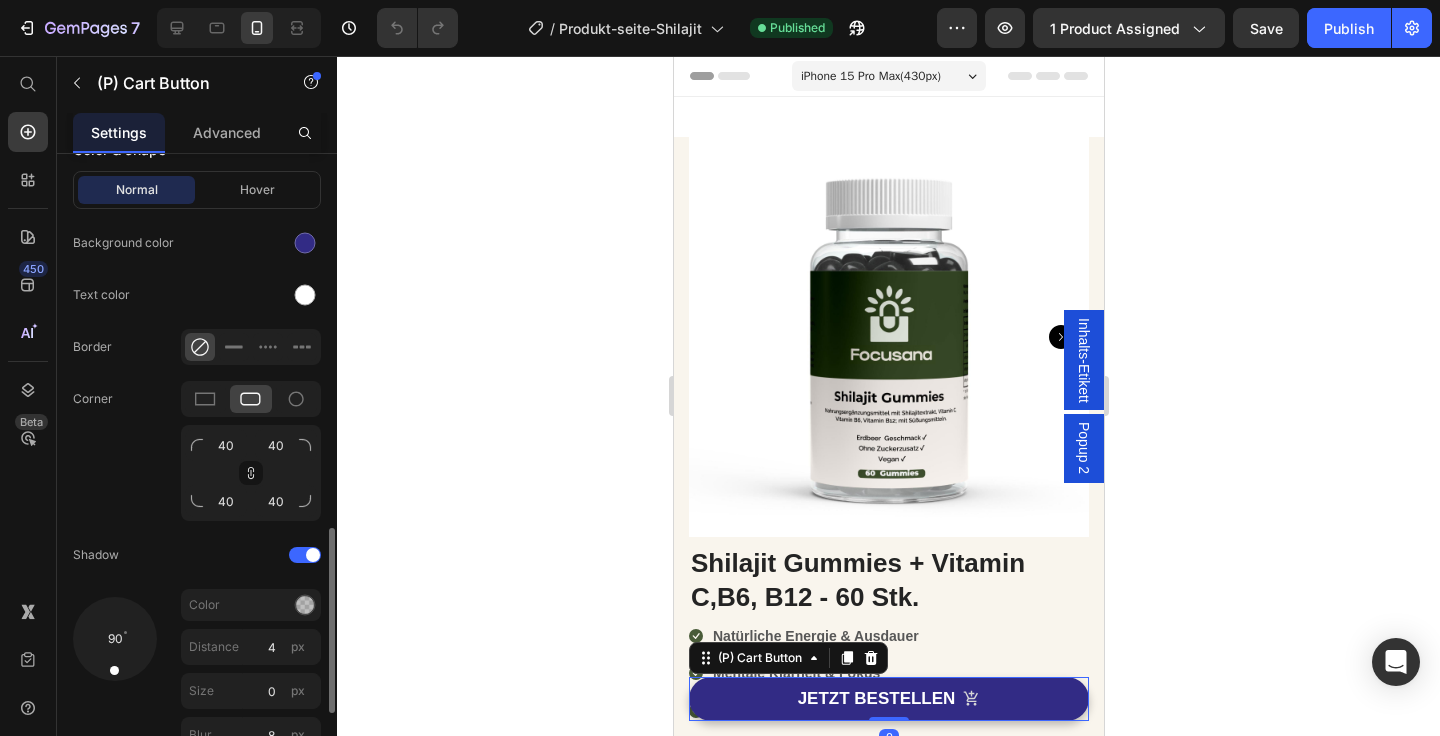 scroll, scrollTop: 1278, scrollLeft: 0, axis: vertical 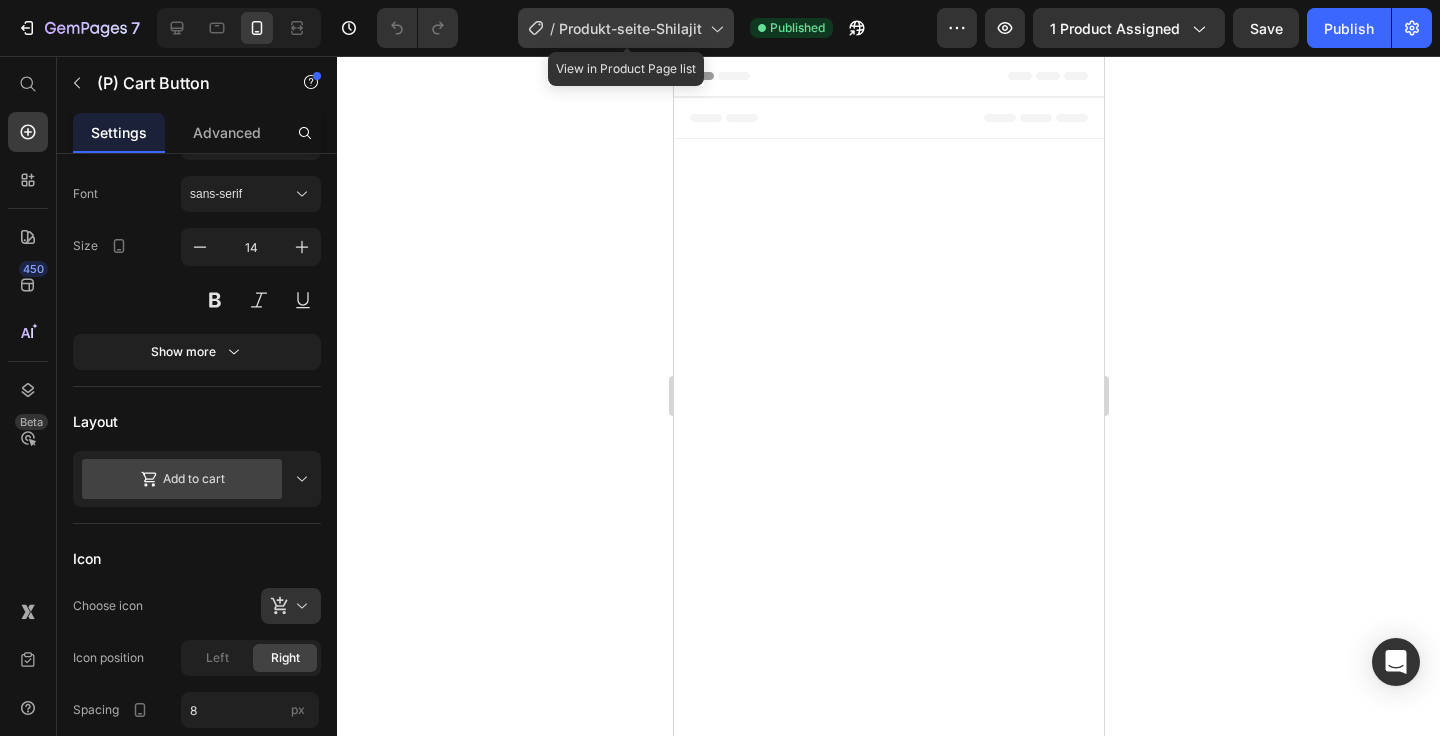 click on "/  Produkt-seite-Shilajit" 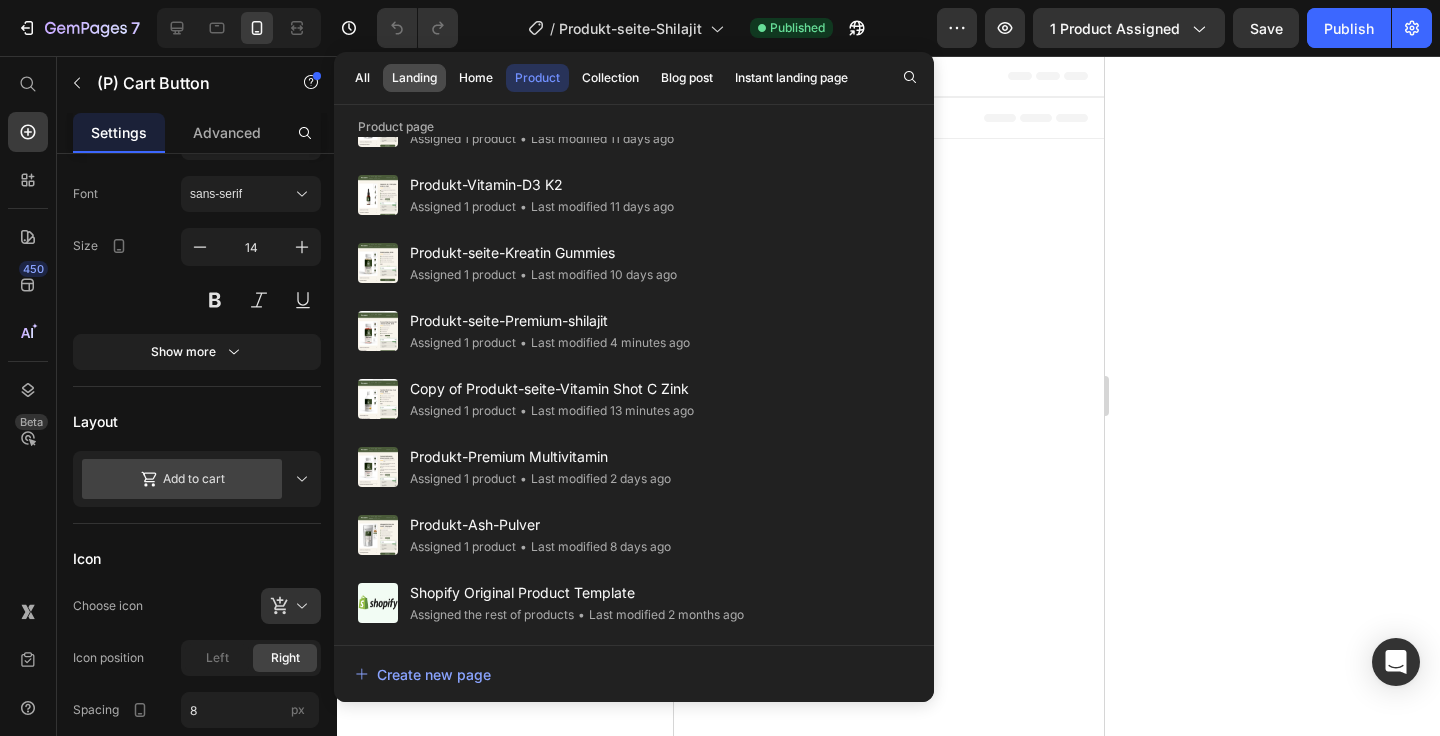 click on "Landing" at bounding box center [414, 78] 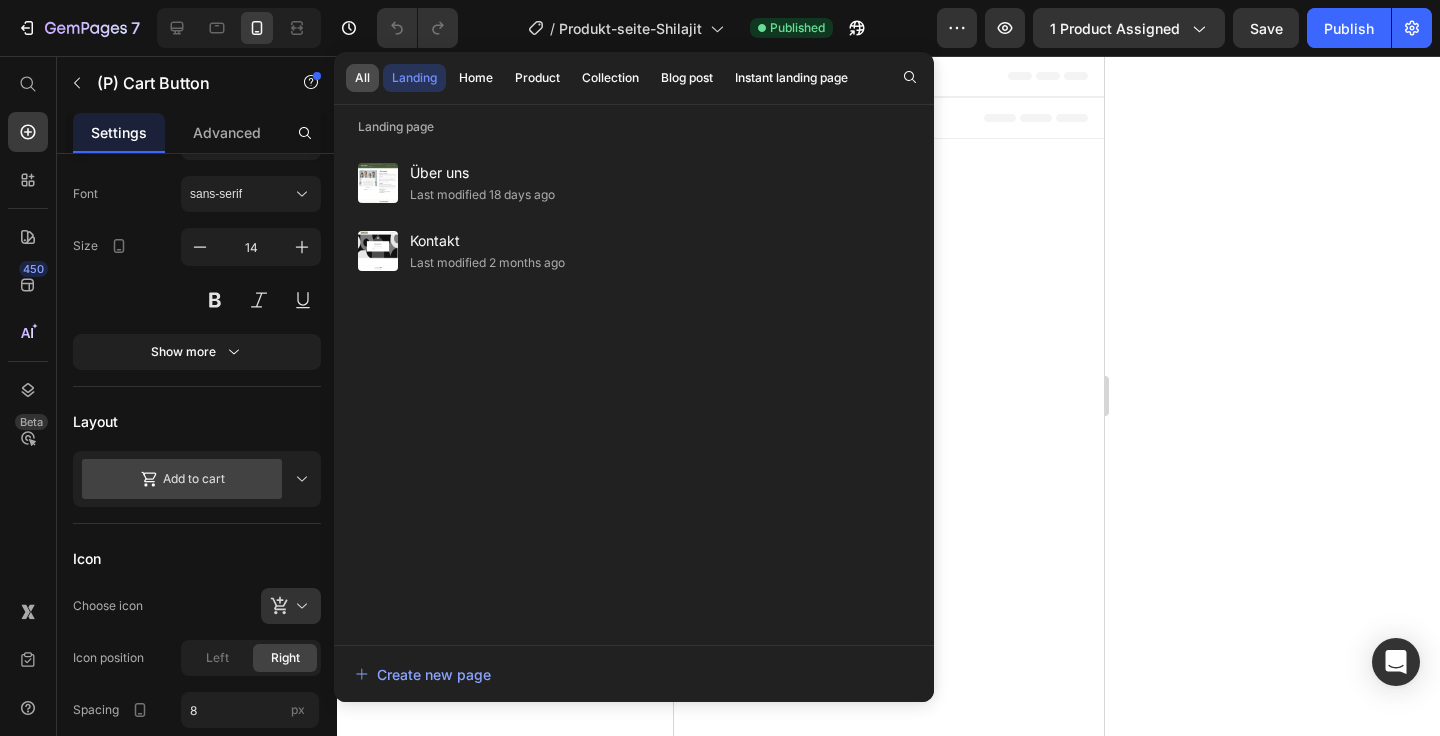 scroll, scrollTop: 0, scrollLeft: 0, axis: both 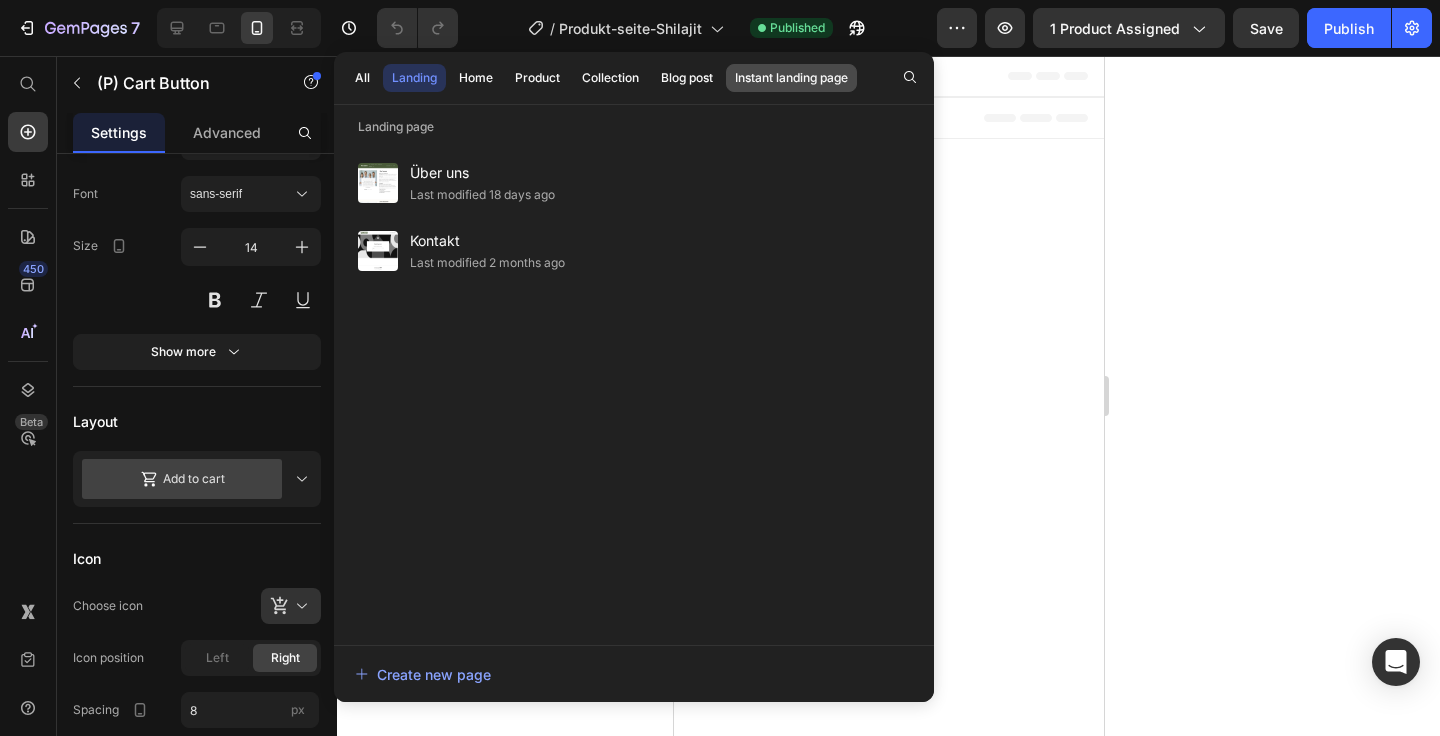 click on "Instant landing page" at bounding box center (791, 78) 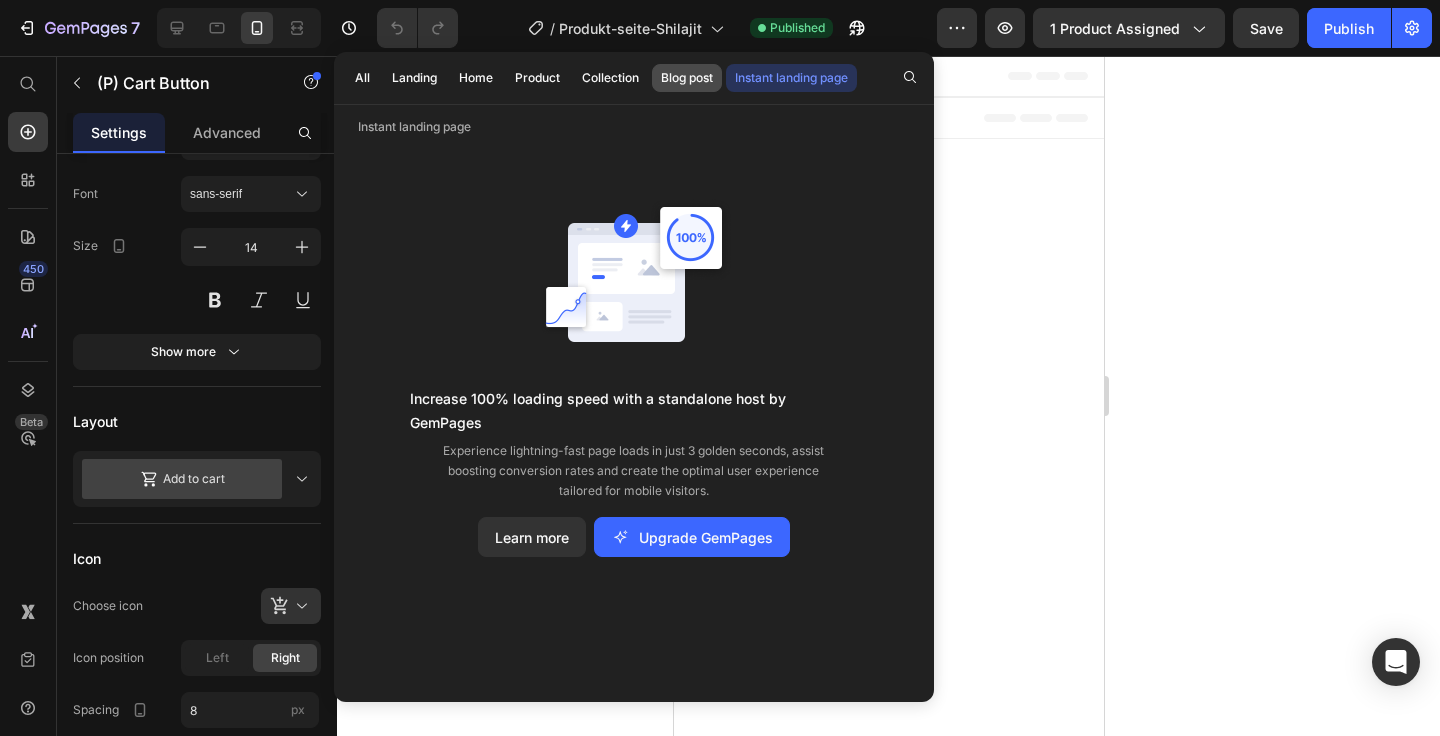 click on "Blog post" at bounding box center (687, 78) 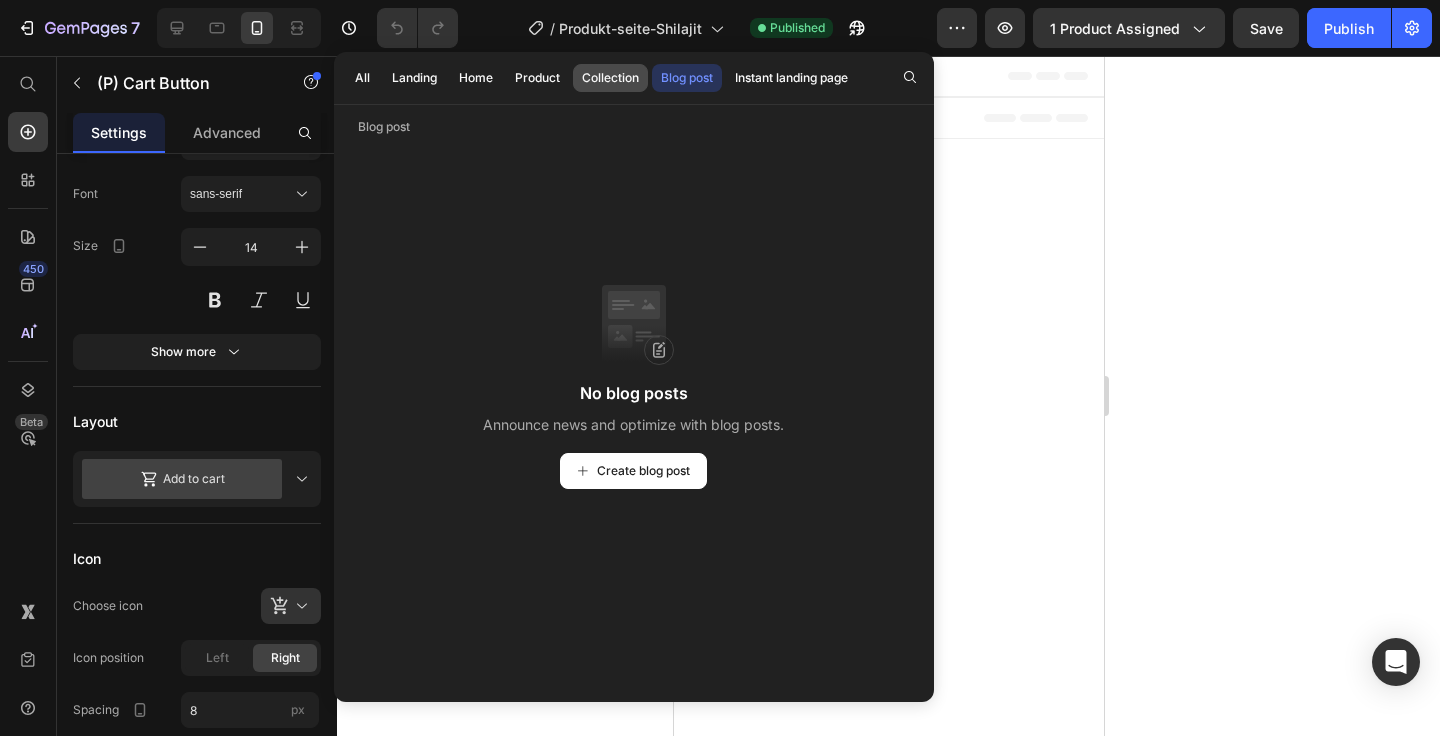 click on "Collection" 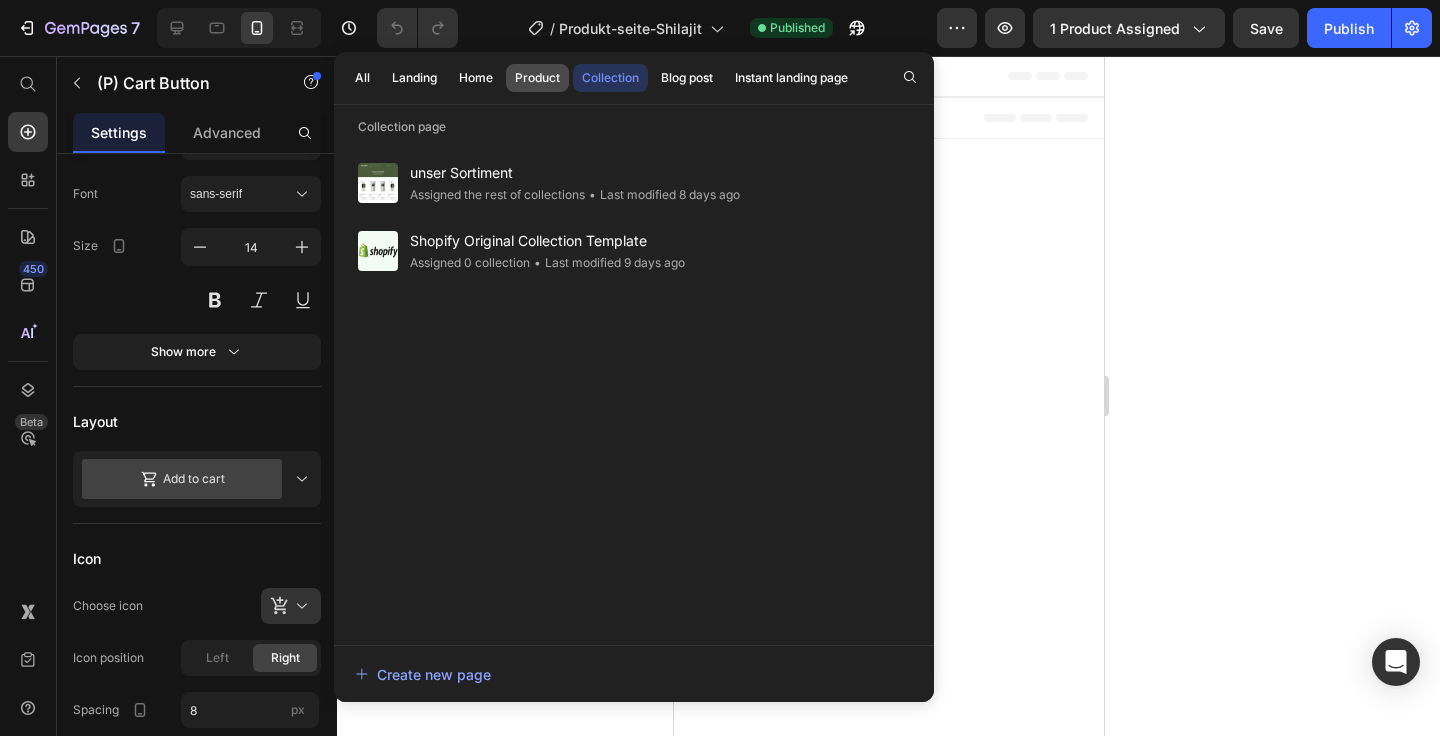 click on "Product" at bounding box center (537, 78) 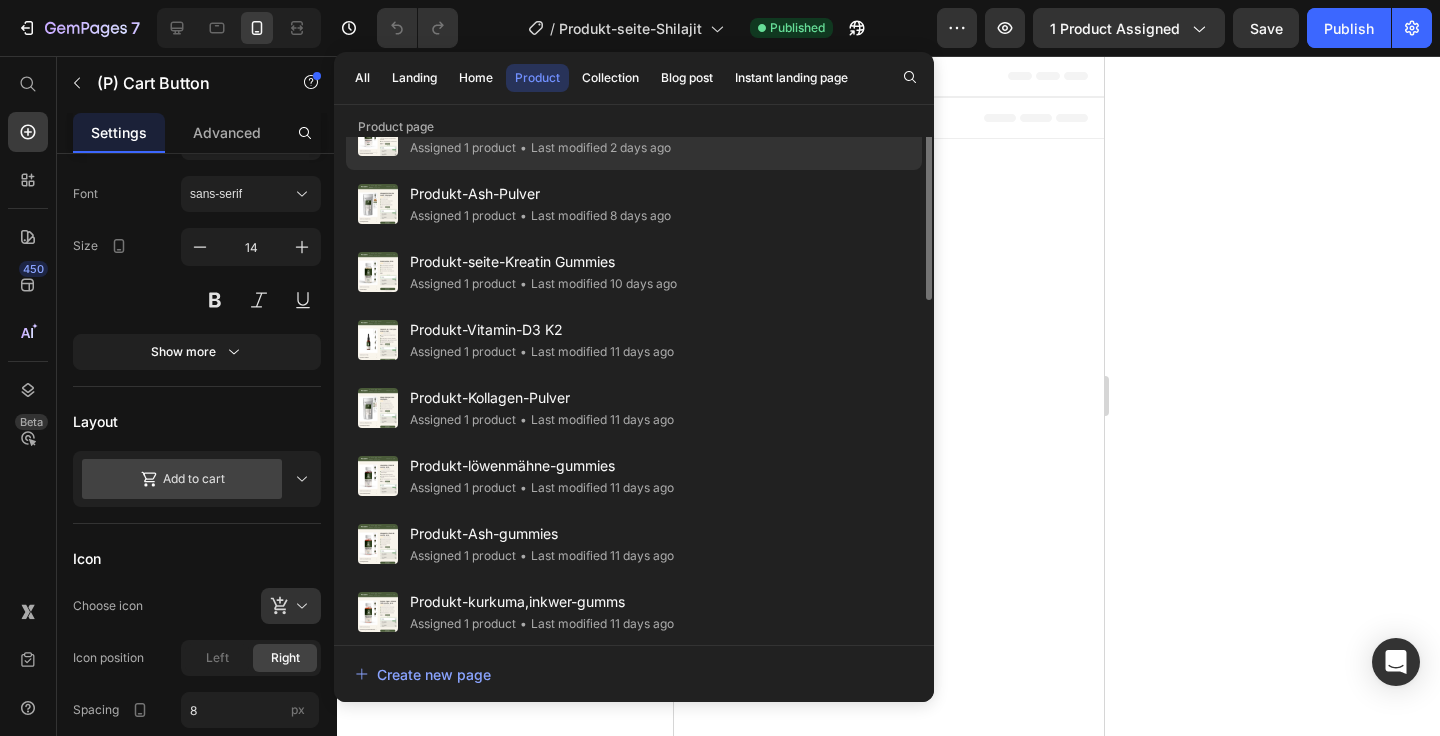 scroll, scrollTop: 0, scrollLeft: 0, axis: both 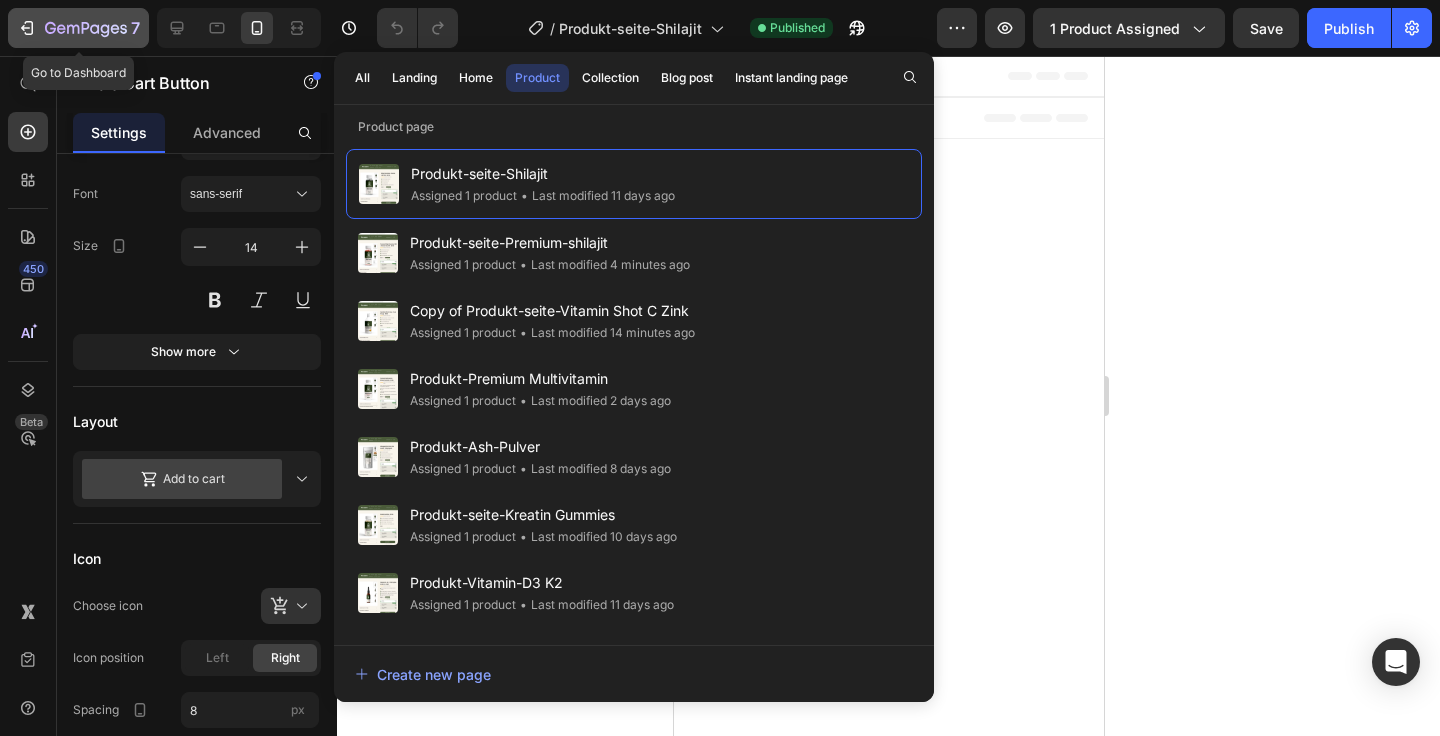 click 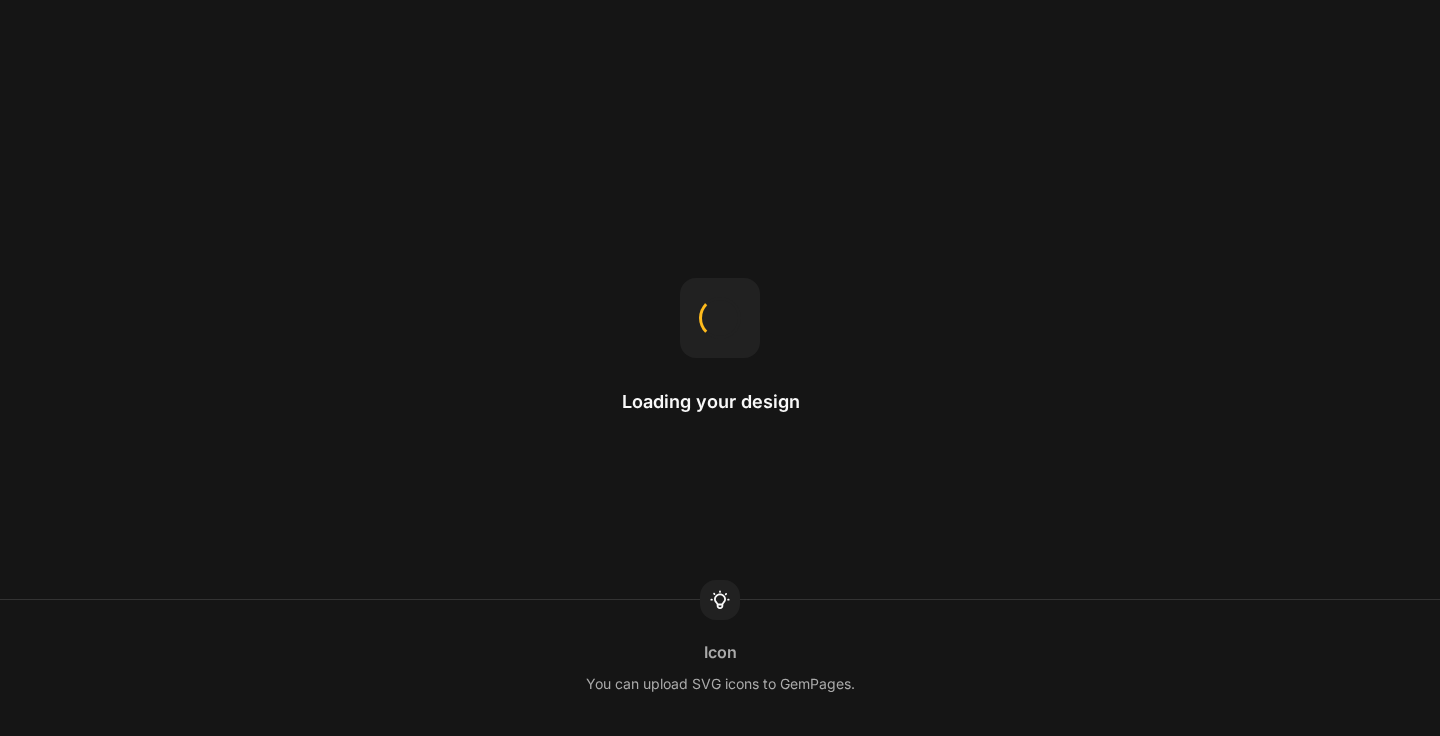 scroll, scrollTop: 0, scrollLeft: 0, axis: both 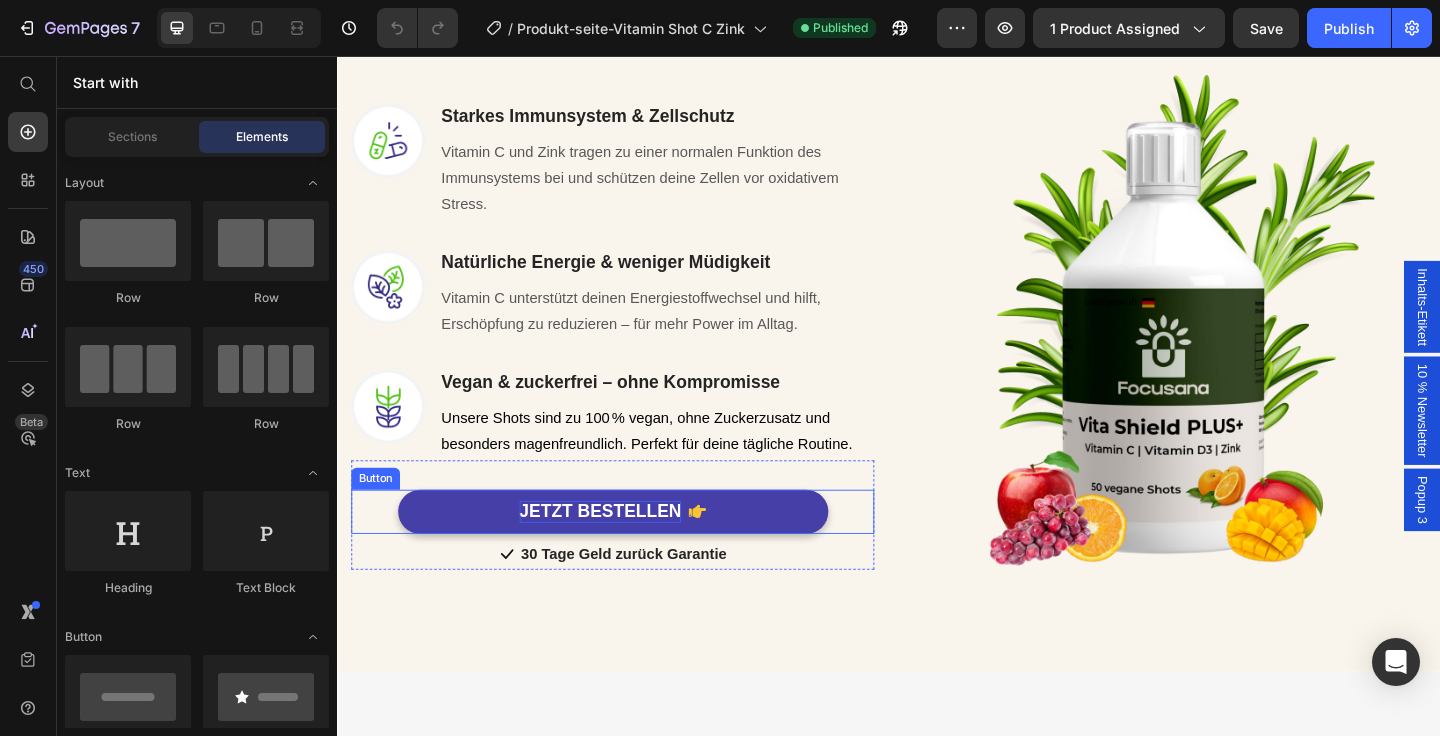 click on "JETZT BESTELLEN" at bounding box center (623, 552) 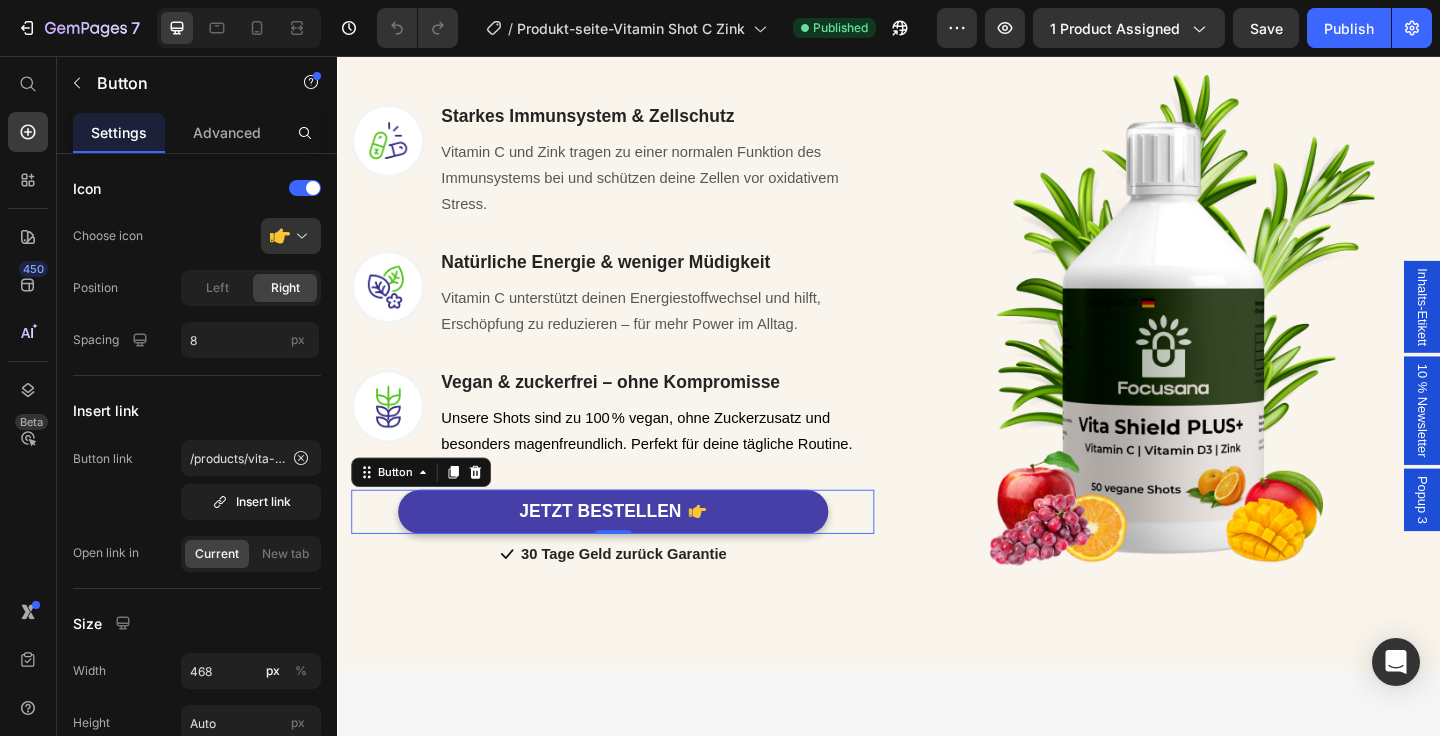 click on "JETZT BESTELLEN" at bounding box center [637, 552] 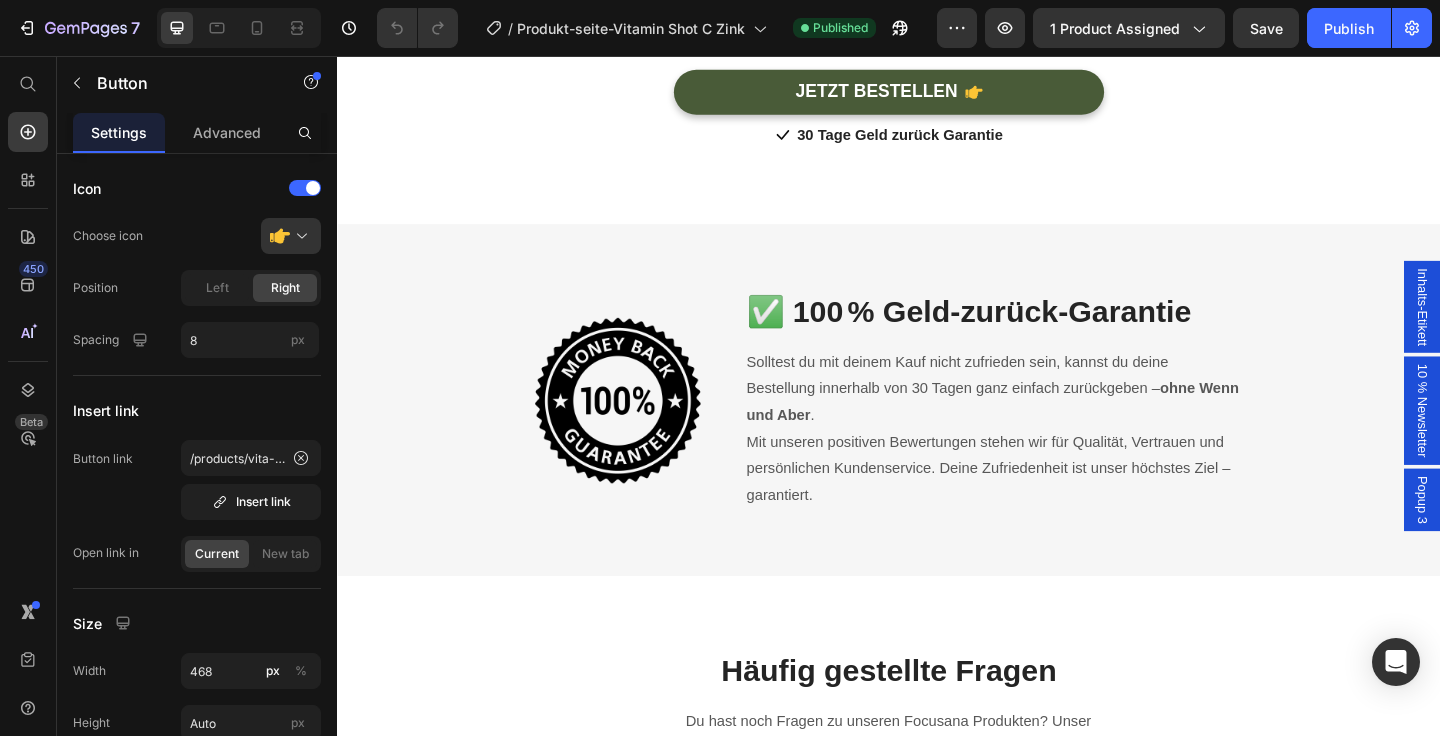 scroll, scrollTop: 7137, scrollLeft: 0, axis: vertical 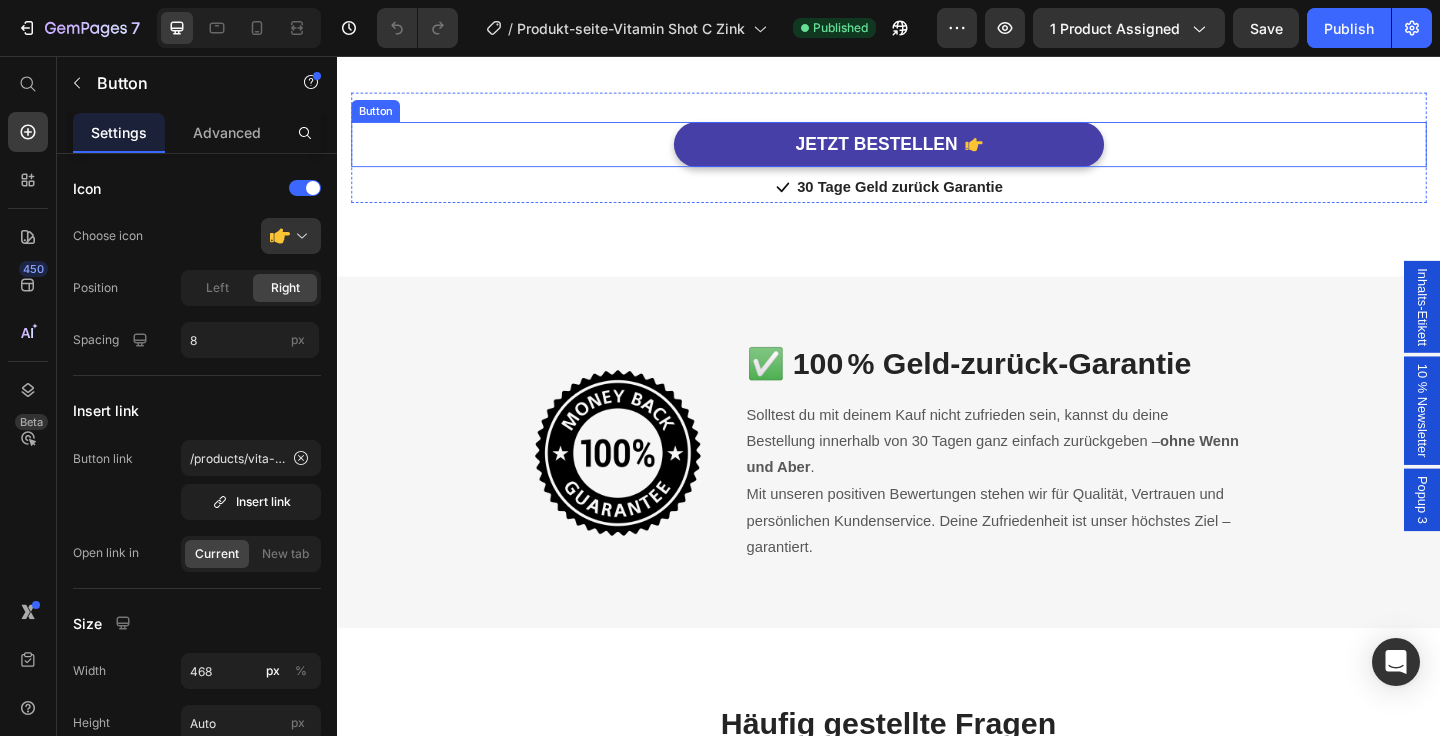 click on "JETZT BESTELLEN" at bounding box center [937, 152] 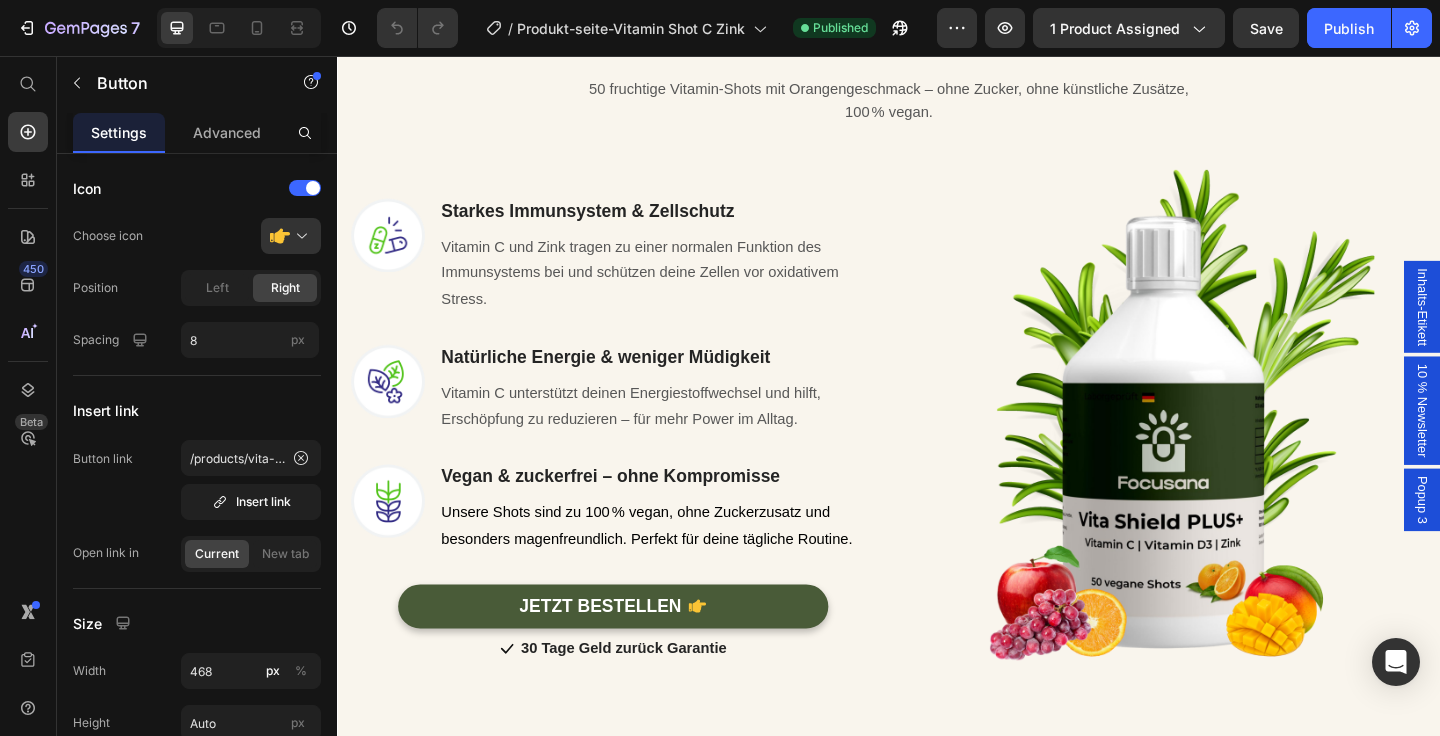 scroll, scrollTop: 0, scrollLeft: 0, axis: both 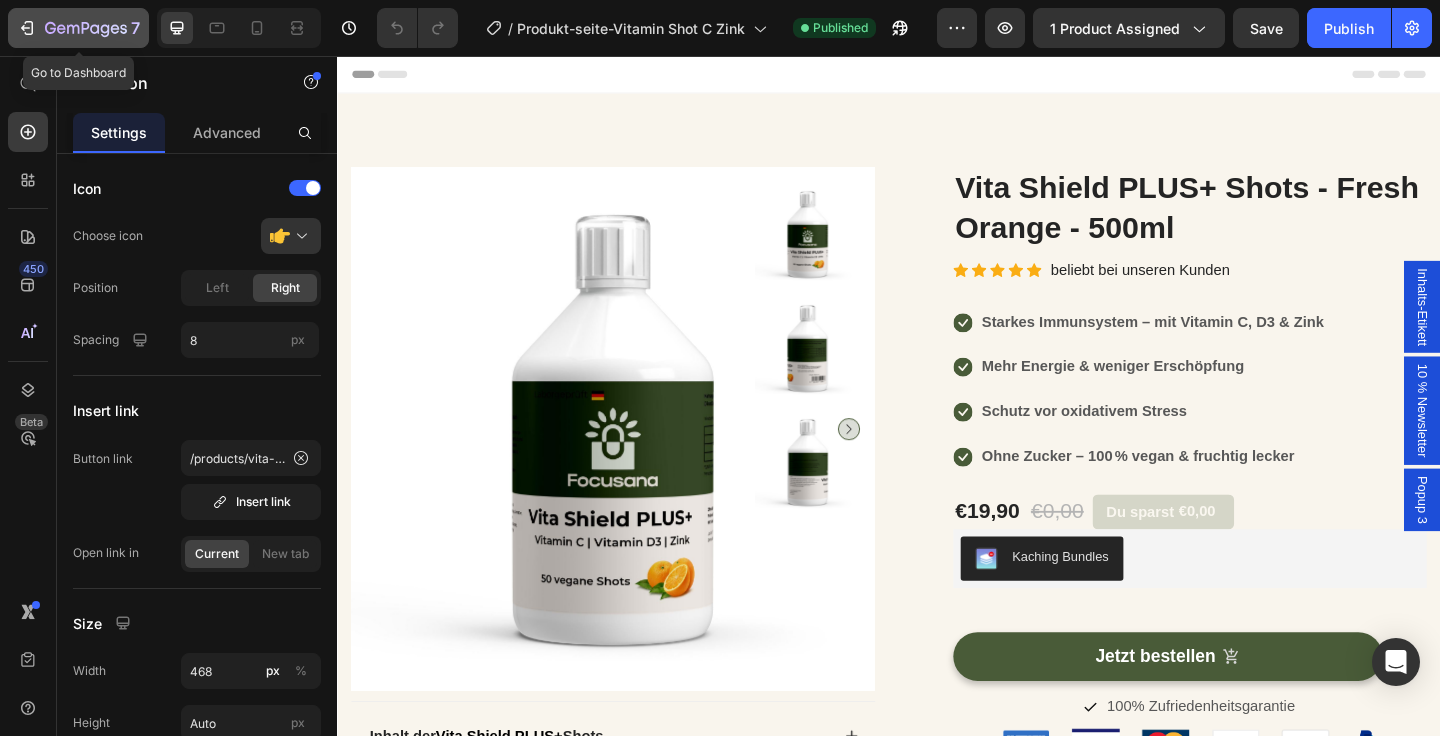 click 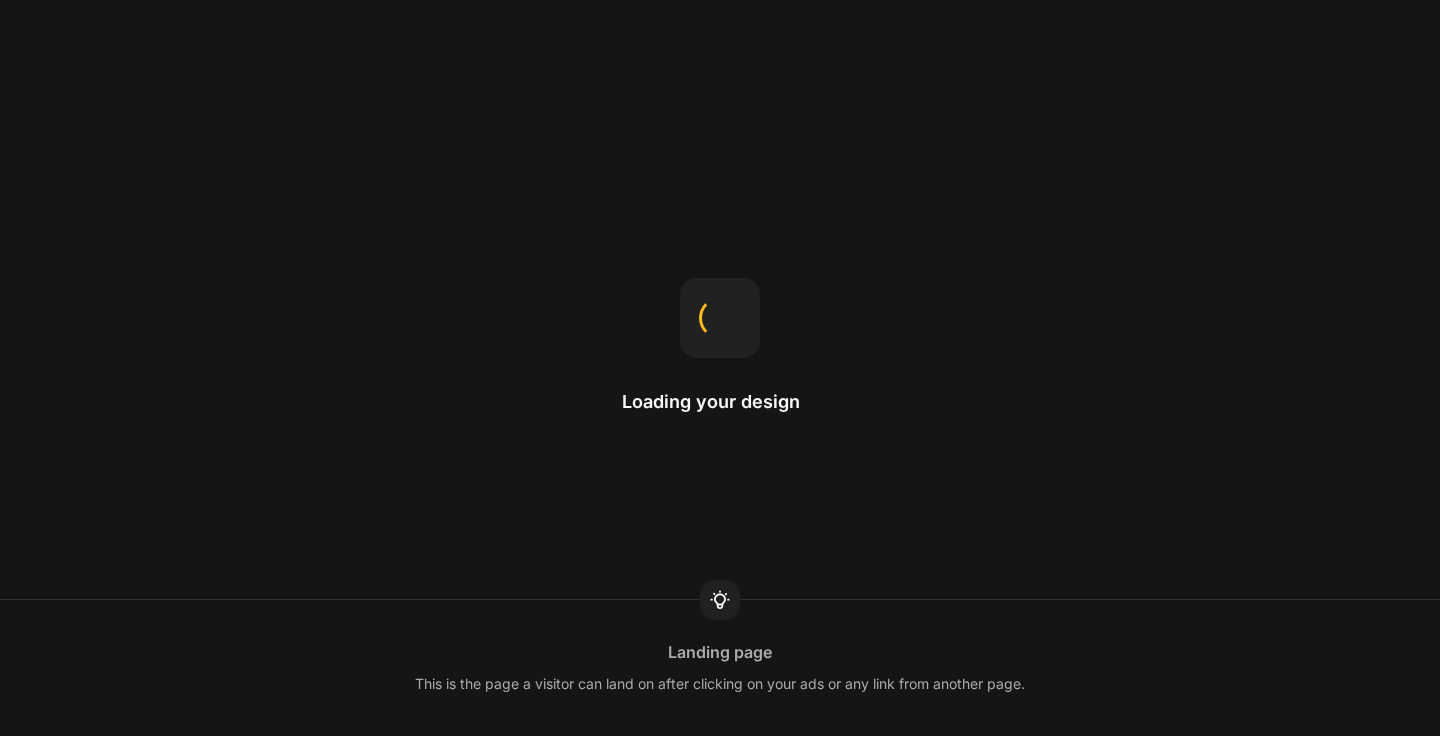 scroll, scrollTop: 0, scrollLeft: 0, axis: both 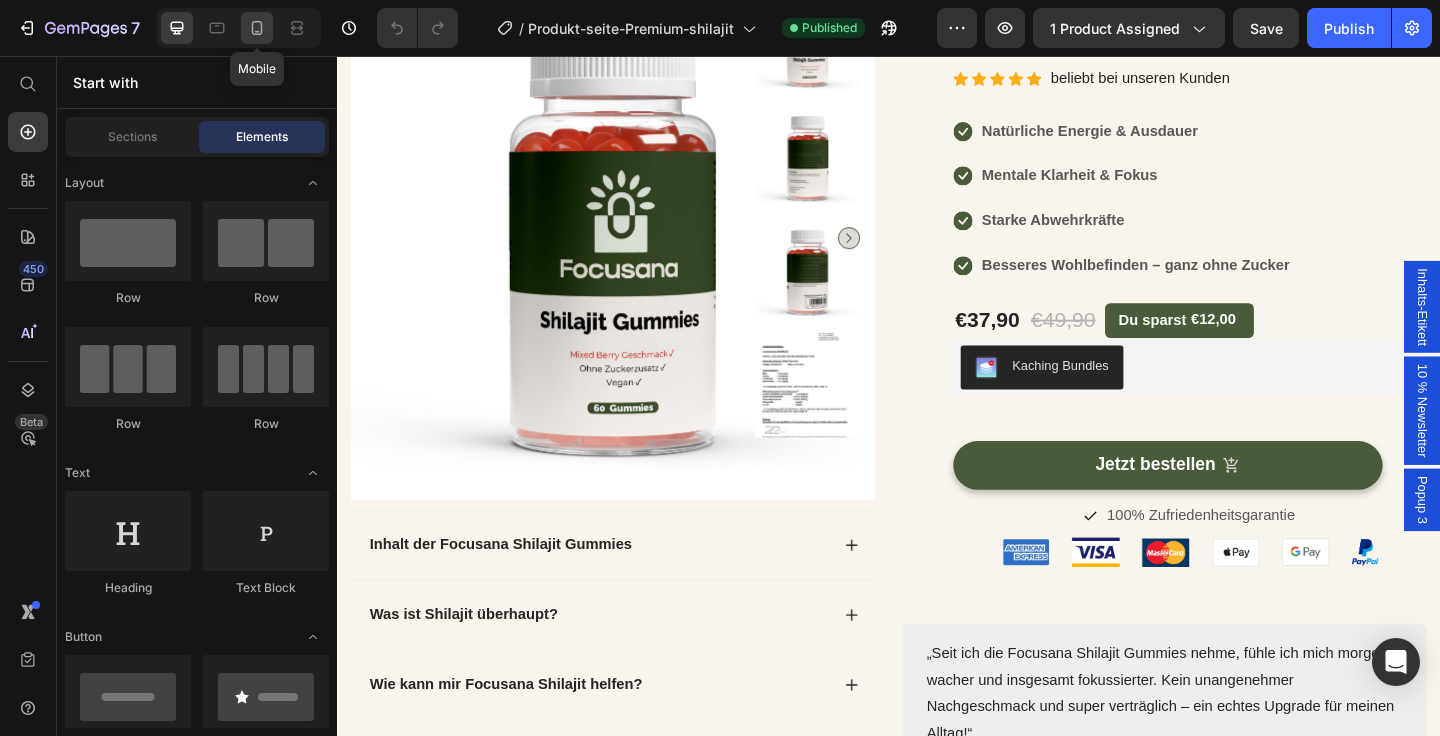 click 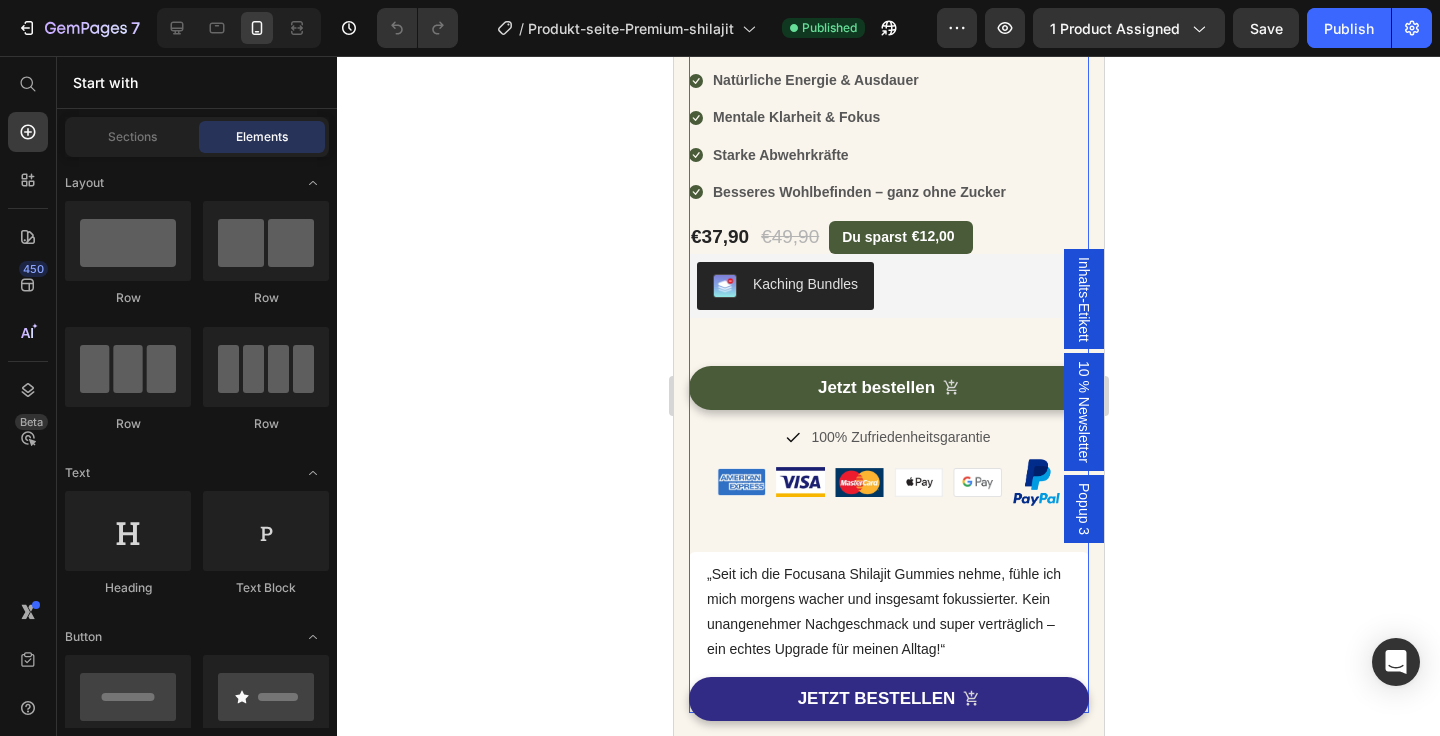 scroll, scrollTop: 570, scrollLeft: 0, axis: vertical 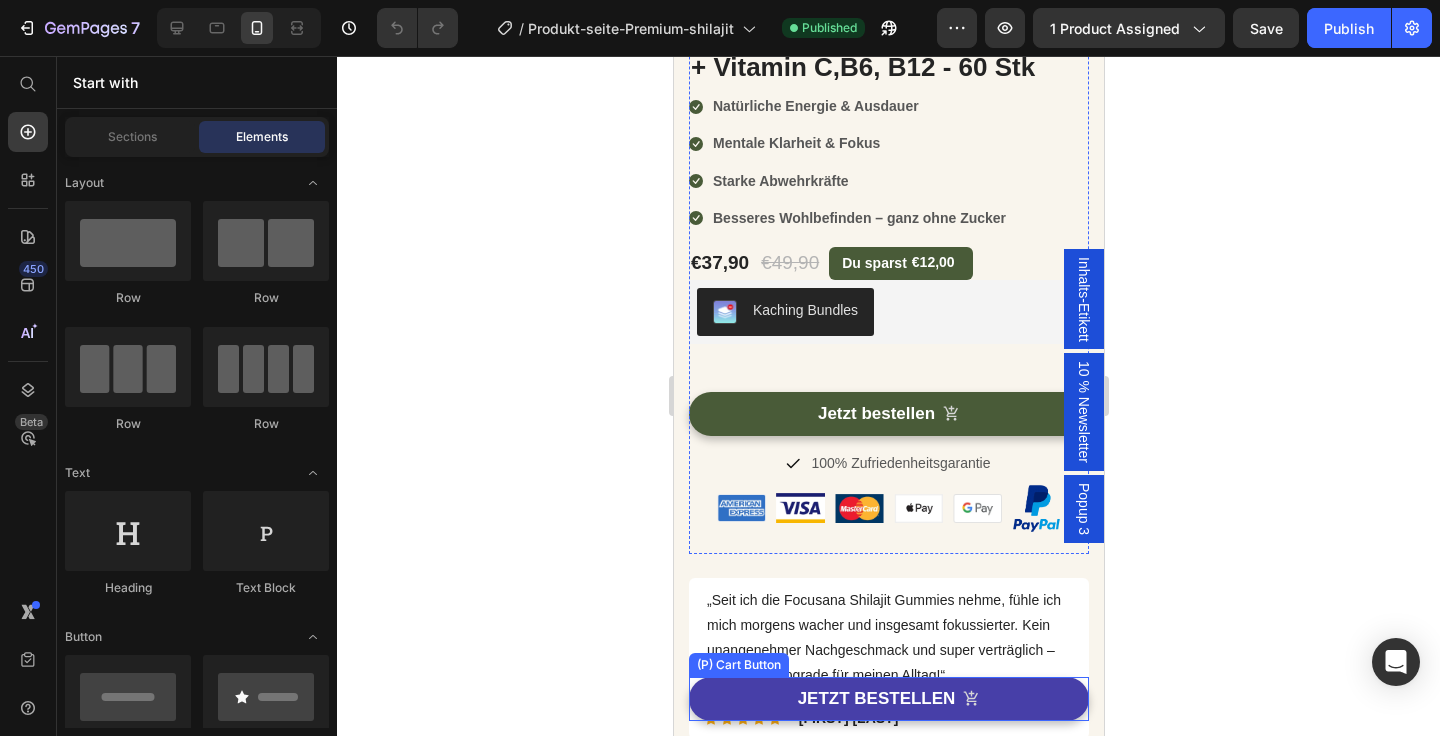 click on "JETZT BESTELLEN" at bounding box center (888, 699) 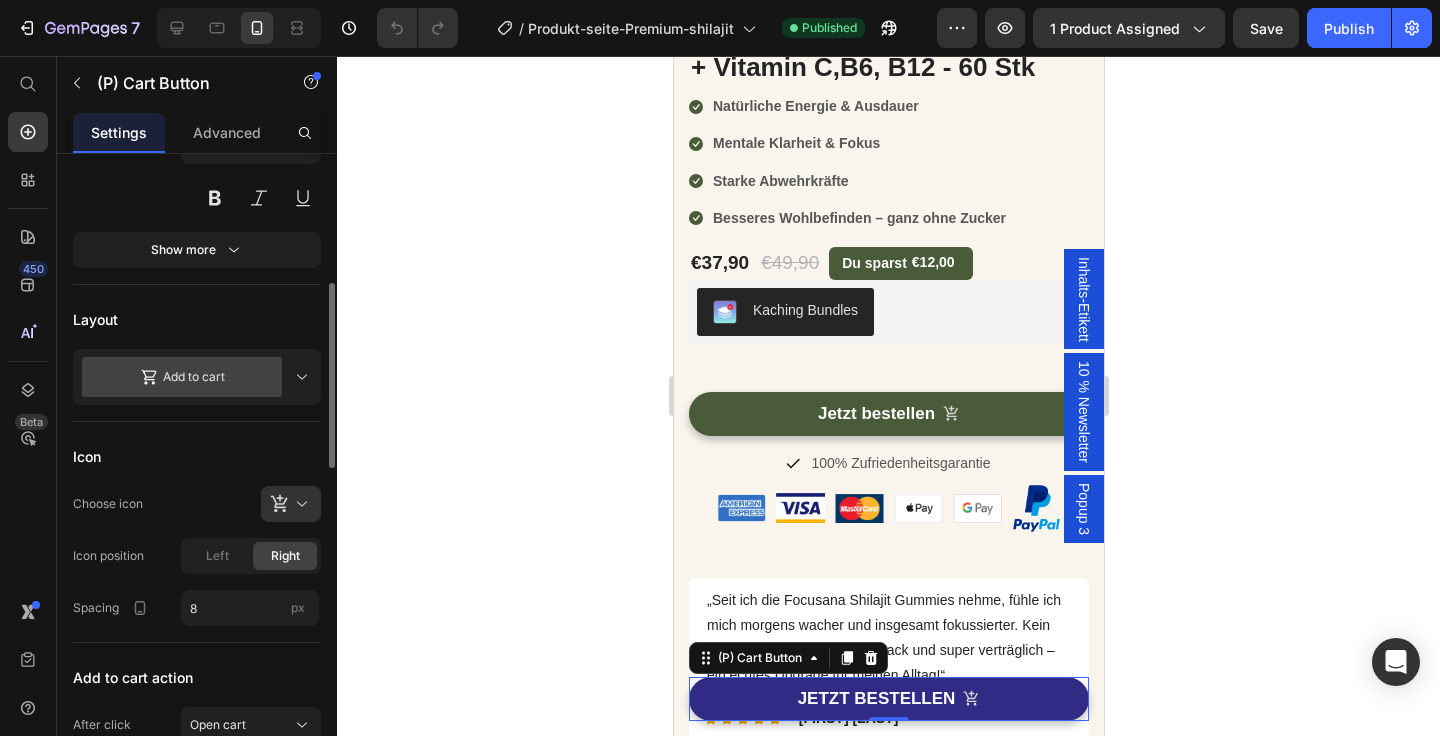 scroll, scrollTop: 407, scrollLeft: 0, axis: vertical 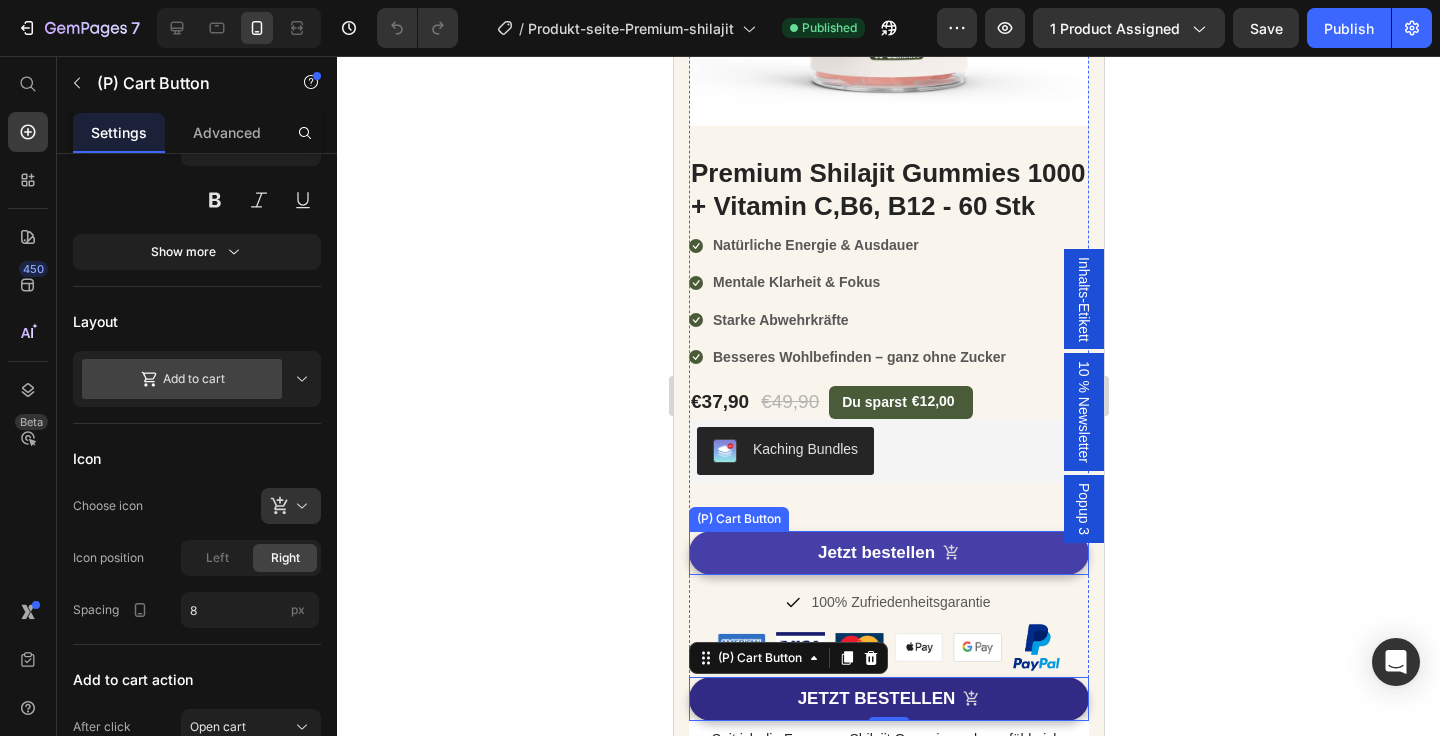 click on "Jetzt bestellen" at bounding box center (888, 553) 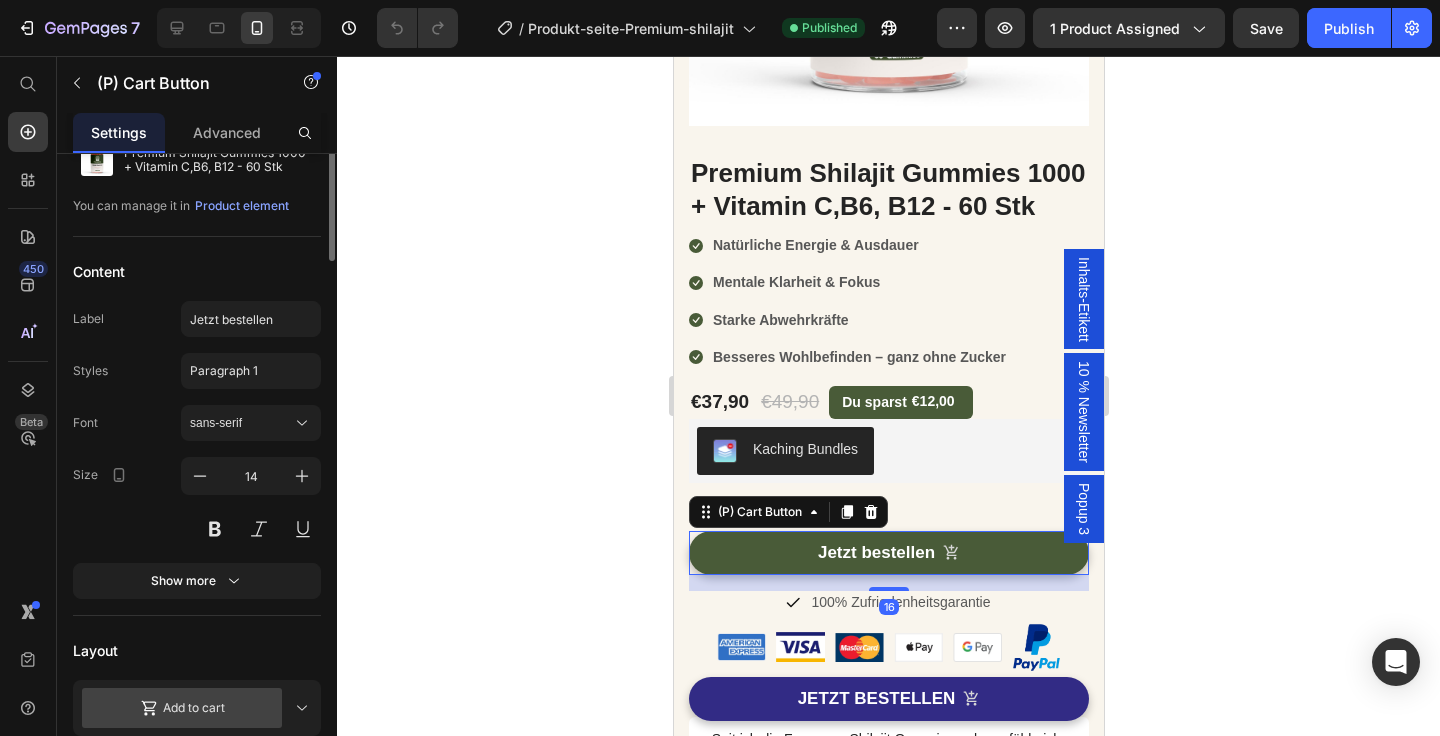 scroll, scrollTop: 0, scrollLeft: 0, axis: both 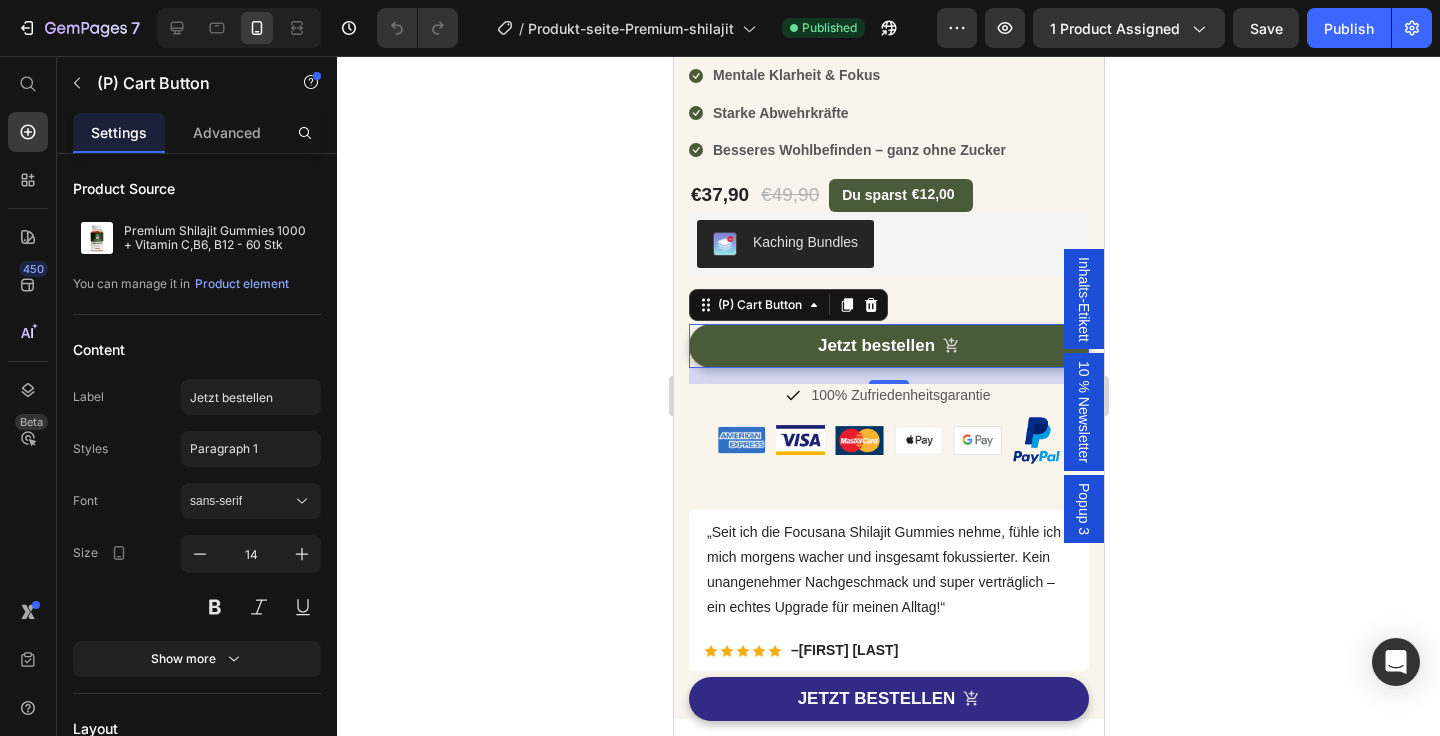 click 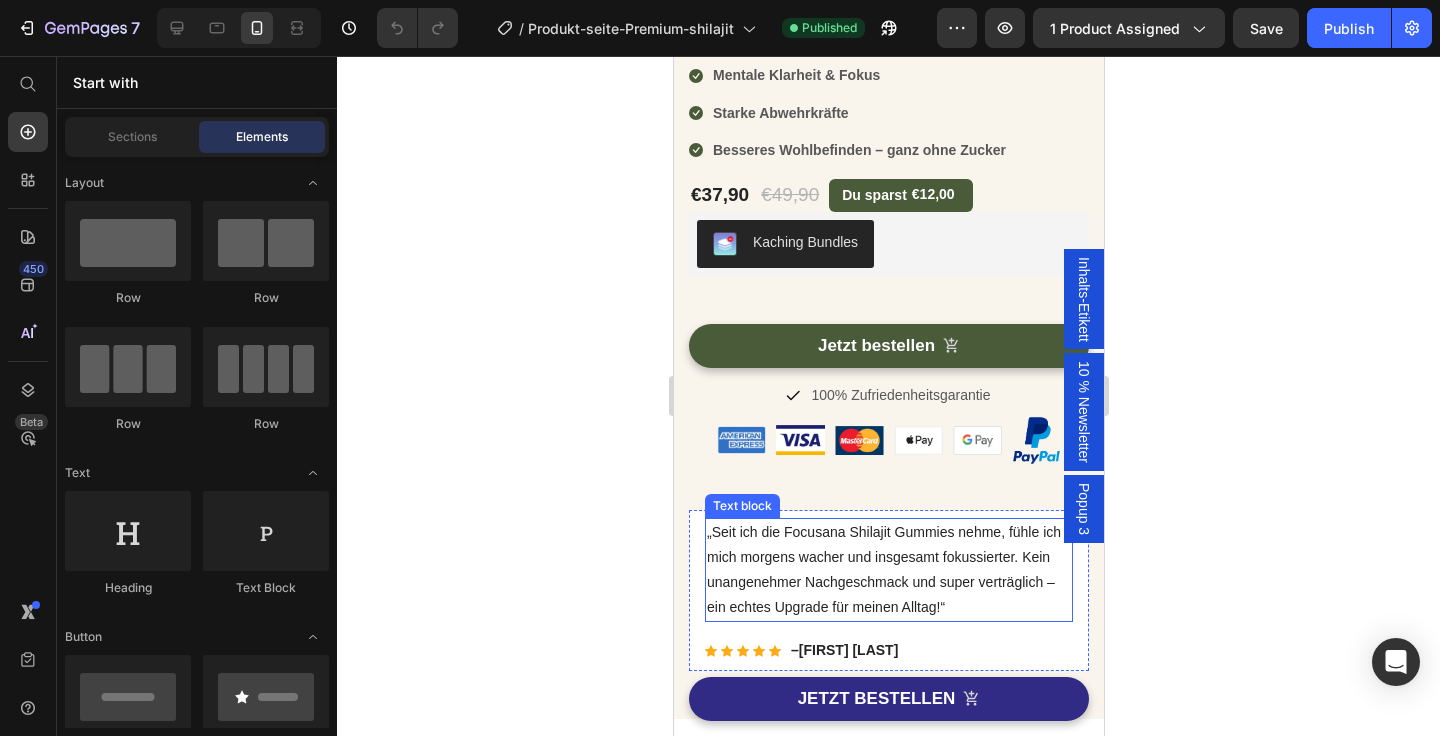 scroll, scrollTop: 500, scrollLeft: 0, axis: vertical 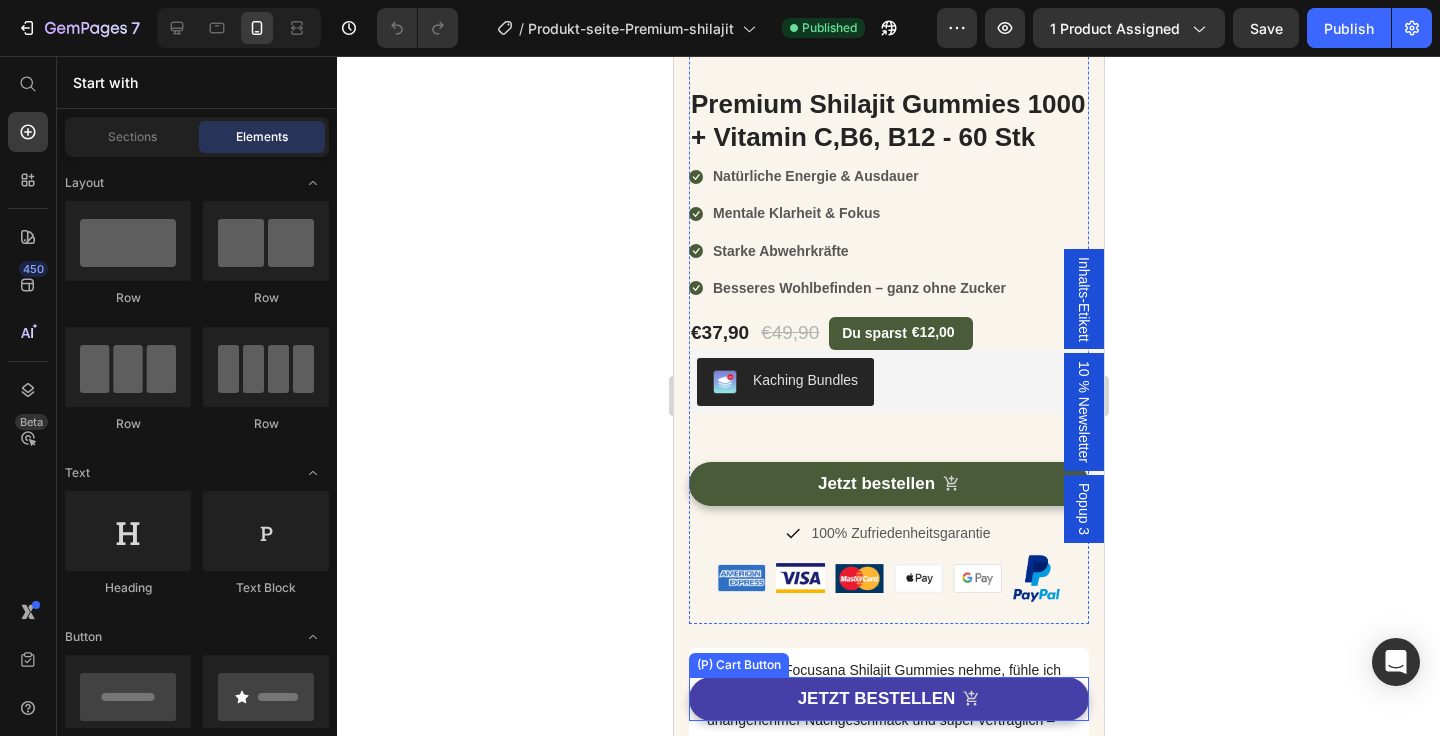 click on "JETZT BESTELLEN" at bounding box center (888, 699) 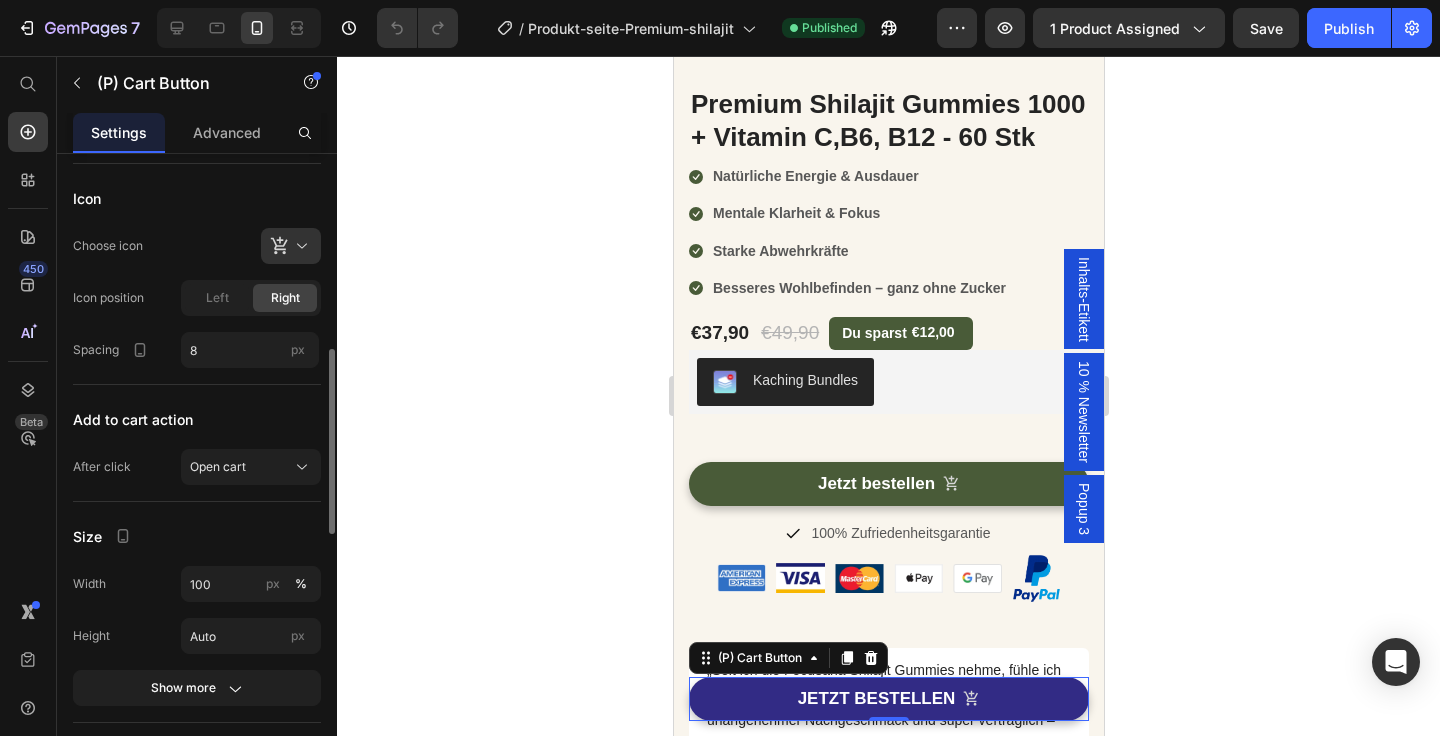scroll, scrollTop: 668, scrollLeft: 0, axis: vertical 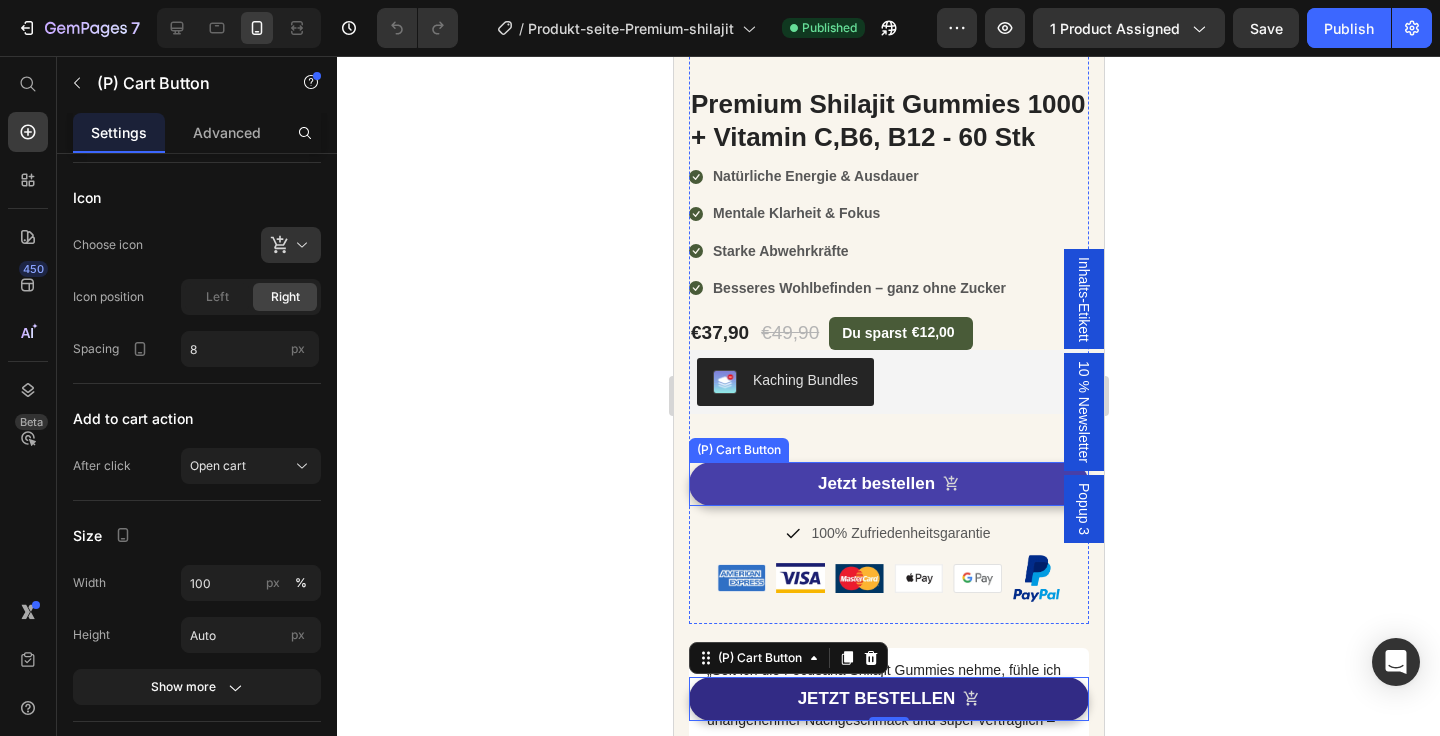 click on "Jetzt bestellen" at bounding box center (888, 484) 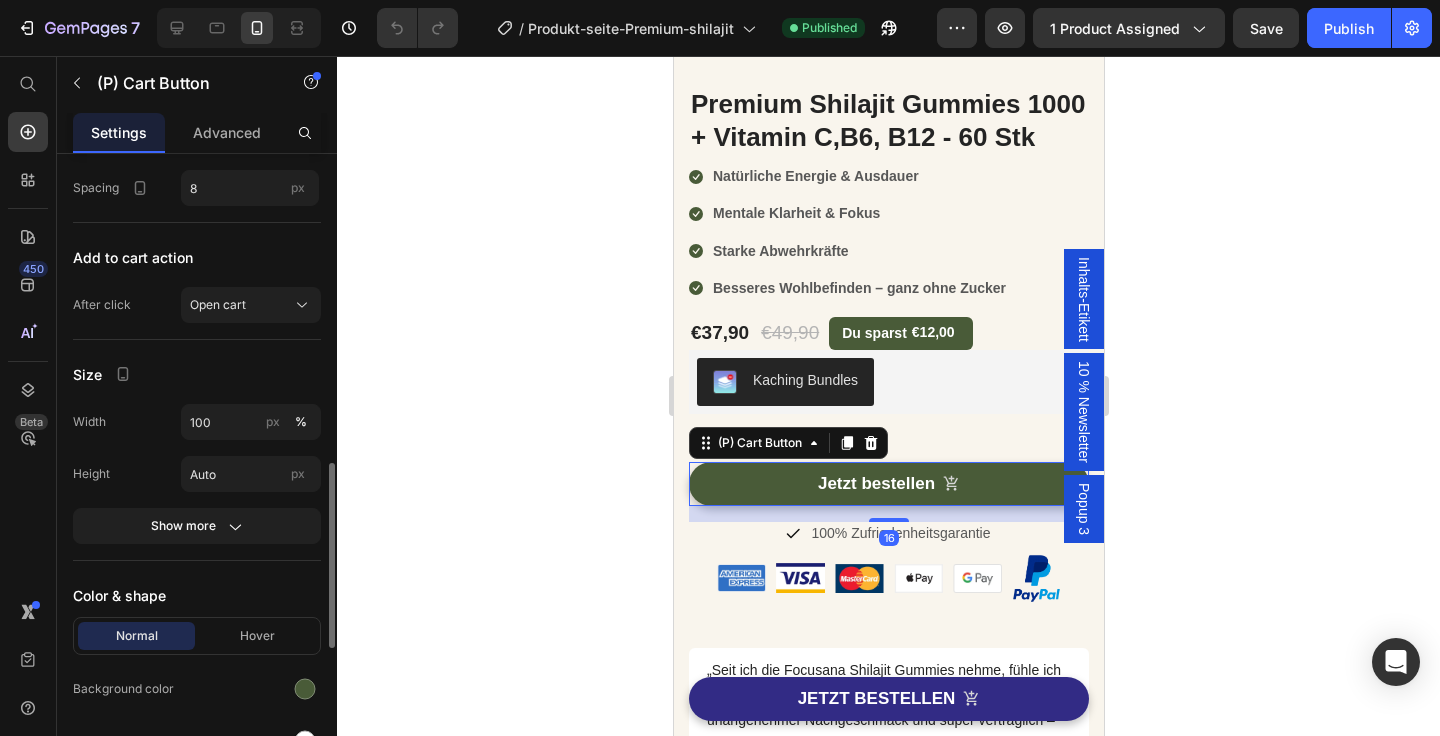 scroll, scrollTop: 891, scrollLeft: 0, axis: vertical 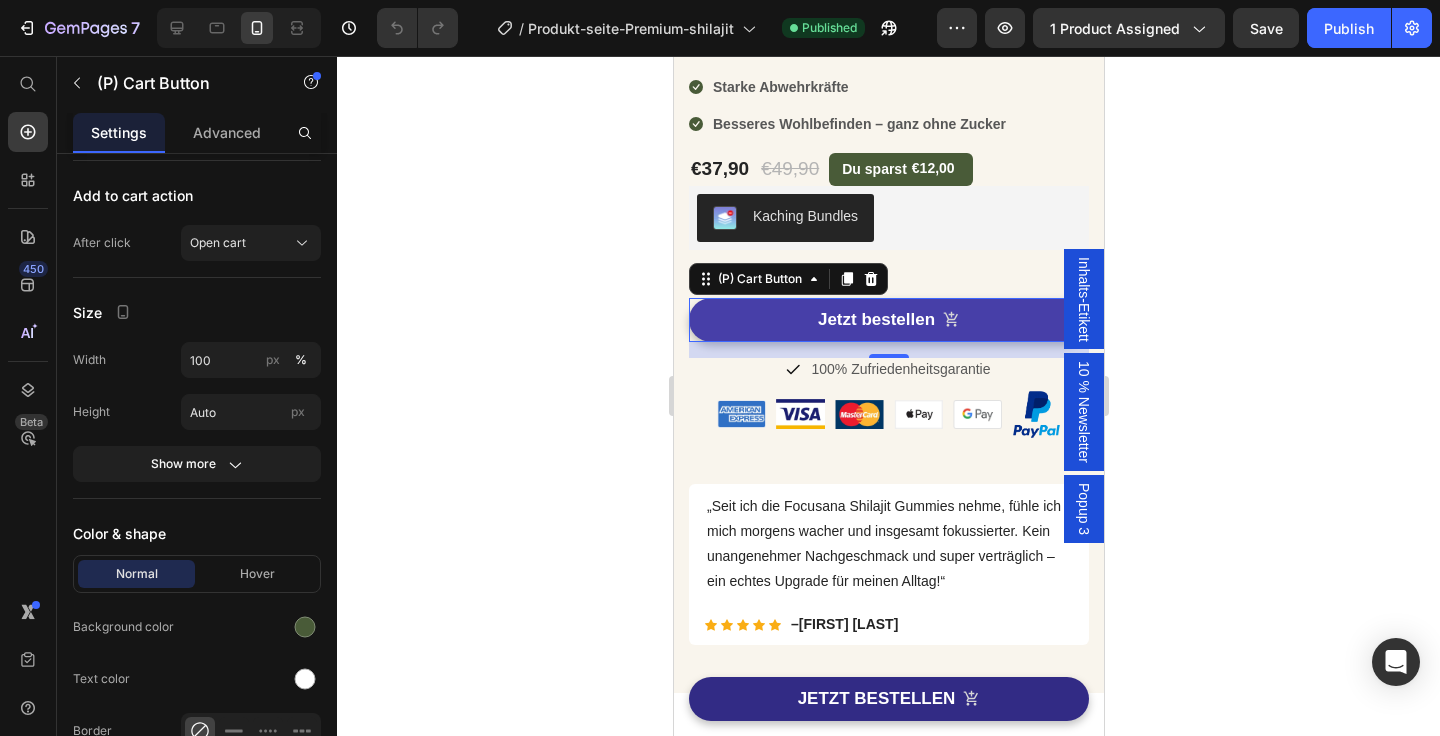 click on "Jetzt bestellen" at bounding box center (888, 320) 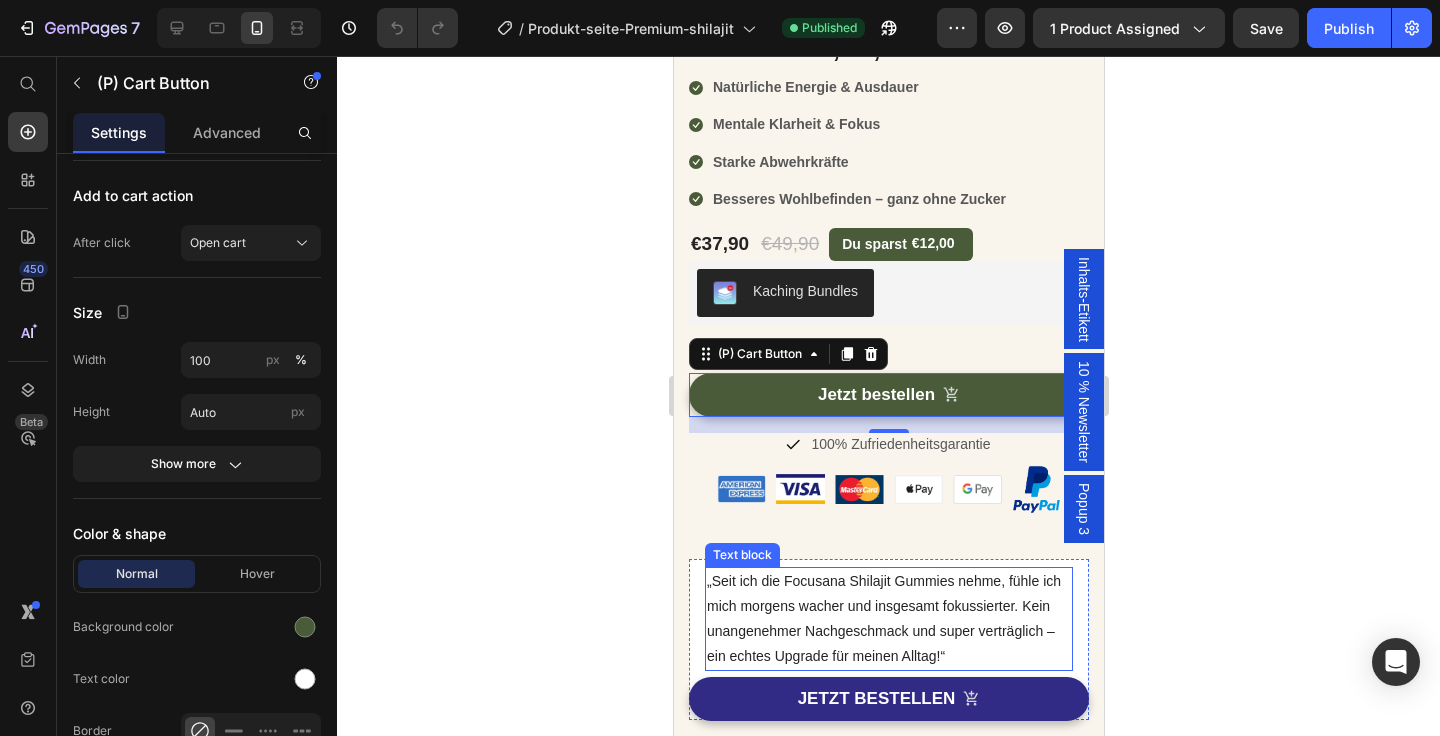 scroll, scrollTop: 587, scrollLeft: 0, axis: vertical 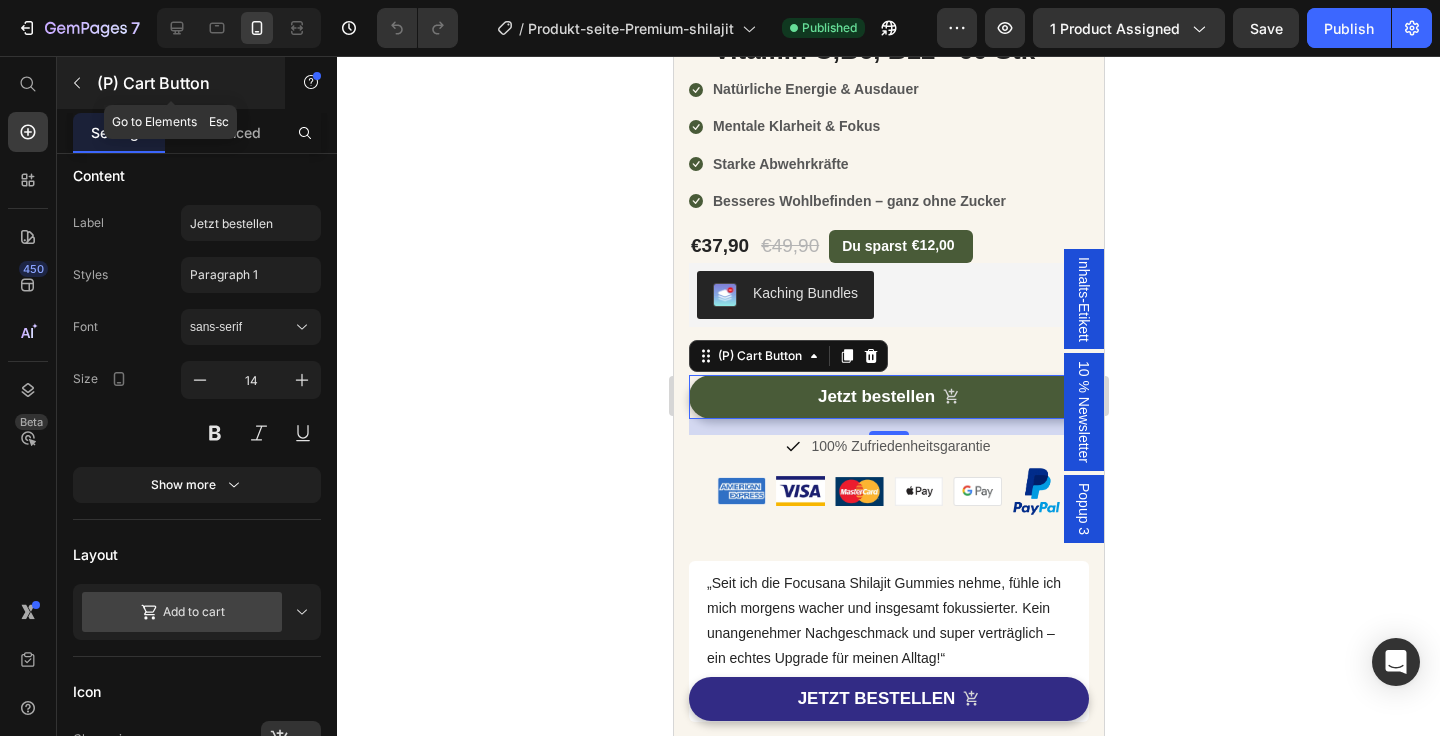 click 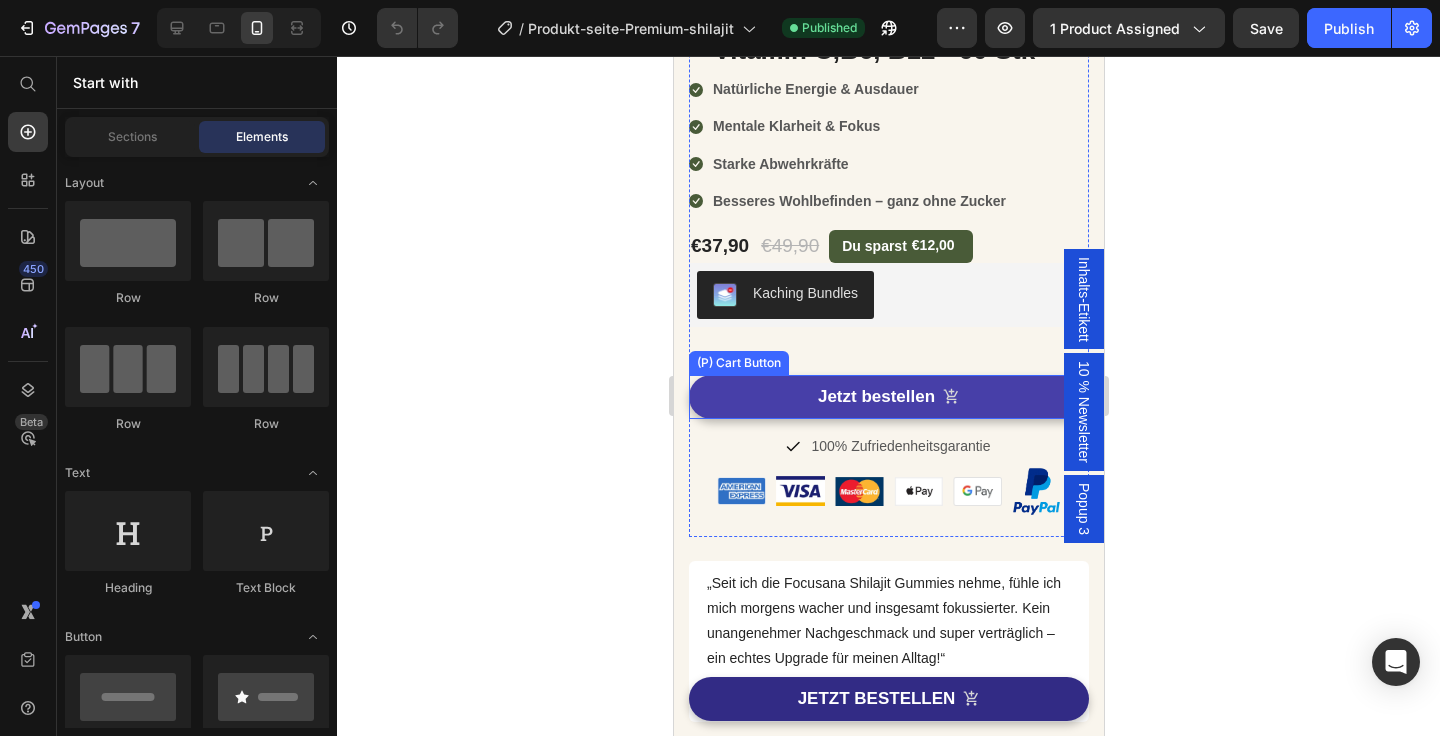 click on "Jetzt bestellen" at bounding box center [888, 397] 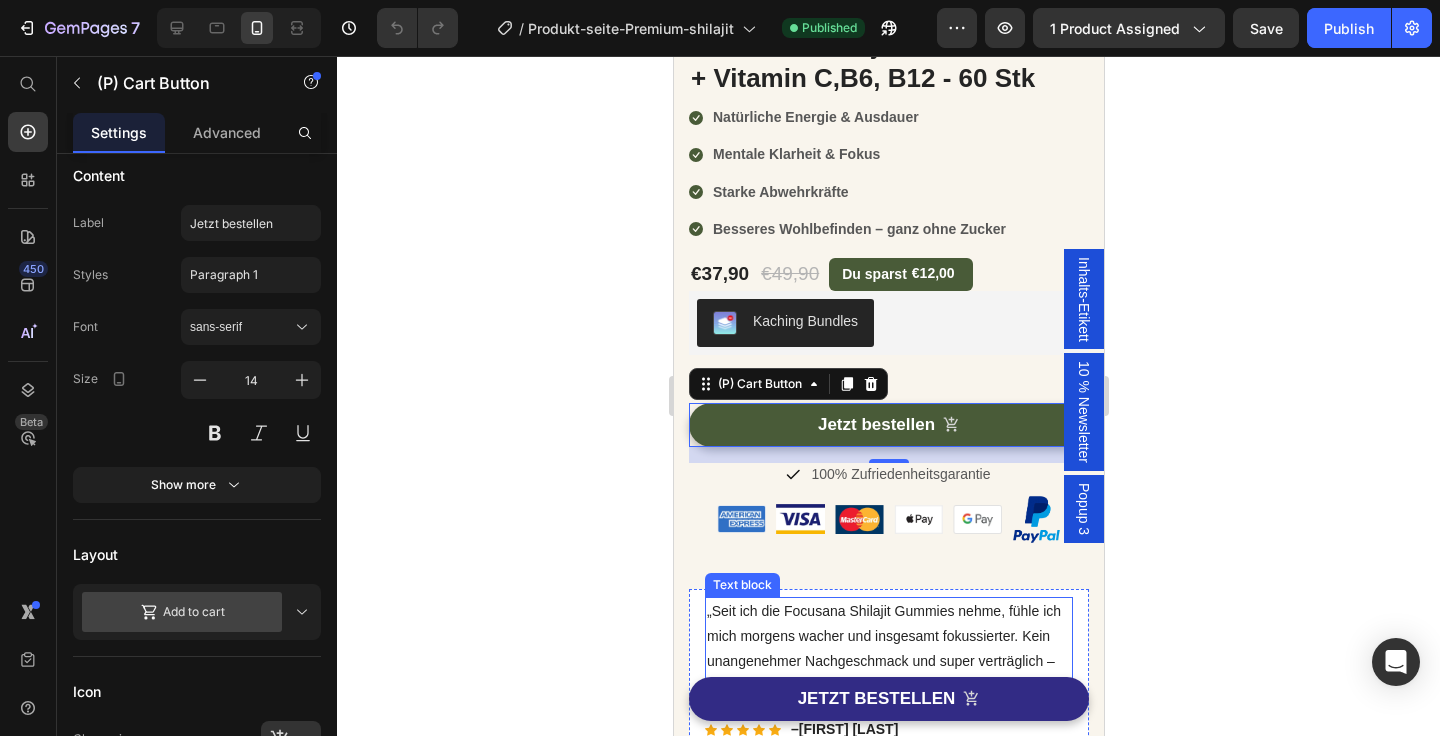 scroll, scrollTop: 656, scrollLeft: 0, axis: vertical 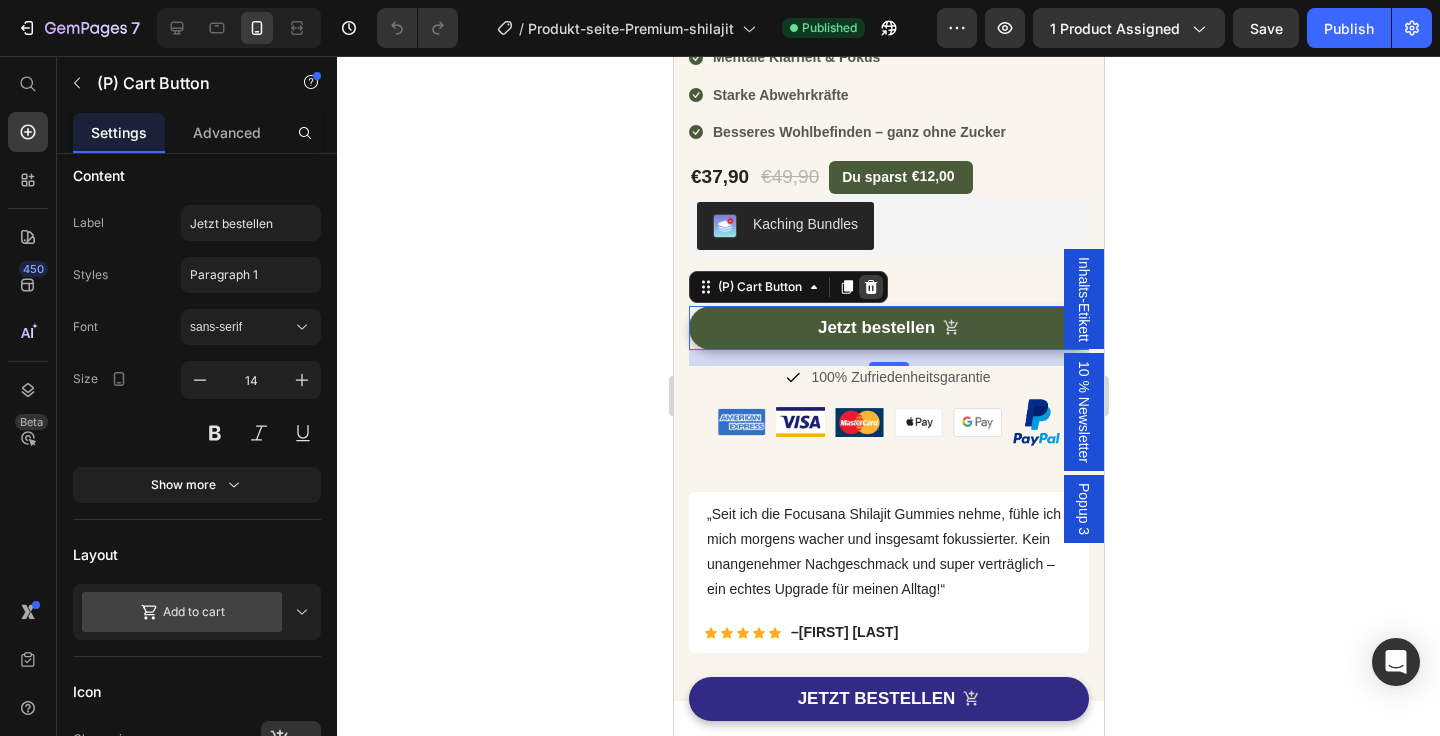 click 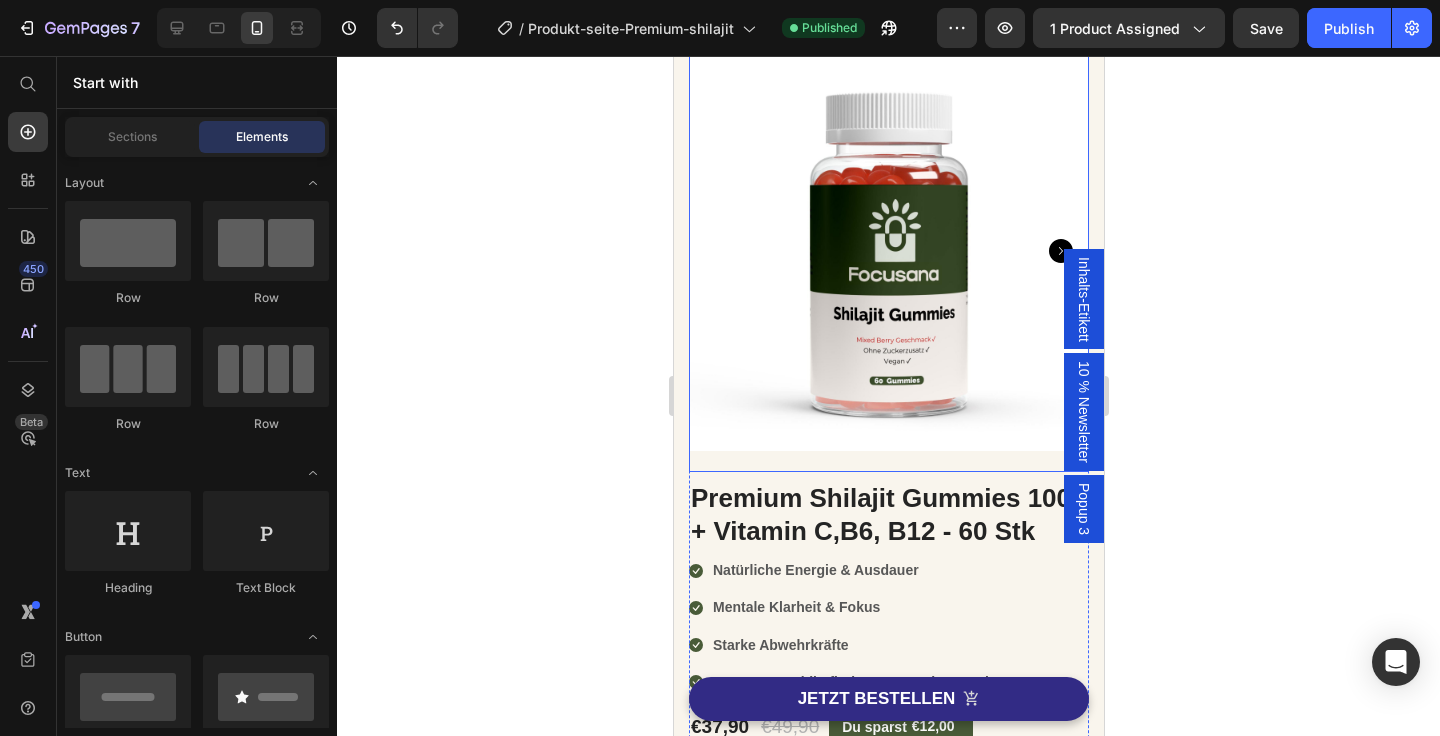 scroll, scrollTop: 98, scrollLeft: 0, axis: vertical 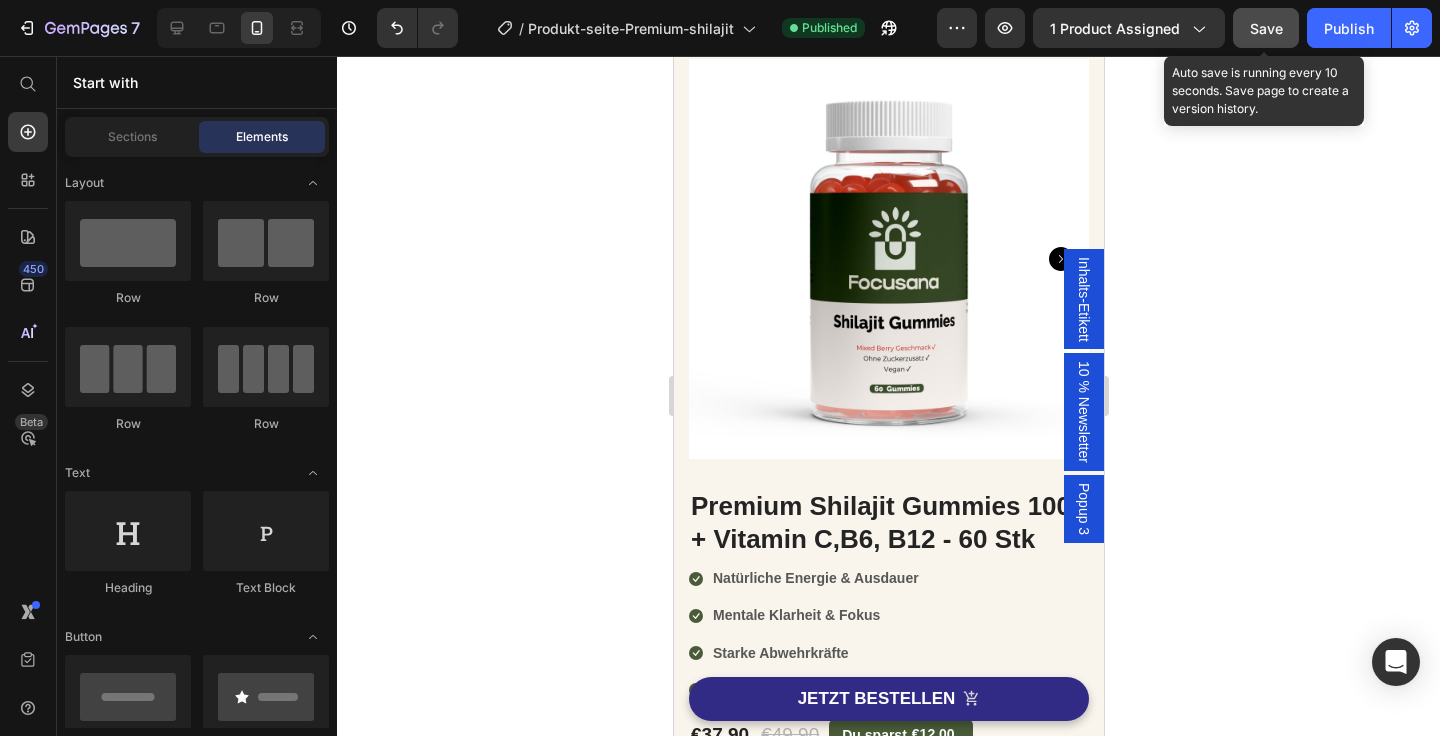 click on "Save" 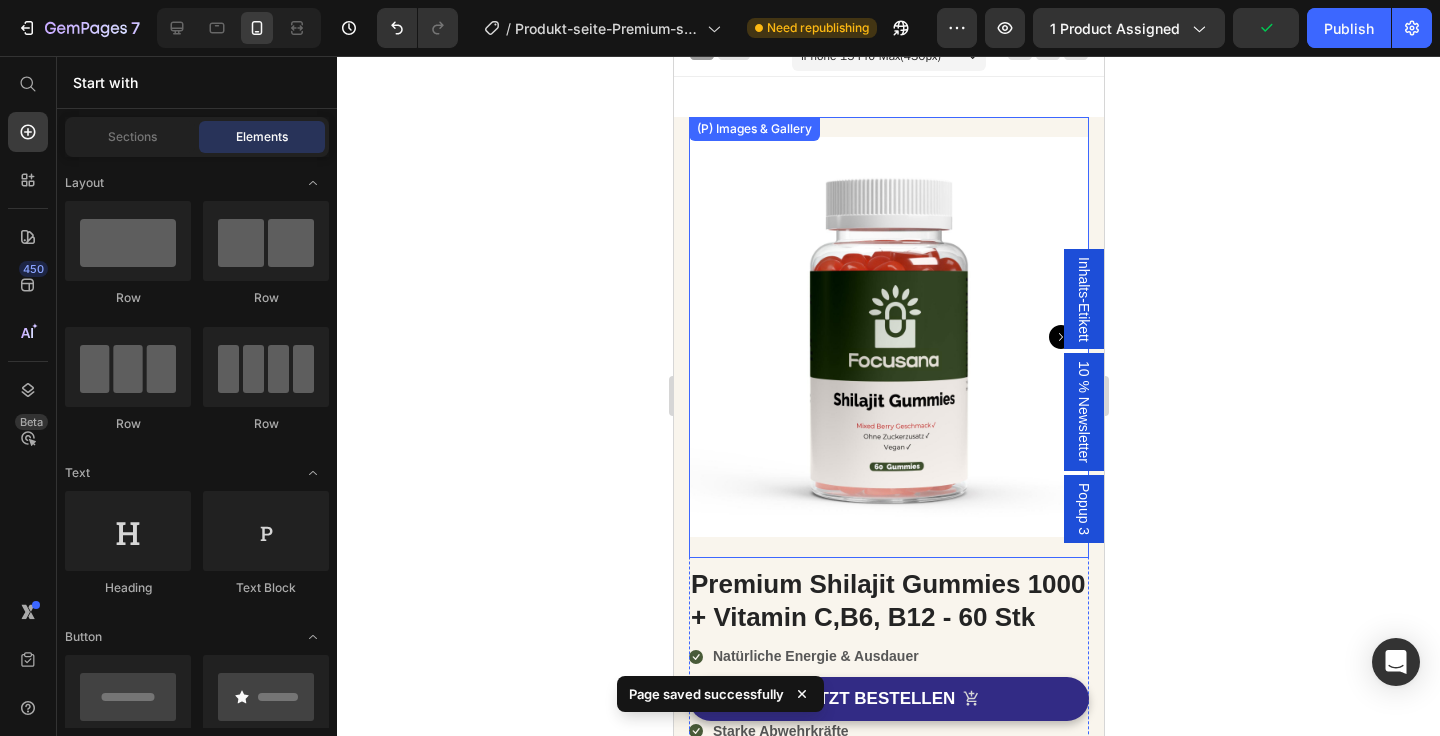 scroll, scrollTop: 0, scrollLeft: 0, axis: both 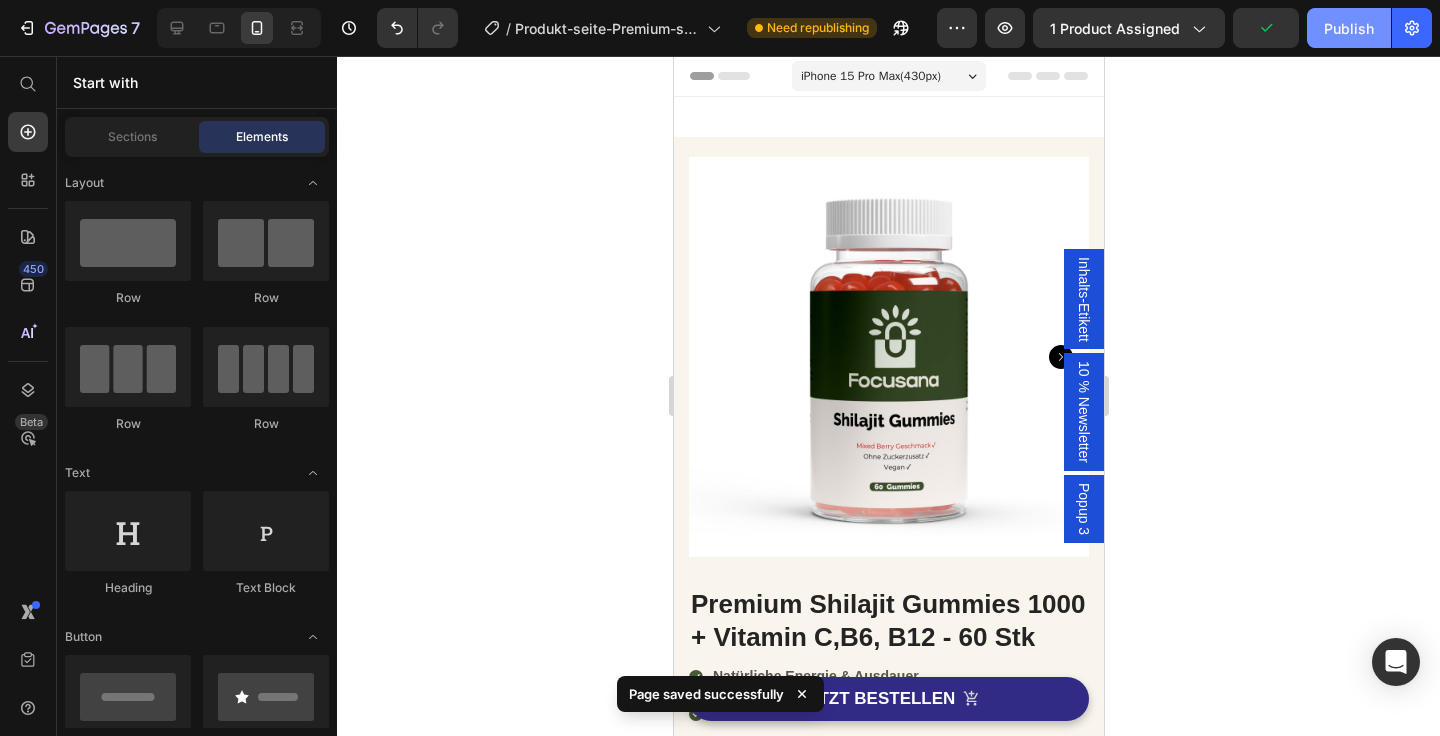 click on "Publish" 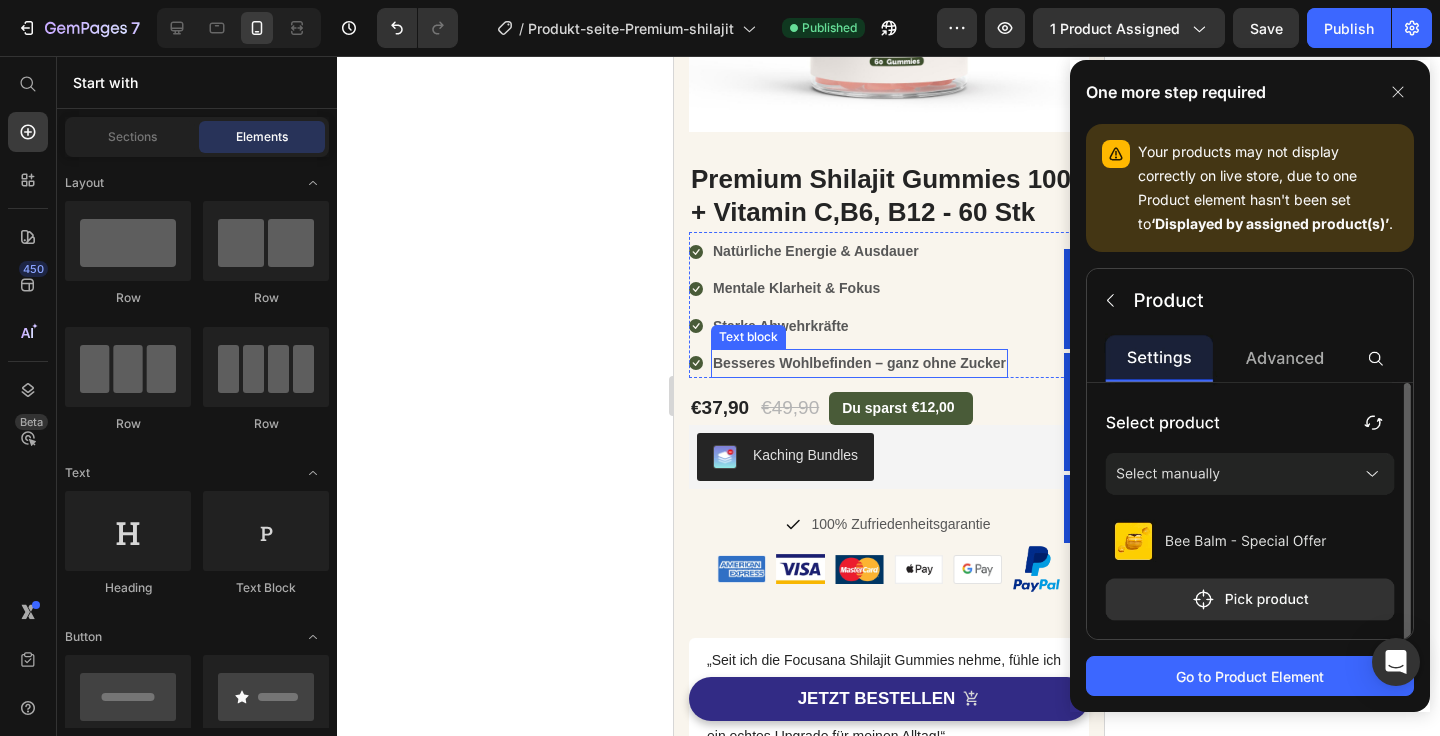 scroll, scrollTop: 364, scrollLeft: 0, axis: vertical 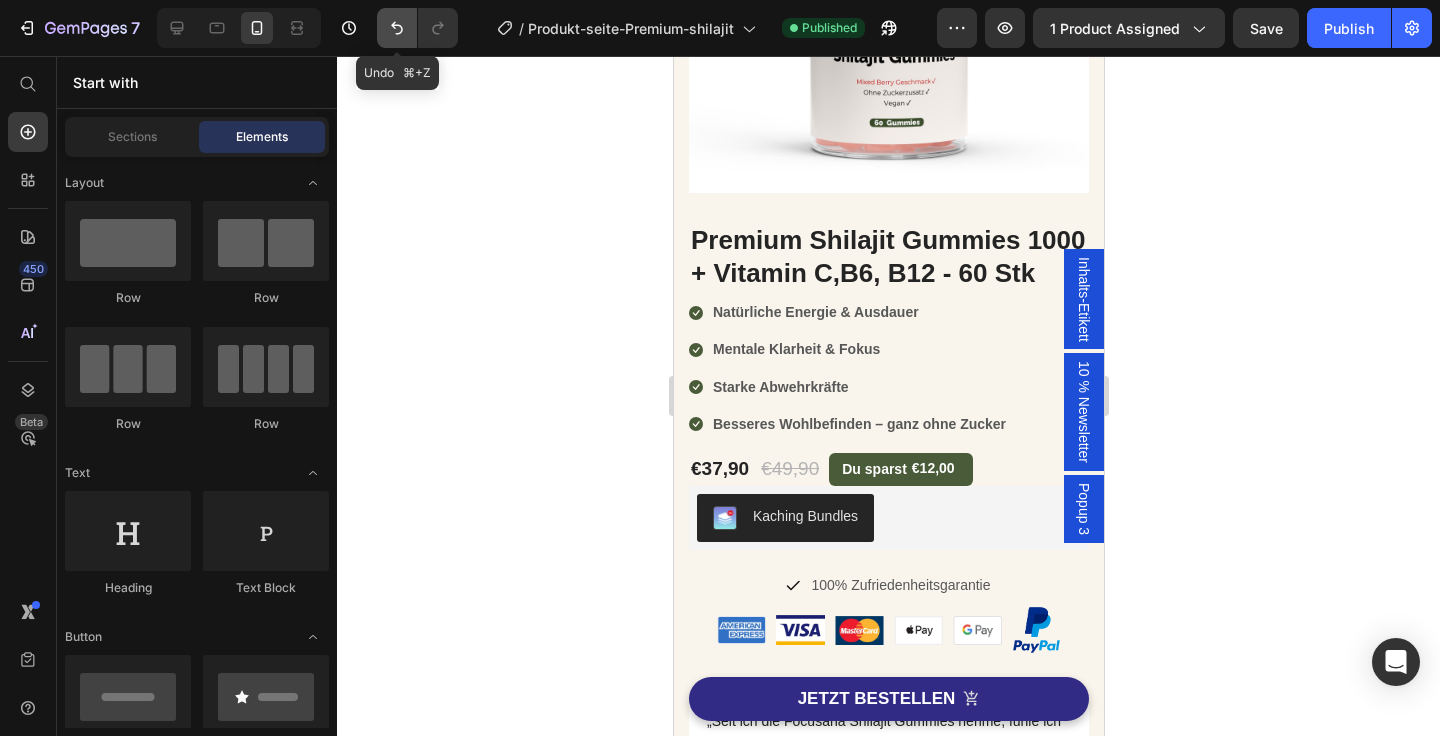 click 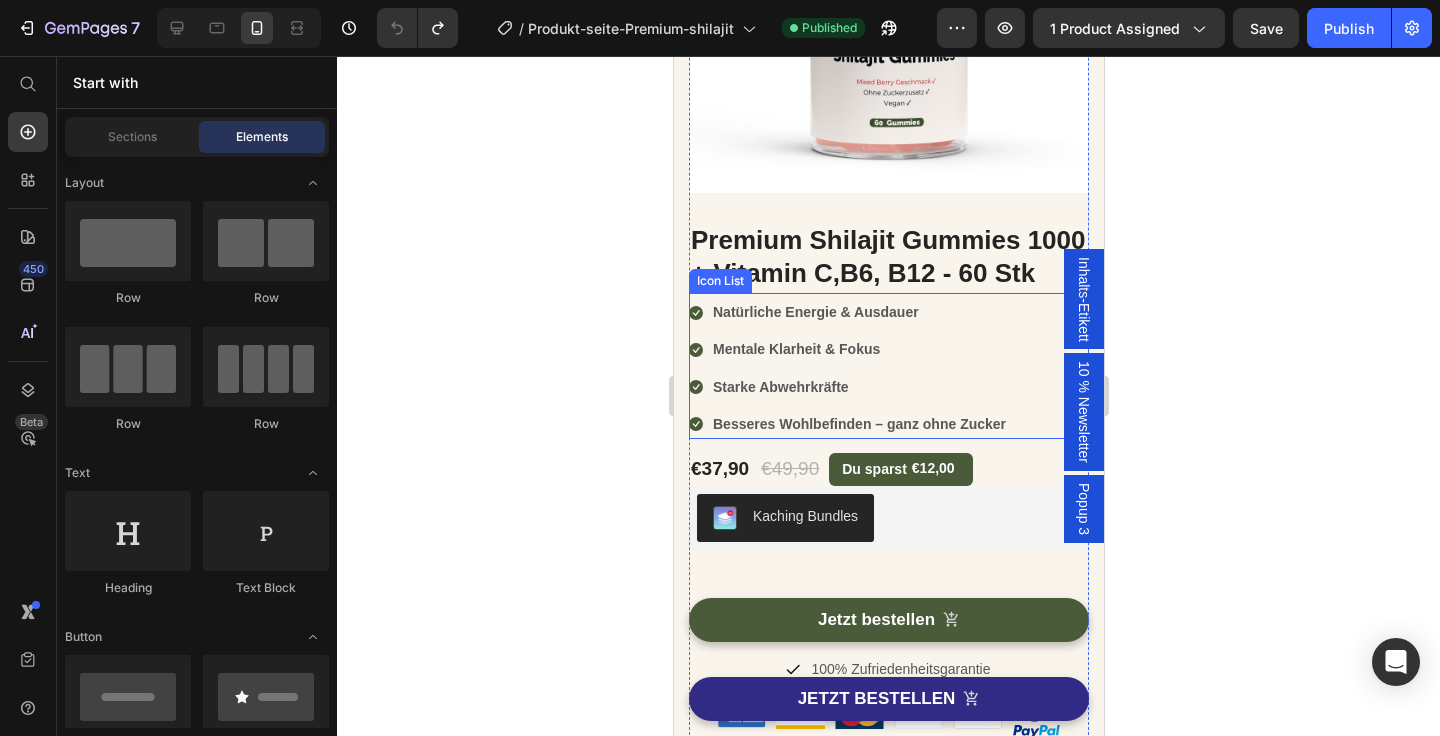 scroll, scrollTop: 653, scrollLeft: 0, axis: vertical 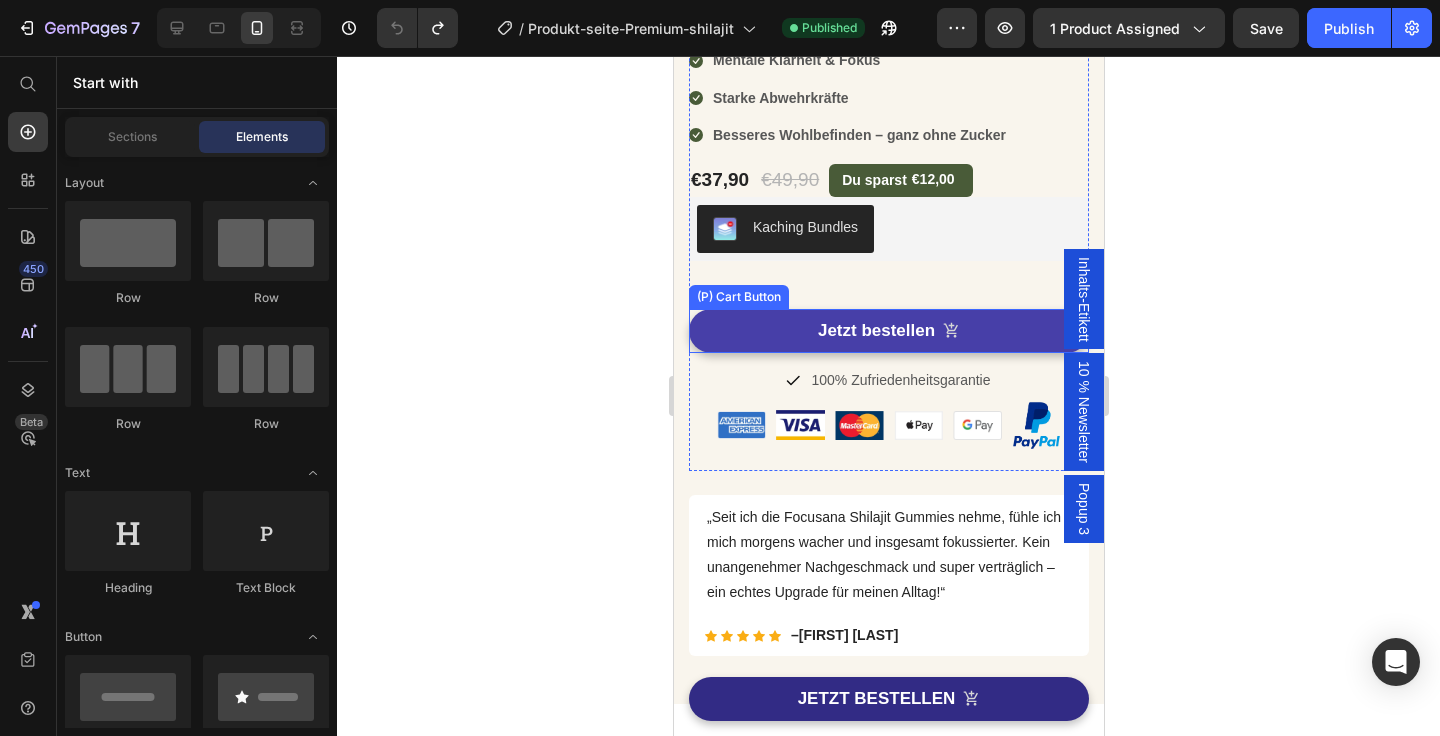 click on "Jetzt bestellen" at bounding box center (888, 331) 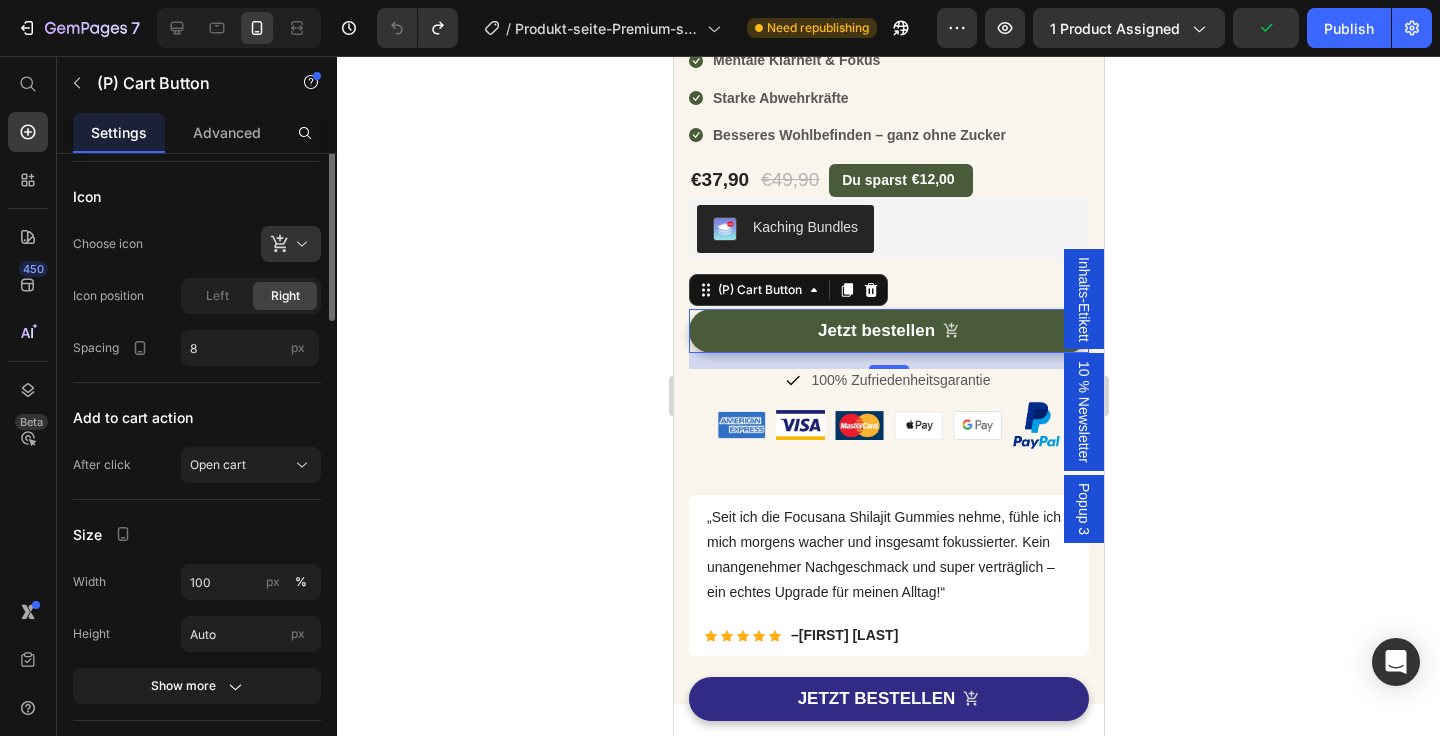 scroll, scrollTop: 505, scrollLeft: 0, axis: vertical 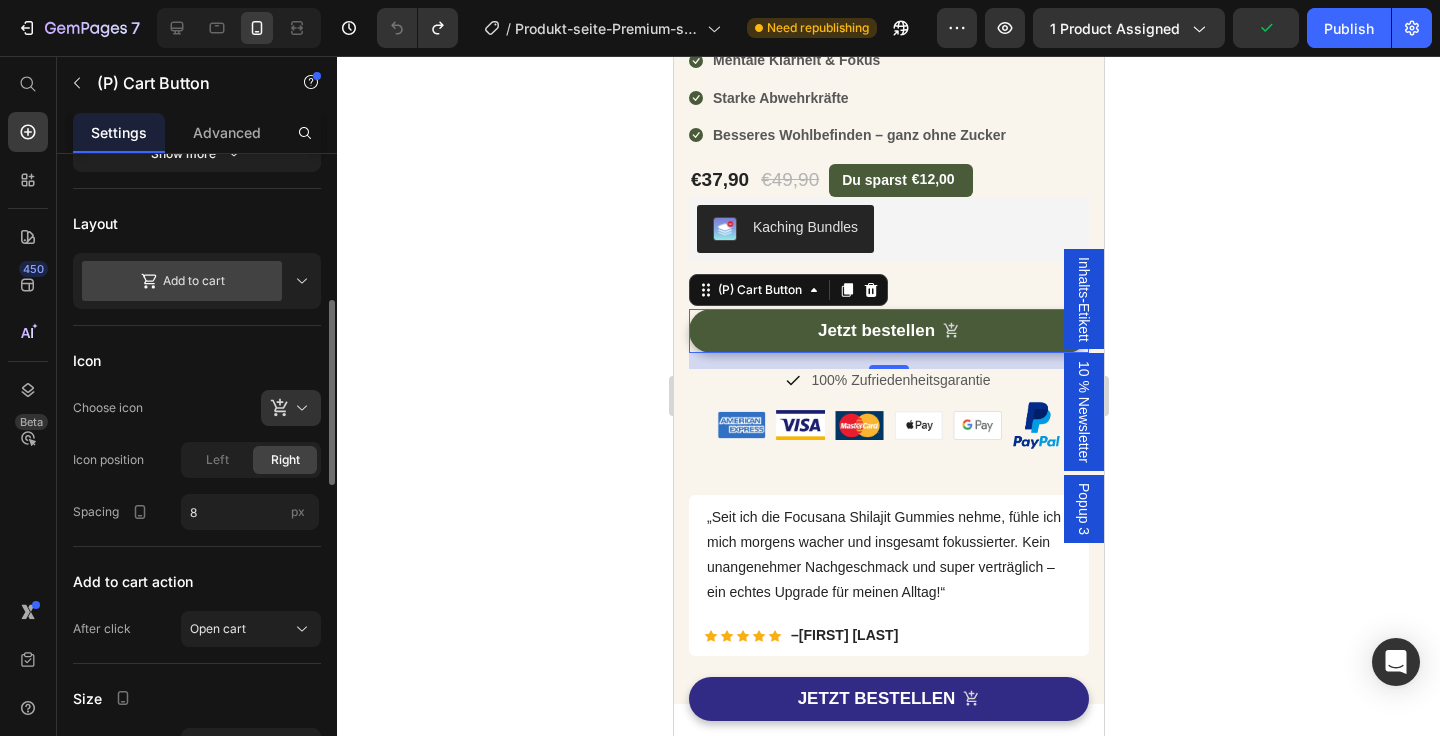 click 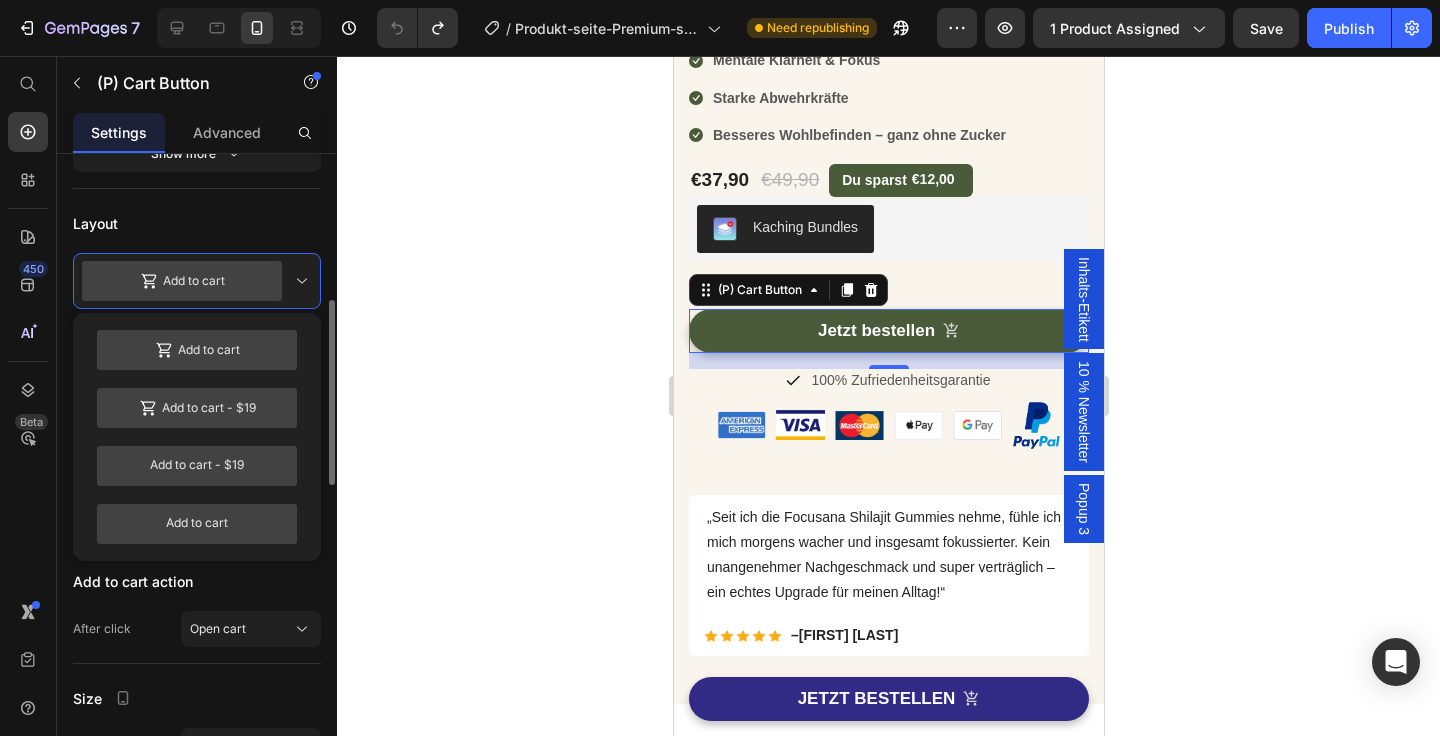click on "Layout
Add to cart
Add to cart
Add to cart  -  $19 Add to cart  -  $19 Add to cart" 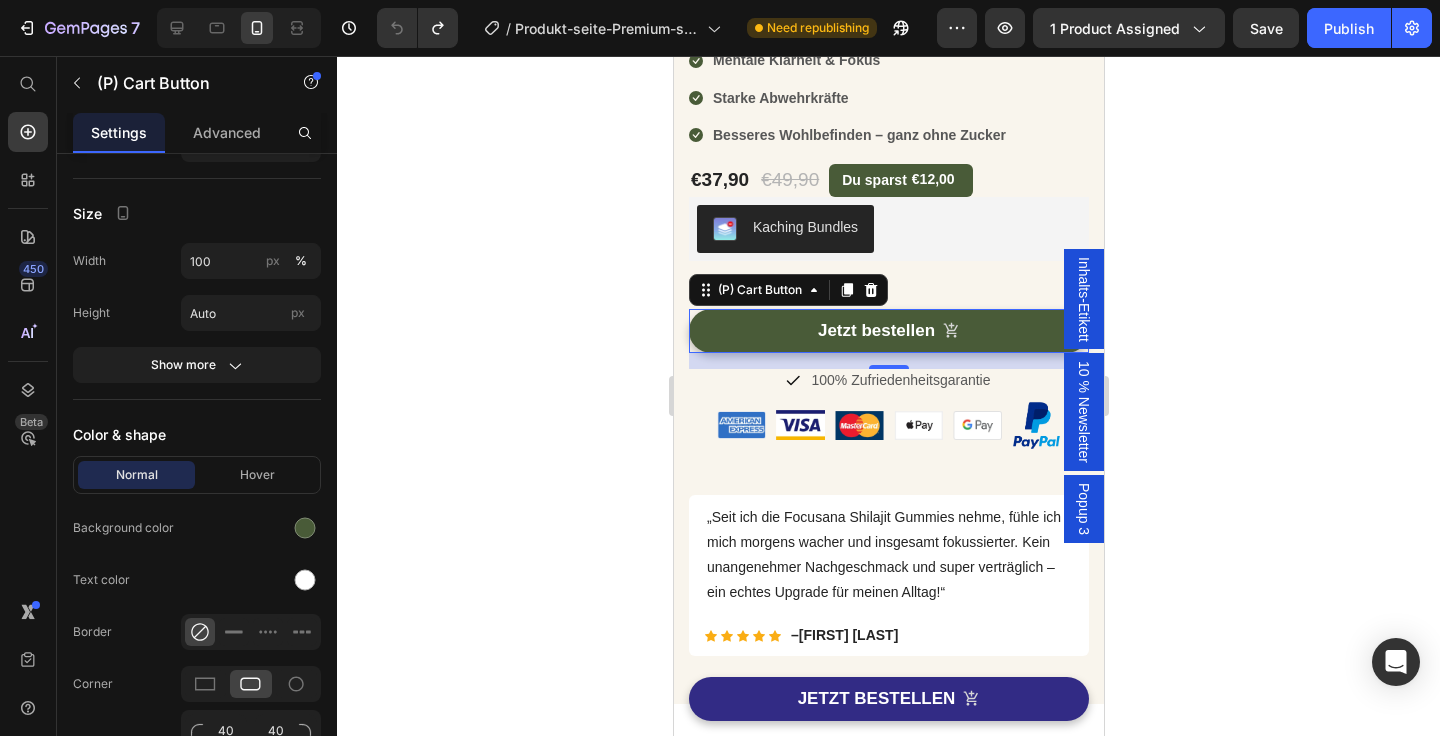 scroll, scrollTop: 0, scrollLeft: 0, axis: both 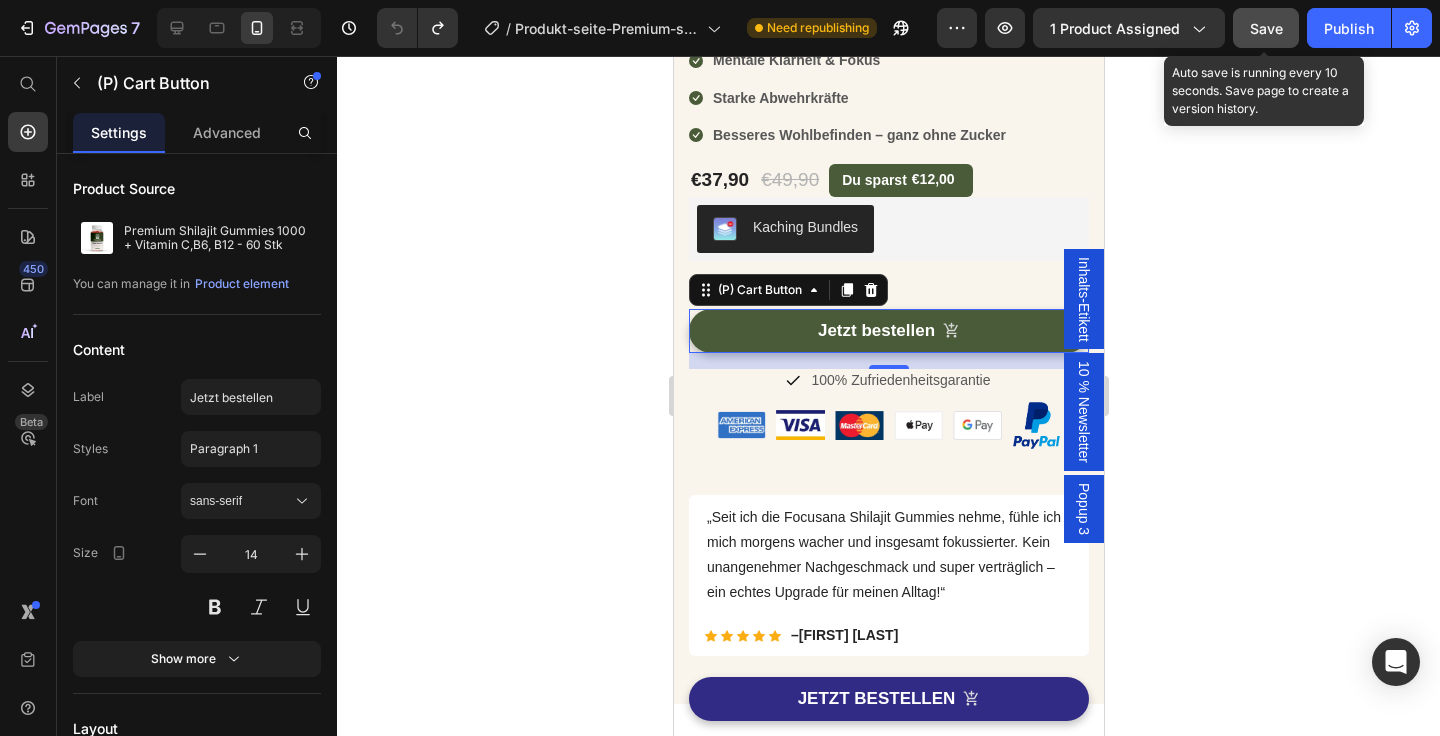 click on "Save" 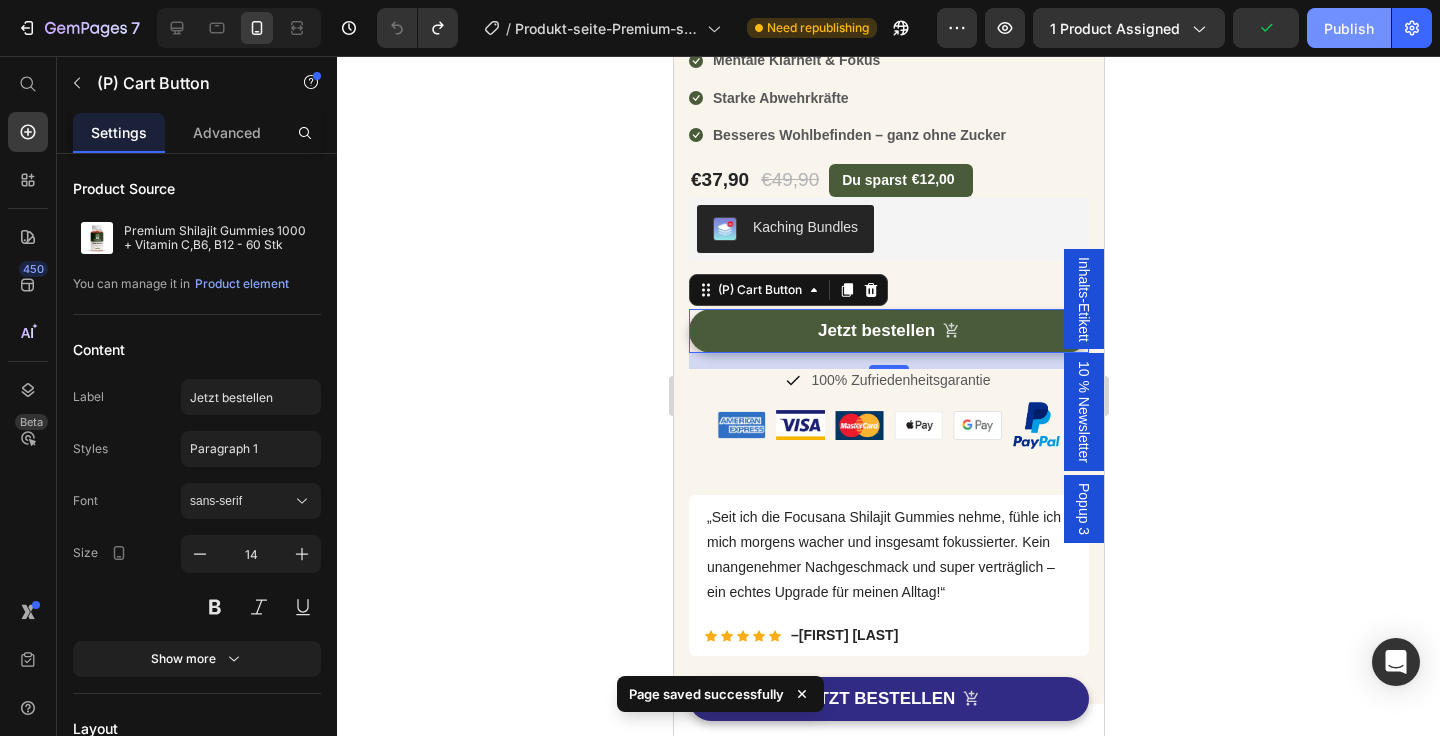 click on "Publish" at bounding box center [1349, 28] 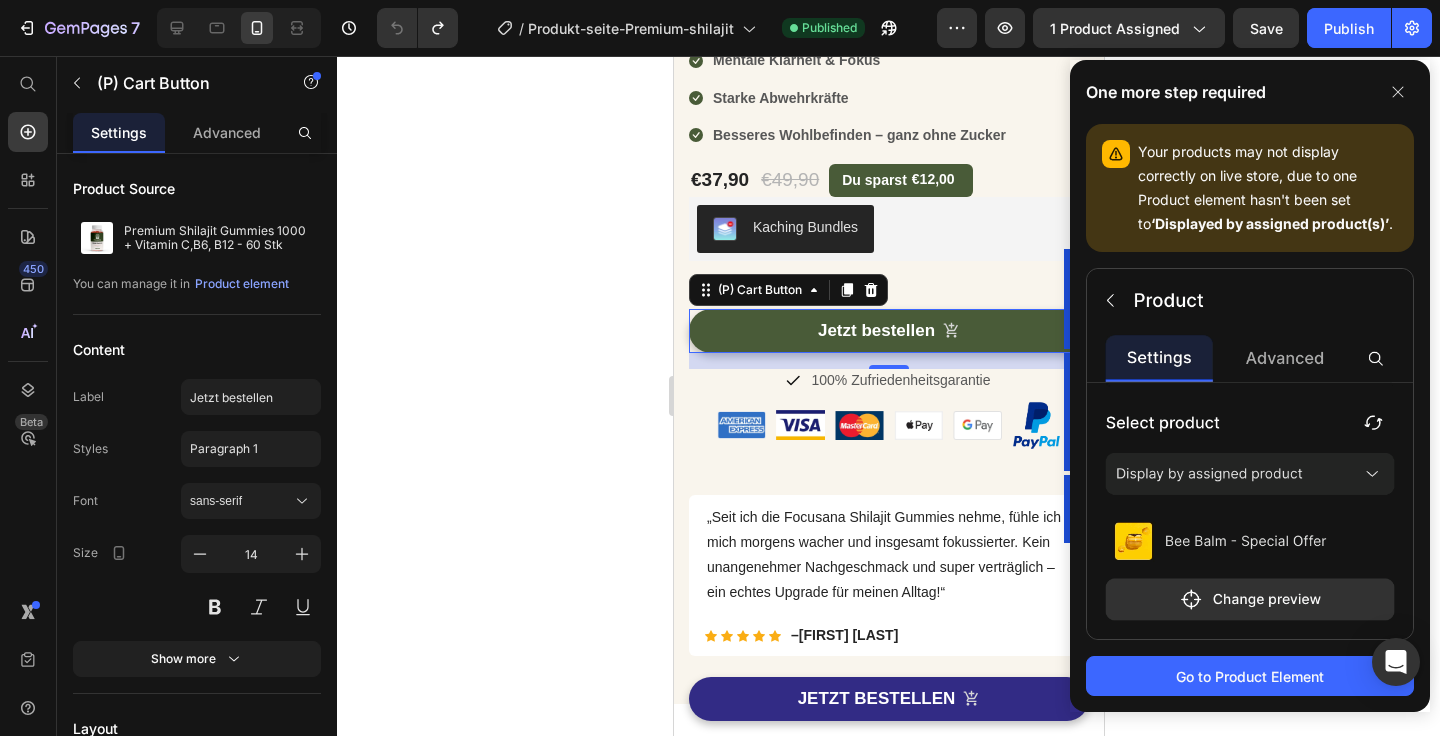 click 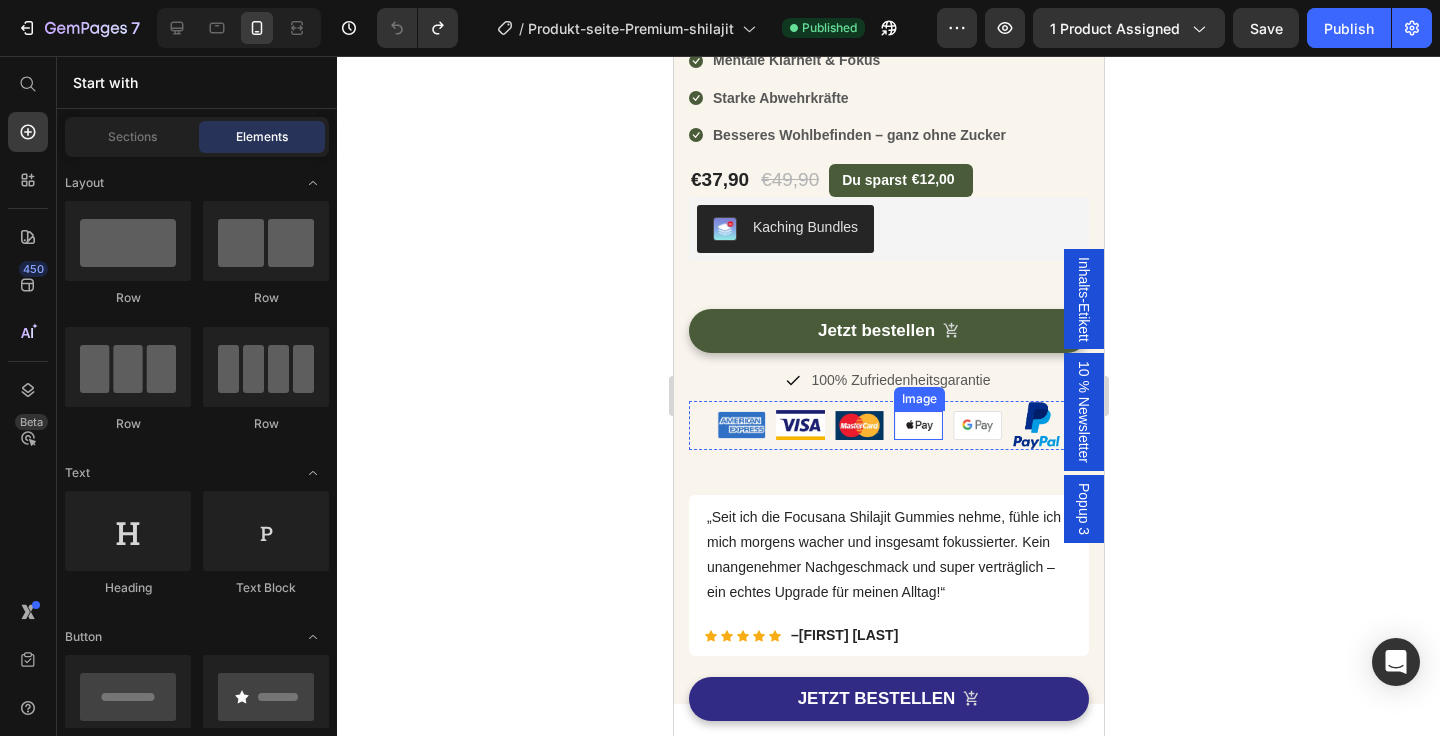 scroll, scrollTop: 0, scrollLeft: 0, axis: both 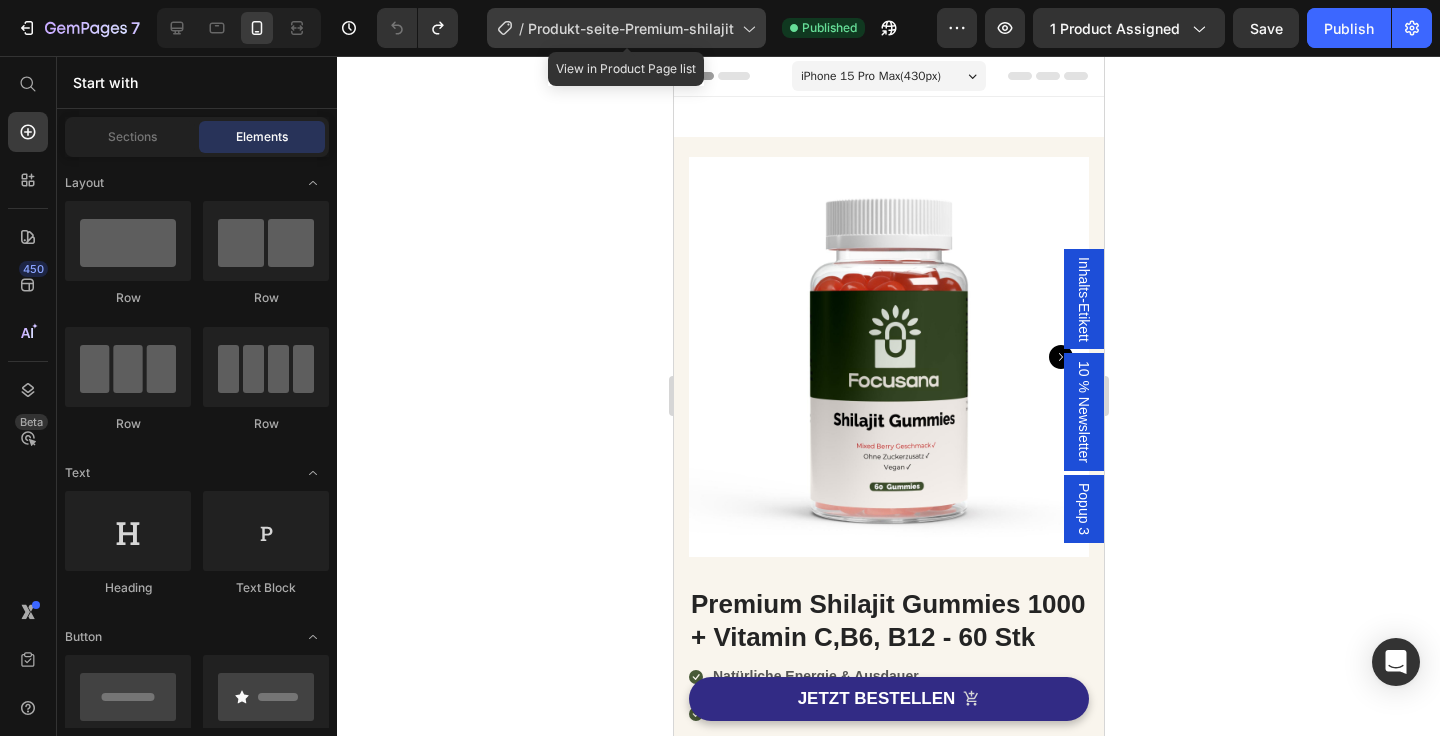 click on "Produkt-seite-Premium-shilajit" at bounding box center (631, 28) 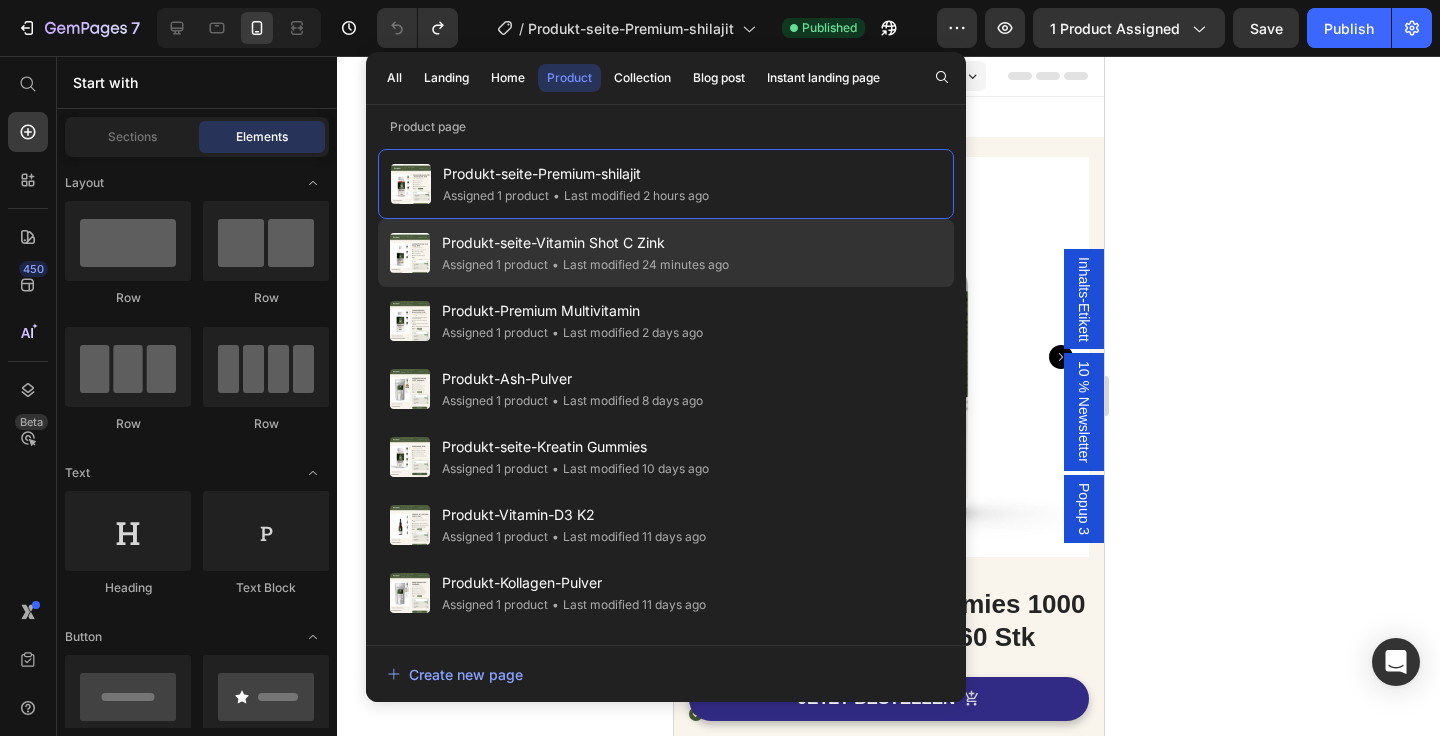 click on "Produkt-seite-Vitamin Shot C Zink" at bounding box center [585, 243] 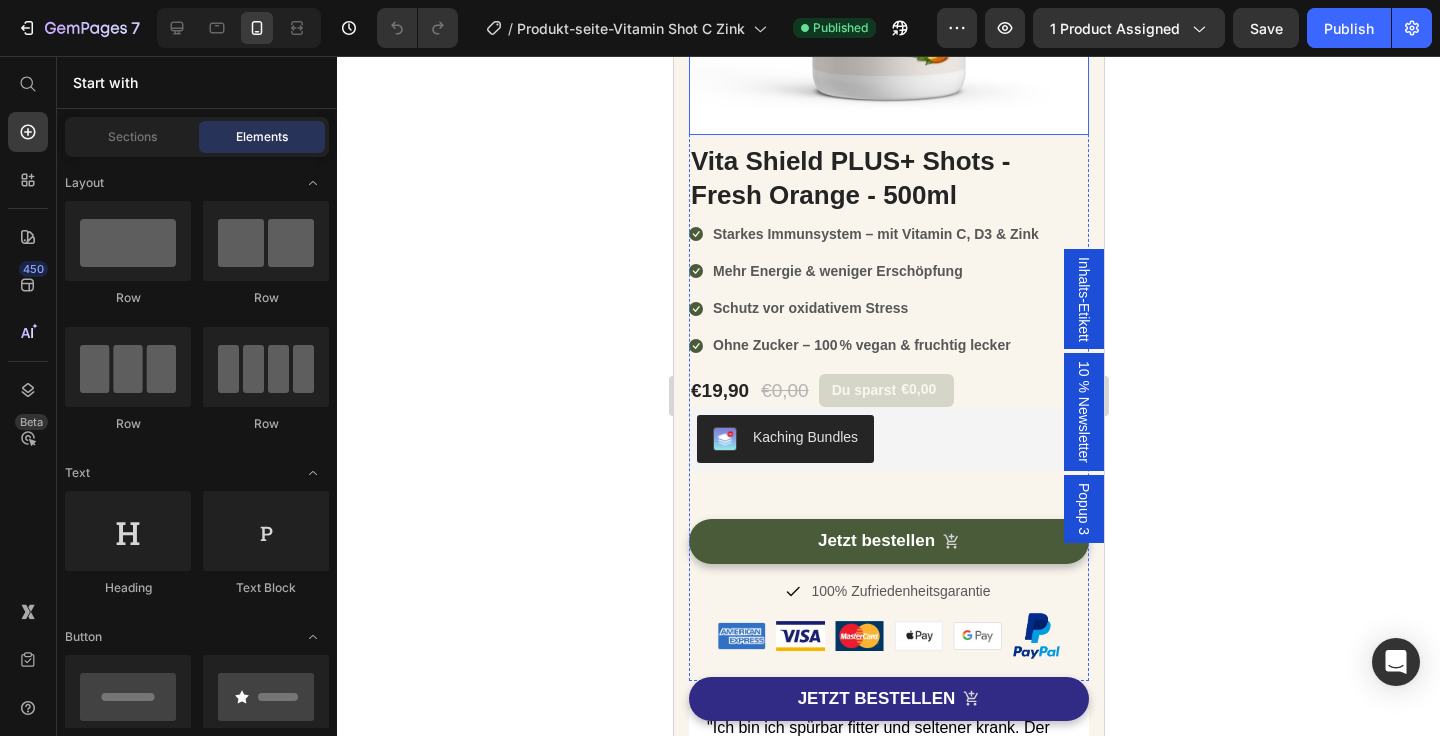 scroll, scrollTop: 574, scrollLeft: 0, axis: vertical 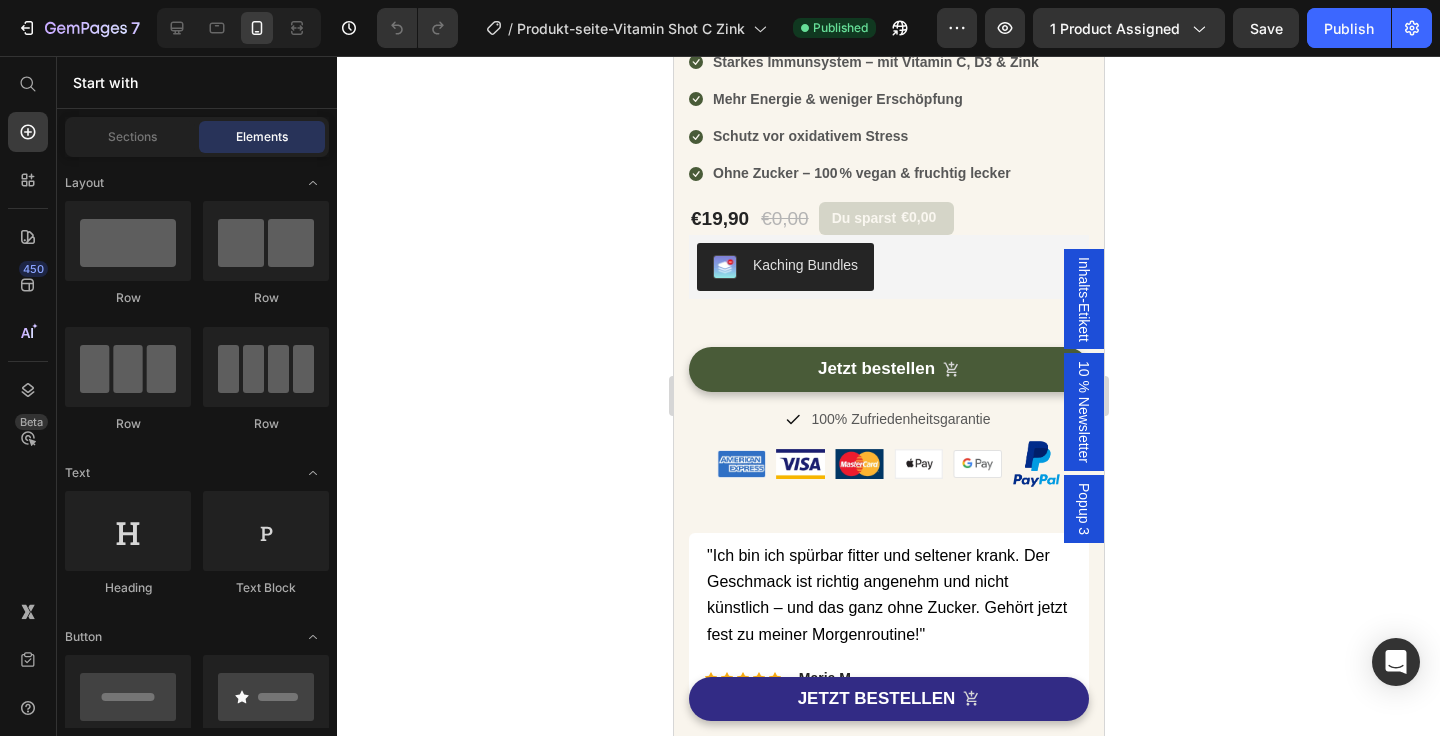click 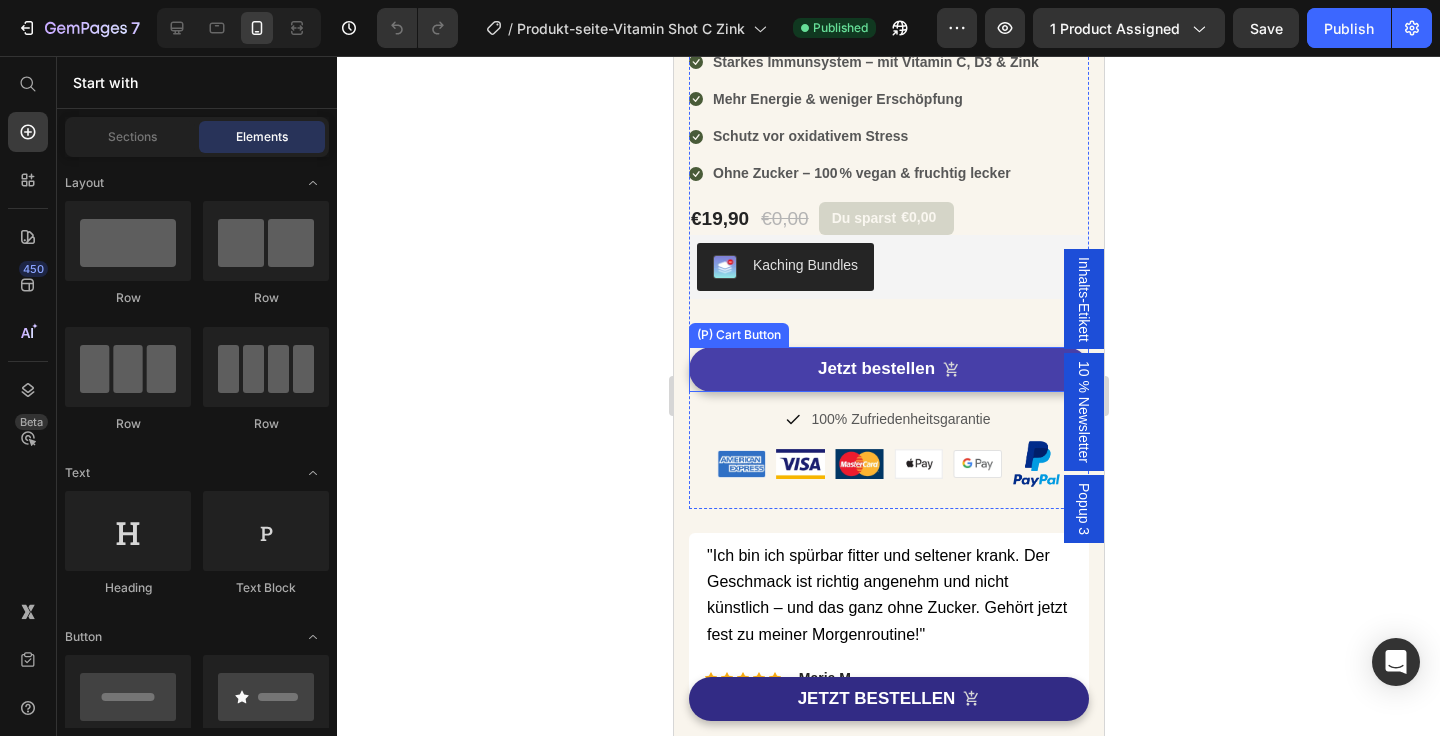 click on "Jetzt bestellen" at bounding box center (888, 369) 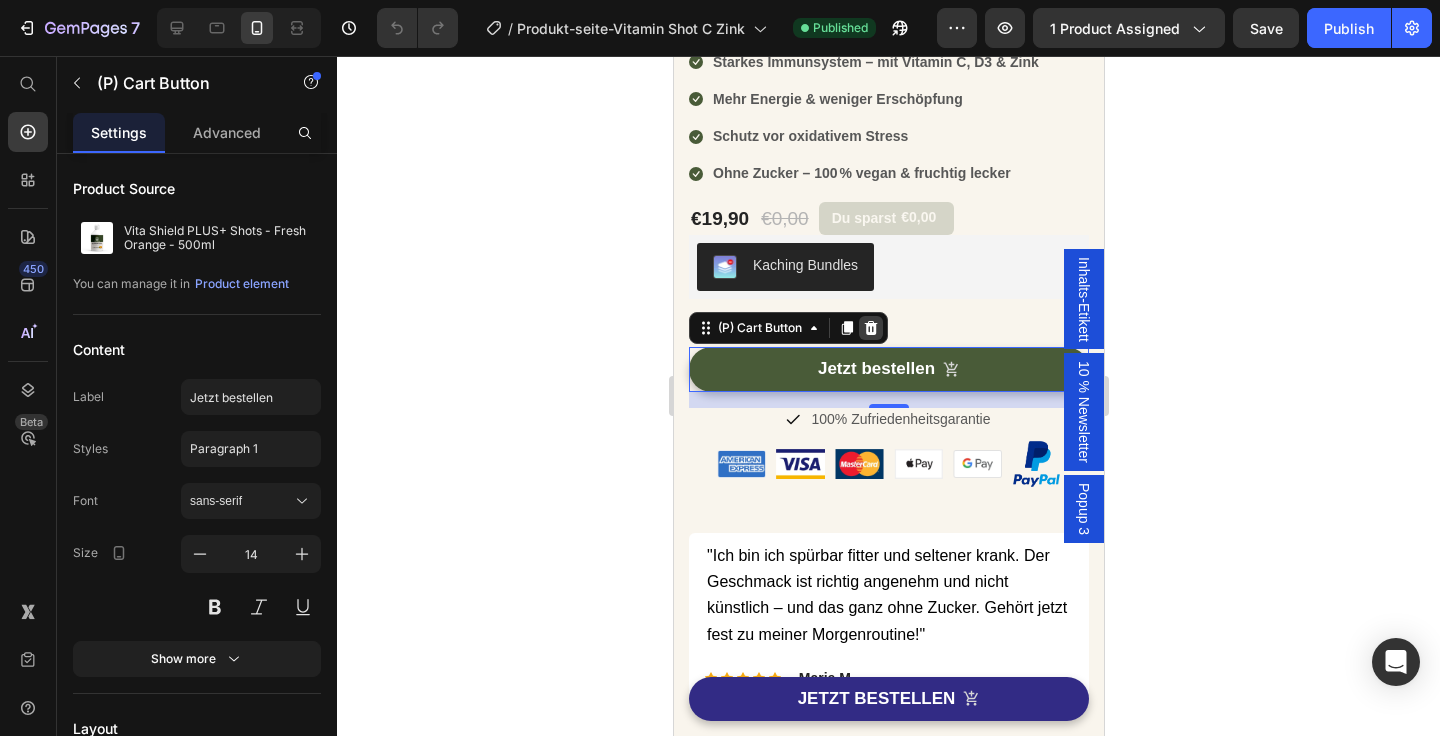 click 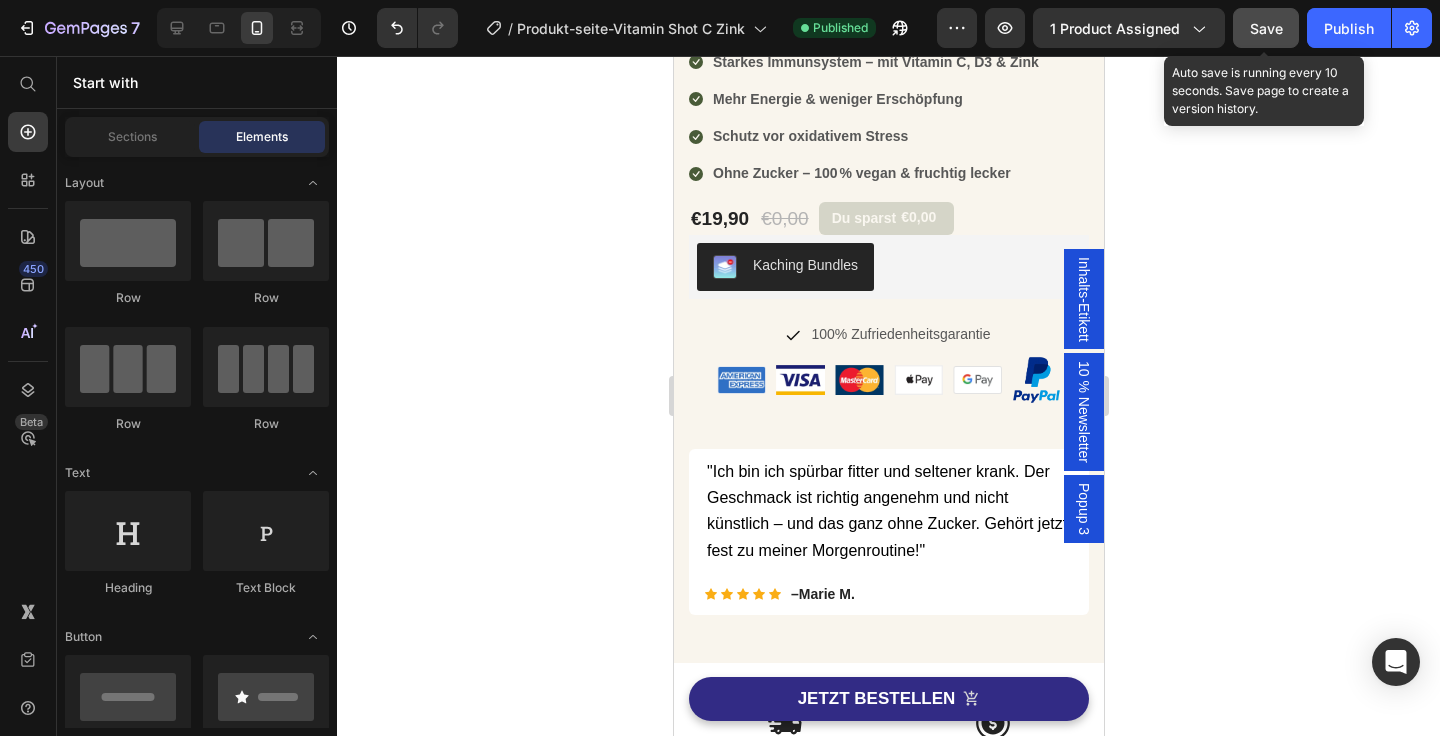 click on "Save" 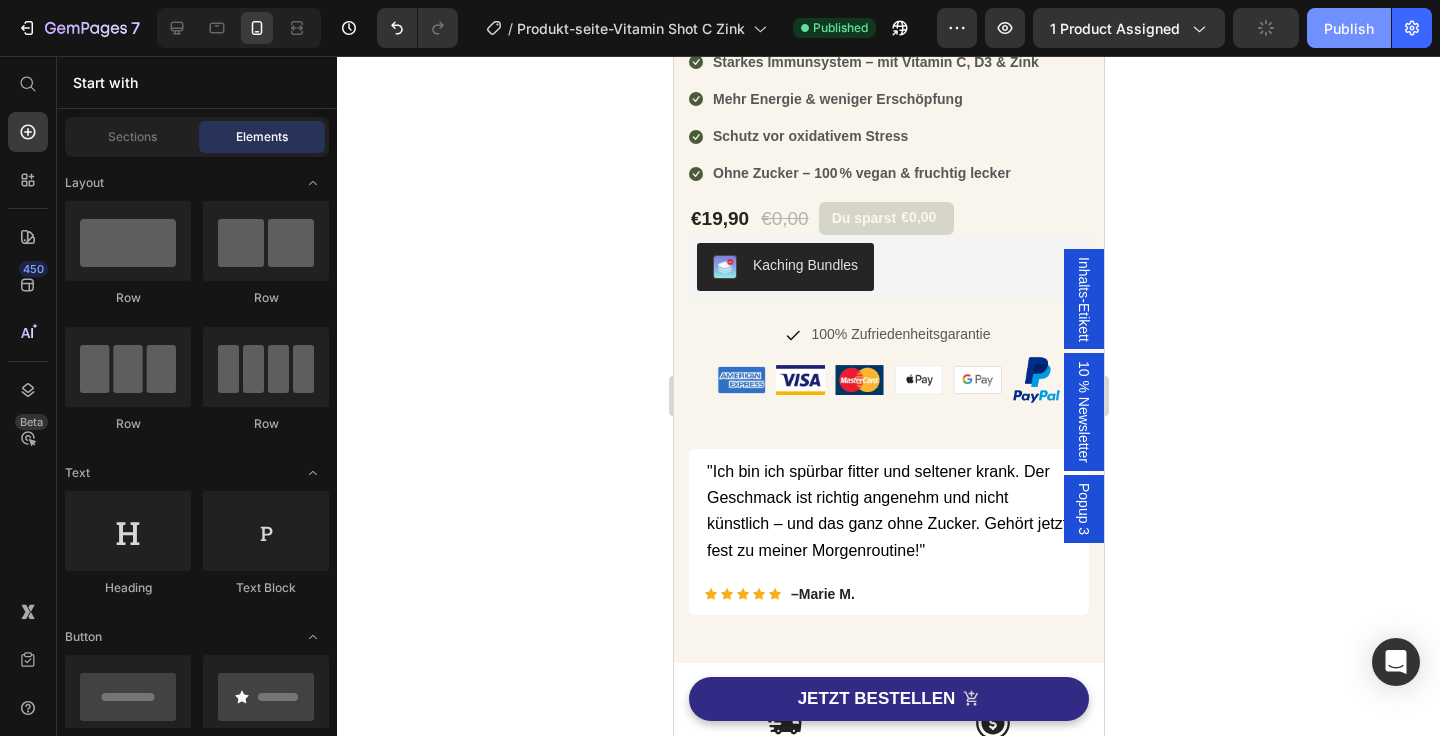 click on "Publish" at bounding box center [1349, 28] 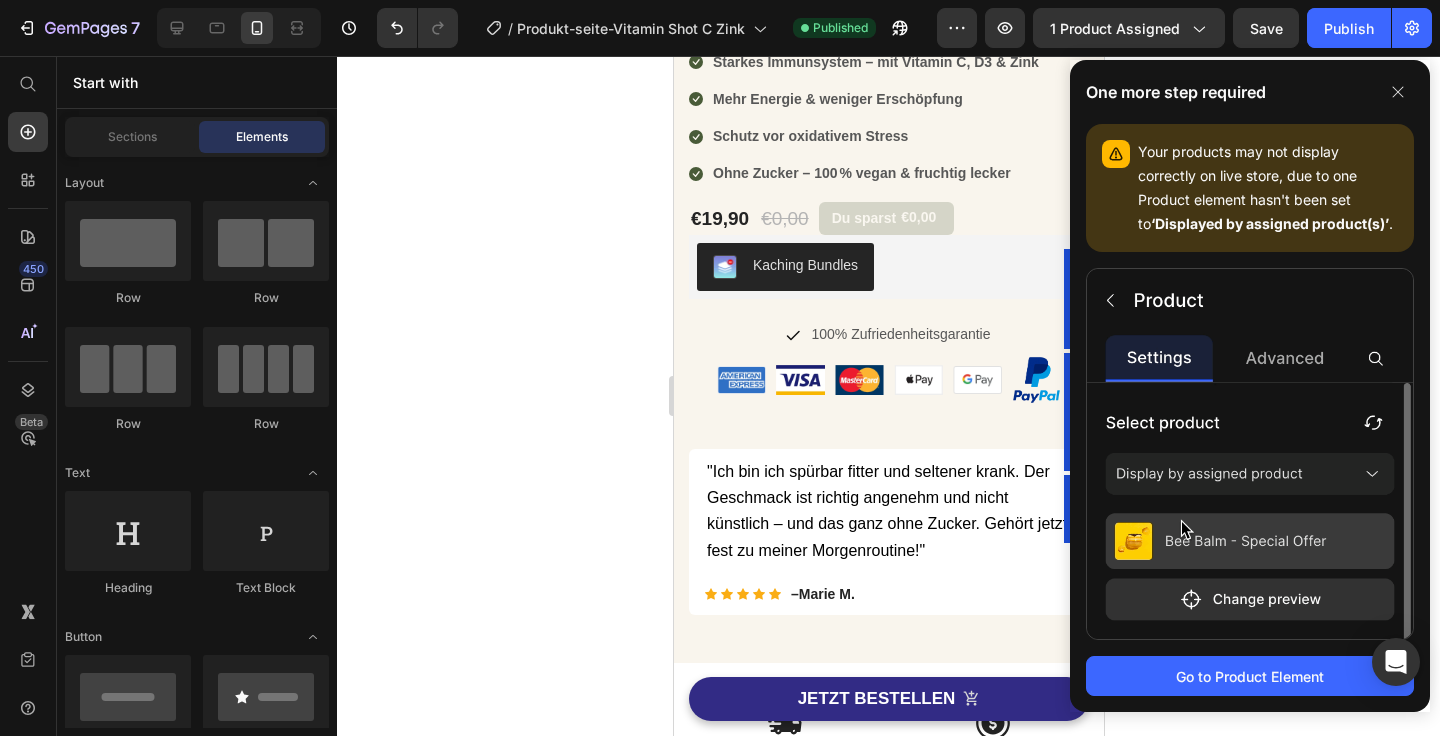 click 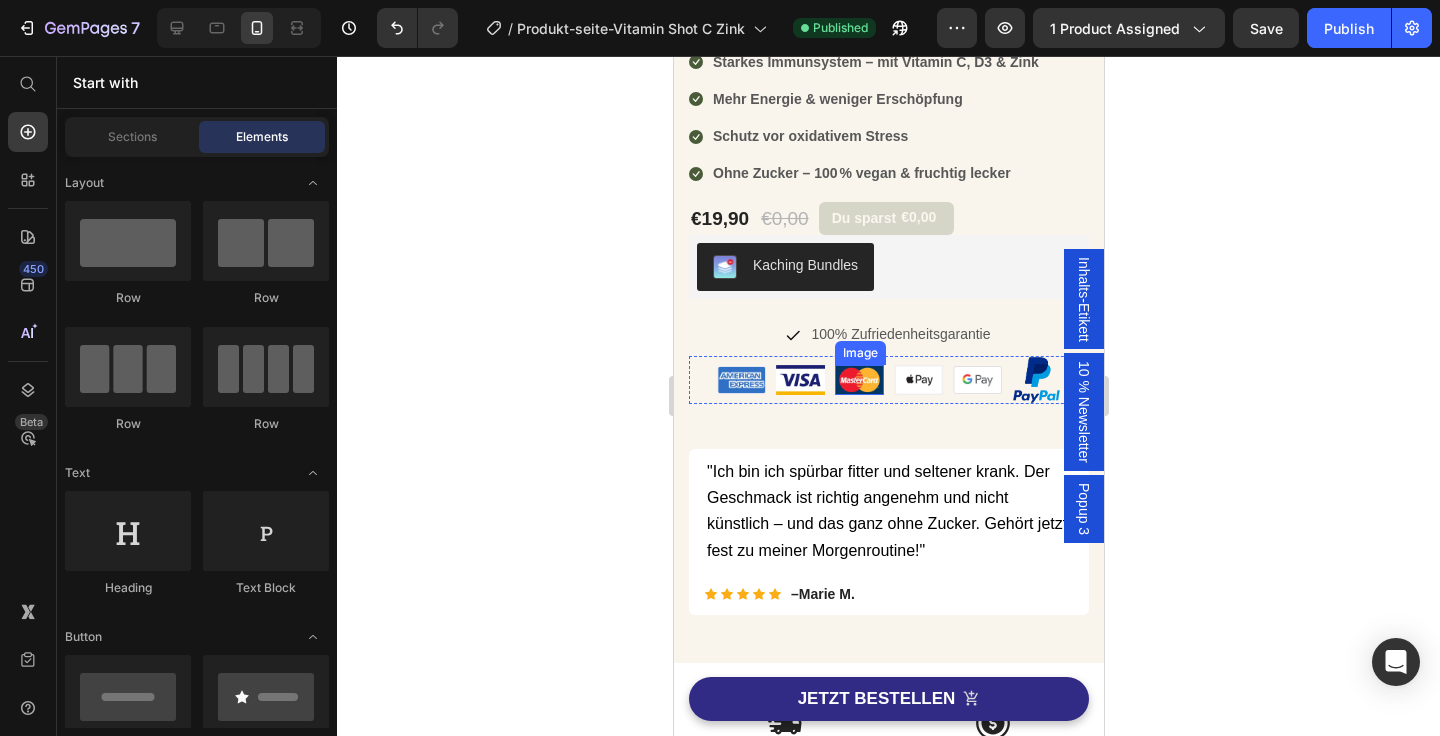 scroll, scrollTop: 0, scrollLeft: 0, axis: both 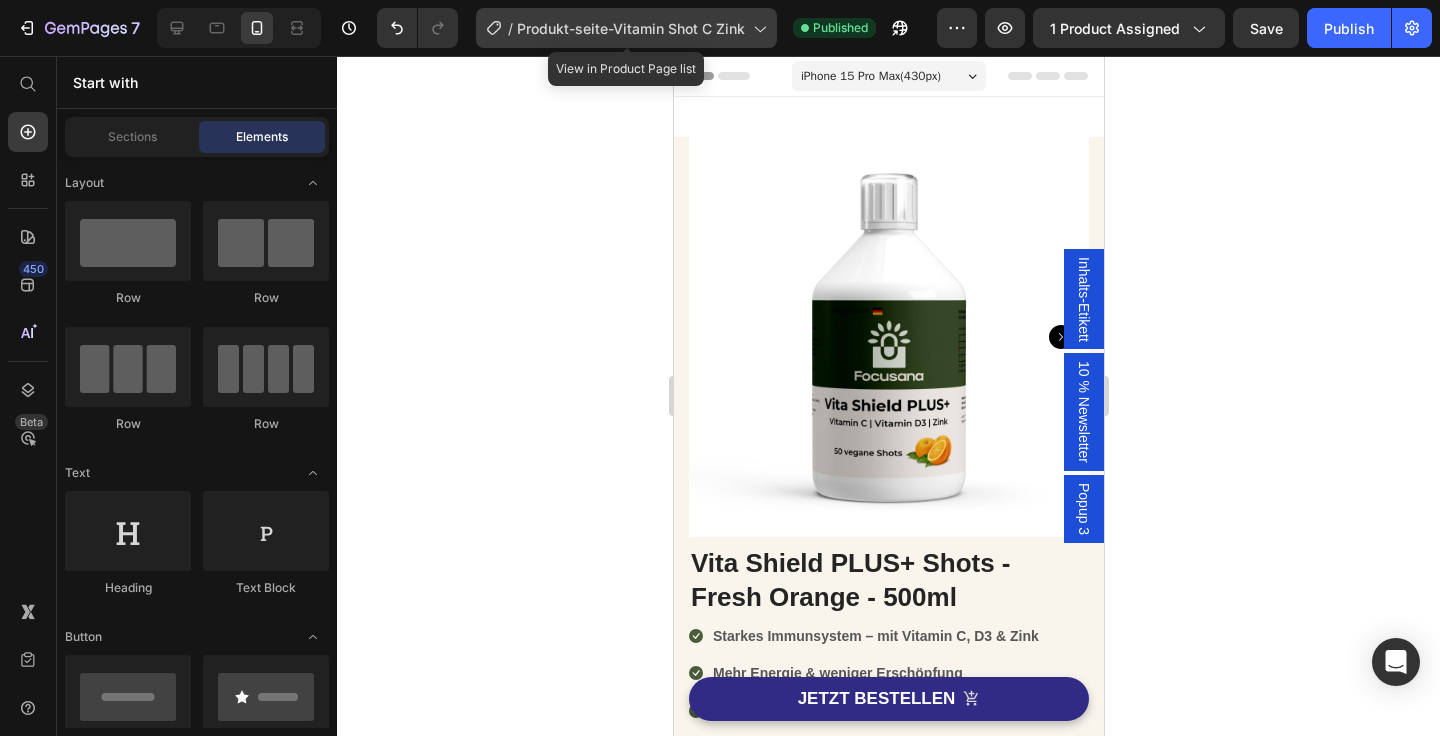 click on "Produkt-seite-Vitamin Shot C Zink" at bounding box center [631, 28] 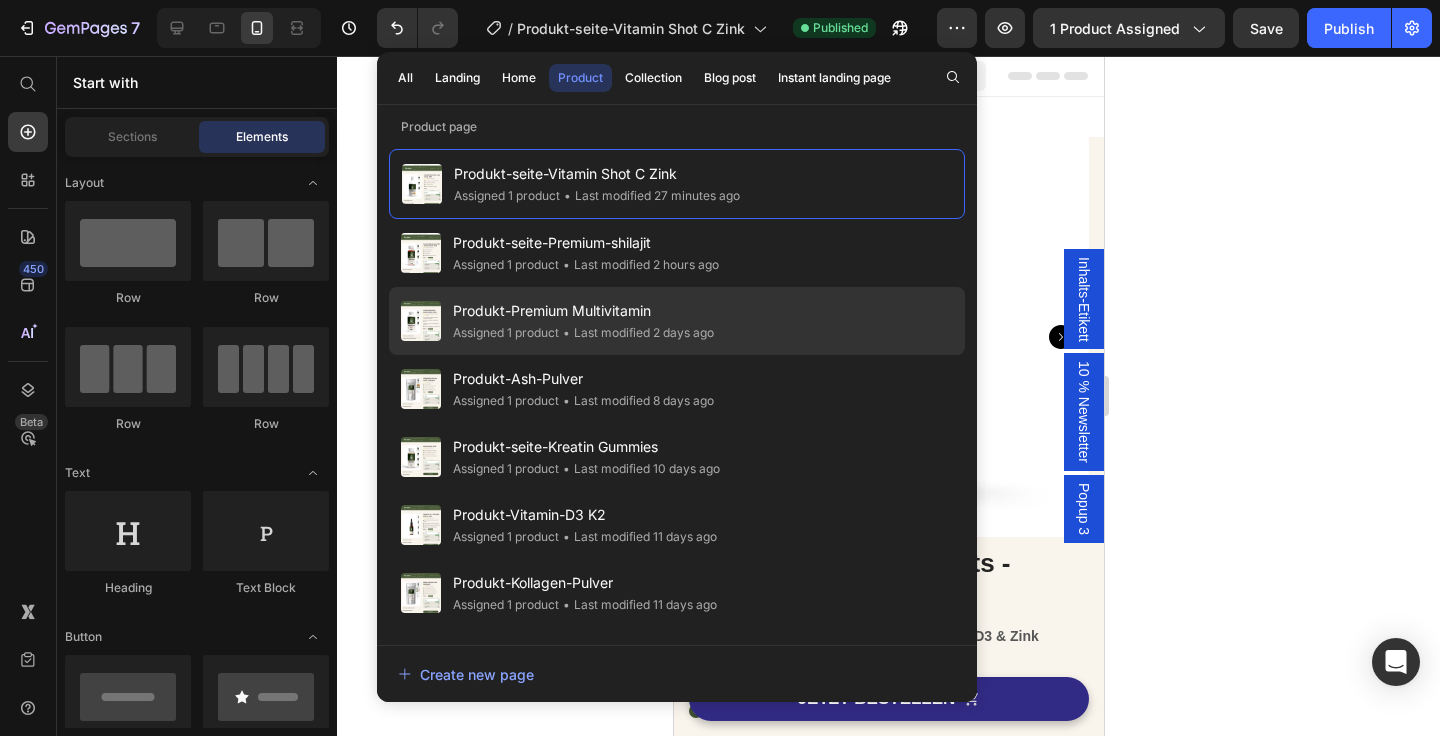 click on "• Last modified 2 days ago" 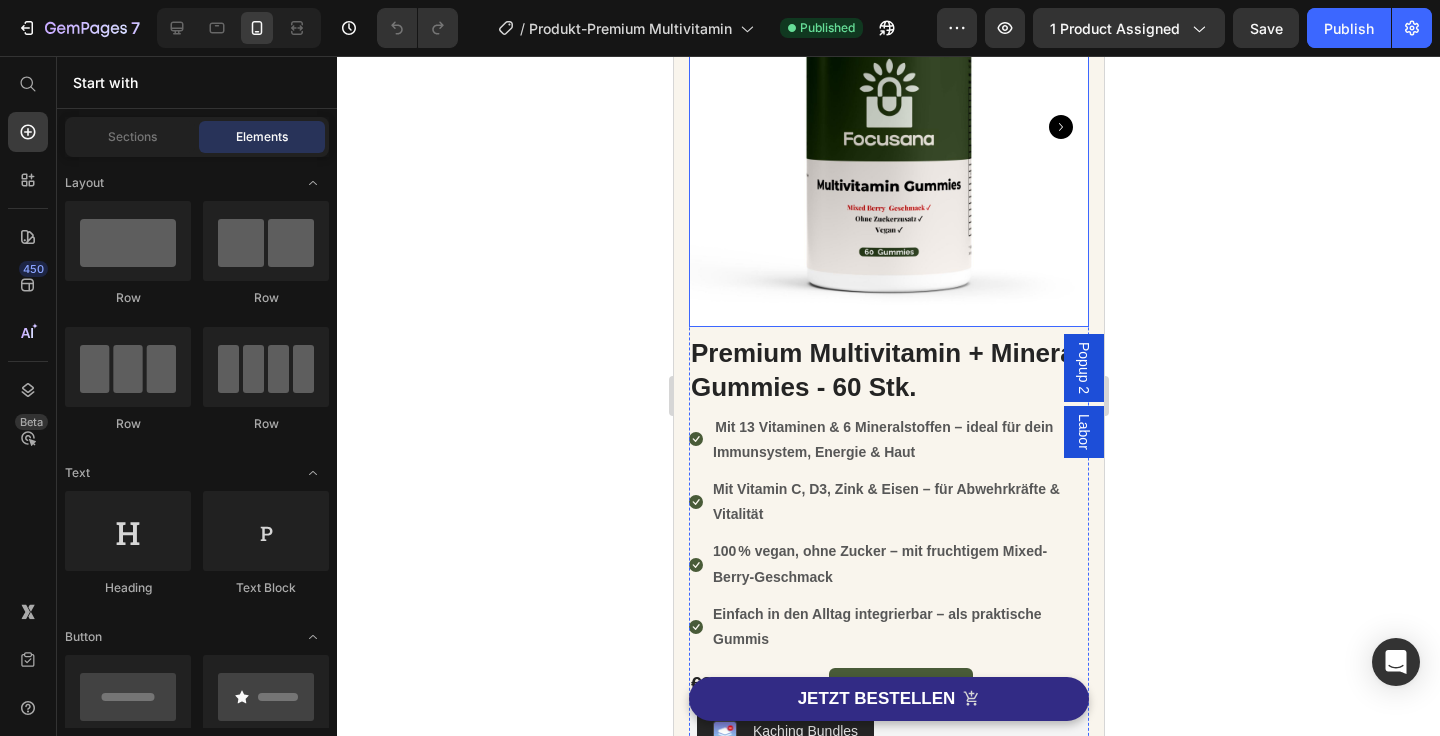 scroll, scrollTop: 0, scrollLeft: 0, axis: both 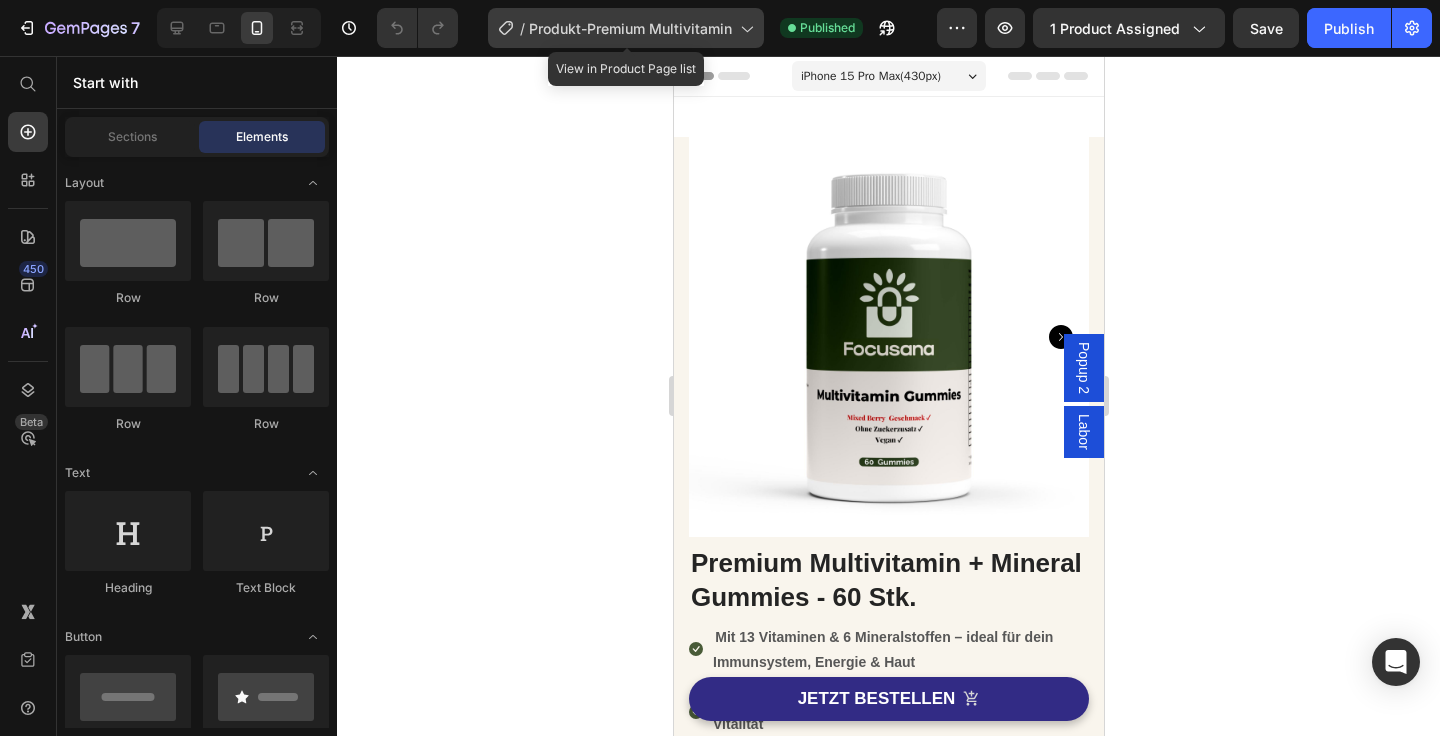 click on "Produkt-Premium Multivitamin" at bounding box center (630, 28) 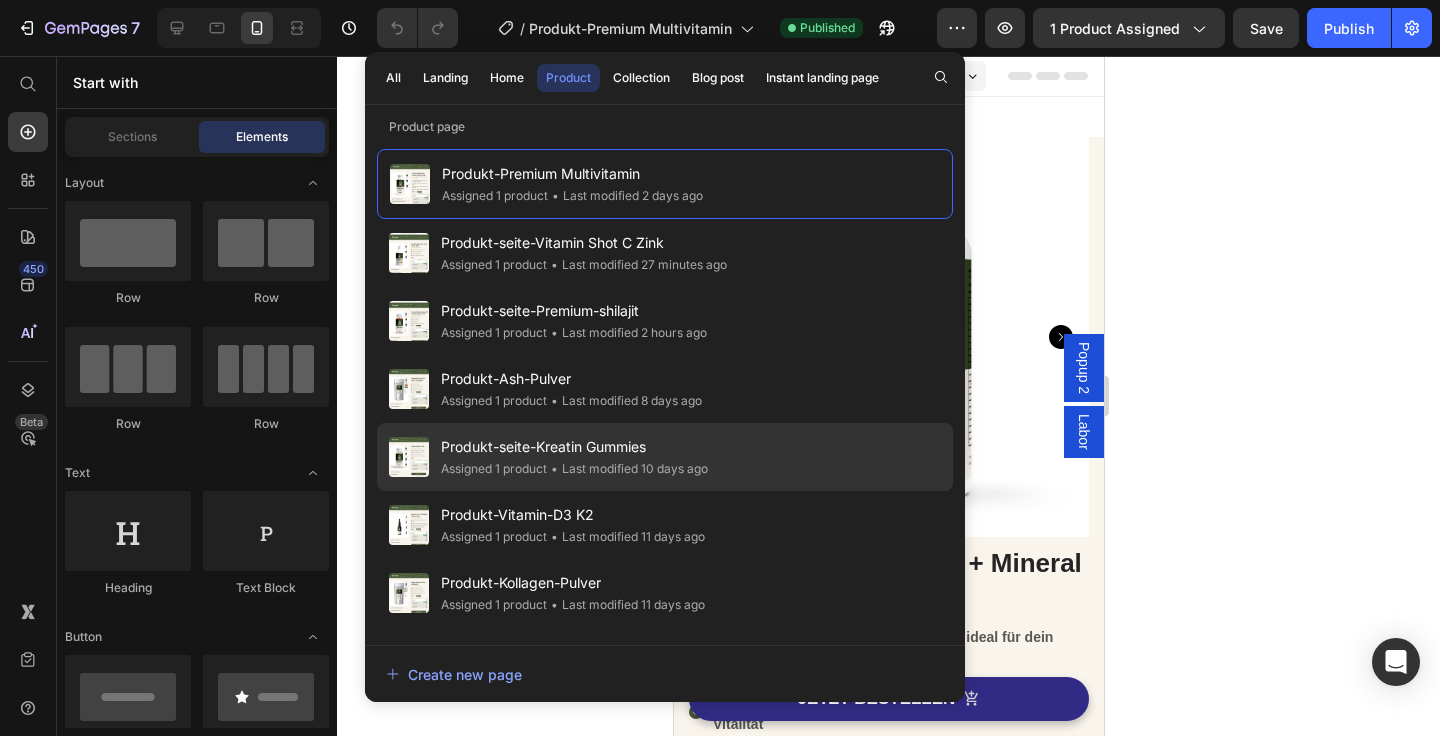 click on "Produkt-seite-Kreatin Gummies Assigned 1 product • Last modified 10 days ago" 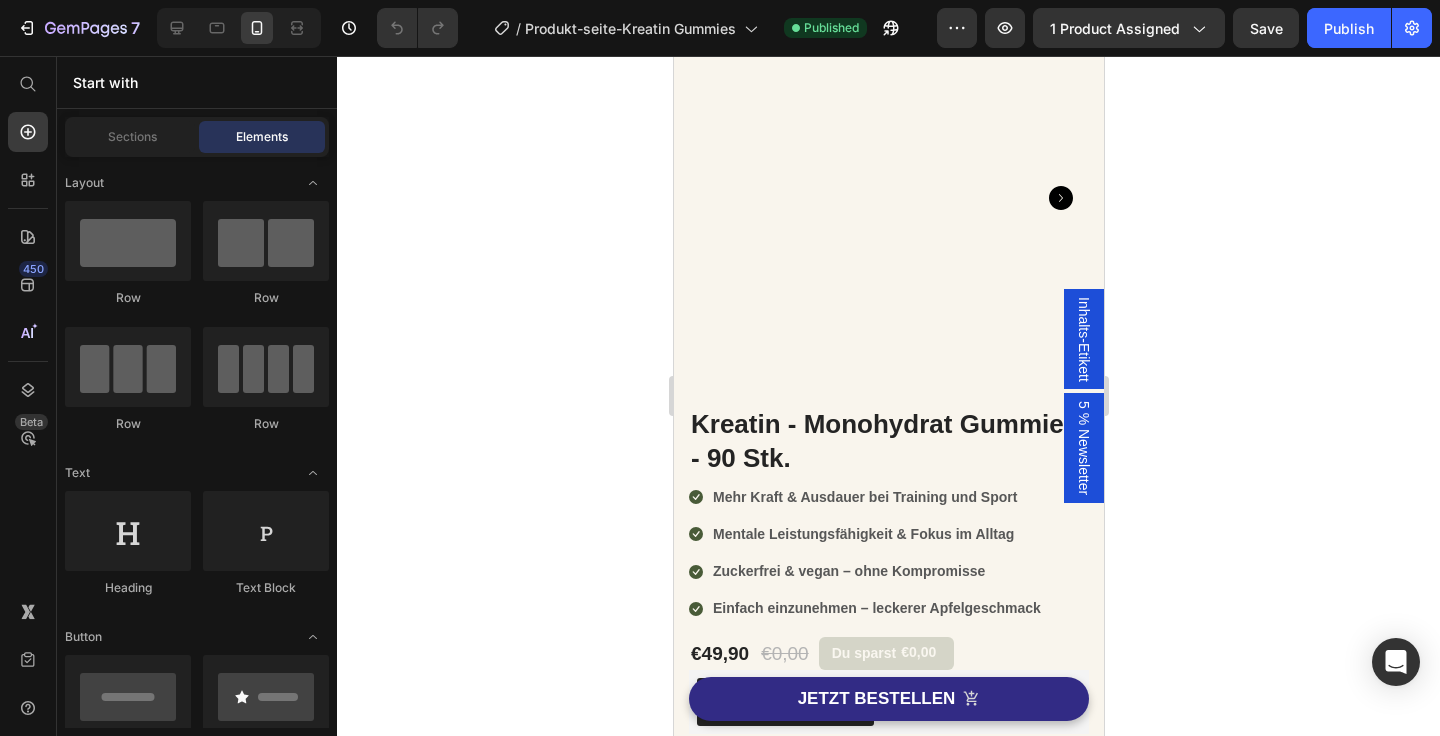 scroll, scrollTop: 0, scrollLeft: 0, axis: both 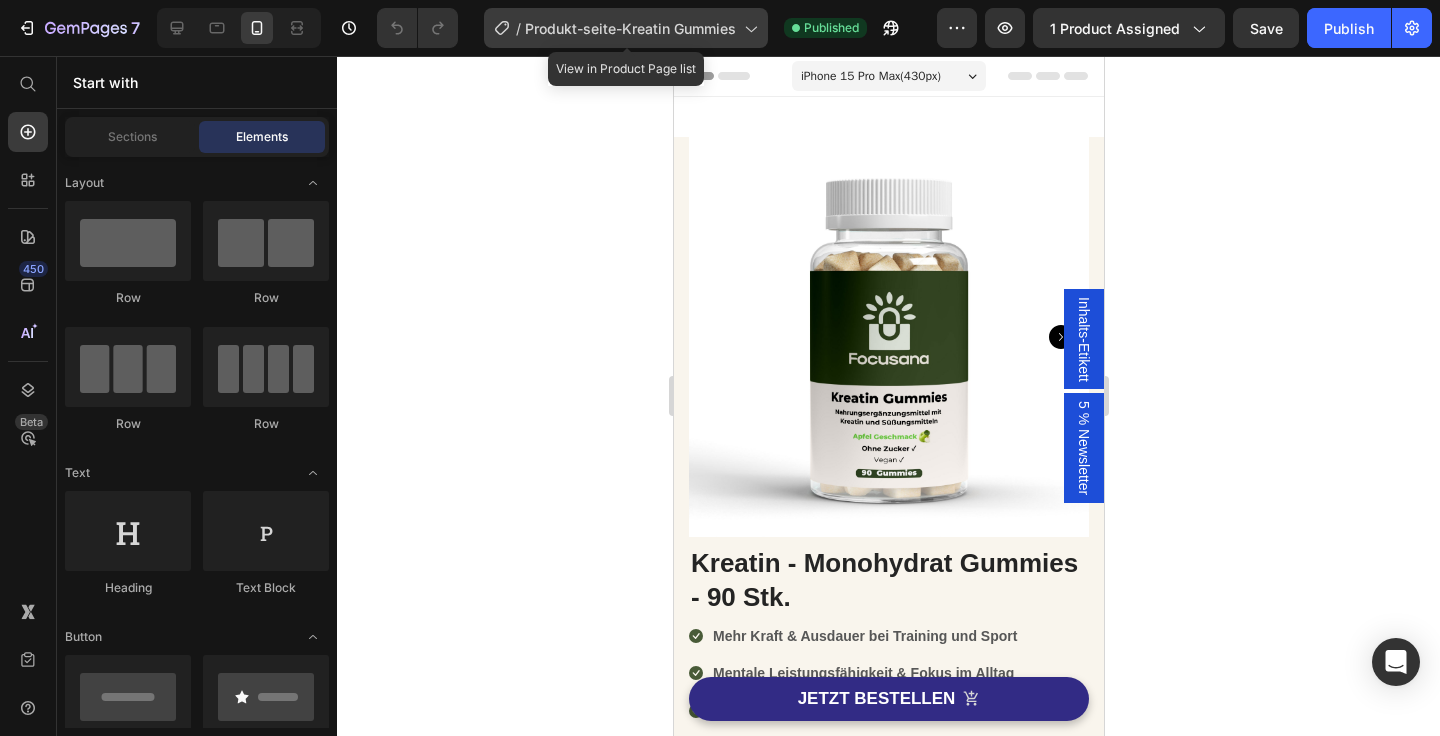 click on "Produkt-seite-Kreatin Gummies" at bounding box center [630, 28] 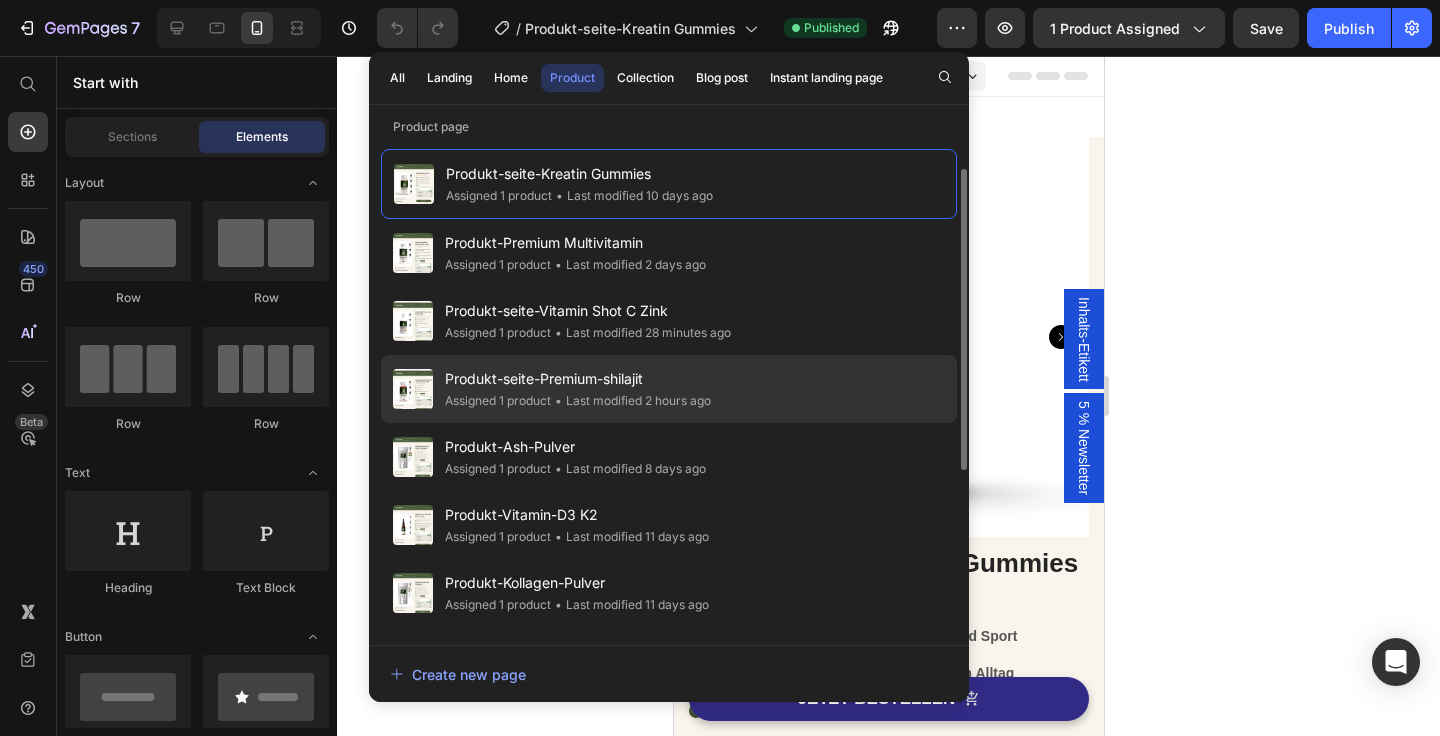 scroll, scrollTop: 116, scrollLeft: 0, axis: vertical 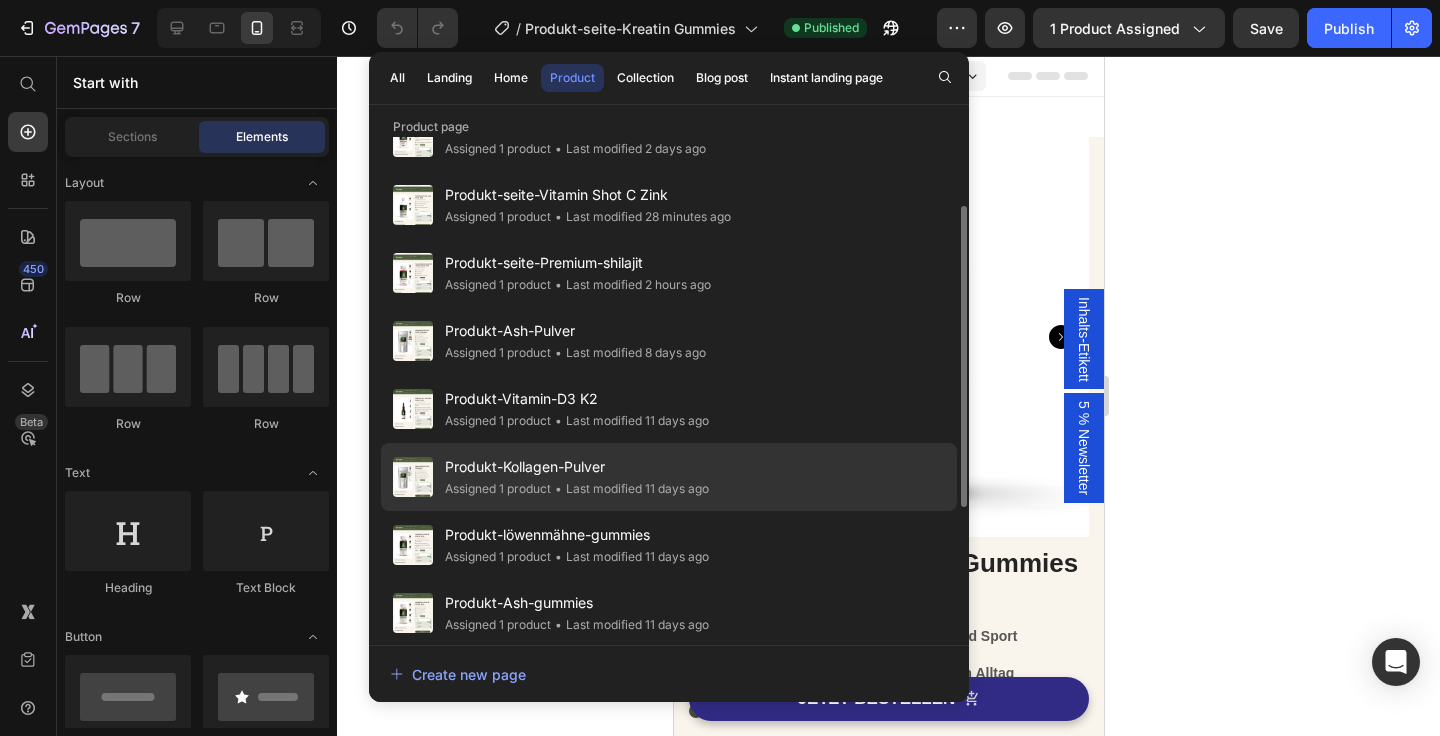 click on "Produkt-Kollagen-Pulver Assigned 1 product • Last modified 11 days ago" 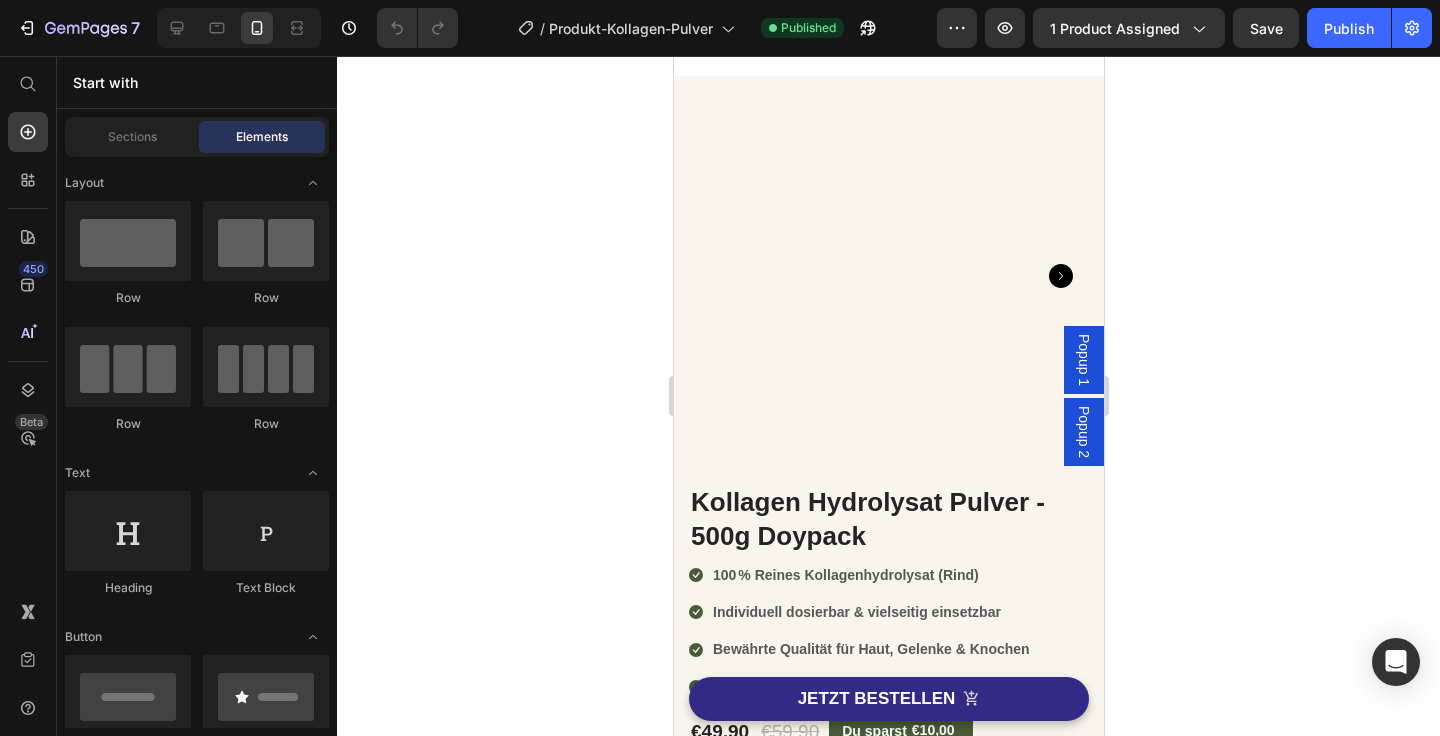 scroll, scrollTop: 0, scrollLeft: 0, axis: both 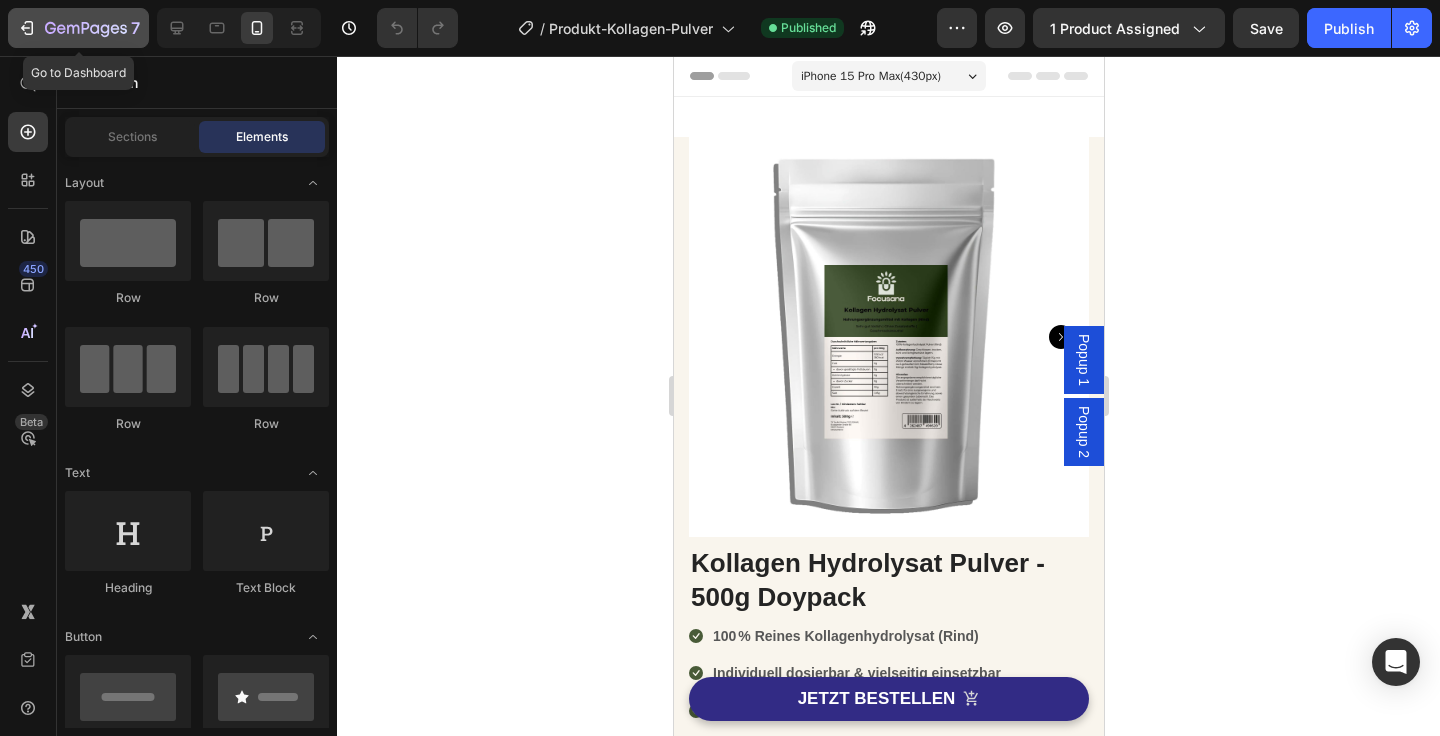 click on "7" 